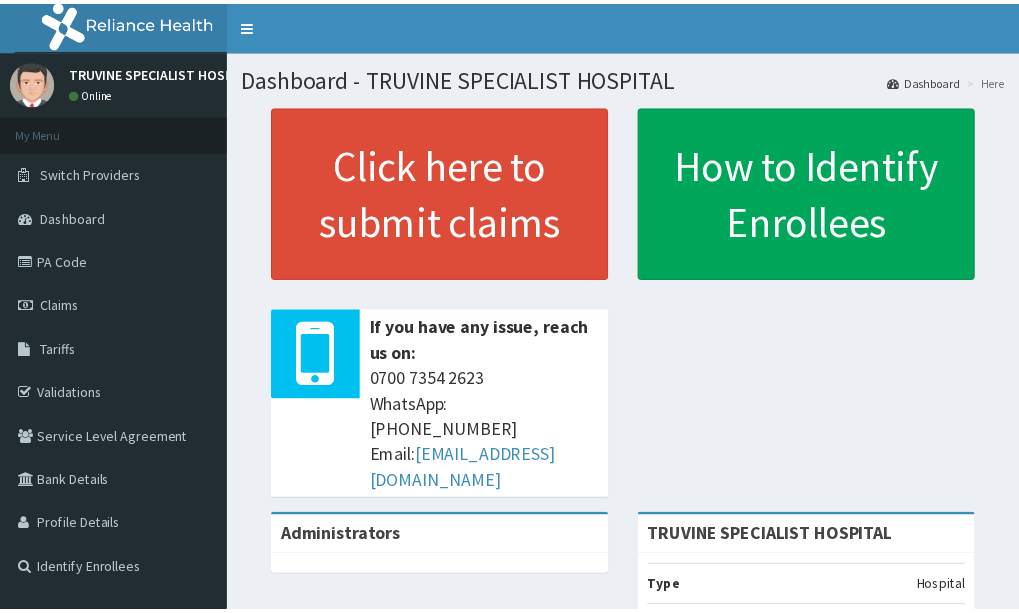 scroll, scrollTop: 0, scrollLeft: 0, axis: both 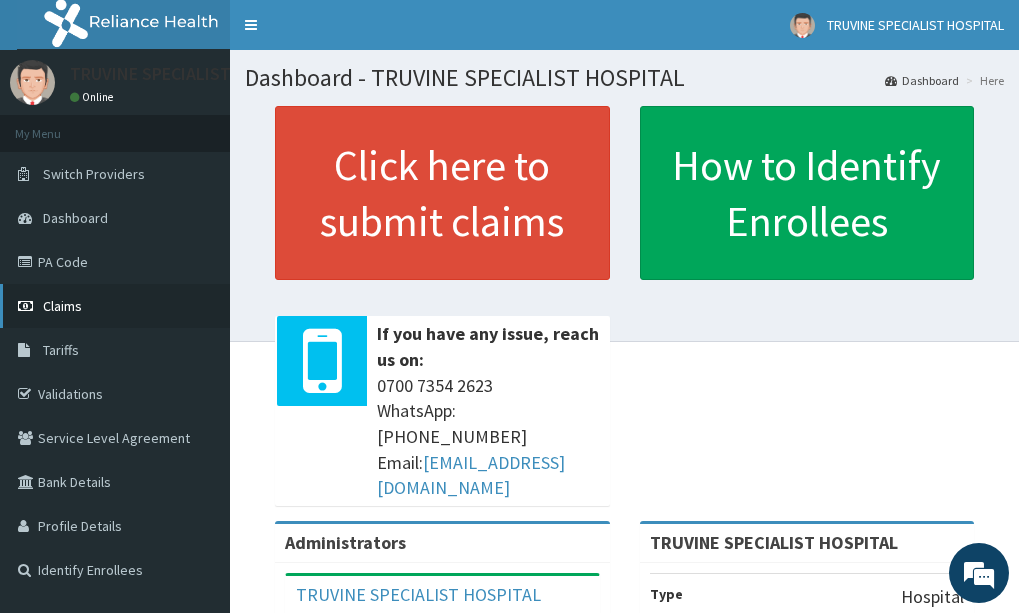 click on "Claims" at bounding box center [115, 306] 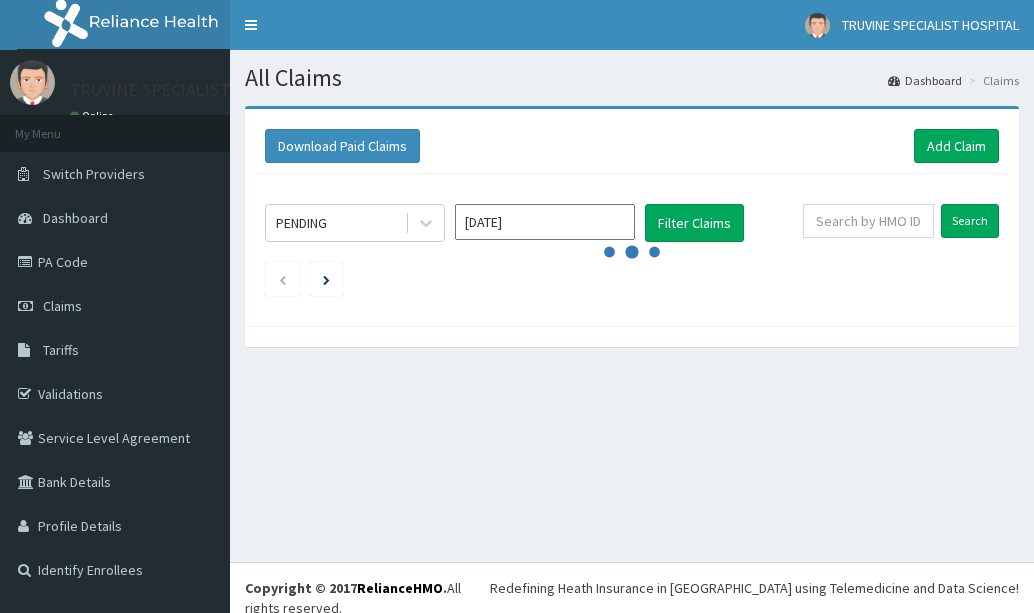 scroll, scrollTop: 0, scrollLeft: 0, axis: both 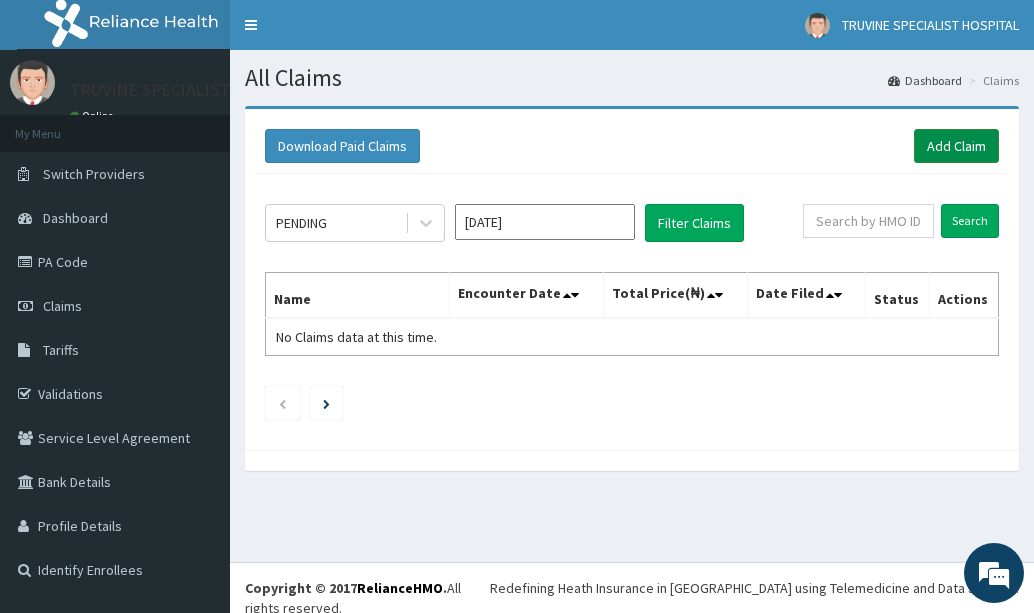 click on "Add Claim" at bounding box center [956, 146] 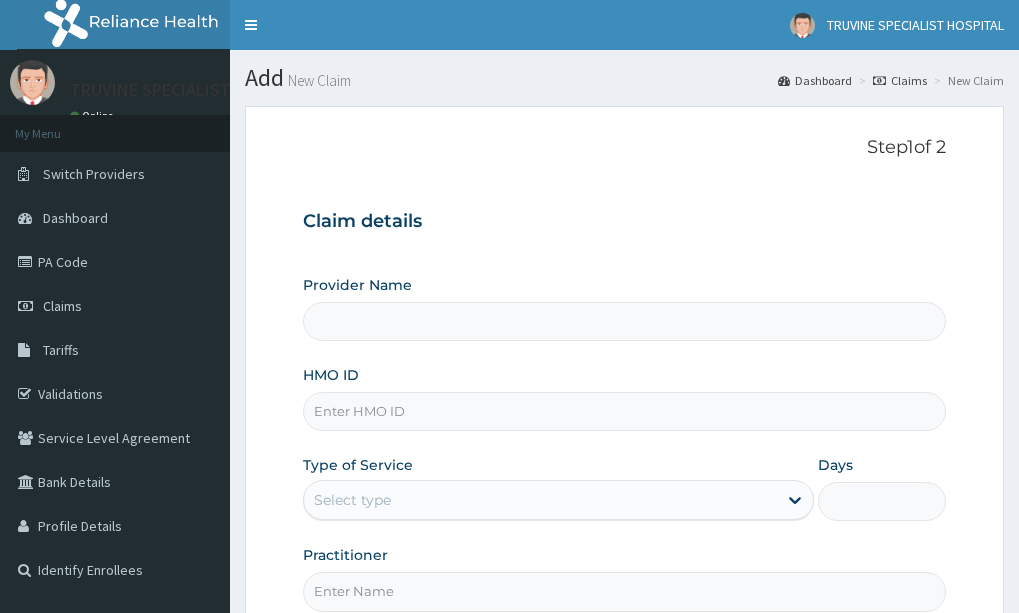 scroll, scrollTop: 0, scrollLeft: 0, axis: both 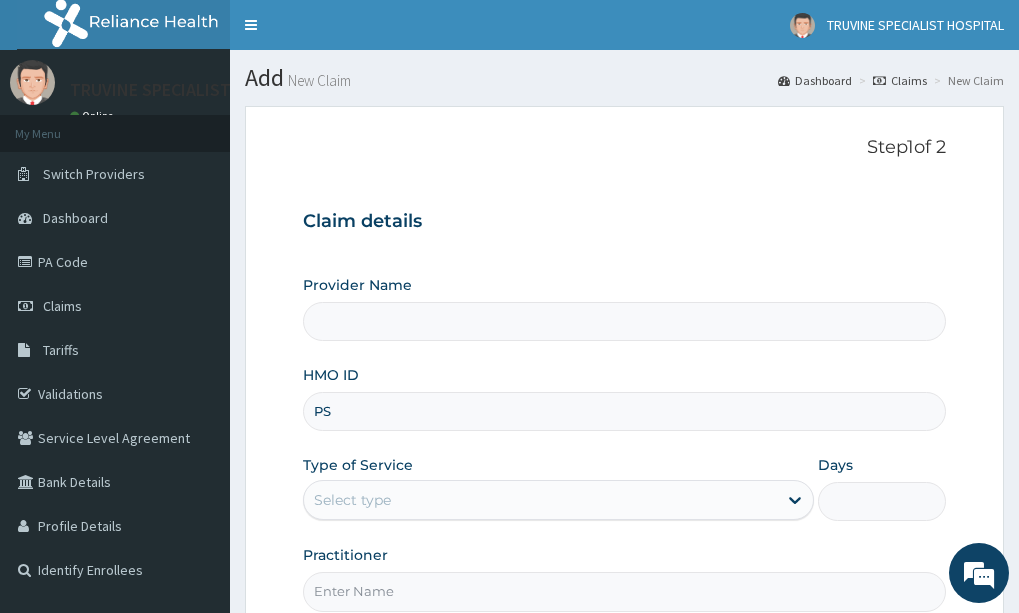 type on "PSM" 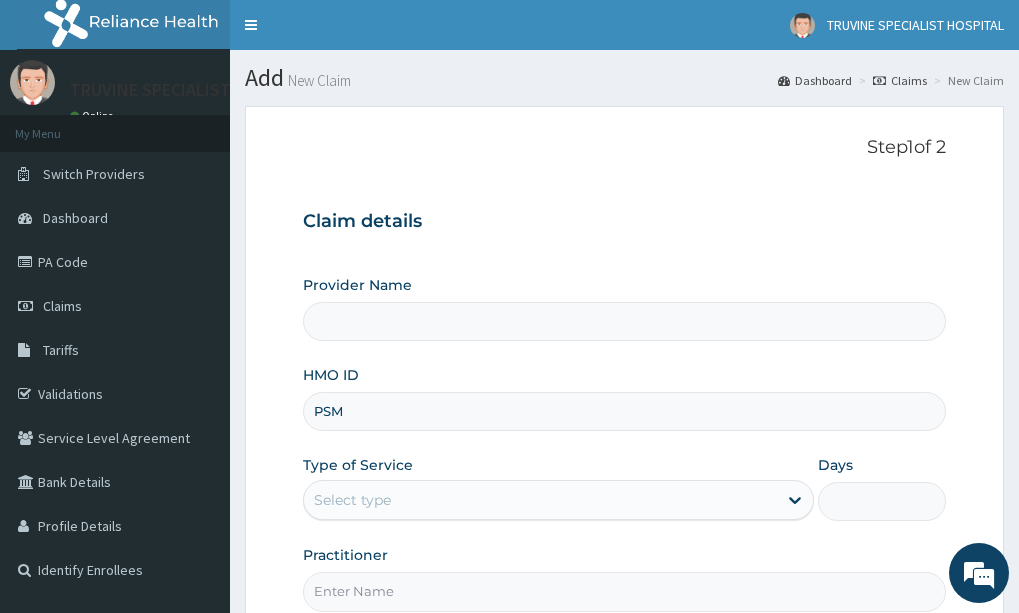 scroll, scrollTop: 0, scrollLeft: 0, axis: both 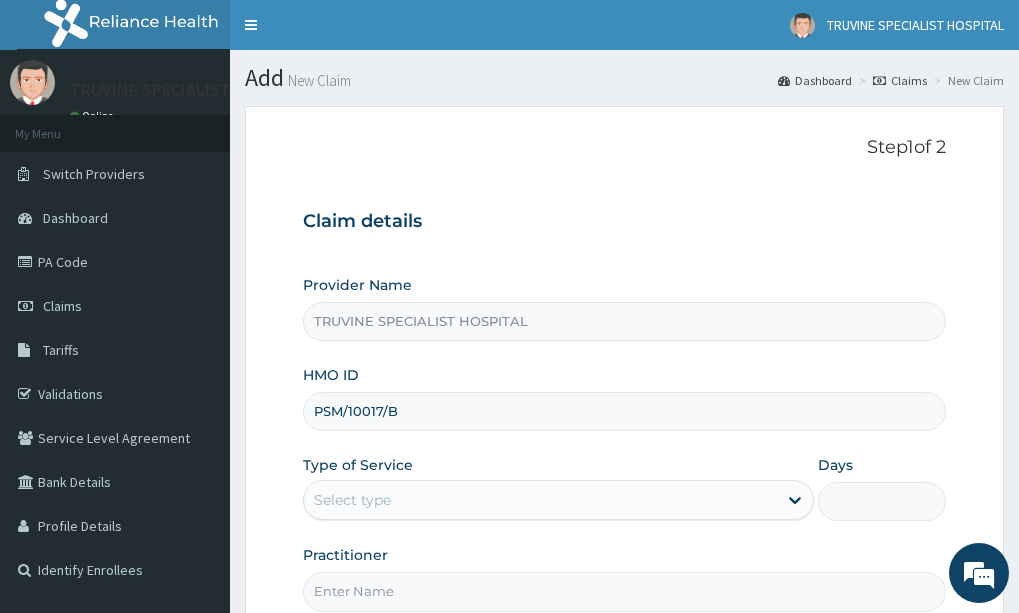 type on "PSM/10017/B" 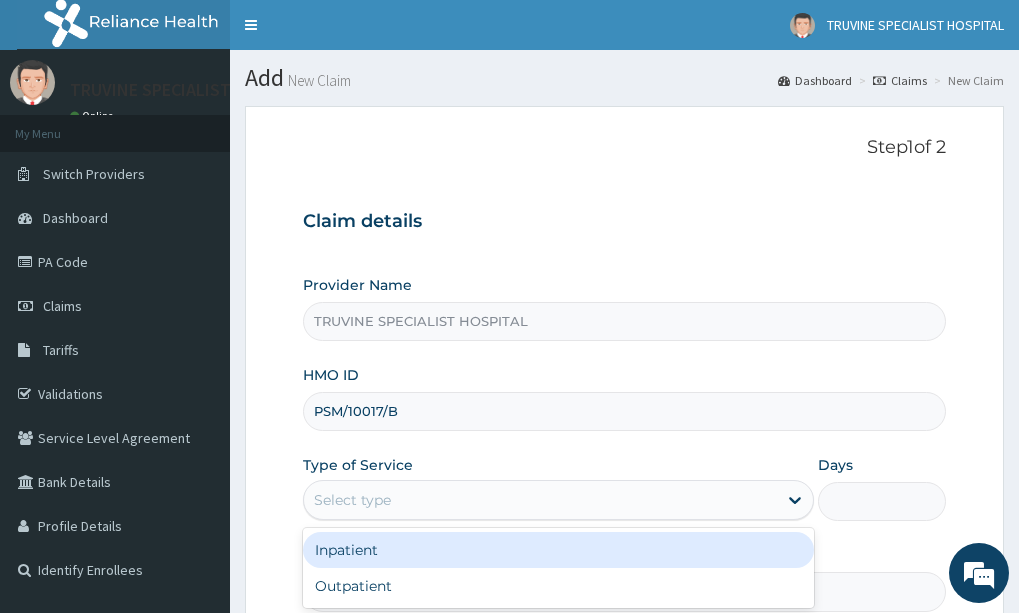 click on "Select type" at bounding box center [541, 500] 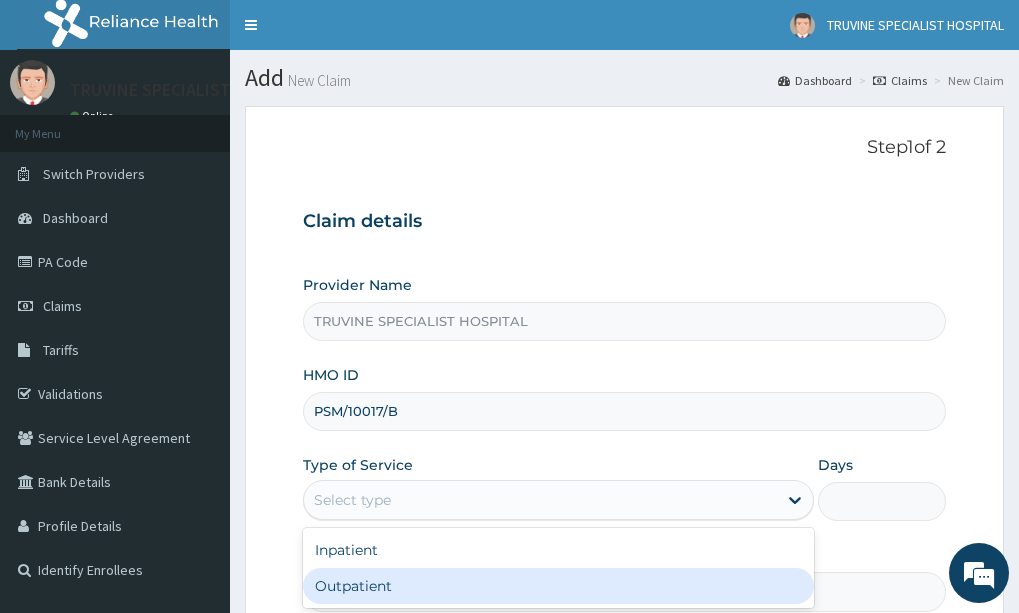 click on "Outpatient" at bounding box center (559, 586) 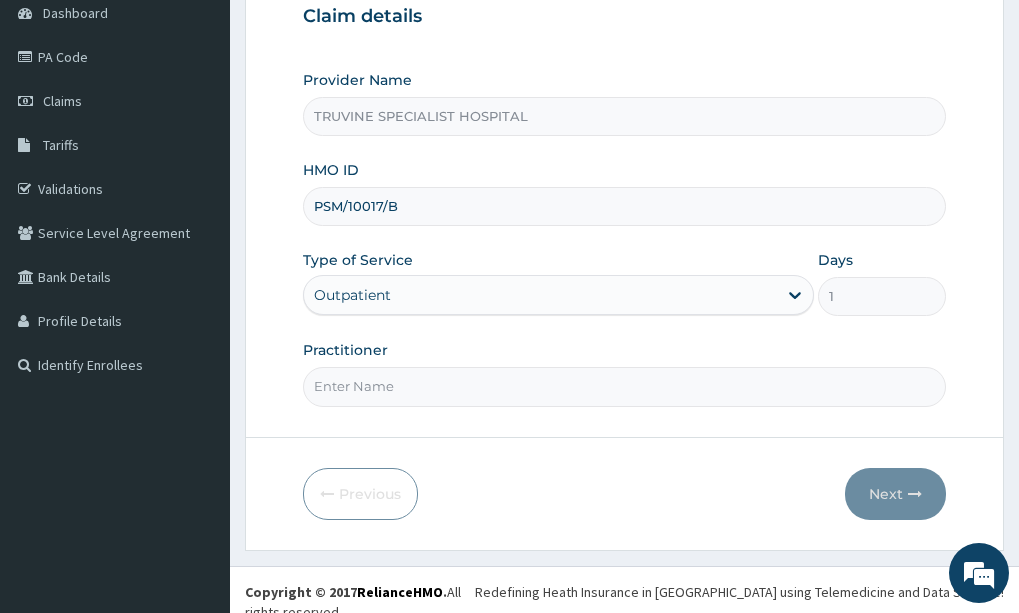 scroll, scrollTop: 209, scrollLeft: 0, axis: vertical 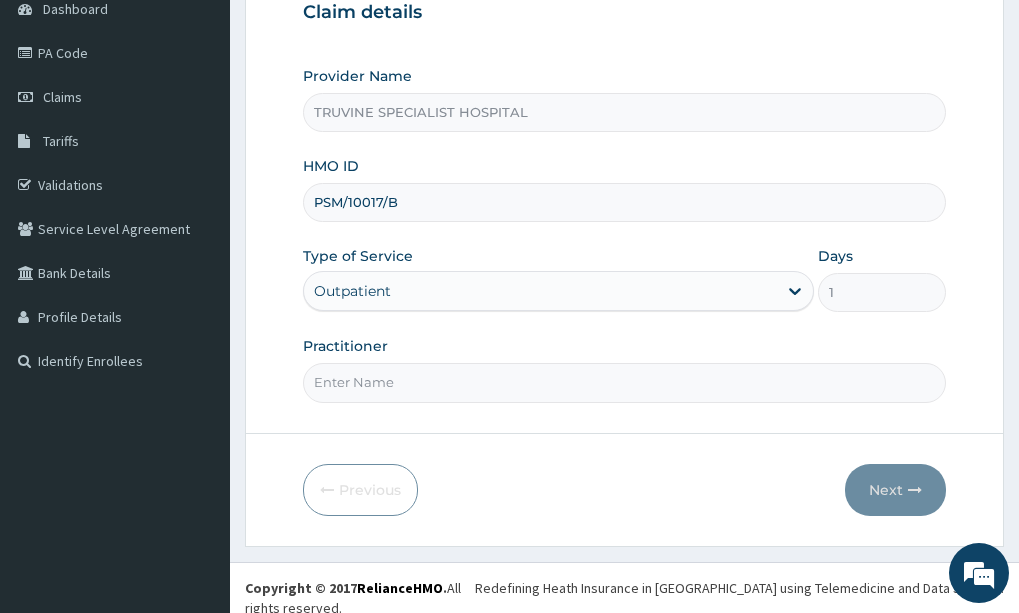 click on "Practitioner" at bounding box center (624, 382) 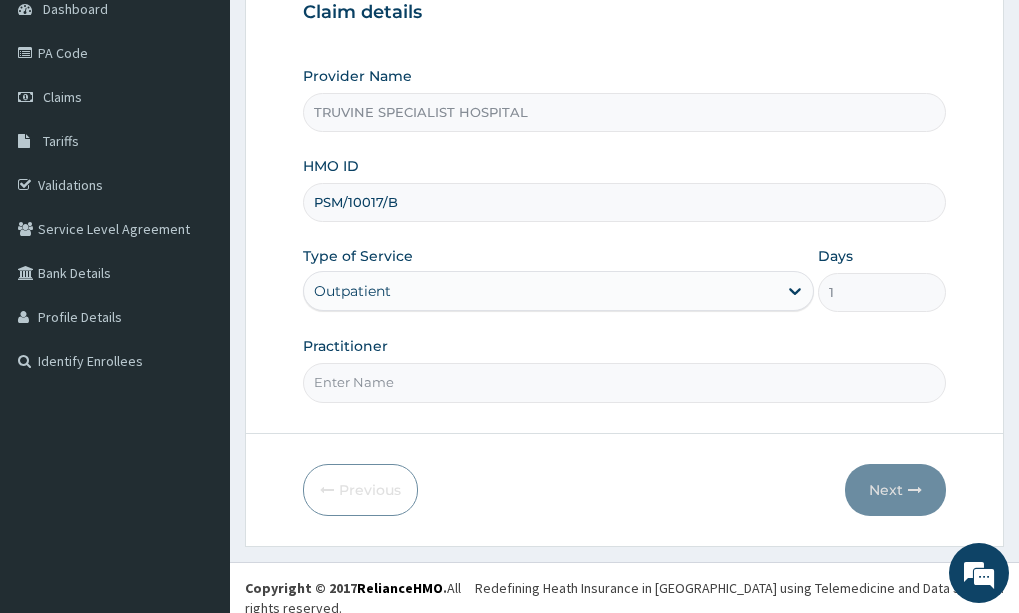 type on "DR. MWADI." 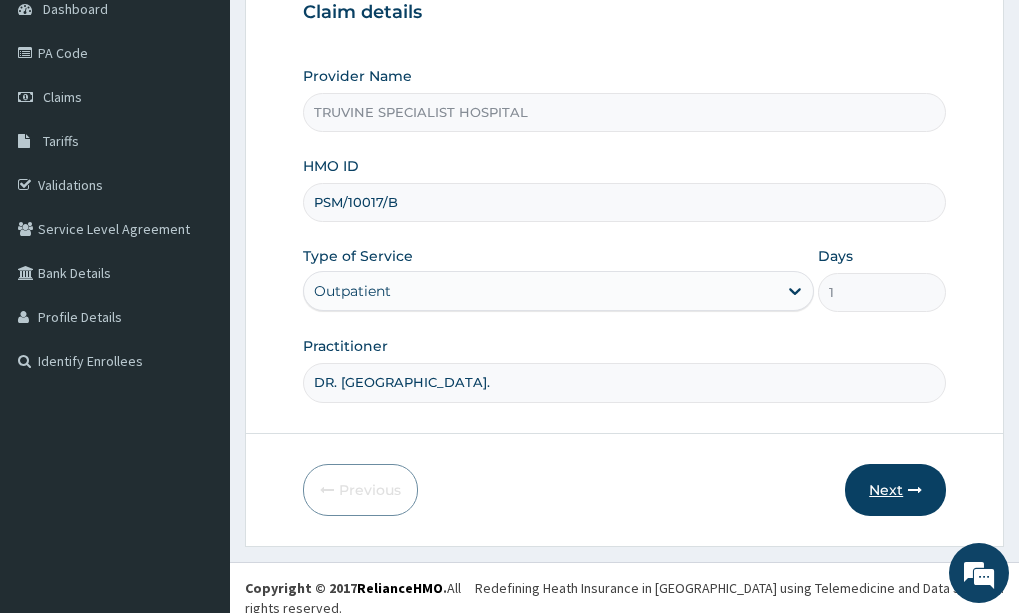 click on "Next" at bounding box center [895, 490] 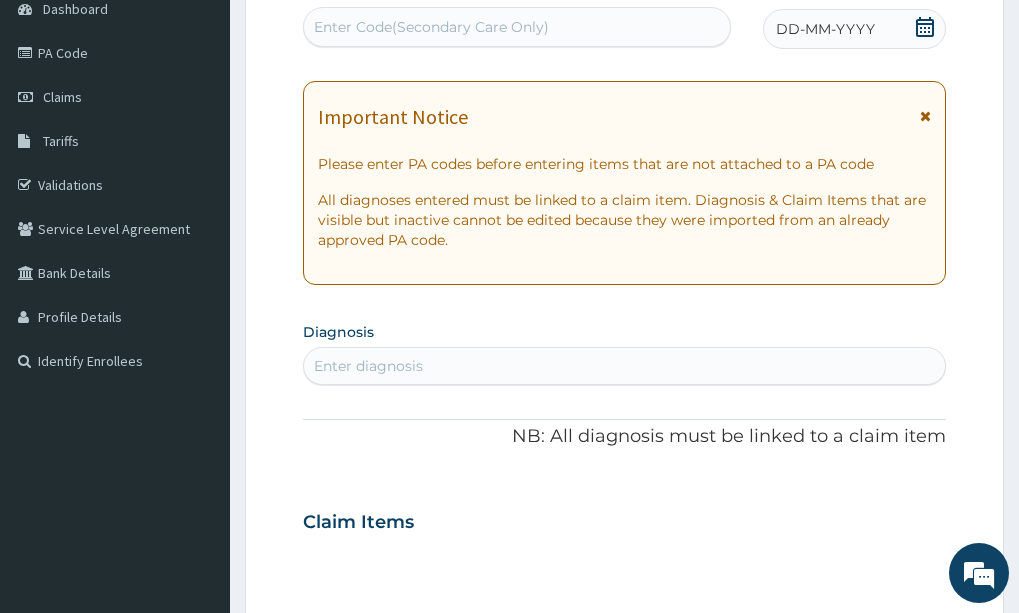 click on "Enter diagnosis" at bounding box center [624, 366] 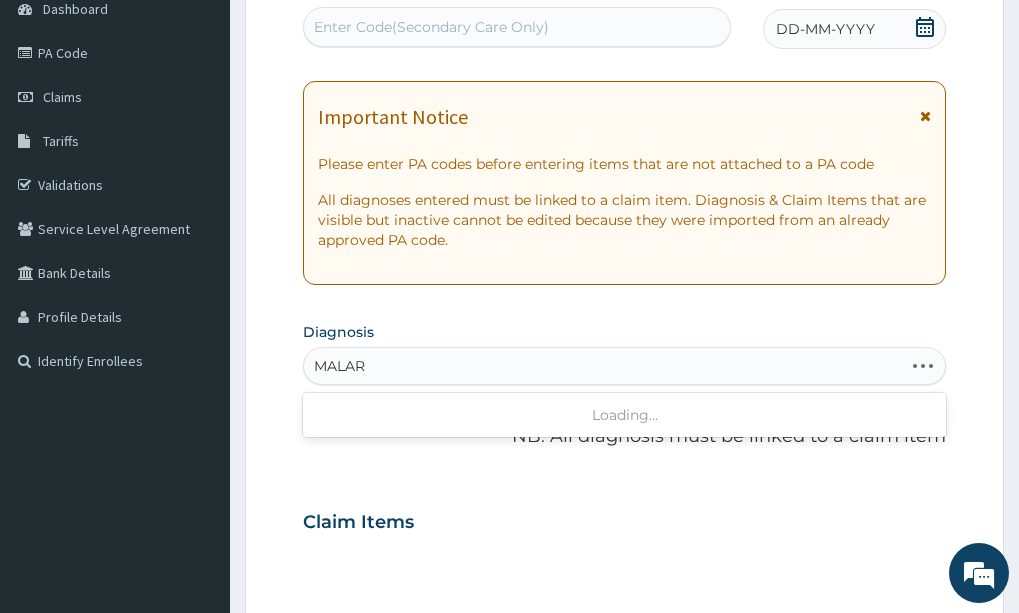 type on "MALARI" 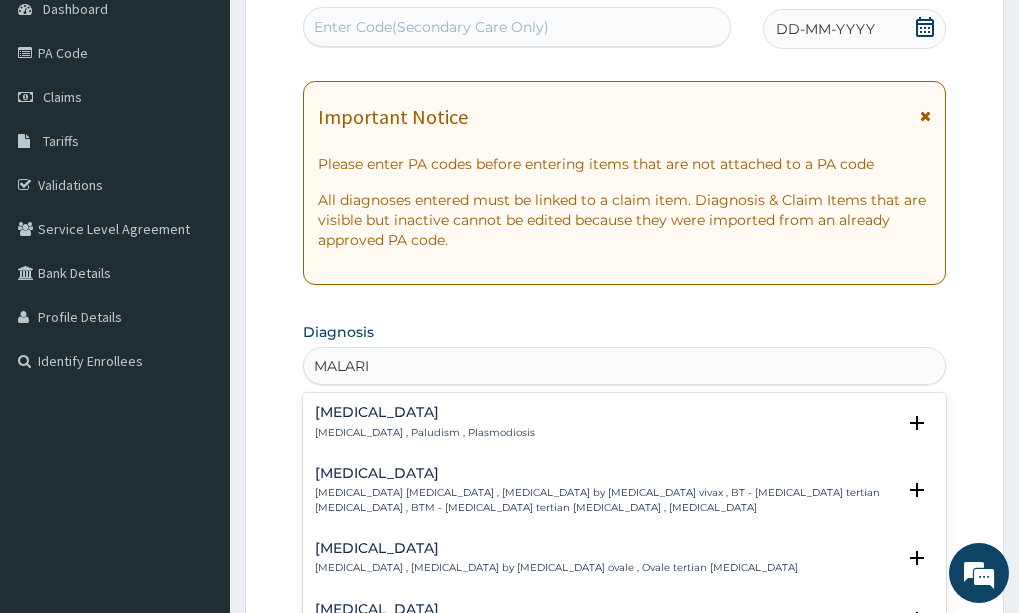 click on "Malaria , Paludism , Plasmodiosis" at bounding box center [425, 433] 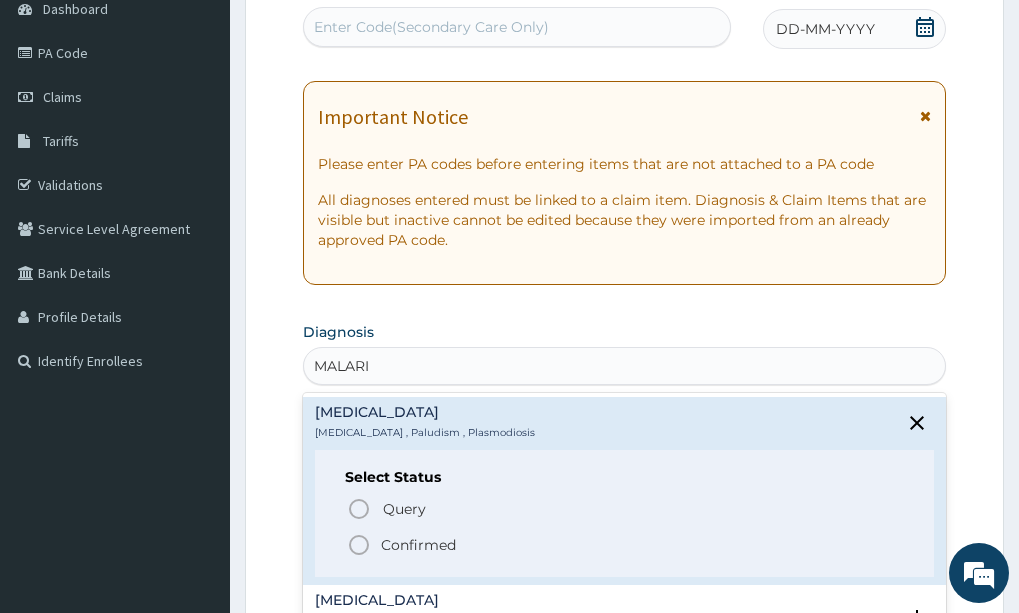 click on "Confirmed" at bounding box center (418, 545) 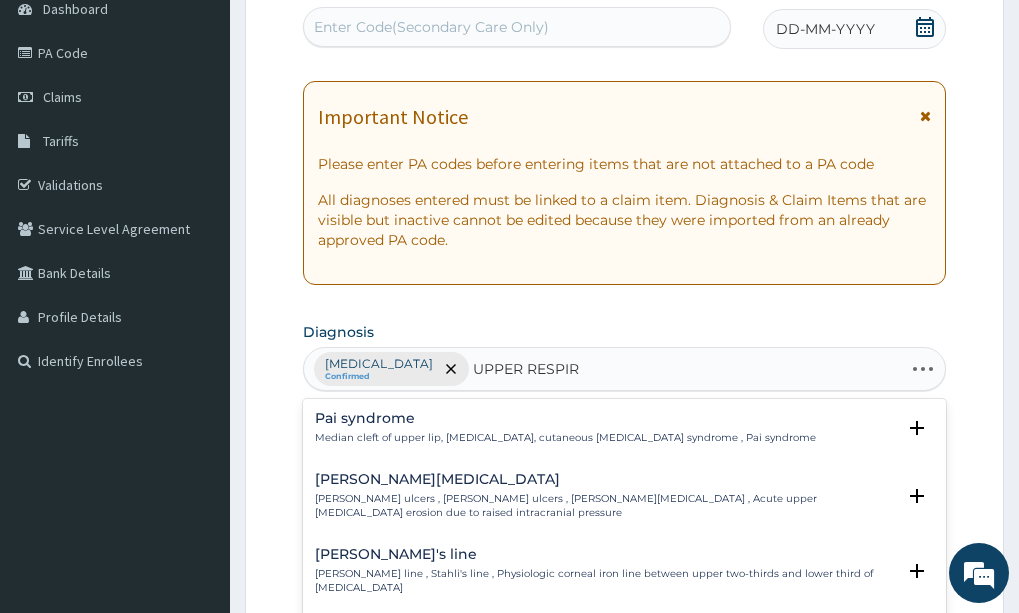 type on "UPPER RESPIRA" 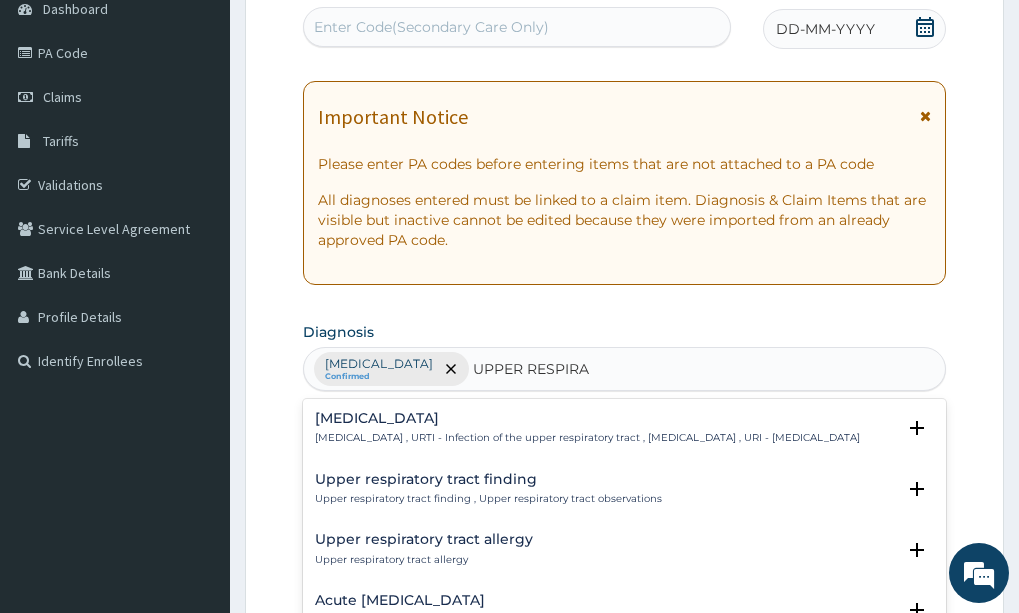 click on "Upper respiratory infection , URTI - Infection of the upper respiratory tract , Upper respiratory tract infection , URI - Upper respiratory infection" at bounding box center [587, 438] 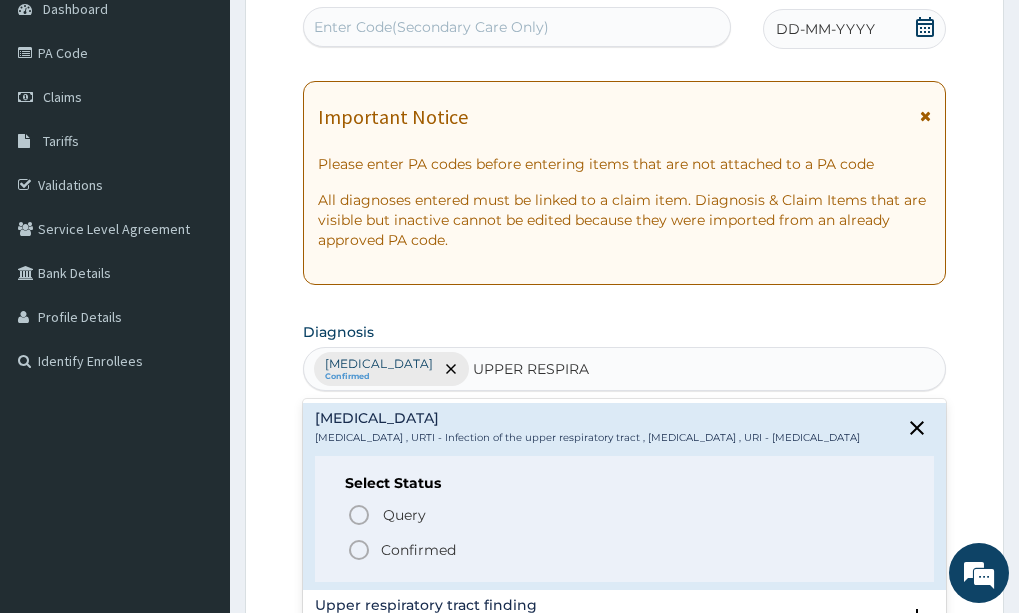click on "Confirmed" at bounding box center (625, 550) 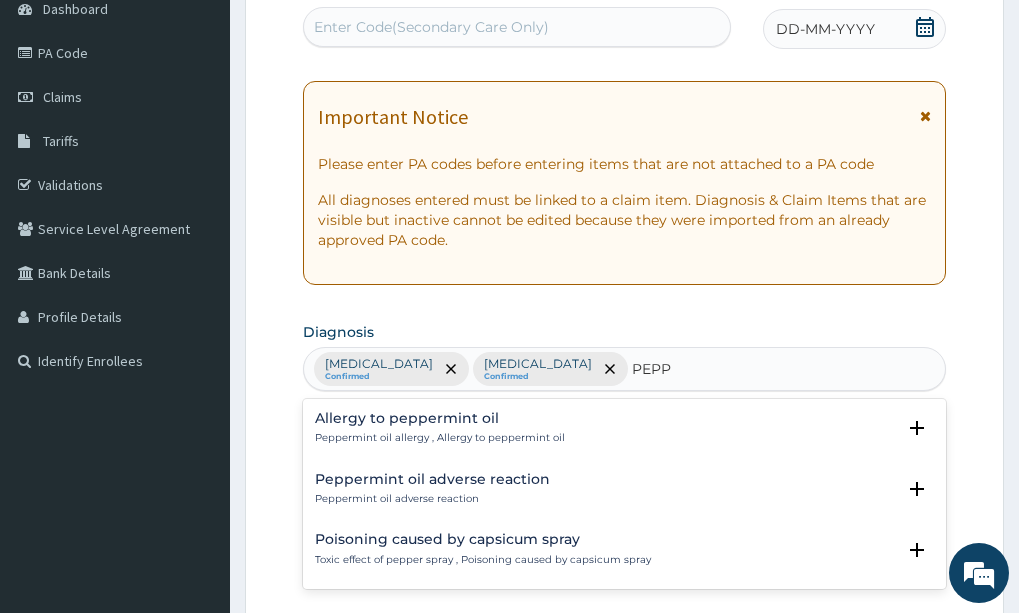 type on "PEP" 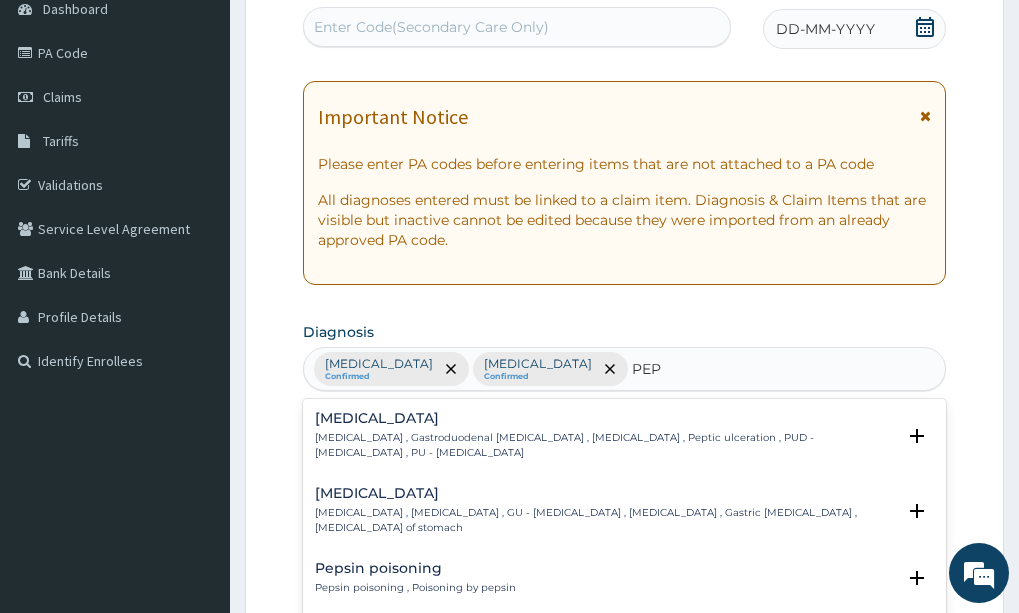 click on "Peptic ulcer Peptic ulcer , Gastroduodenal ulcer , Peptic ulcer disease , Peptic ulceration , PUD - Peptic ulcer disease , PU - Peptic ulcer" at bounding box center [605, 435] 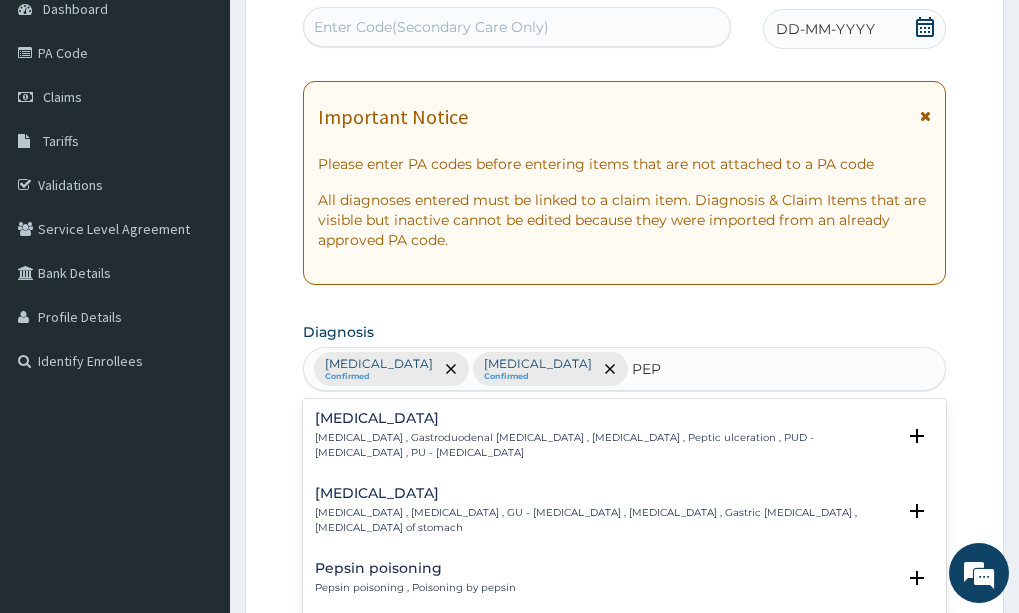 click on "Peptic ulcer Peptic ulcer , Gastroduodenal ulcer , Peptic ulcer disease , Peptic ulceration , PUD - Peptic ulcer disease , PU - Peptic ulcer" at bounding box center (605, 435) 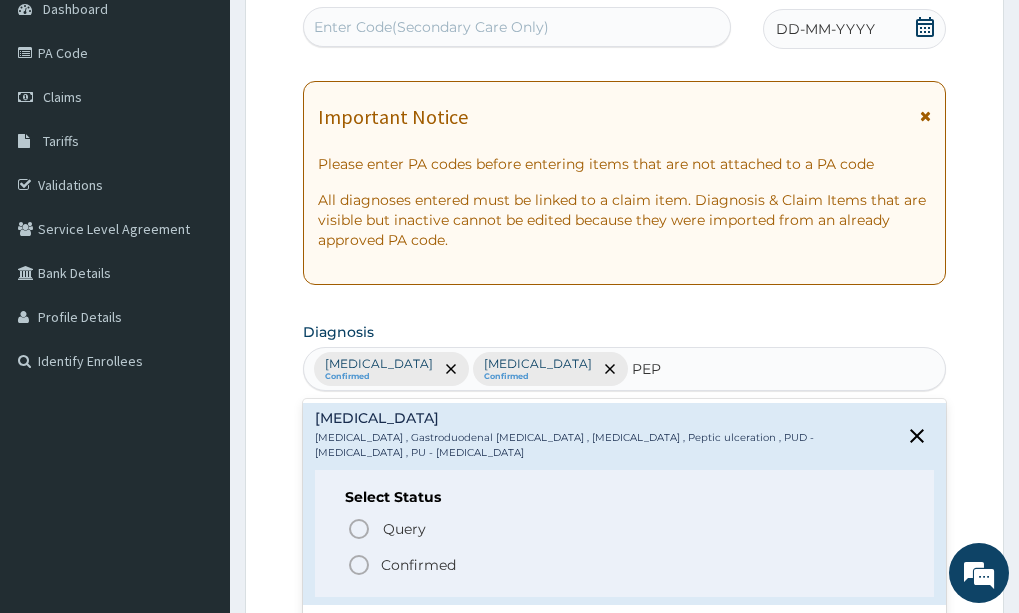 click on "Confirmed" at bounding box center [418, 565] 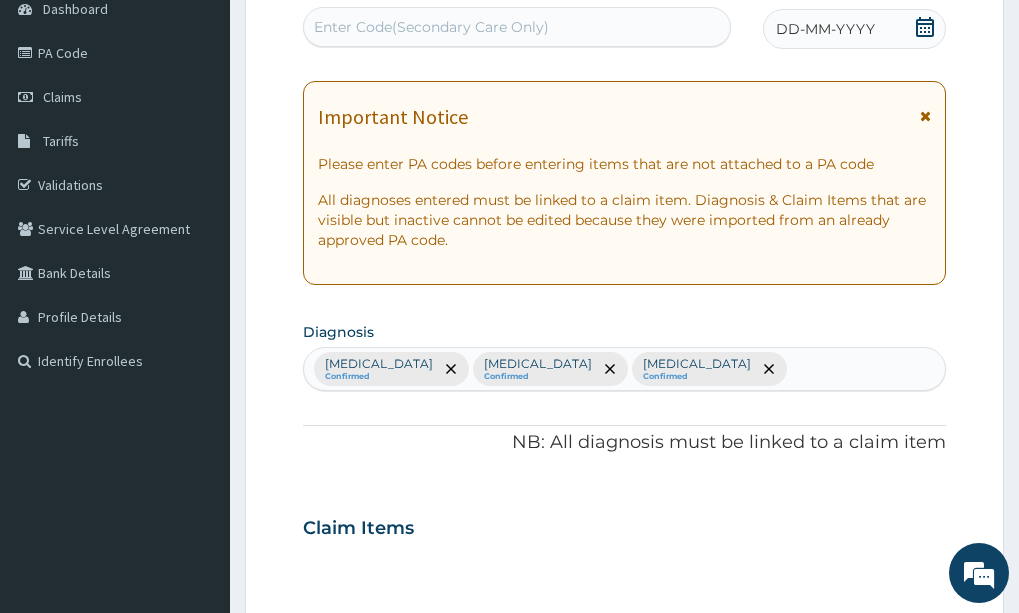 scroll, scrollTop: 745, scrollLeft: 0, axis: vertical 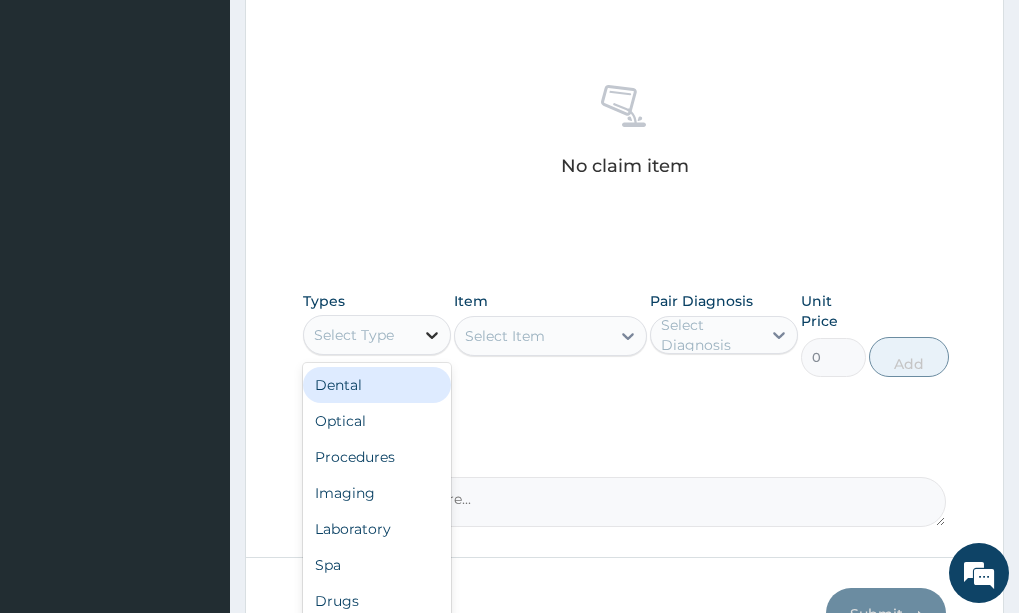 click 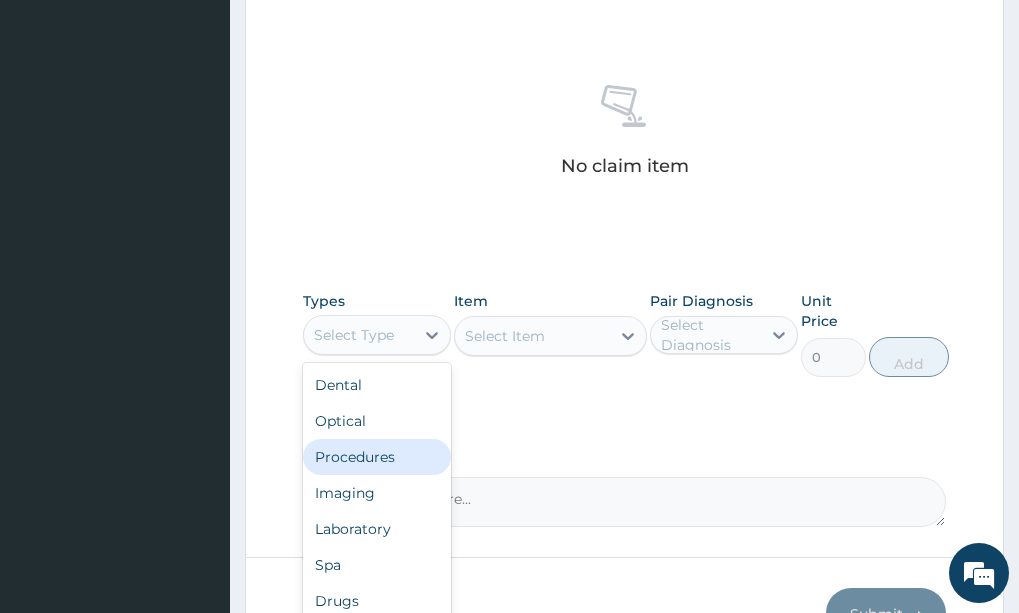 click on "Procedures" at bounding box center (377, 457) 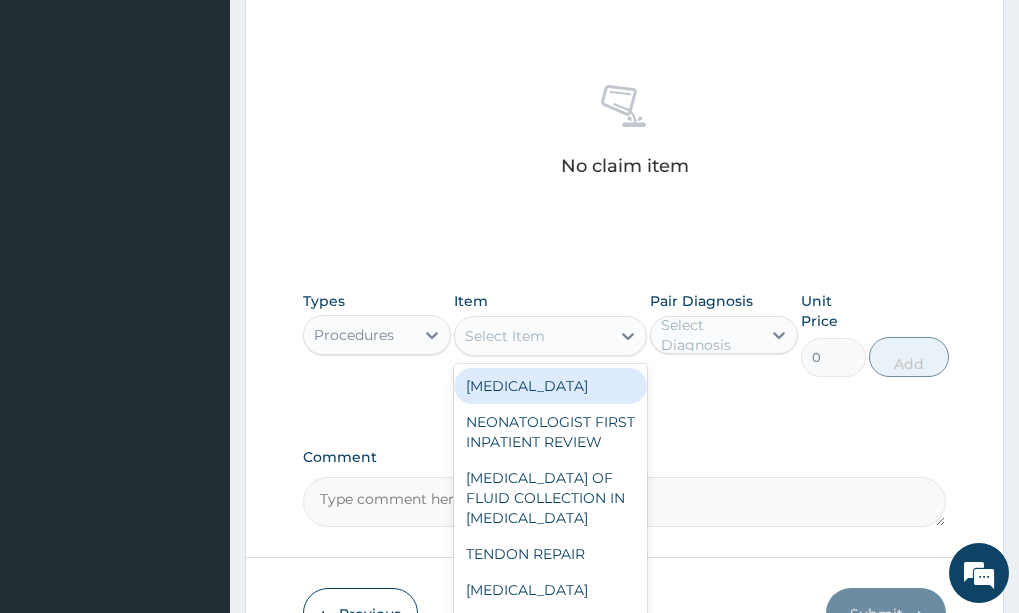 click 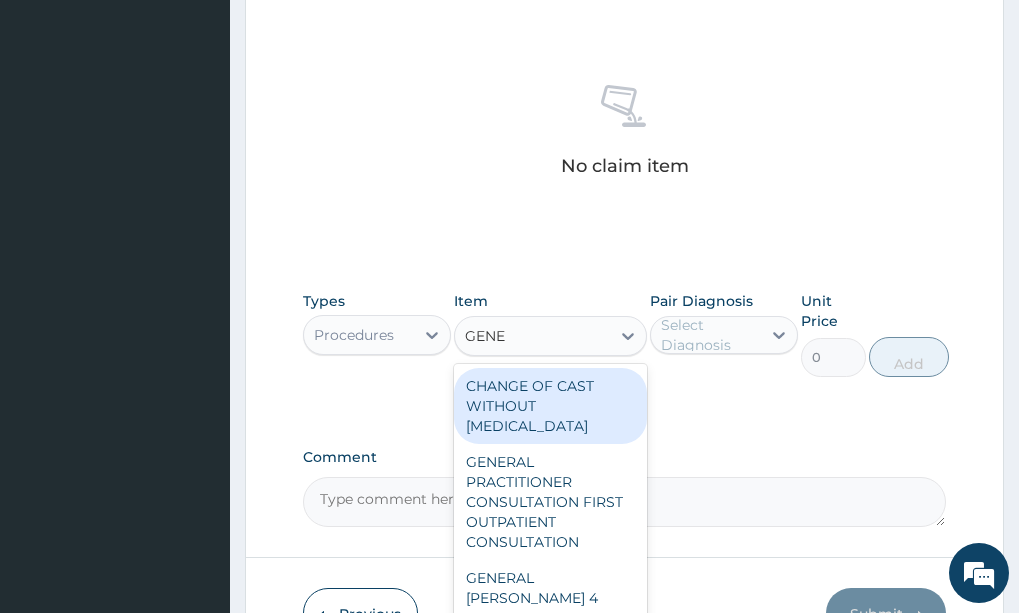type on "GENER" 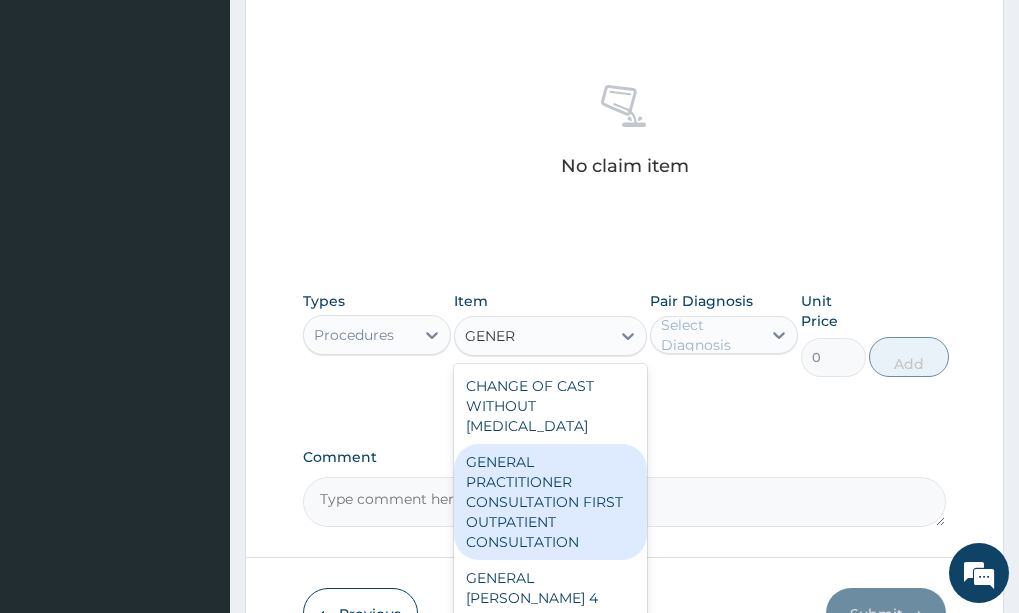 click on "GENERAL PRACTITIONER CONSULTATION FIRST OUTPATIENT CONSULTATION" at bounding box center (550, 502) 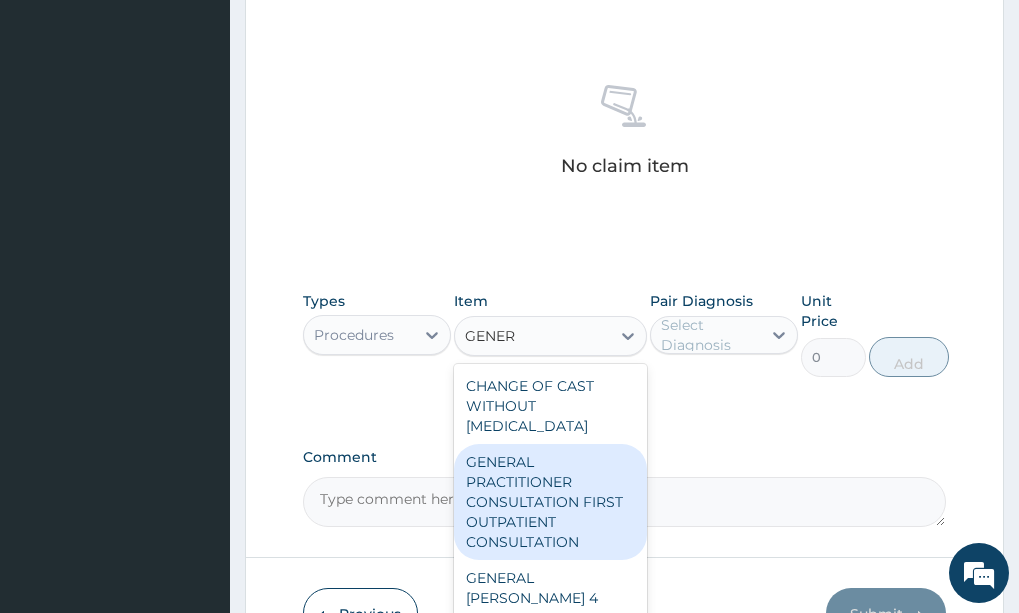 type 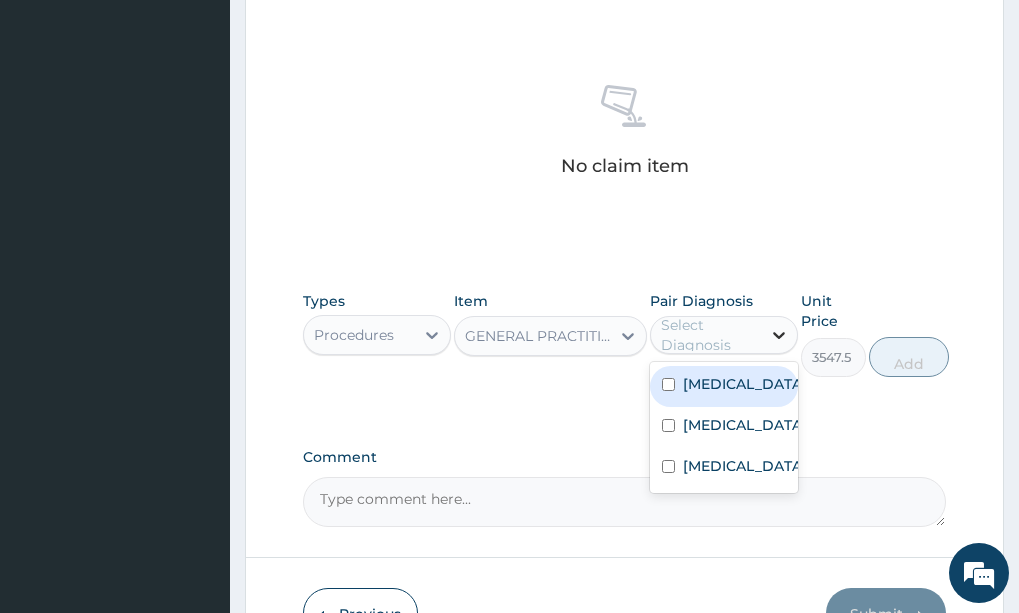 click 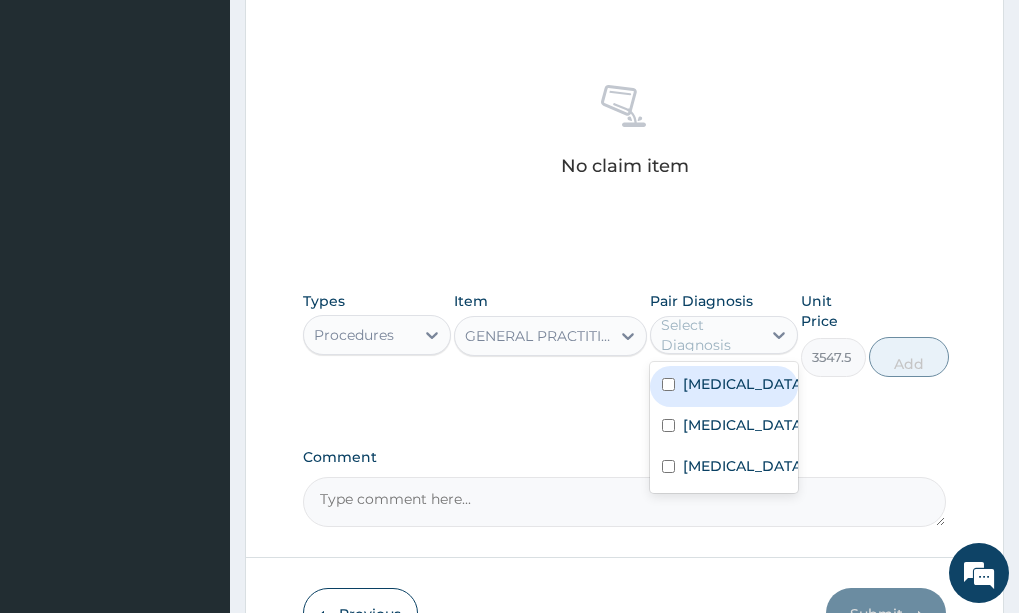 click on "Malaria" at bounding box center [724, 386] 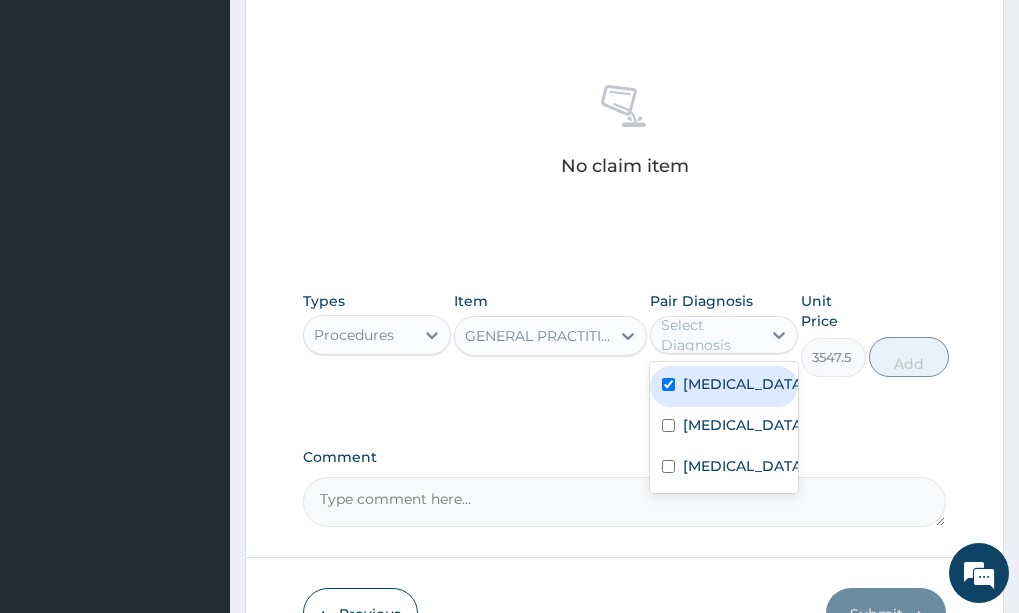 checkbox on "true" 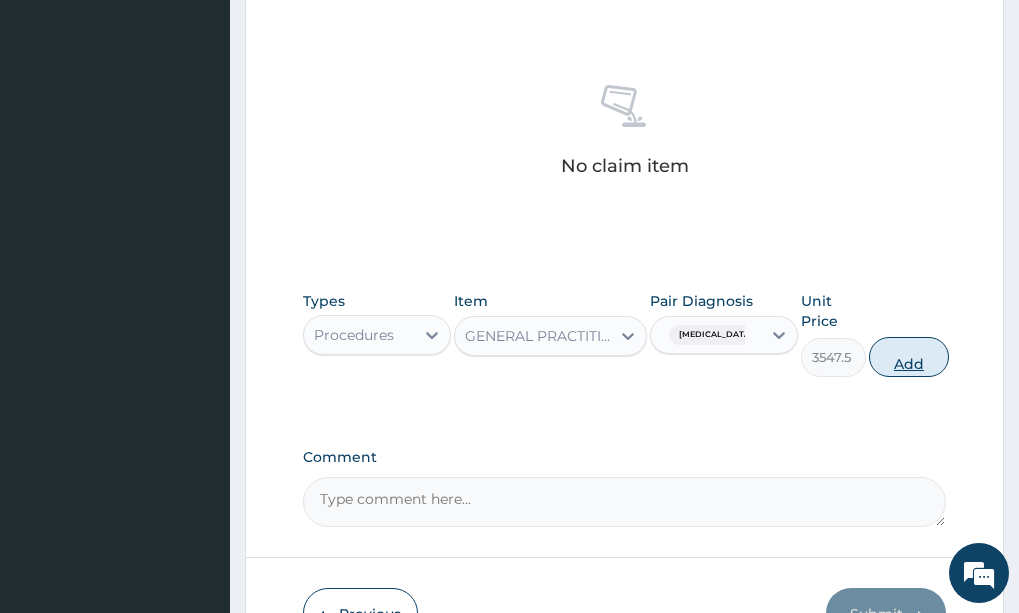 click on "Add" at bounding box center (909, 357) 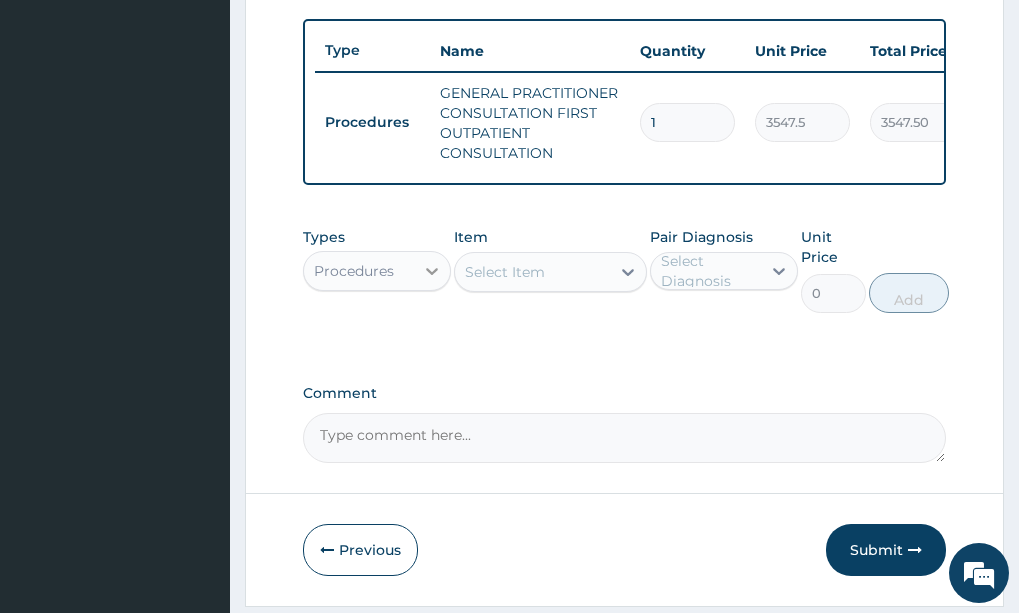 click 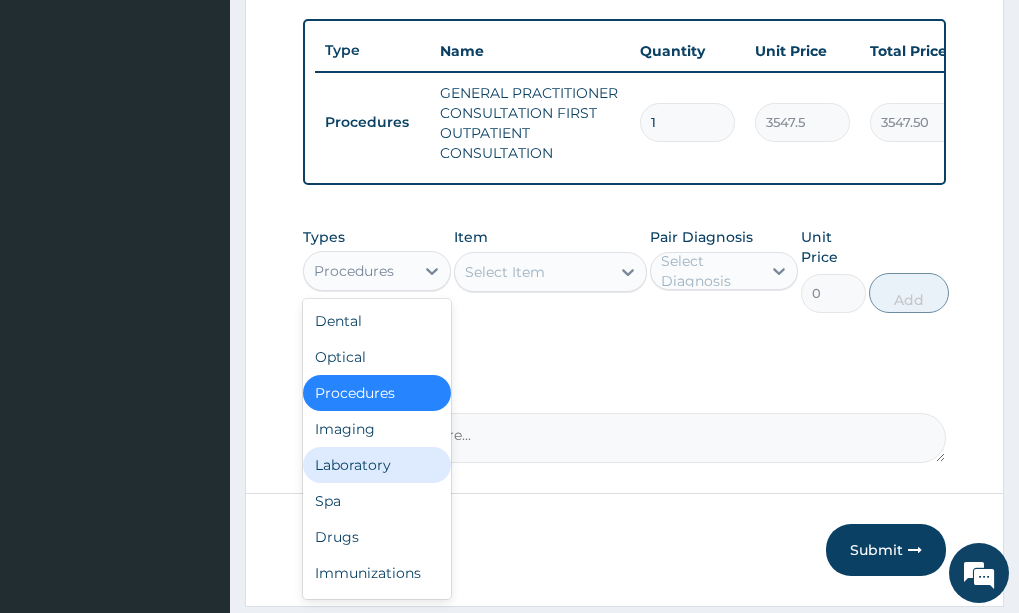 click on "Laboratory" at bounding box center [377, 465] 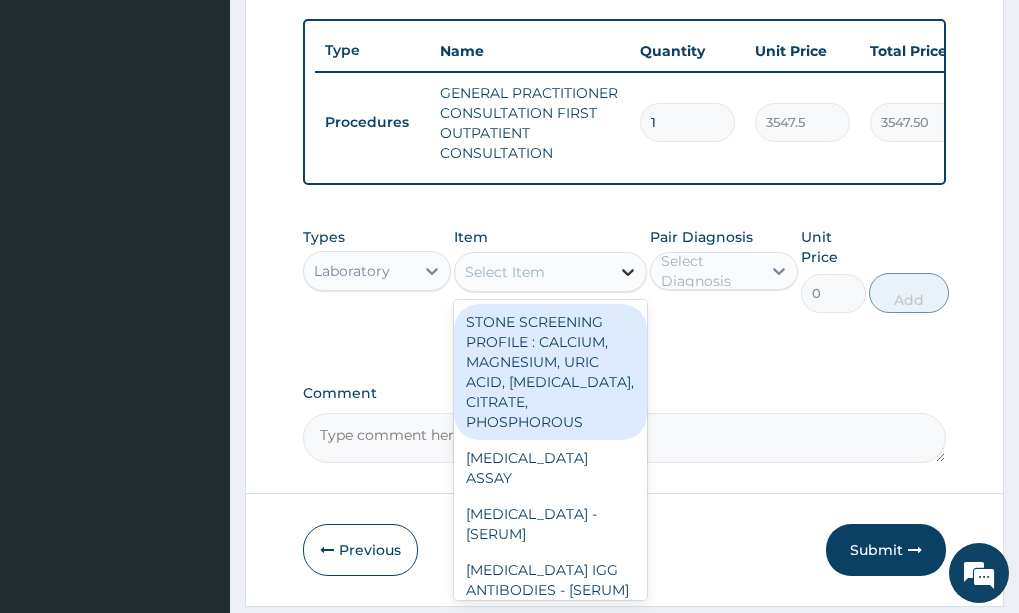 click 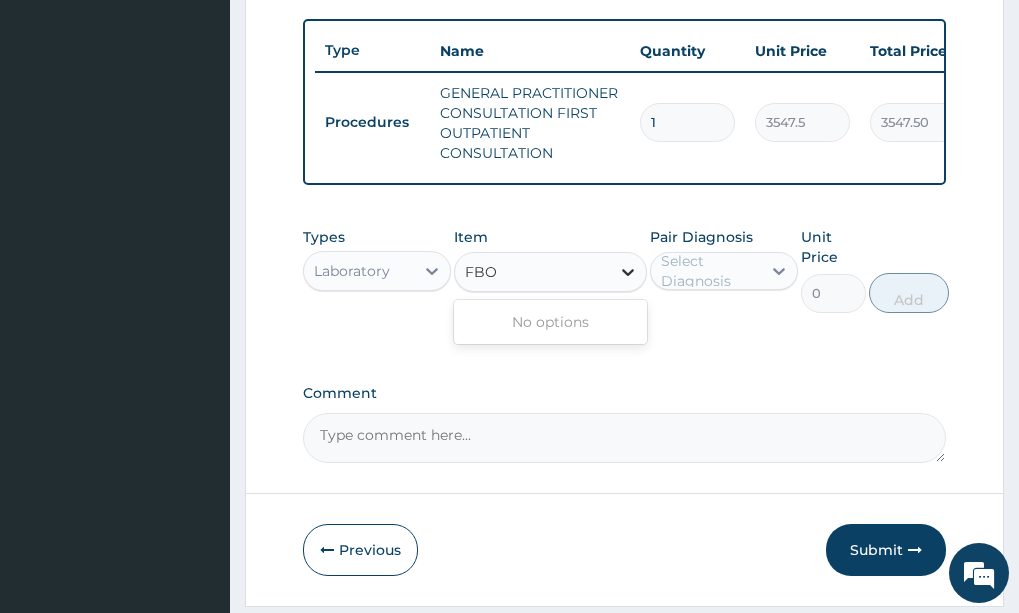 type on "FB" 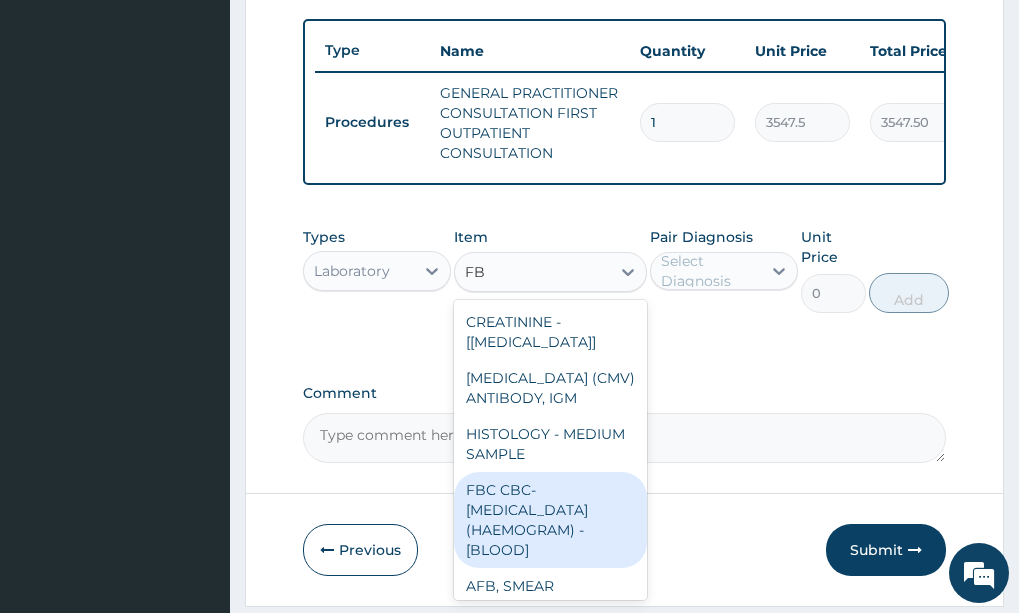 click on "FBC CBC-COMPLETE BLOOD COUNT (HAEMOGRAM) - [BLOOD]" at bounding box center [550, 520] 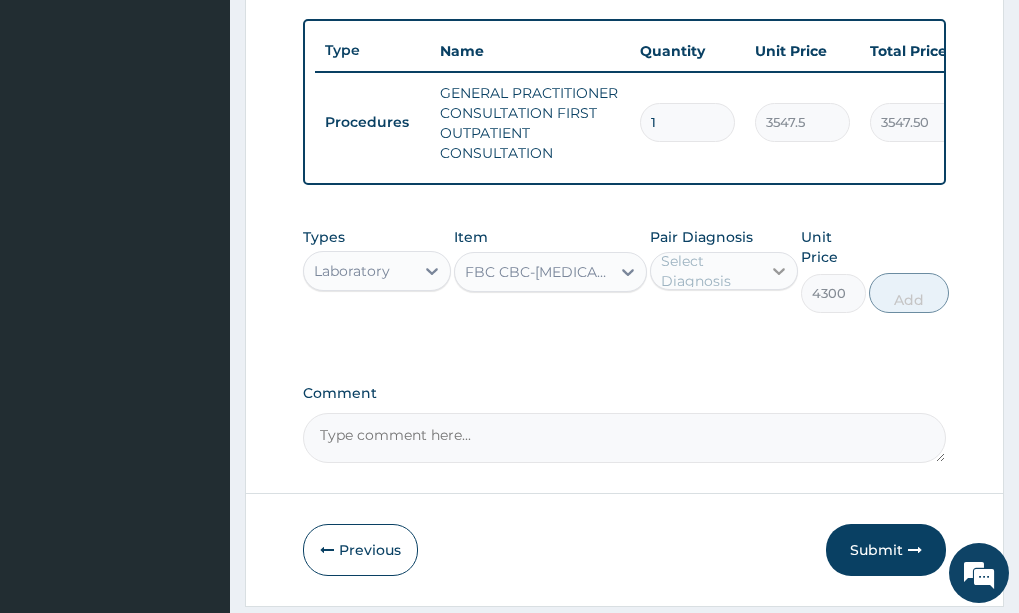 click 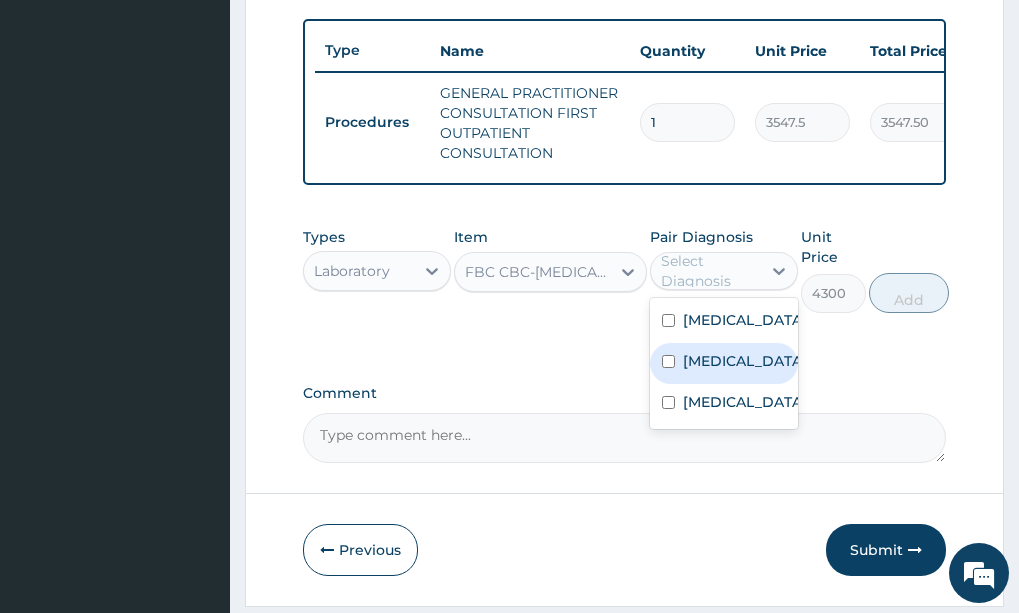 click on "Upper respiratory infection" at bounding box center (745, 361) 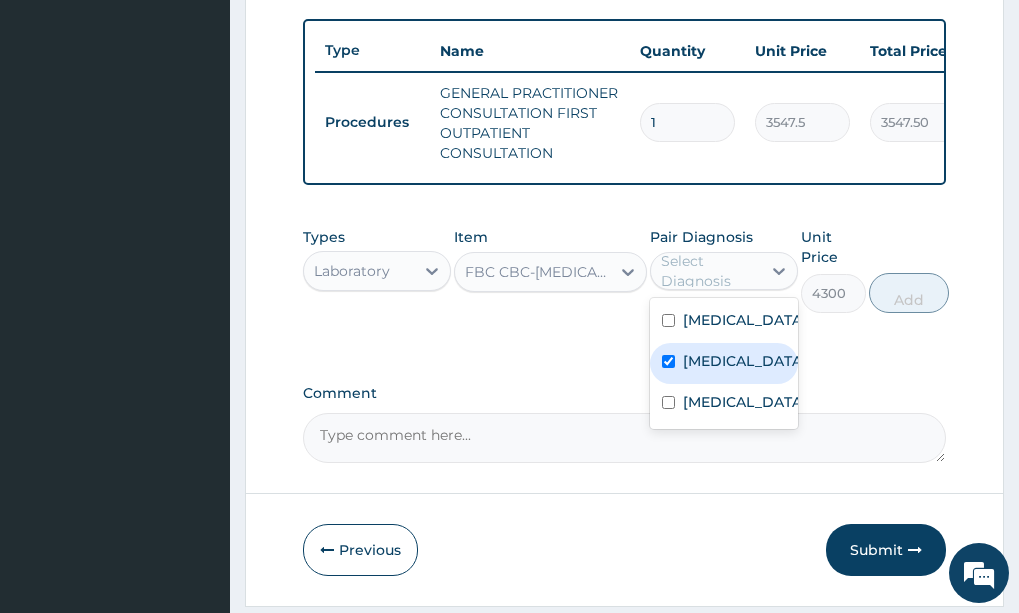 checkbox on "true" 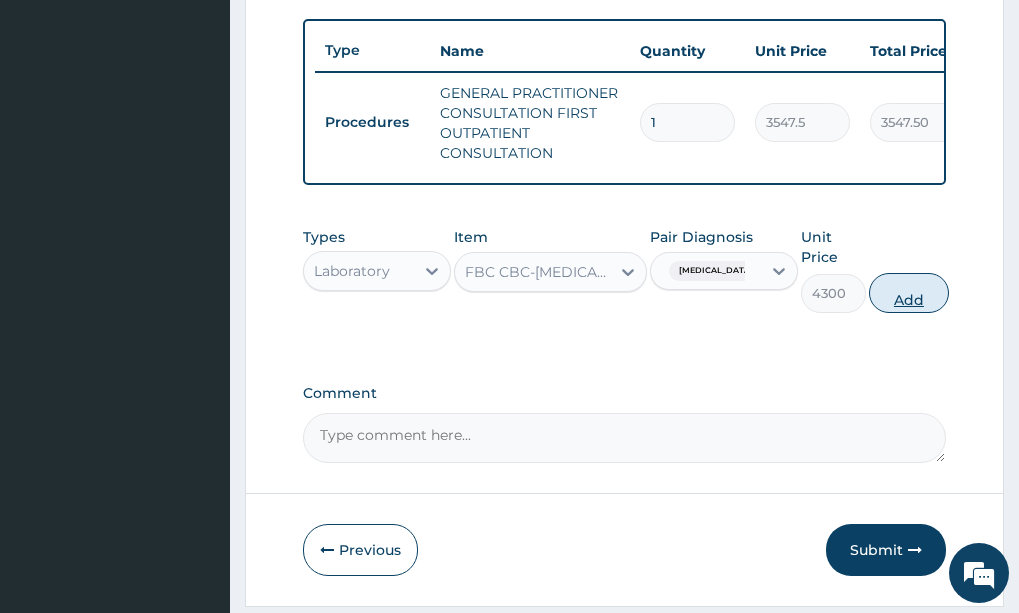 click on "Add" at bounding box center (909, 293) 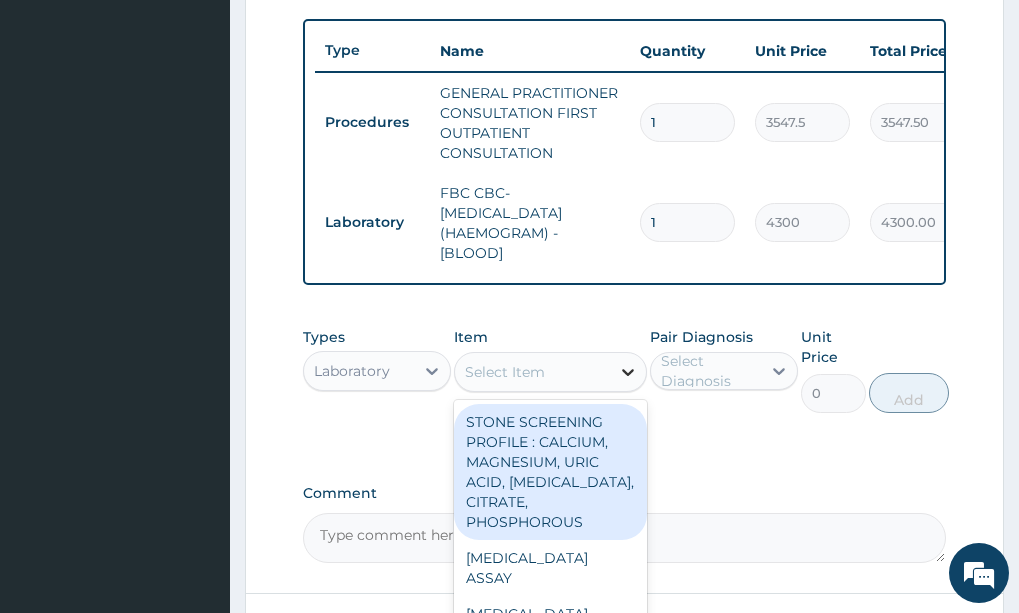 click 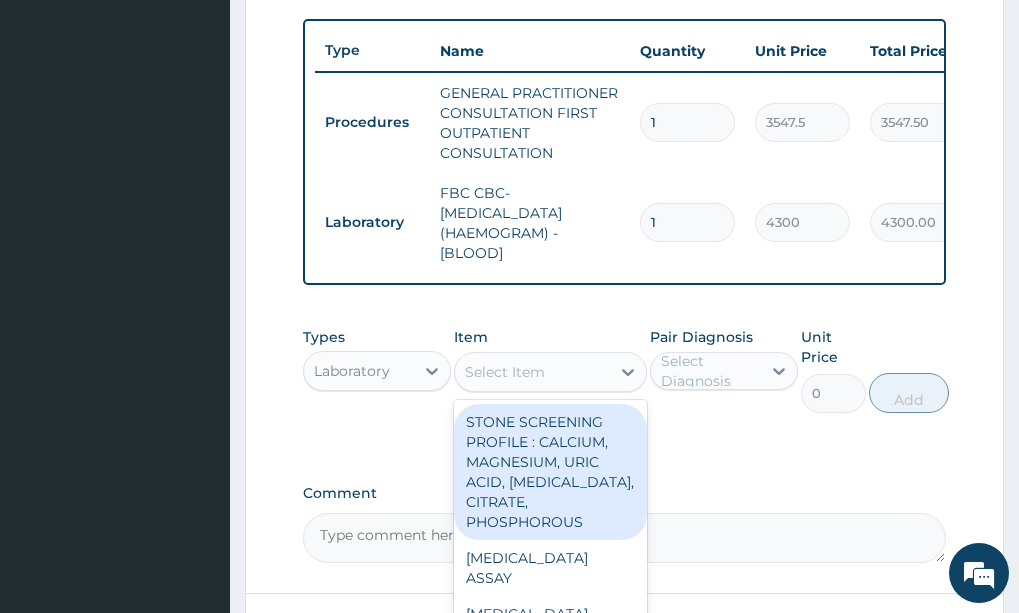 click on "Step  2  of 2 PA Code / Prescription Code Enter Code(Secondary Care Only) Encounter Date DD-MM-YYYY Important Notice Please enter PA codes before entering items that are not attached to a PA code   All diagnoses entered must be linked to a claim item. Diagnosis & Claim Items that are visible but inactive cannot be edited because they were imported from an already approved PA code. Diagnosis Malaria Confirmed Upper respiratory infection Confirmed Peptic ulcer Confirmed NB: All diagnosis must be linked to a claim item Claim Items Type Name Quantity Unit Price Total Price Pair Diagnosis Actions Procedures GENERAL PRACTITIONER CONSULTATION FIRST OUTPATIENT CONSULTATION 1 3547.5 3547.50 Malaria Delete Laboratory FBC CBC-COMPLETE BLOOD COUNT (HAEMOGRAM) - [BLOOD] 1 4300 4300.00 Upper respiratory infection Delete Types Laboratory Item option FBC CBC-COMPLETE BLOOD COUNT (HAEMOGRAM) - [BLOOD], selected. Select Item CYCLOSPORIN ASSAY CHOLESTEROL-LDL - [SERUM] FACTOR V LEIDEN PCV" at bounding box center (624, 33) 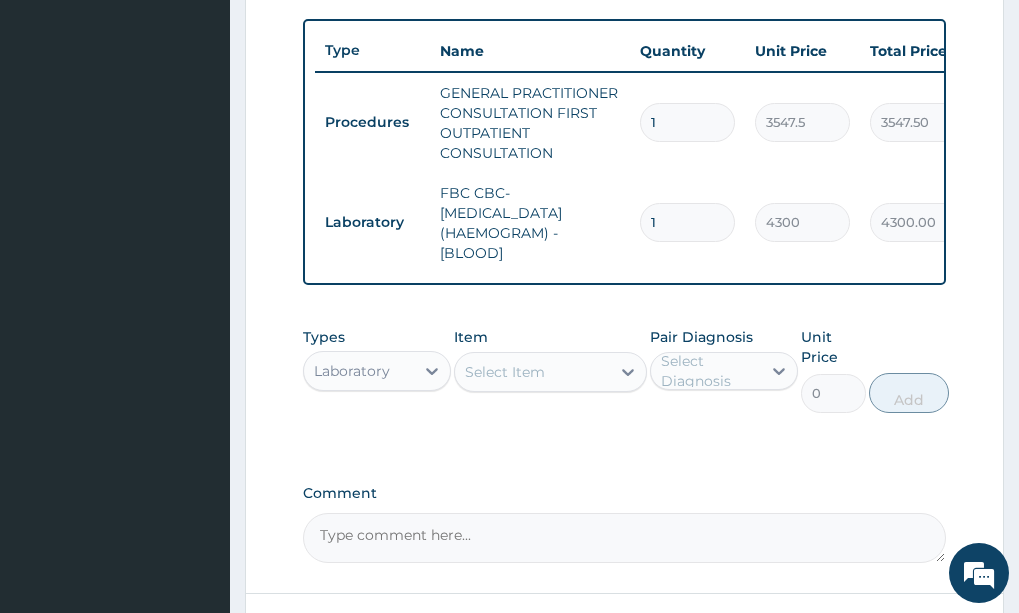 scroll, scrollTop: 209, scrollLeft: 0, axis: vertical 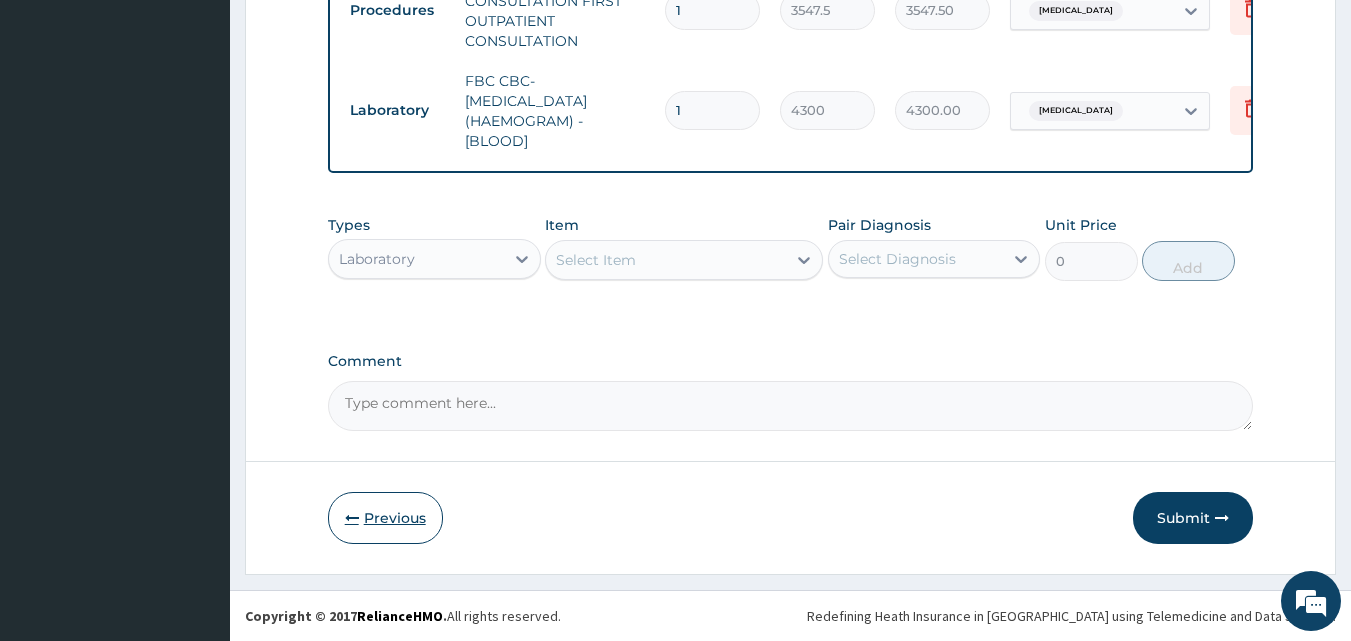 click on "Previous" at bounding box center [385, 518] 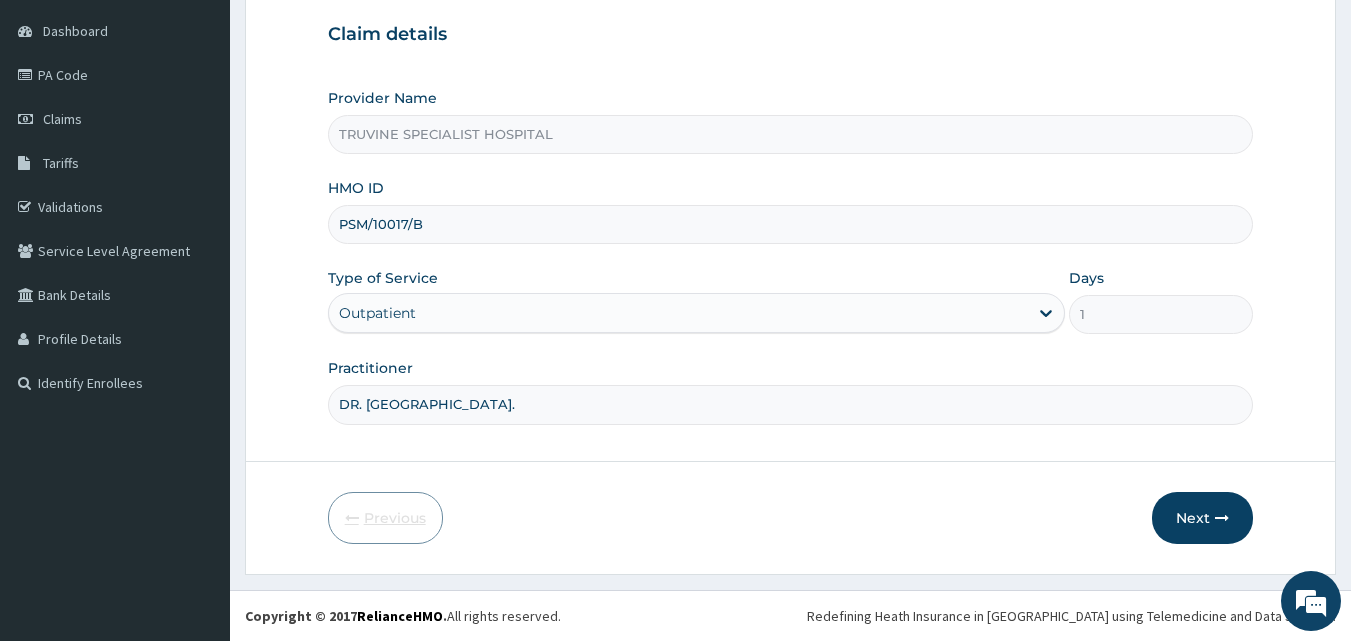 scroll, scrollTop: 187, scrollLeft: 0, axis: vertical 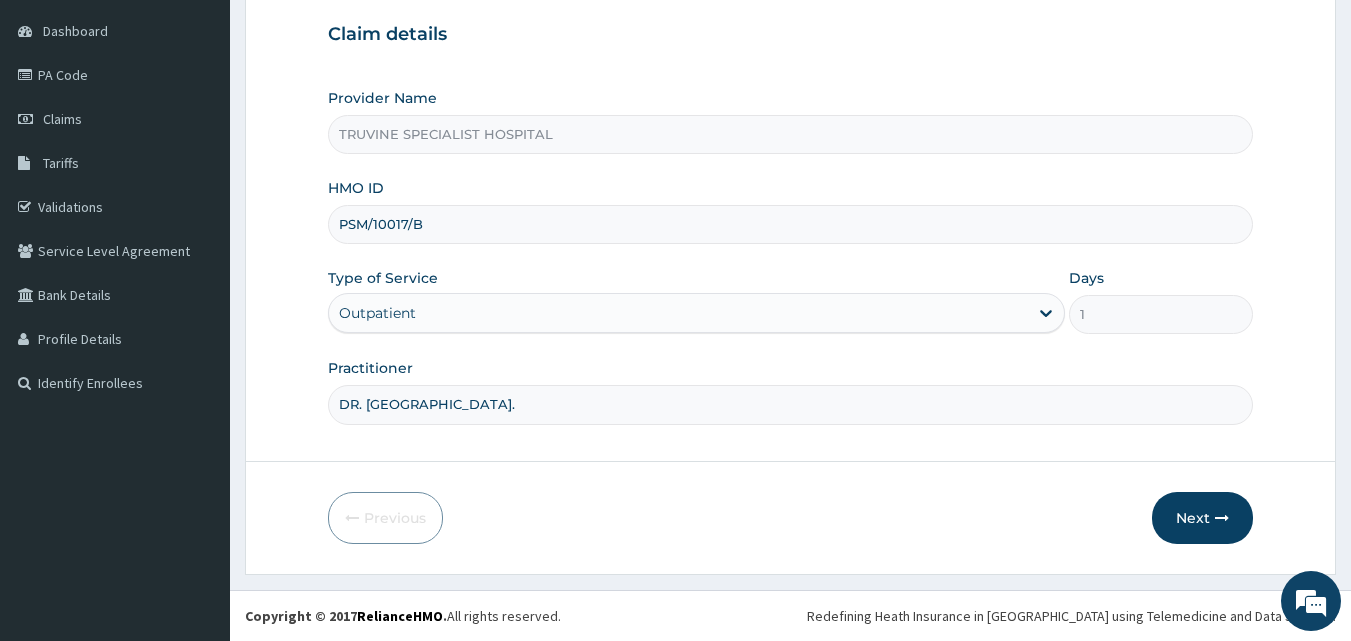 click on "PSM/10017/B" at bounding box center (791, 224) 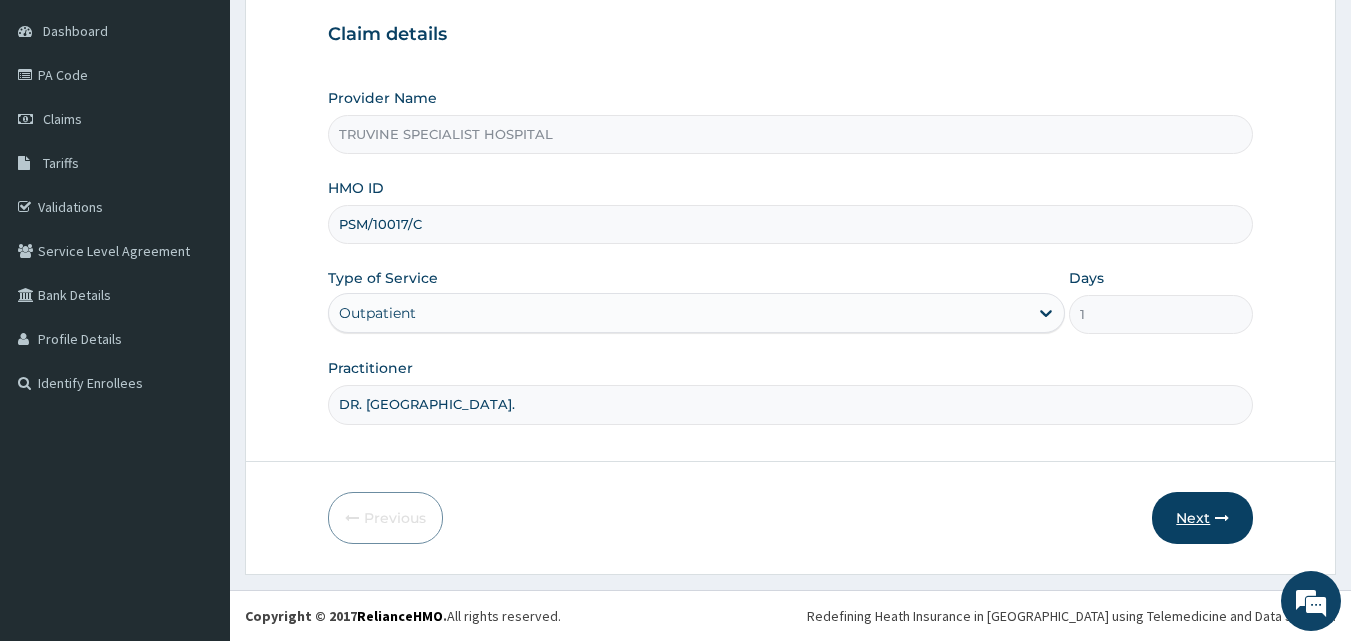 type on "PSM/10017/C" 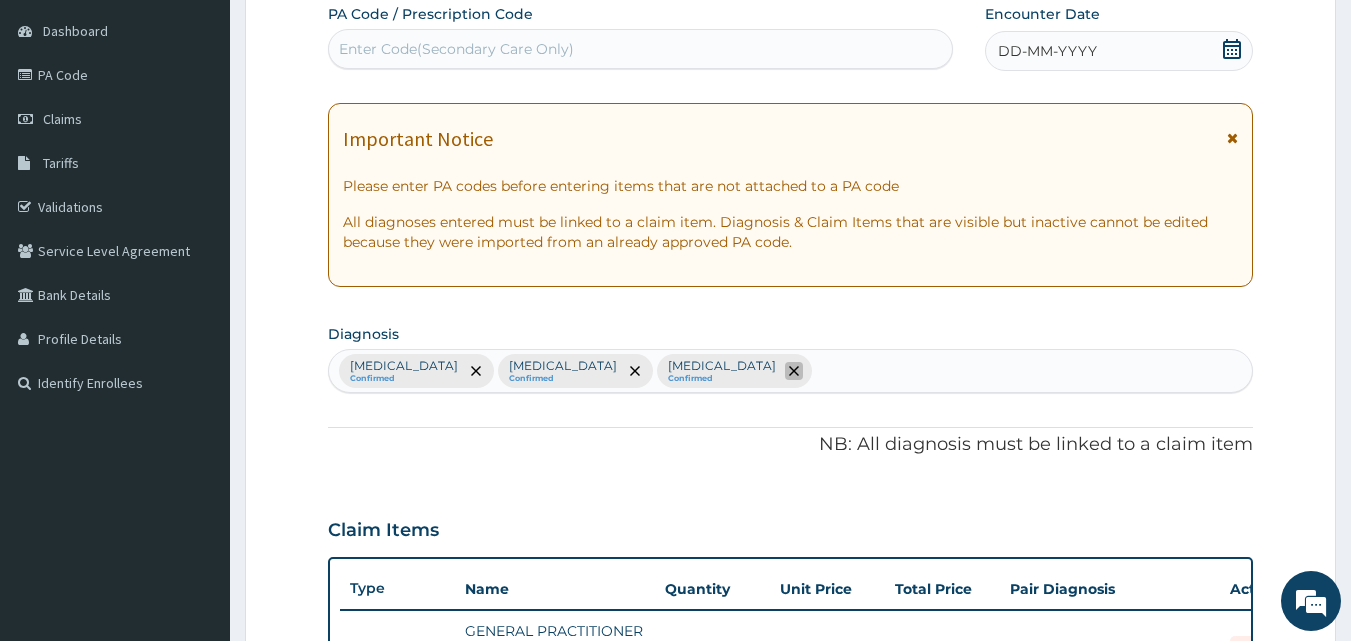 click 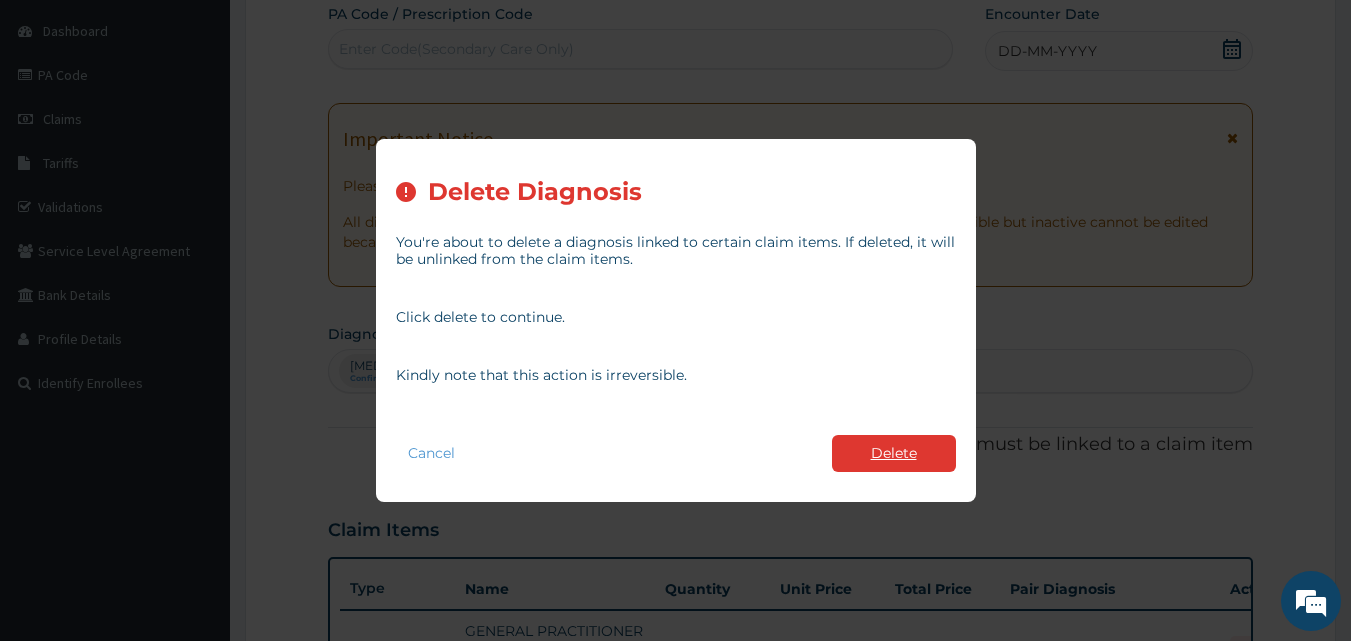 click on "Delete" at bounding box center [894, 453] 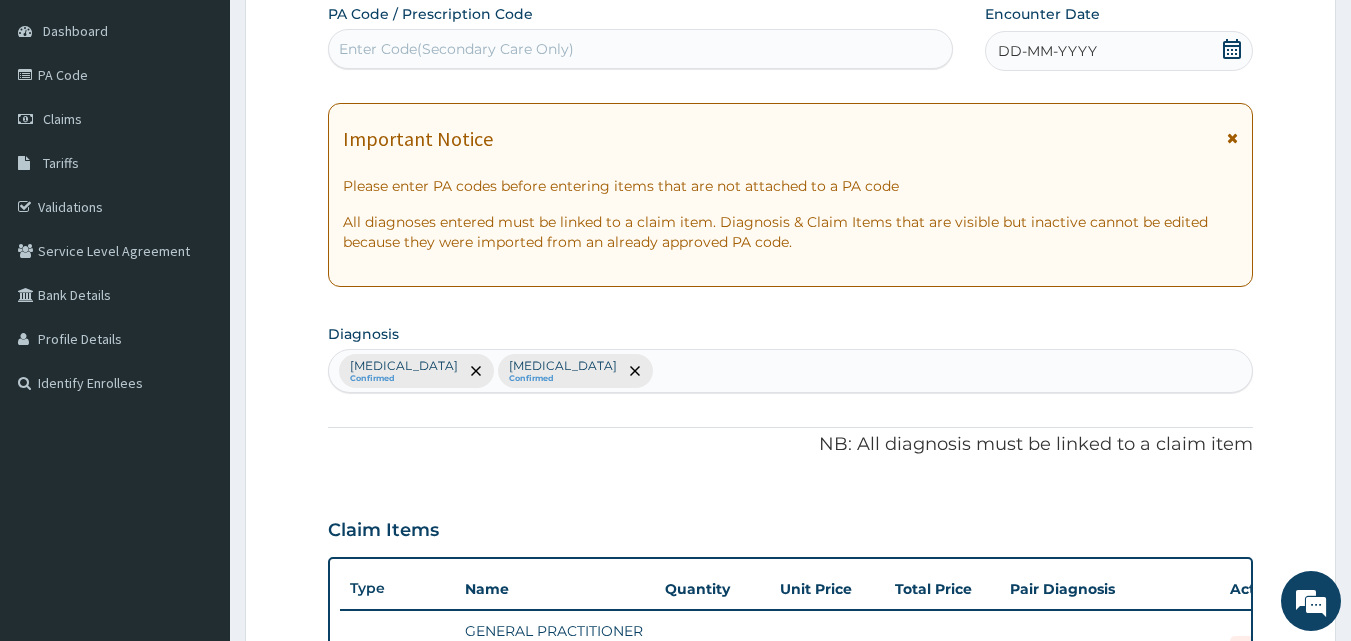 scroll, scrollTop: 747, scrollLeft: 0, axis: vertical 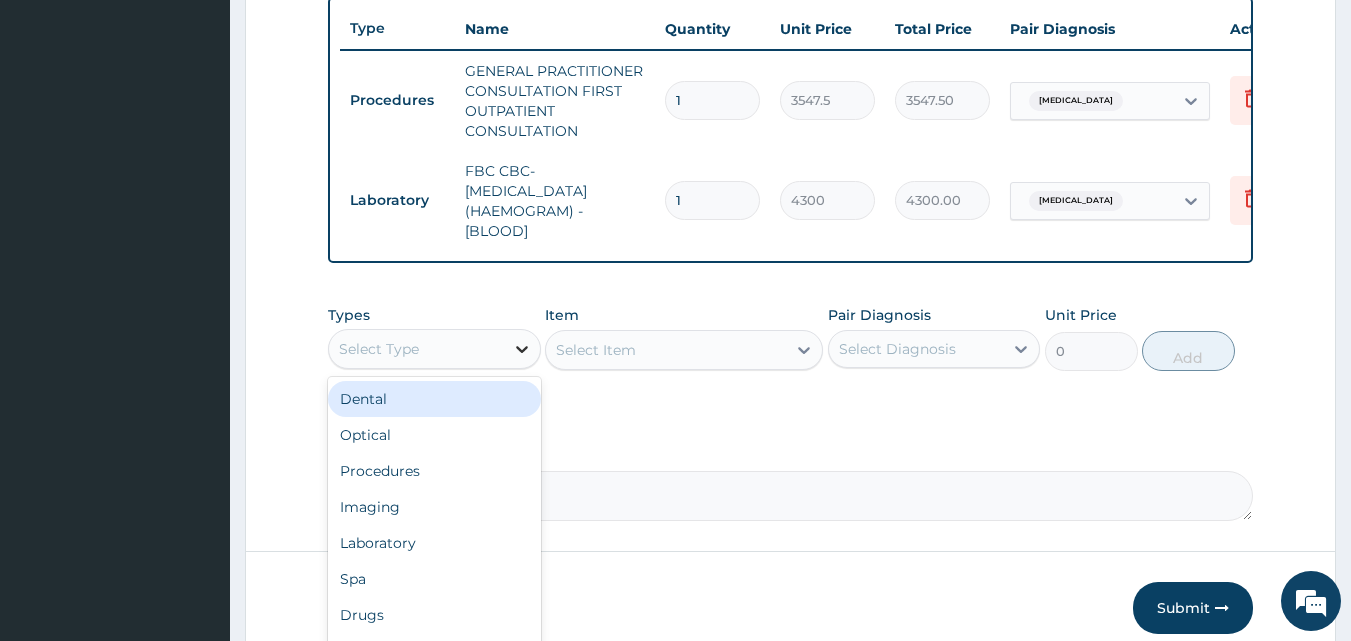 click 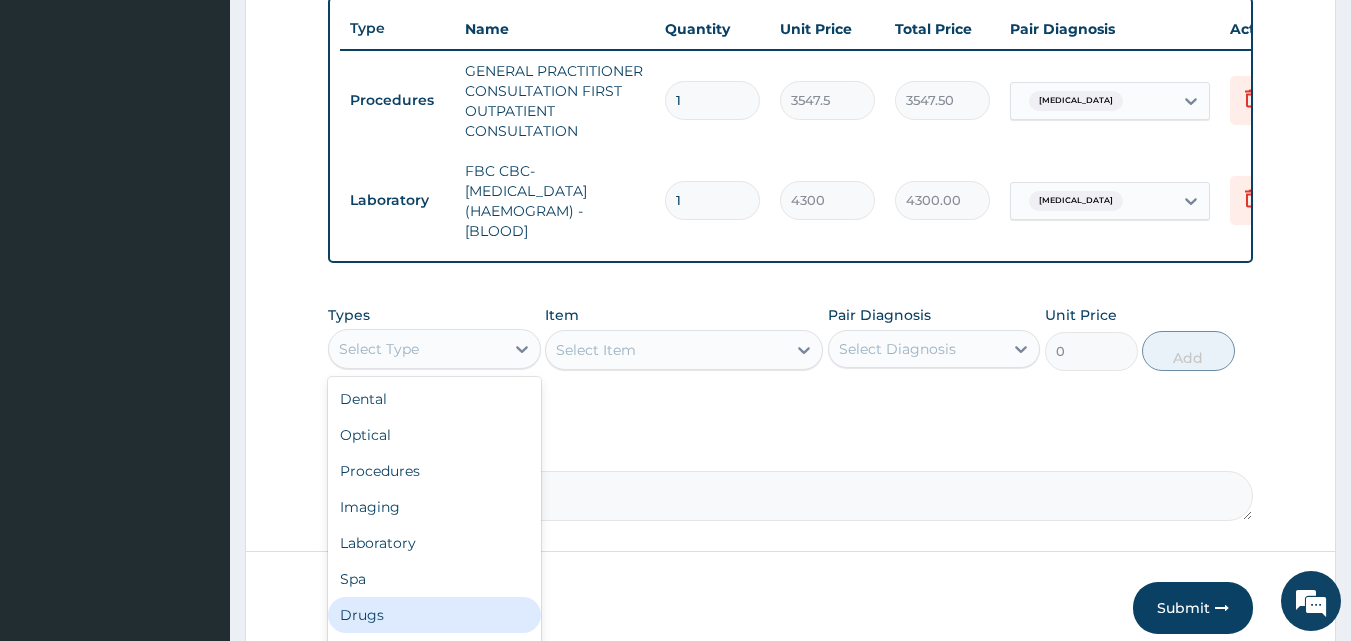 click on "Drugs" at bounding box center [434, 615] 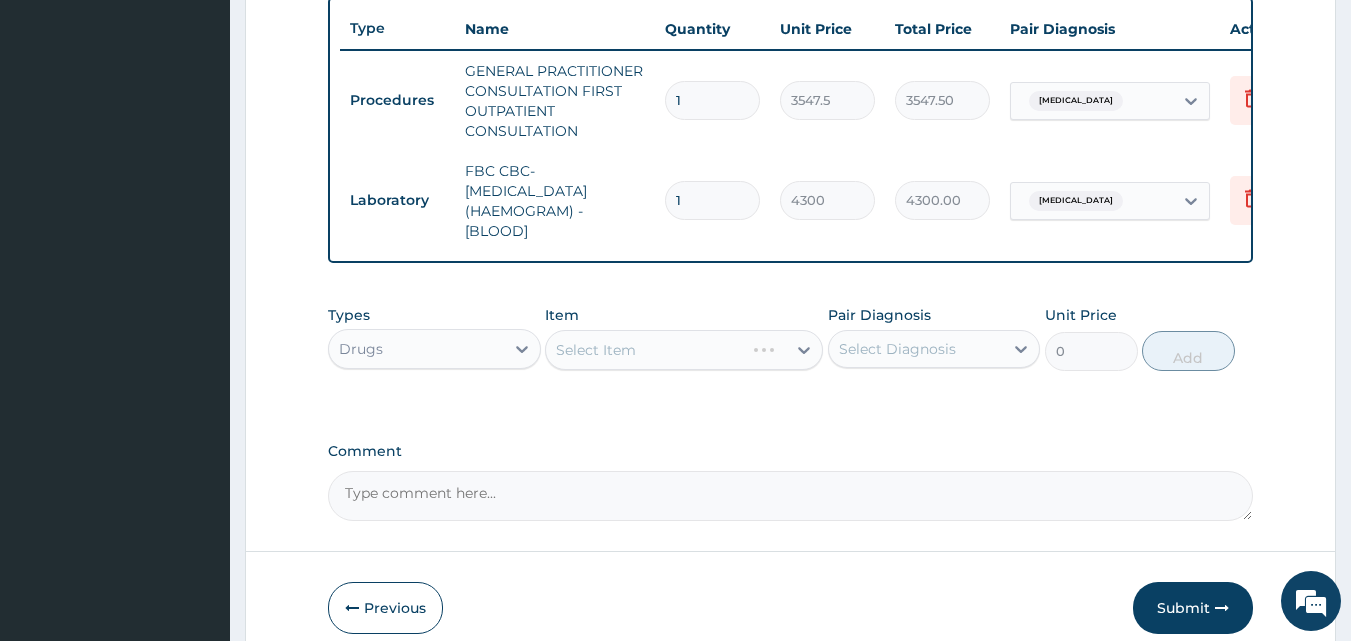 click on "Select Item" at bounding box center [684, 350] 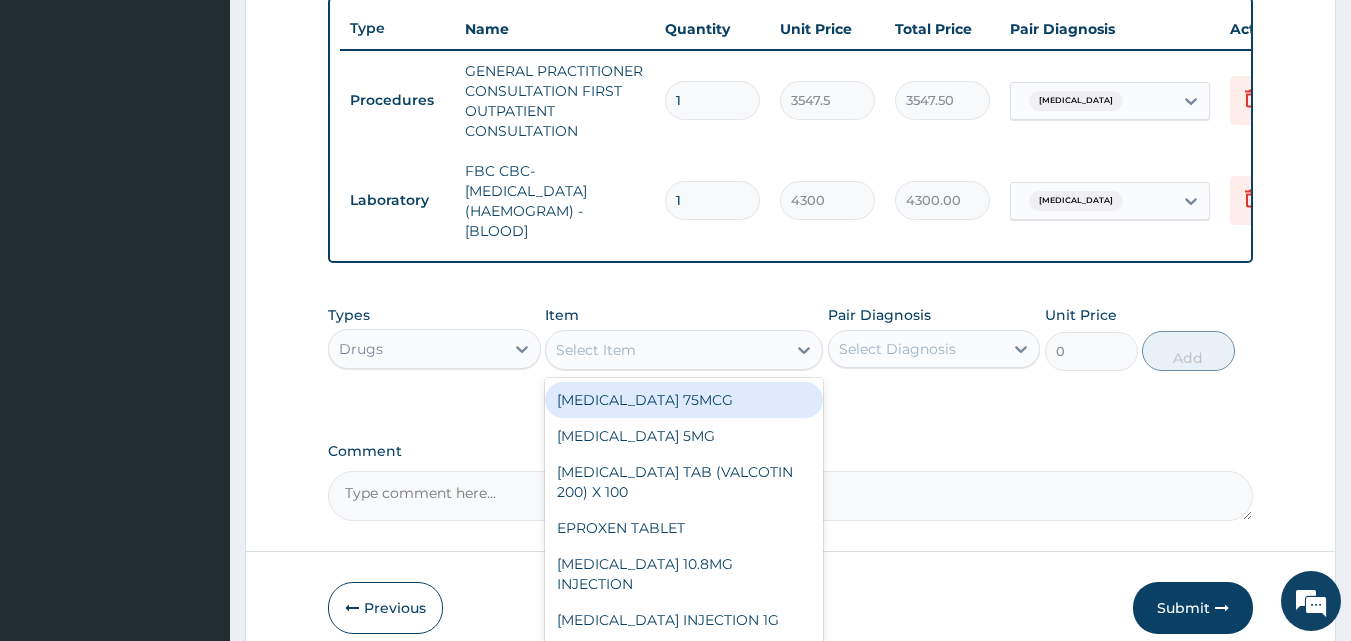 click 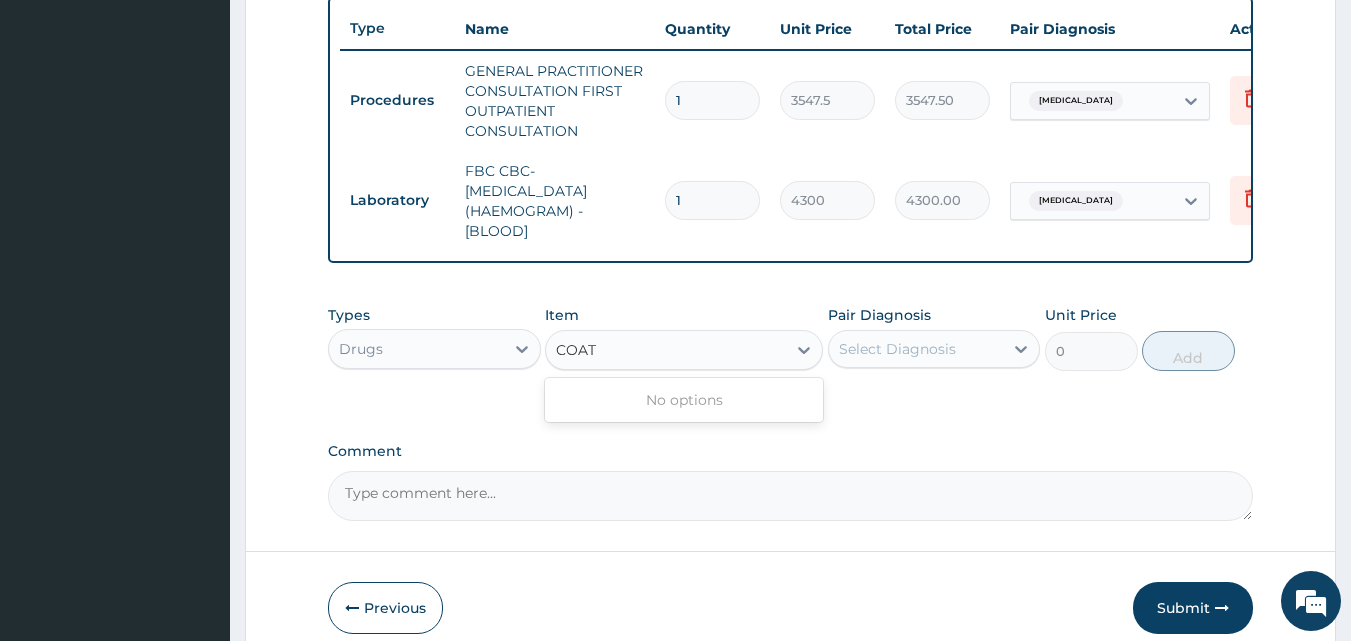 type on "COA" 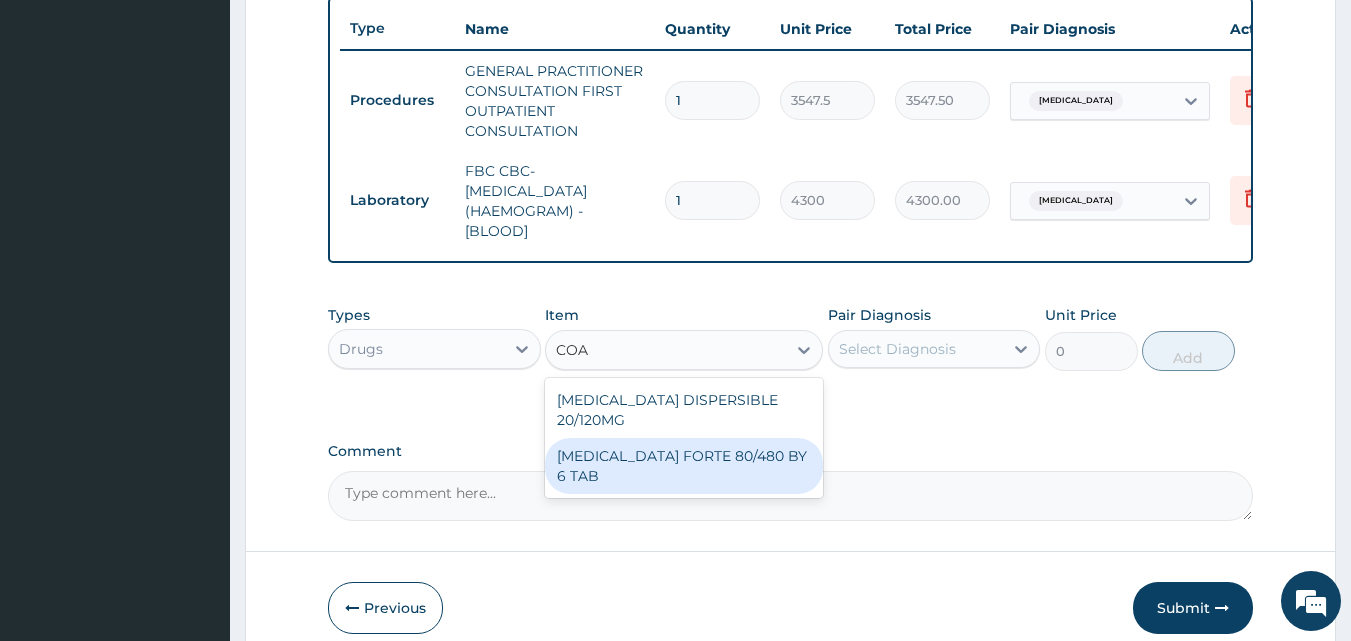 click on "COARTEM FORTE 80/480 BY 6 TAB" at bounding box center [684, 466] 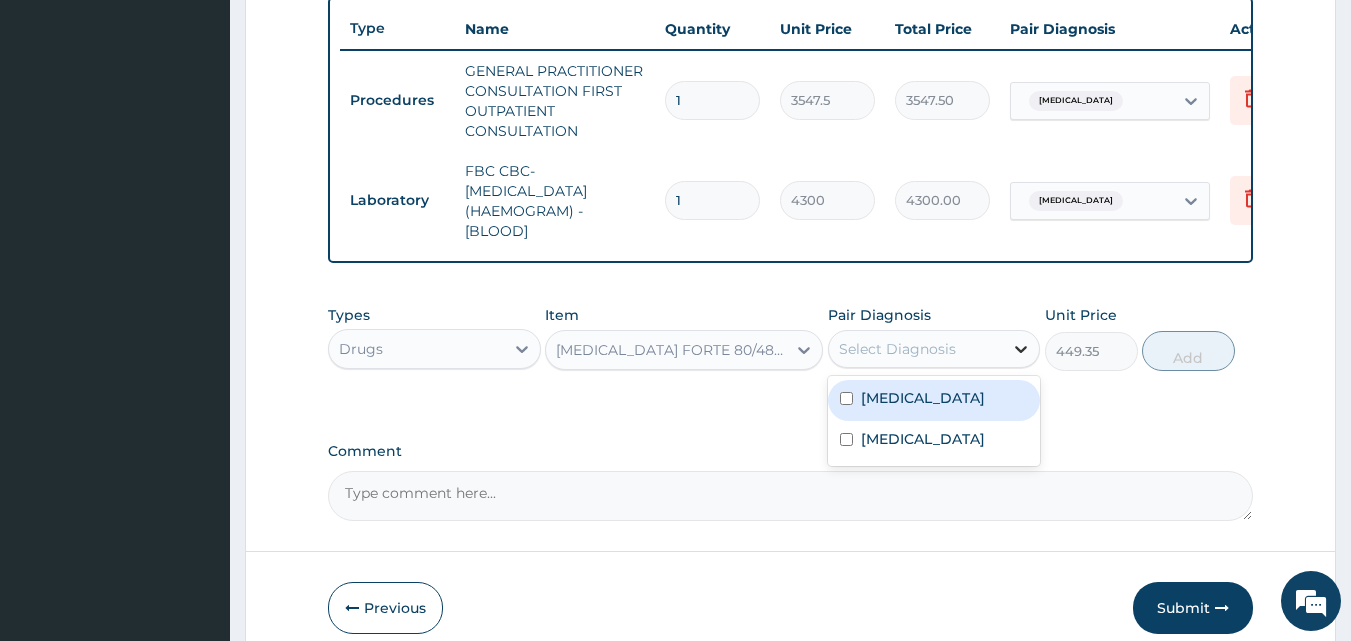 click 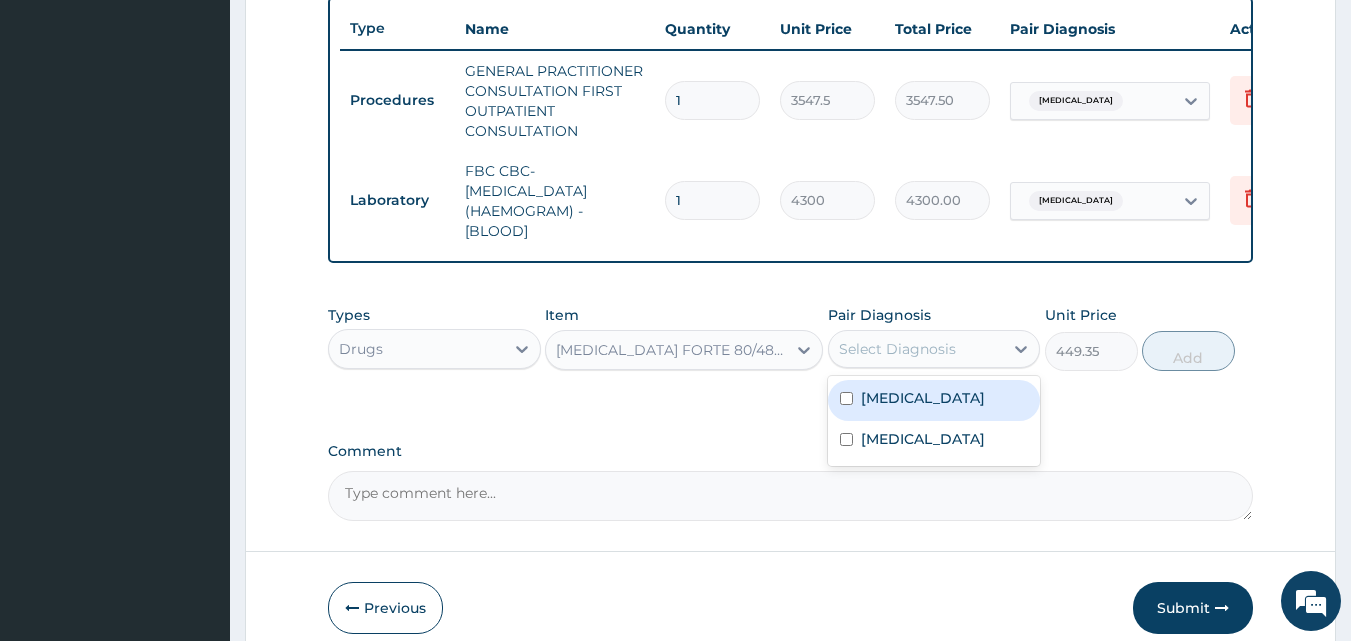 click on "Malaria" at bounding box center [934, 400] 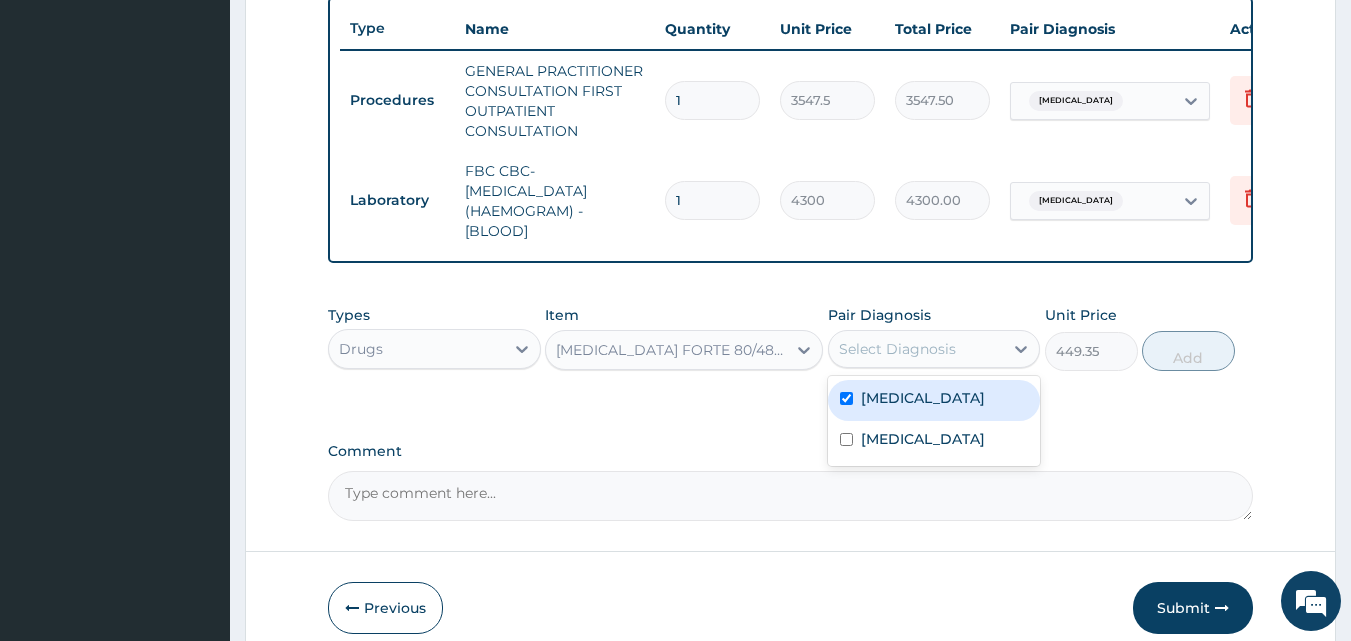 checkbox on "true" 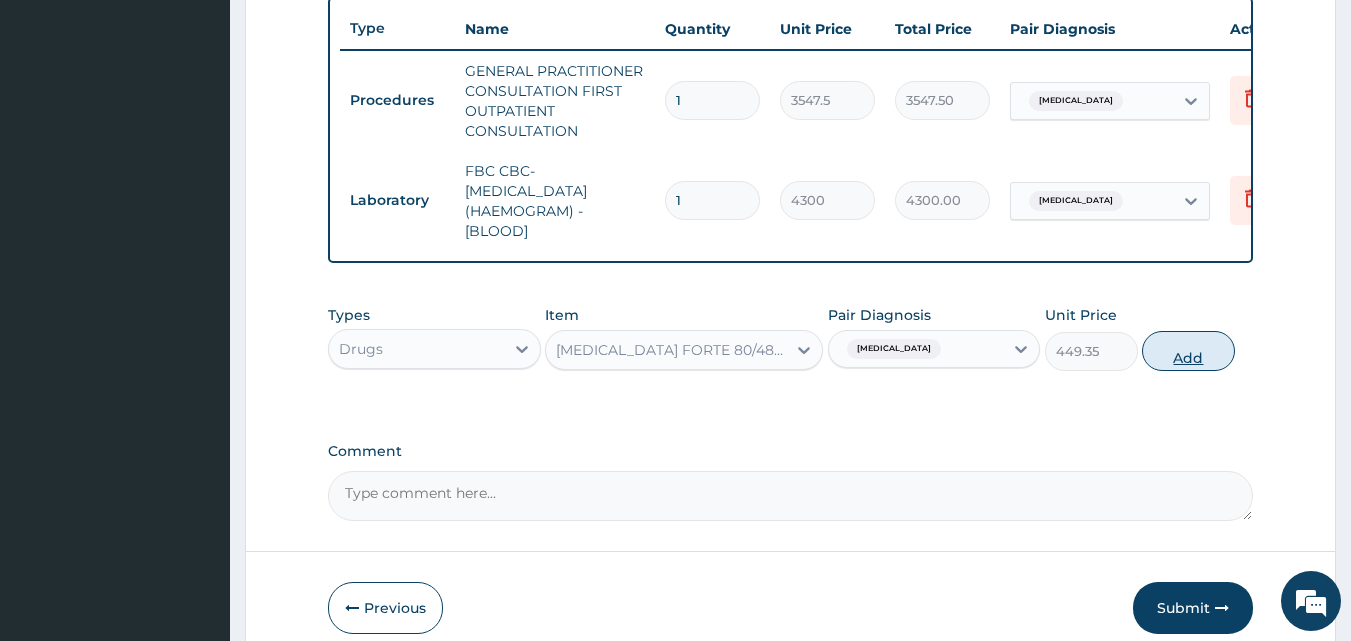 click on "Add" at bounding box center [1188, 351] 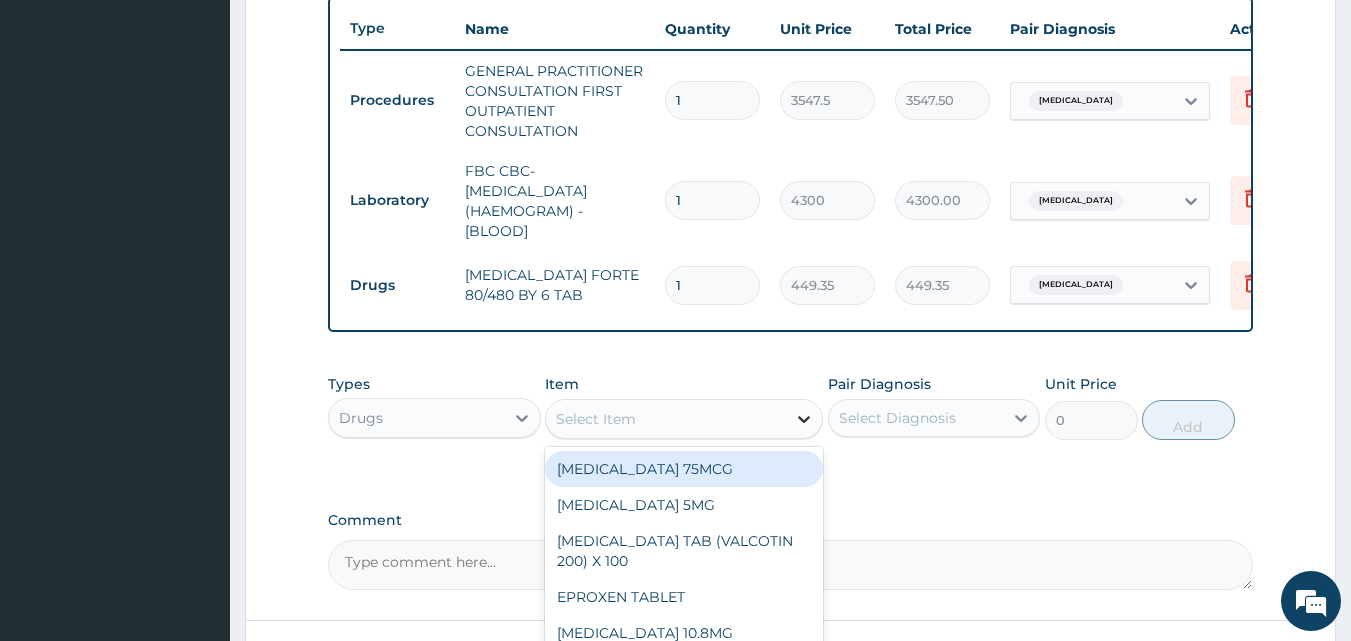click 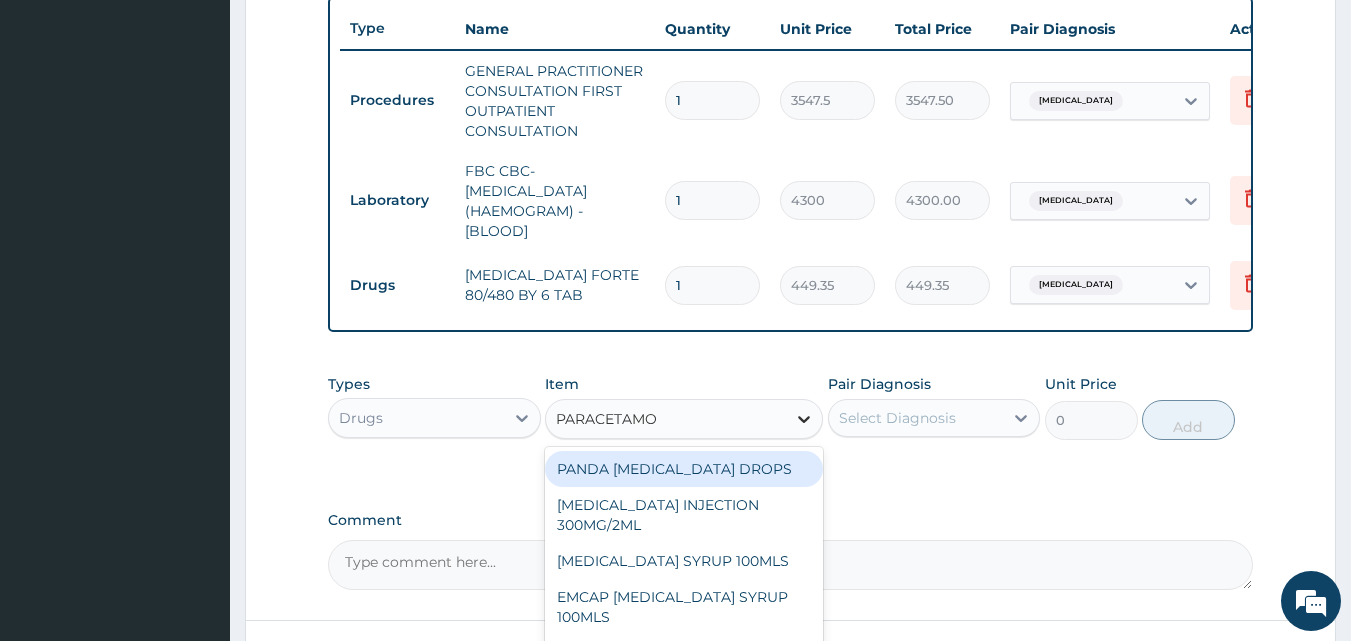 type on "PARACETAMOL" 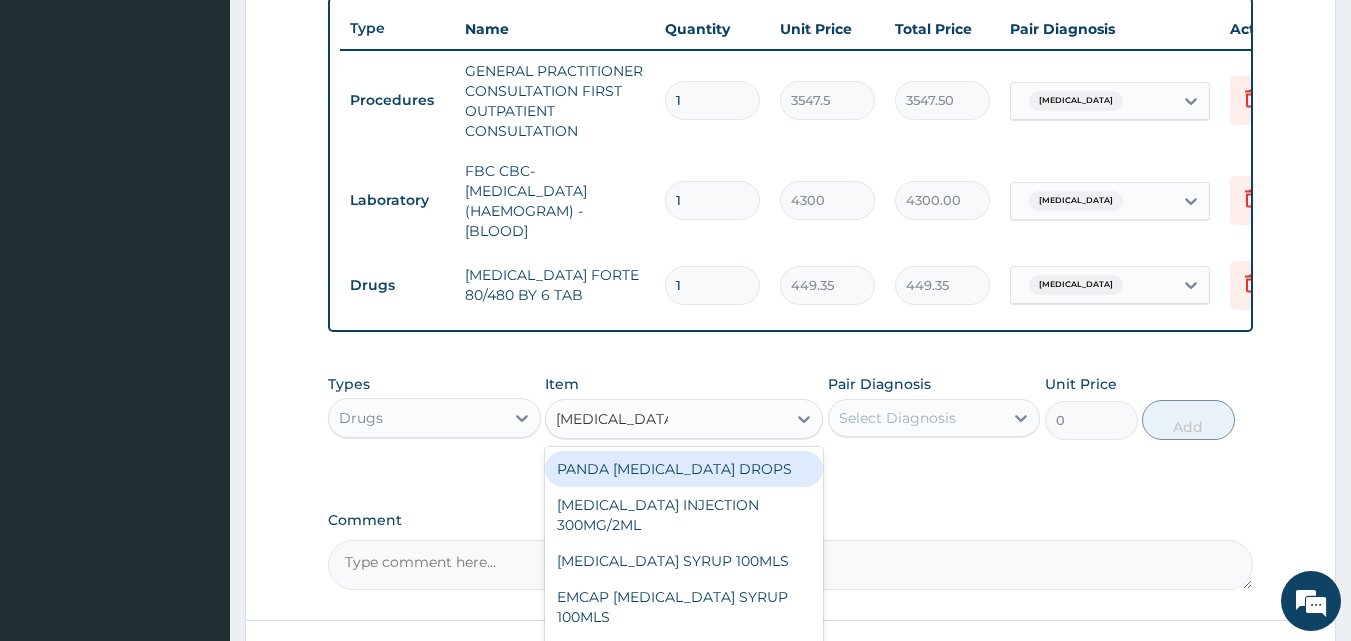 scroll, scrollTop: 921, scrollLeft: 0, axis: vertical 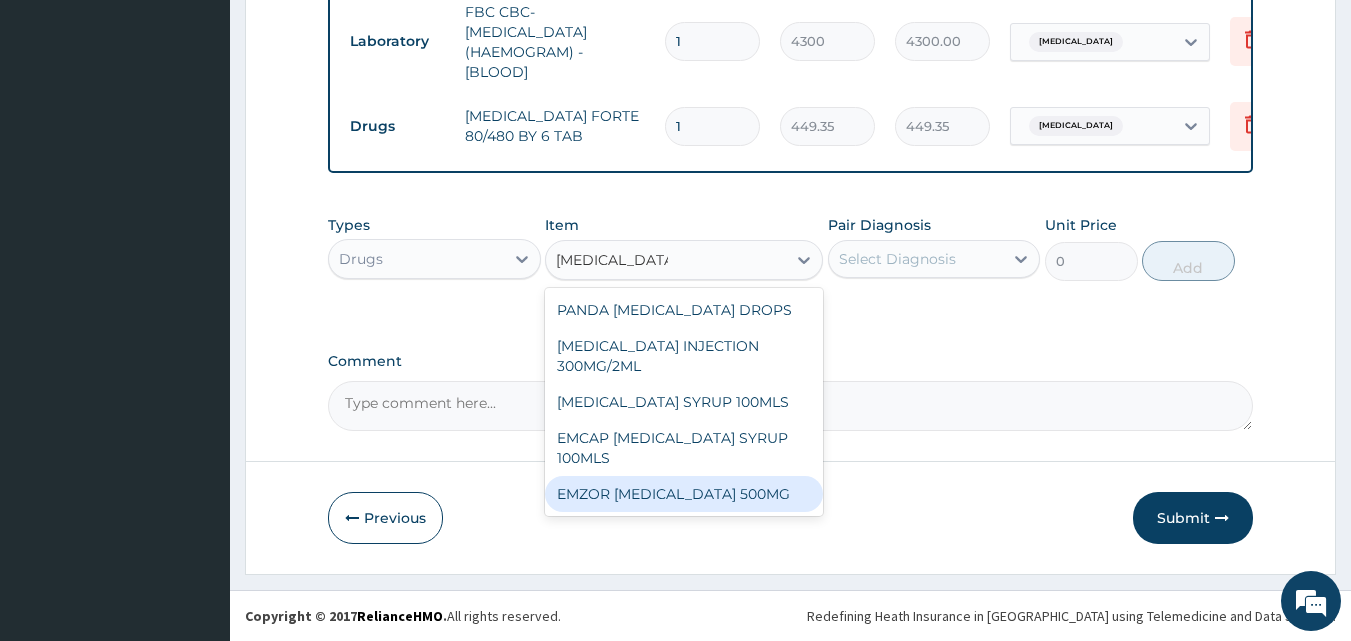 click on "EMZOR PARACETAMOL 500MG" at bounding box center (684, 494) 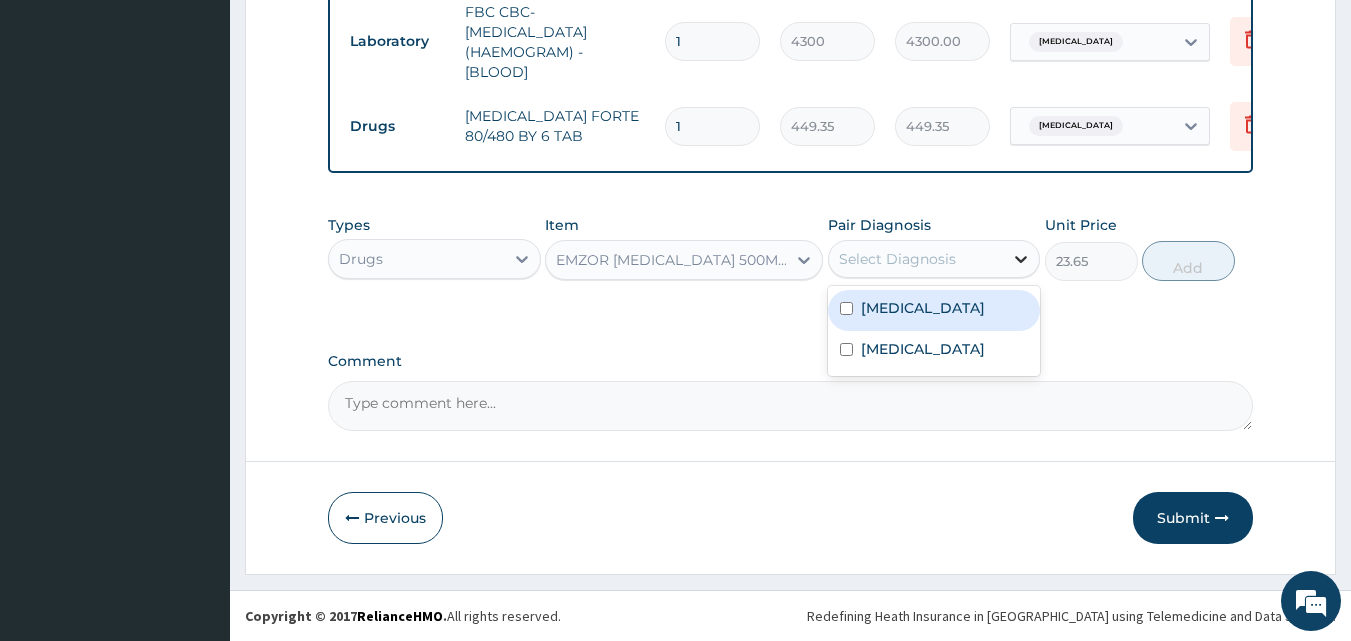 click 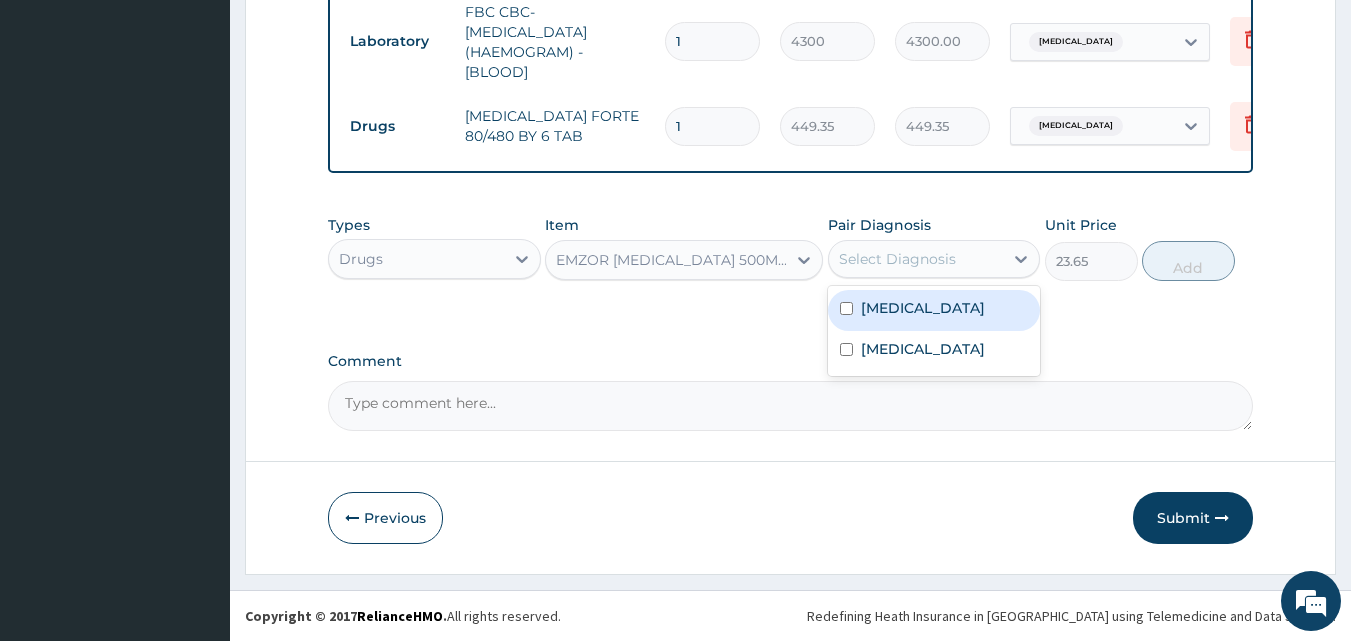 click on "Malaria" at bounding box center [934, 310] 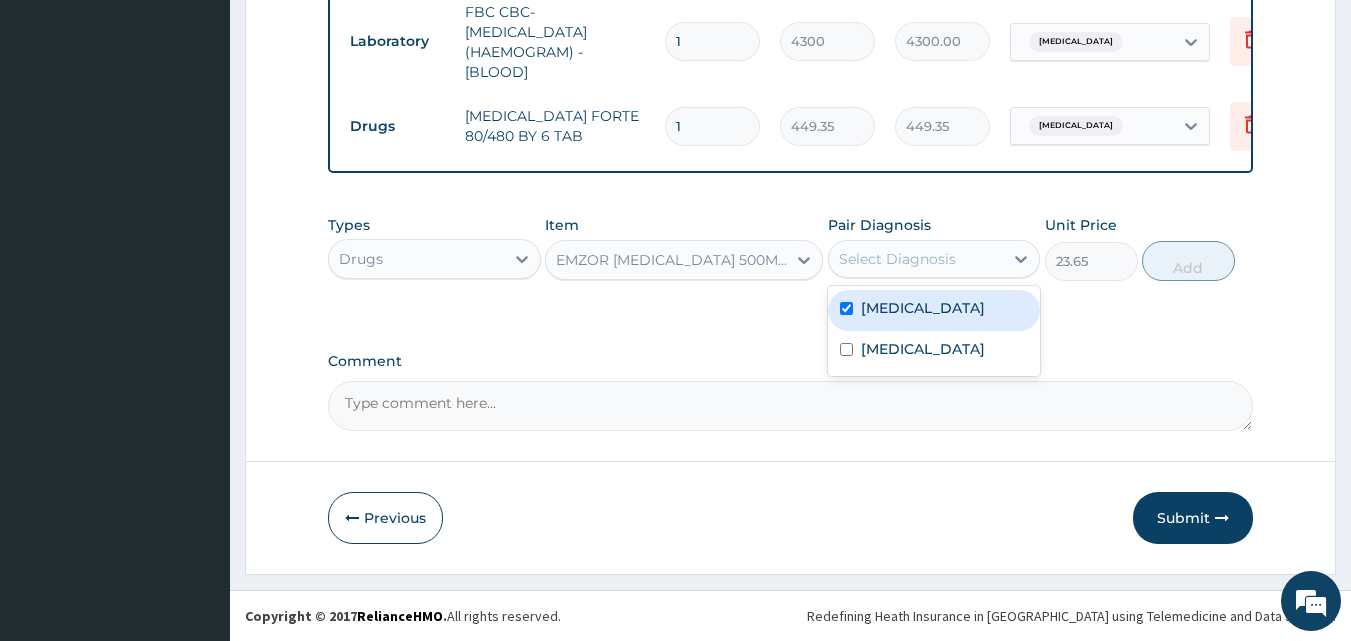 checkbox on "true" 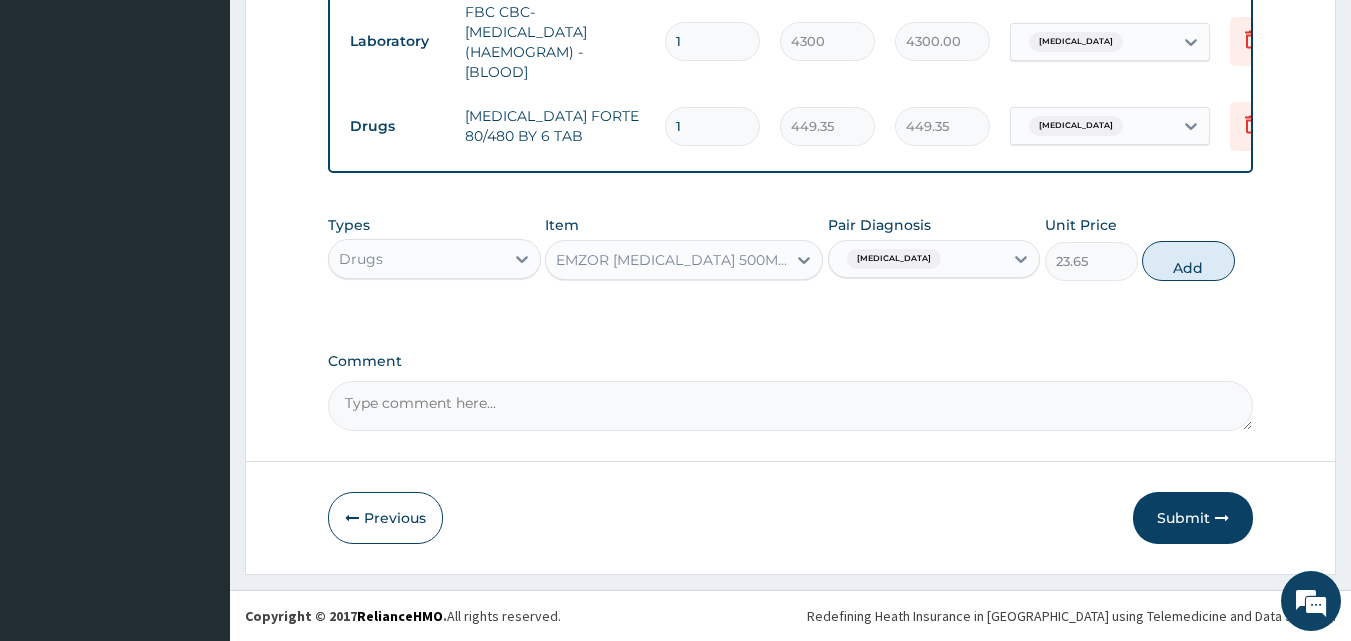 click on "Add" at bounding box center [1188, 261] 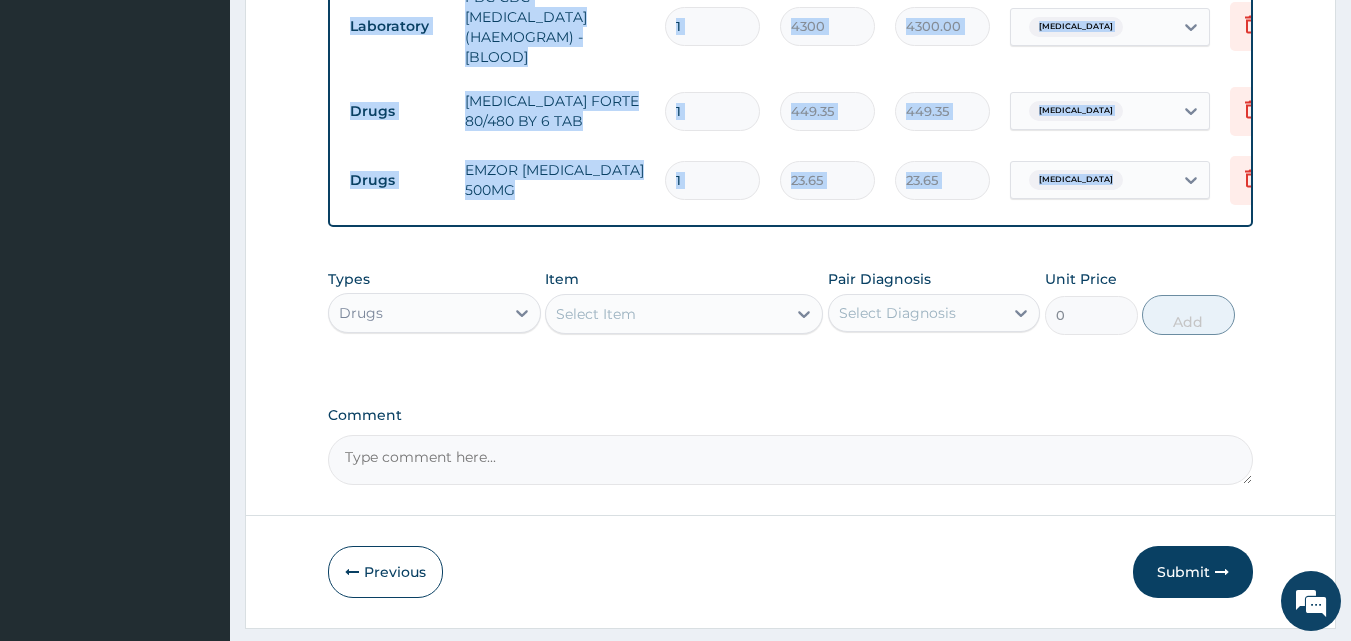 click on "PA Code / Prescription Code Enter Code(Secondary Care Only) Encounter Date DD-MM-YYYY Important Notice Please enter PA codes before entering items that are not attached to a PA code   All diagnoses entered must be linked to a claim item. Diagnosis & Claim Items that are visible but inactive cannot be edited because they were imported from an already approved PA code. Diagnosis Malaria Confirmed Upper respiratory infection Confirmed NB: All diagnosis must be linked to a claim item Claim Items Type Name Quantity Unit Price Total Price Pair Diagnosis Actions Procedures GENERAL PRACTITIONER CONSULTATION FIRST OUTPATIENT CONSULTATION 1 3547.5 3547.50 Malaria Delete Laboratory FBC CBC-COMPLETE BLOOD COUNT (HAEMOGRAM) - [BLOOD] 1 4300 4300.00 Upper respiratory infection Delete Drugs COARTEM FORTE 80/480 BY 6 TAB 1 449.35 449.35 Malaria Delete Drugs EMZOR PARACETAMOL 500MG 1 23.65 23.65 Malaria Delete Types Drugs Item Select Item Pair Diagnosis Select Diagnosis Unit Price 0 Add Comment" at bounding box center (791, -123) 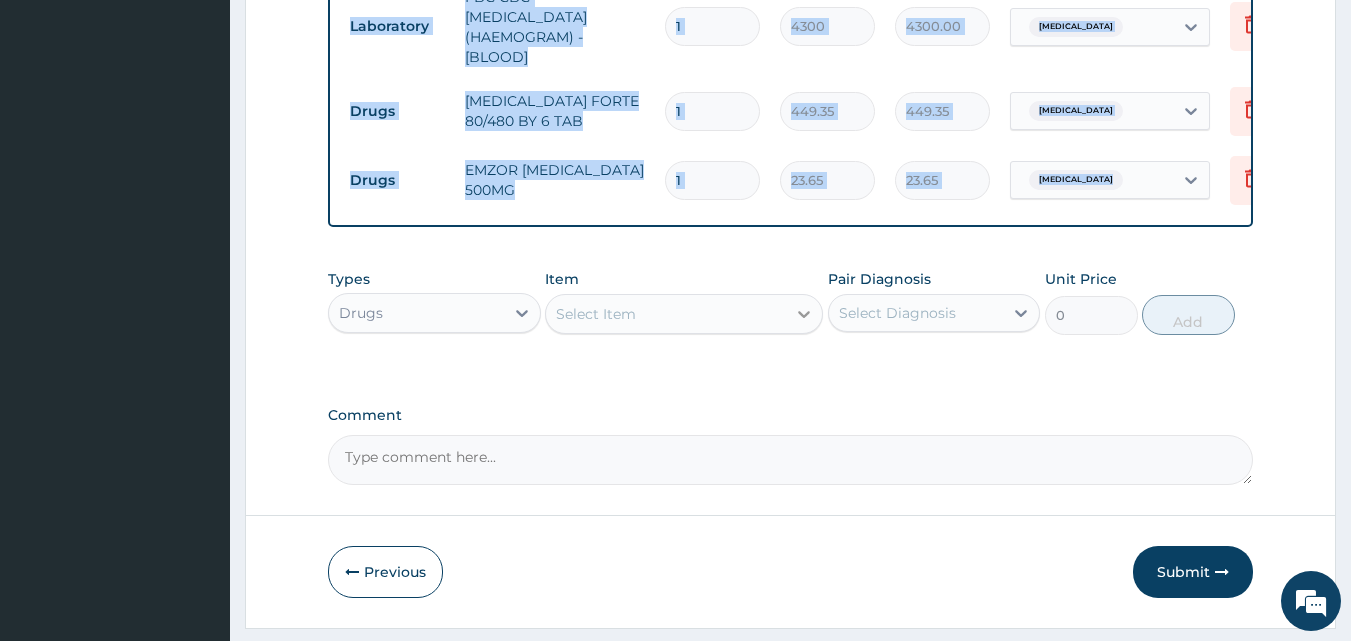 click 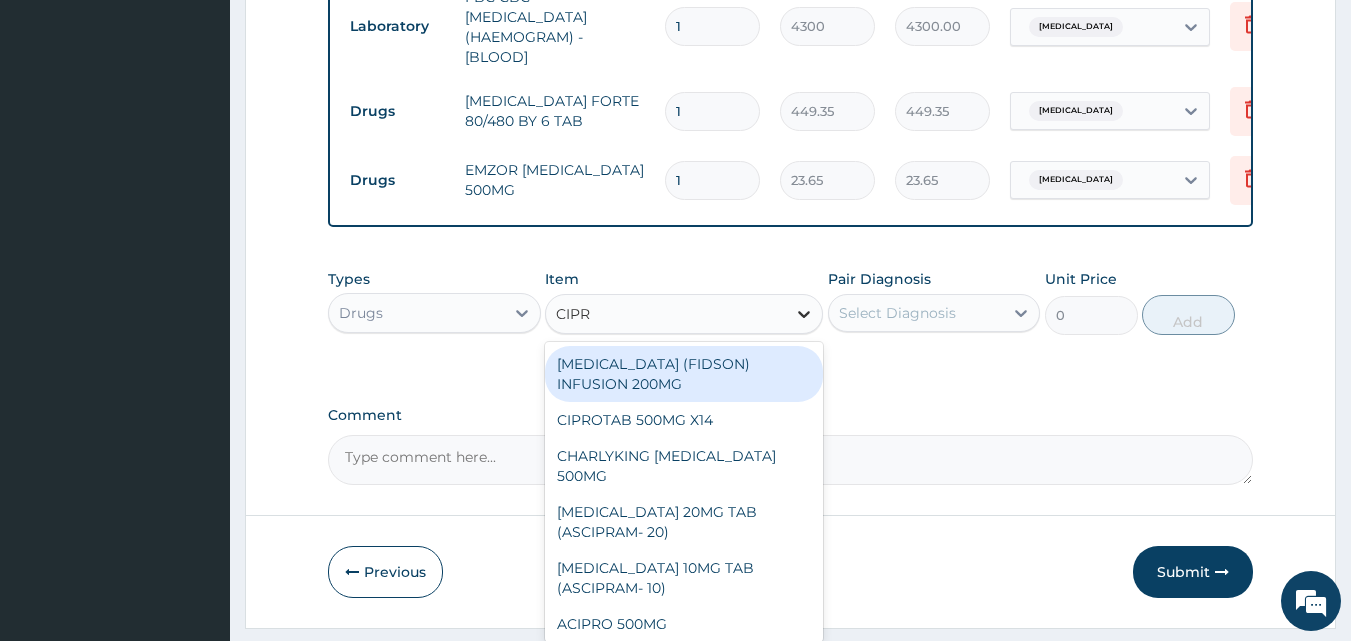 type on "CIPRO" 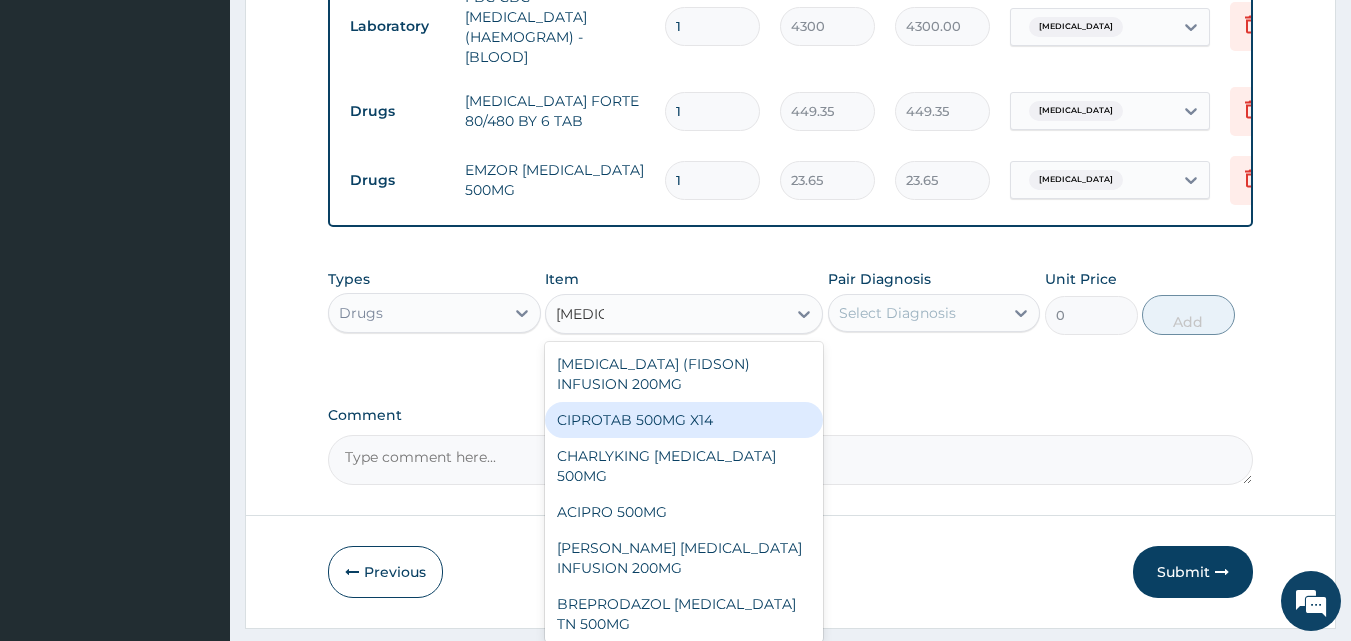 click on "CIPROTAB 500MG X14" at bounding box center (684, 420) 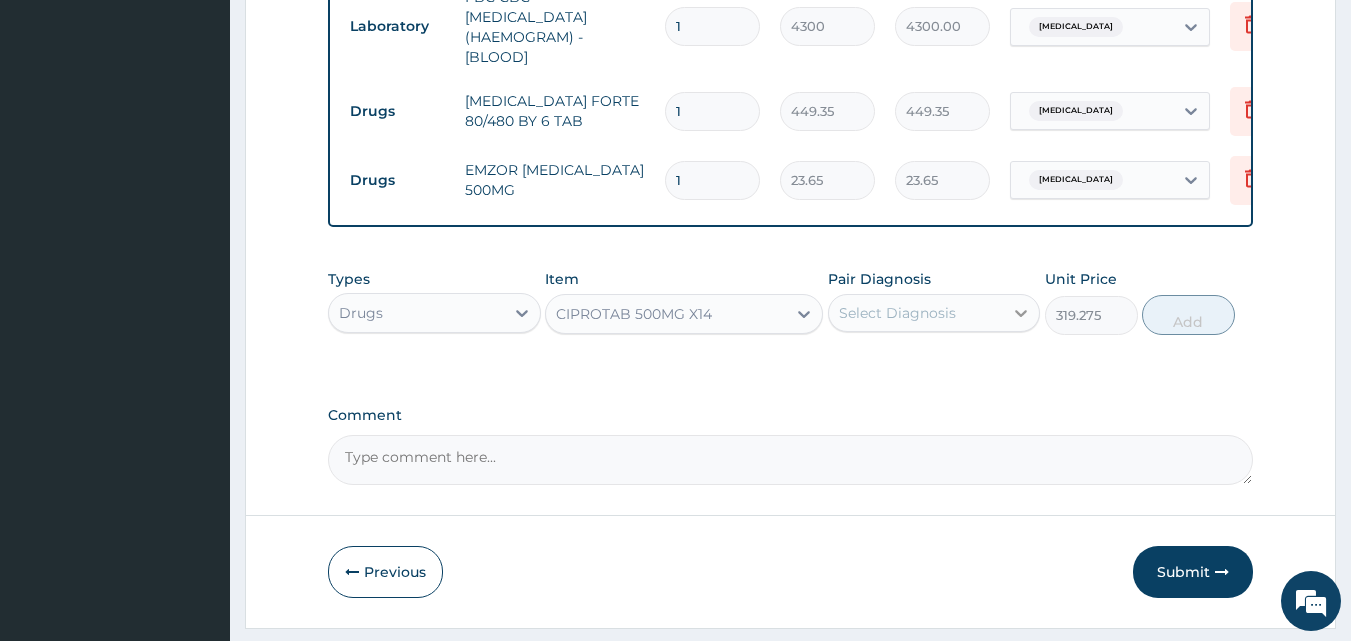 click 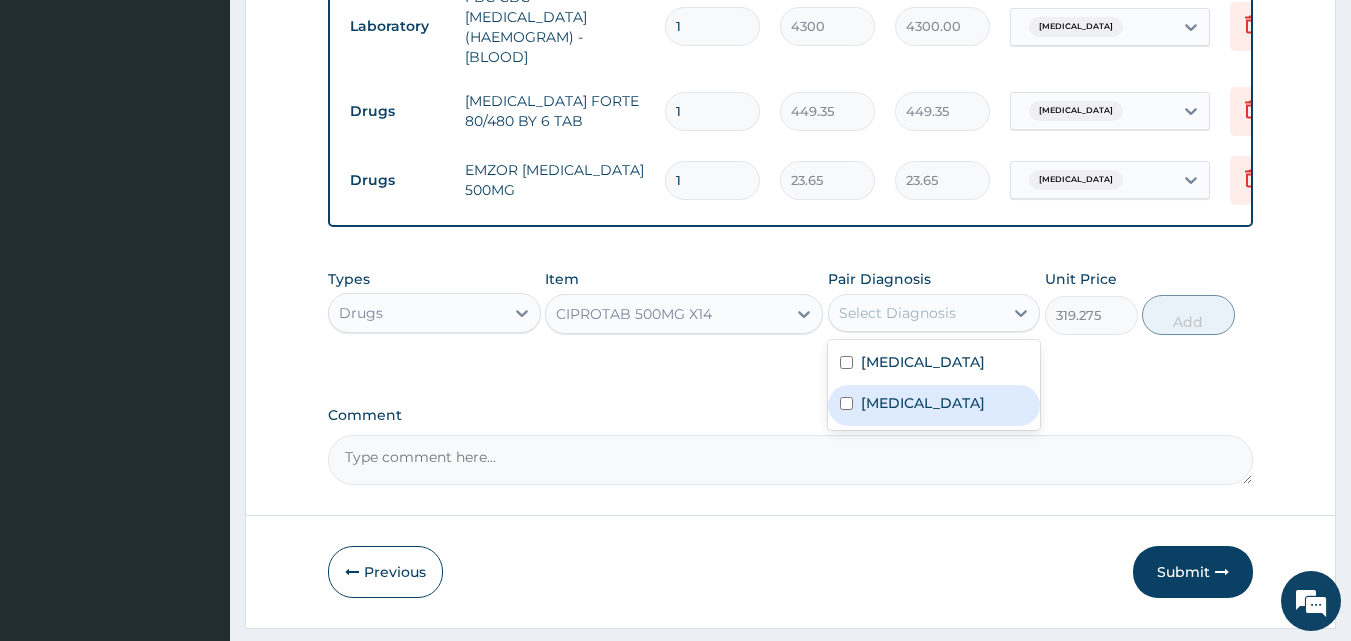 click on "Upper respiratory infection" at bounding box center (923, 403) 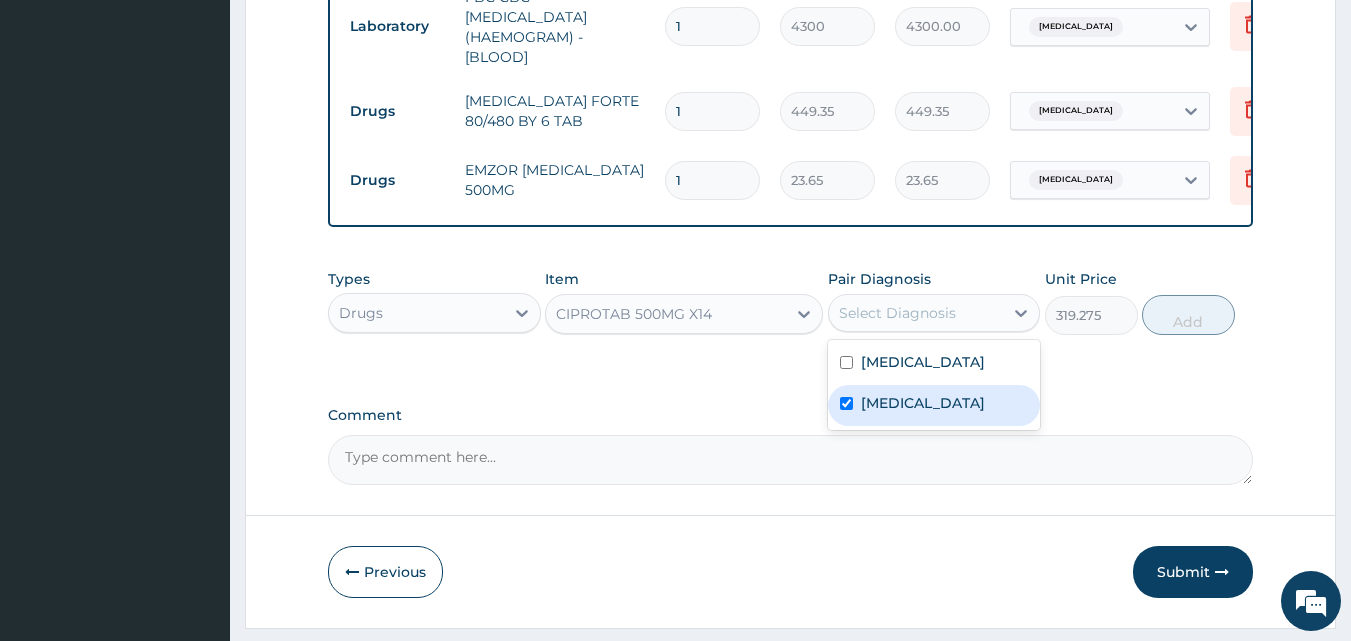 checkbox on "true" 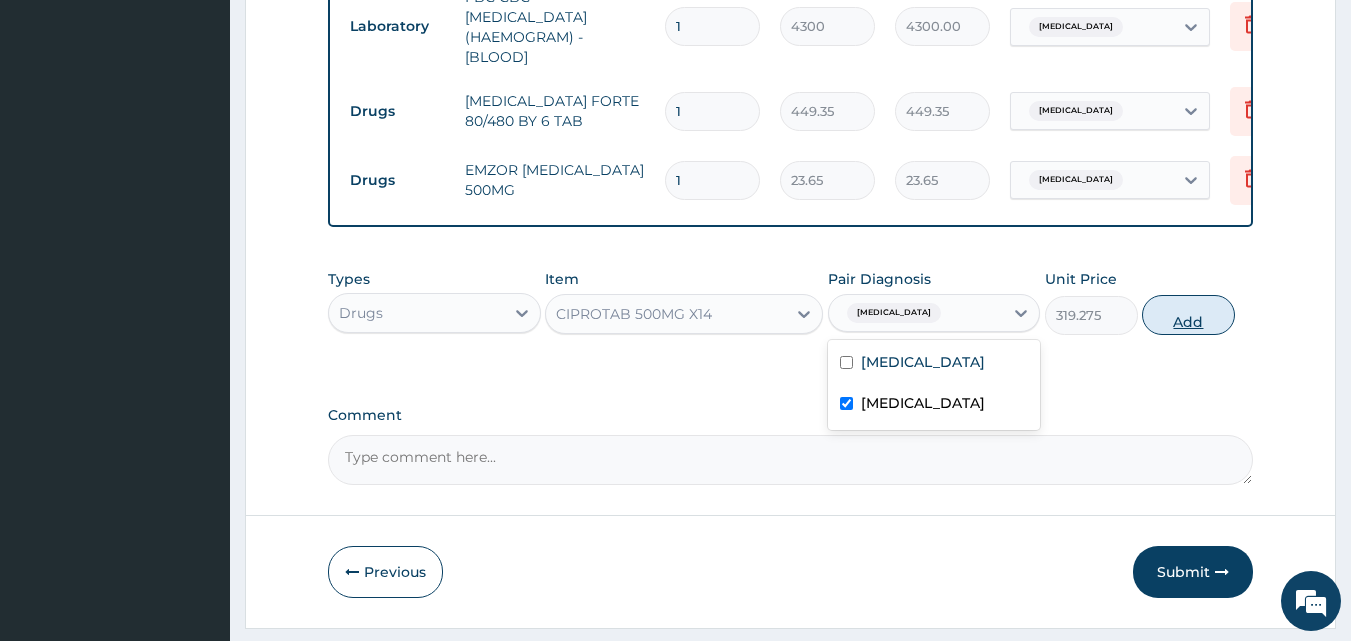 click on "Add" at bounding box center [1188, 315] 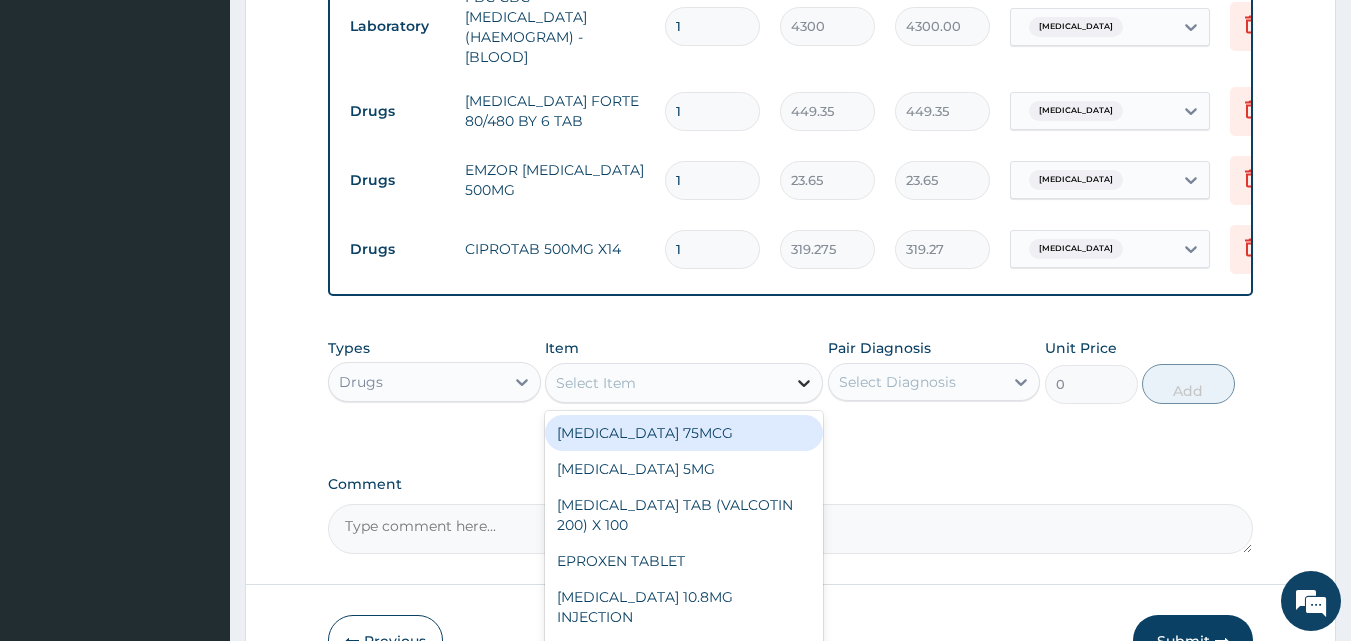 click 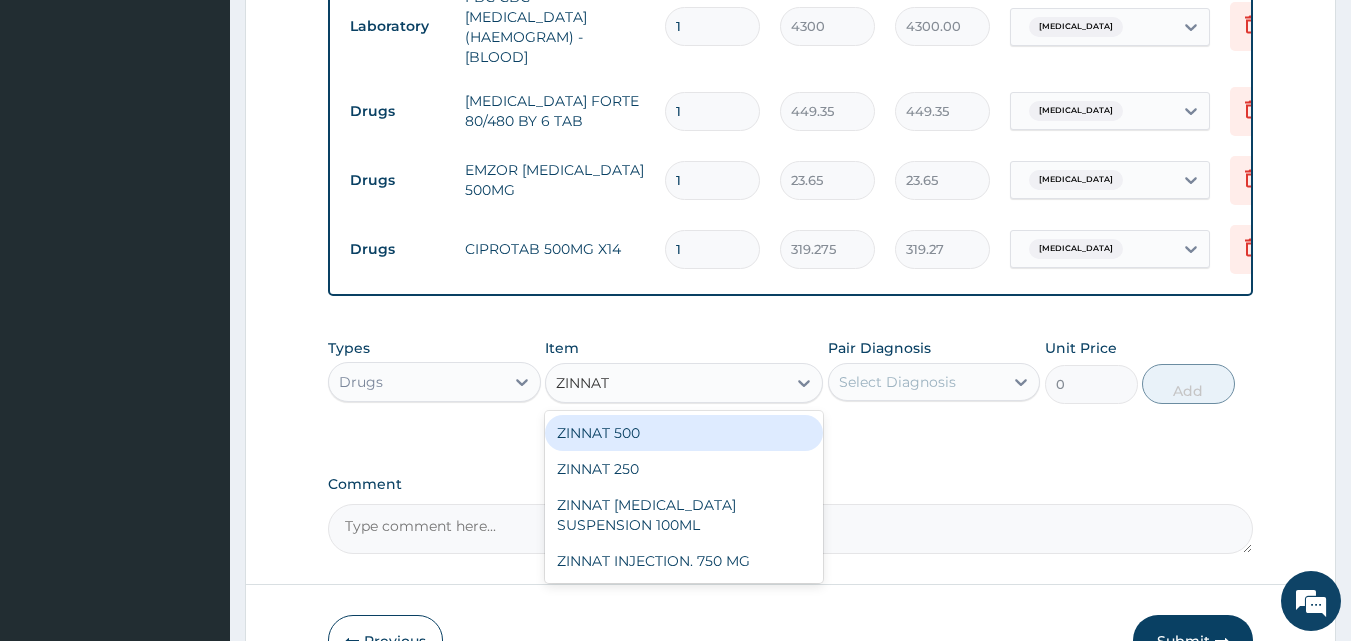 scroll, scrollTop: 1059, scrollLeft: 0, axis: vertical 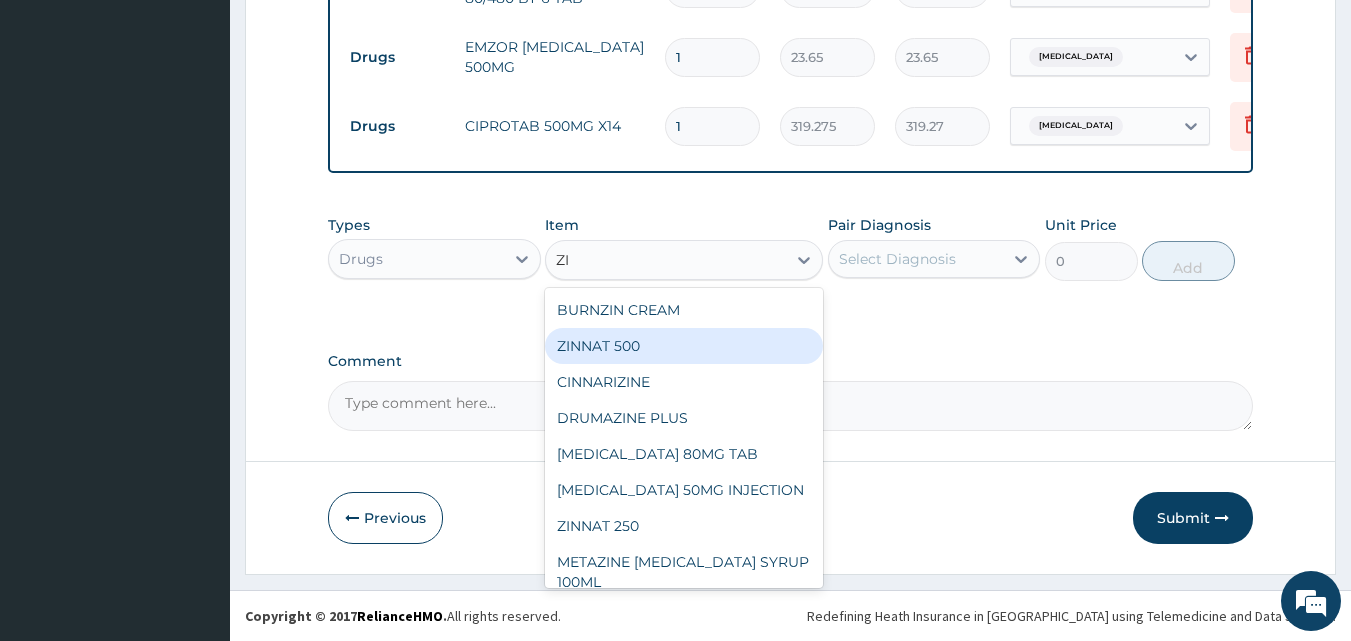 type on "Z" 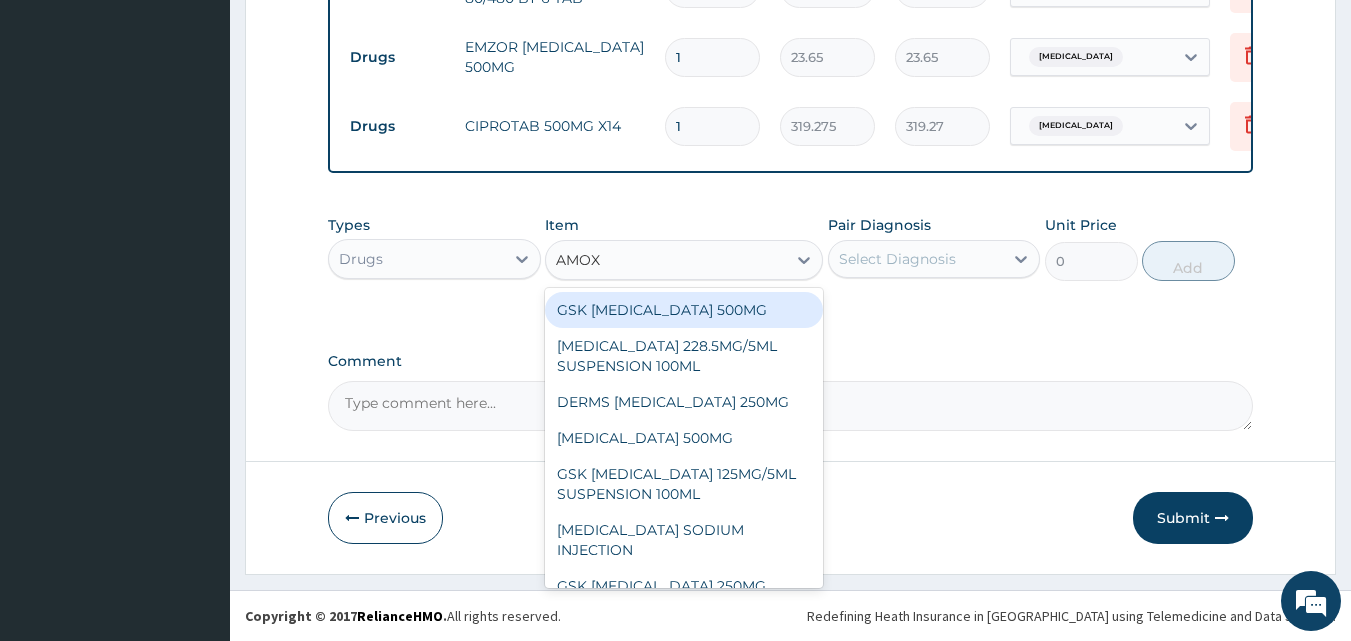 type on "AMOXI" 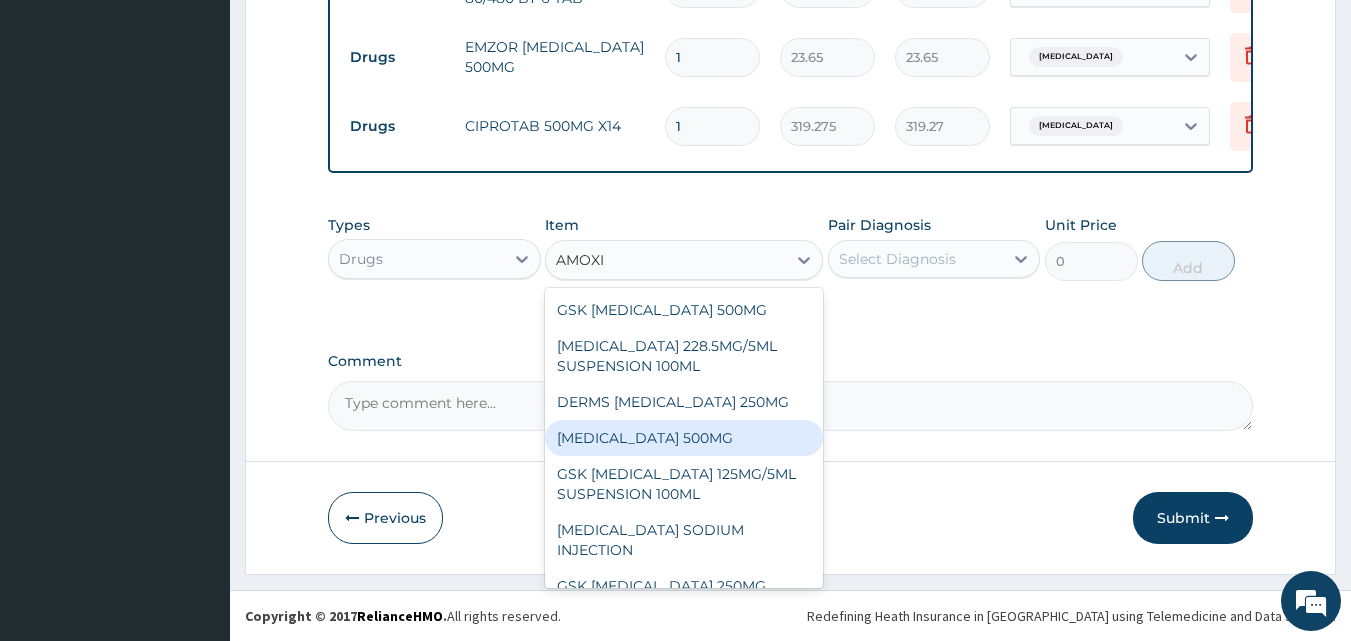 click on "AMOXICILLIN 500MG" at bounding box center (684, 438) 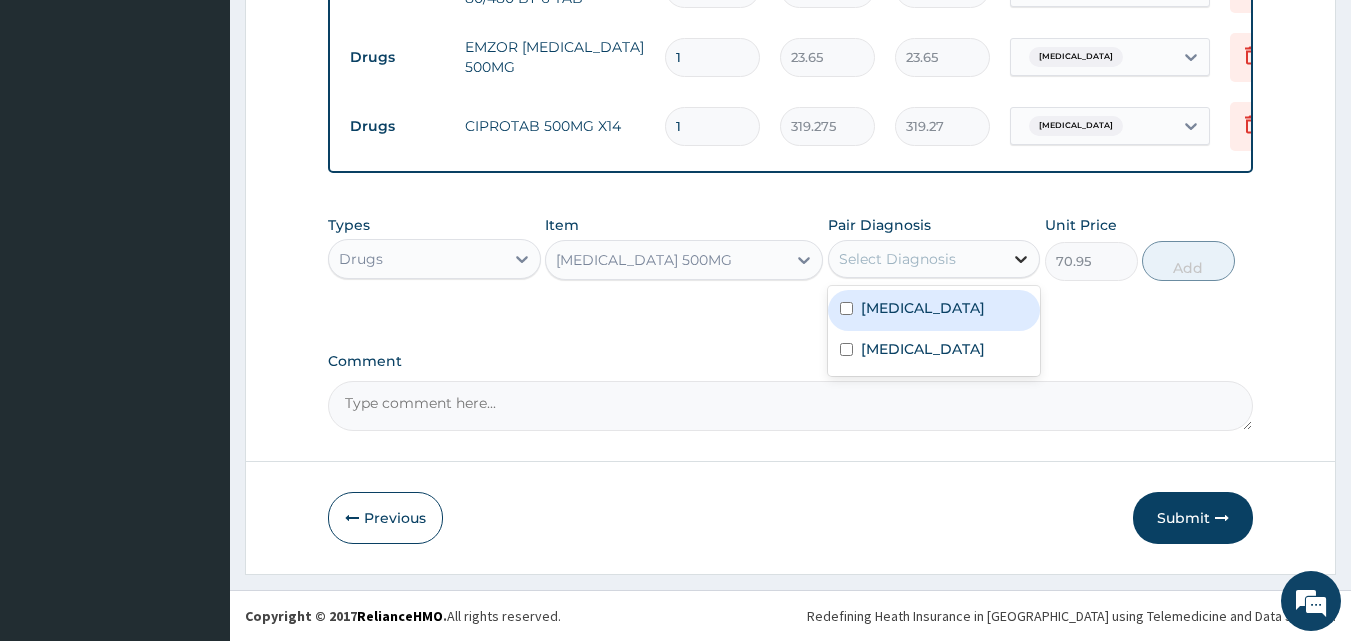 click 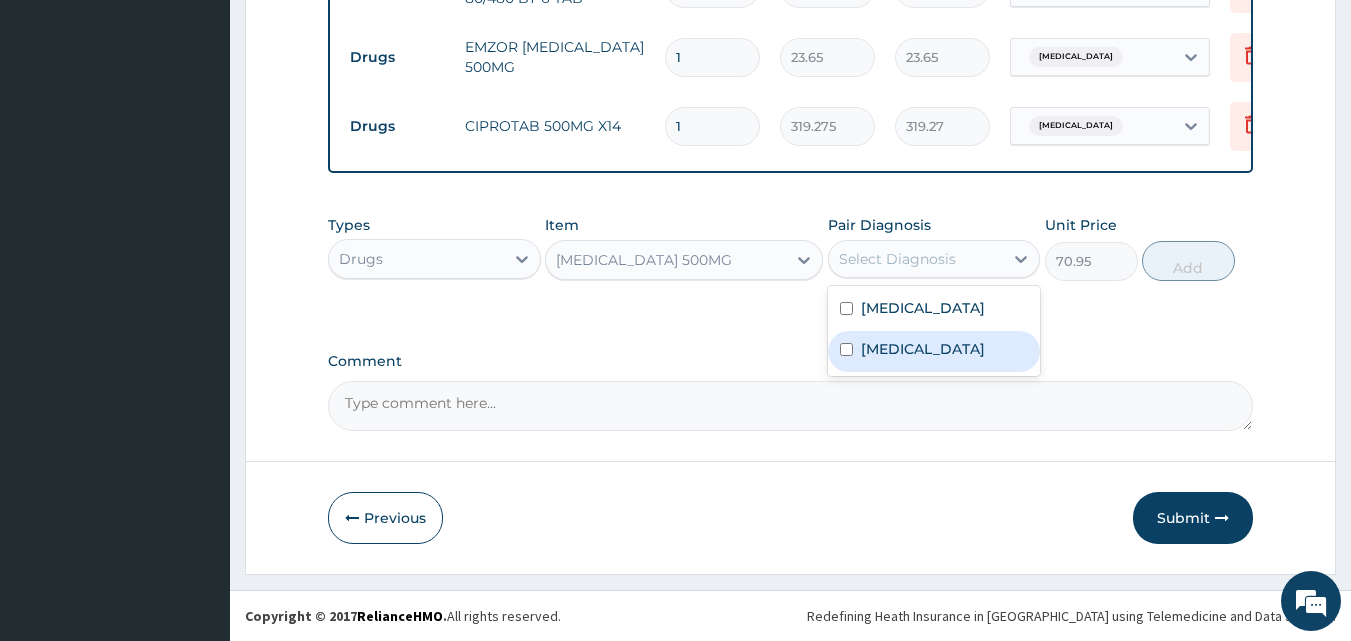 click on "Upper respiratory infection" at bounding box center (923, 349) 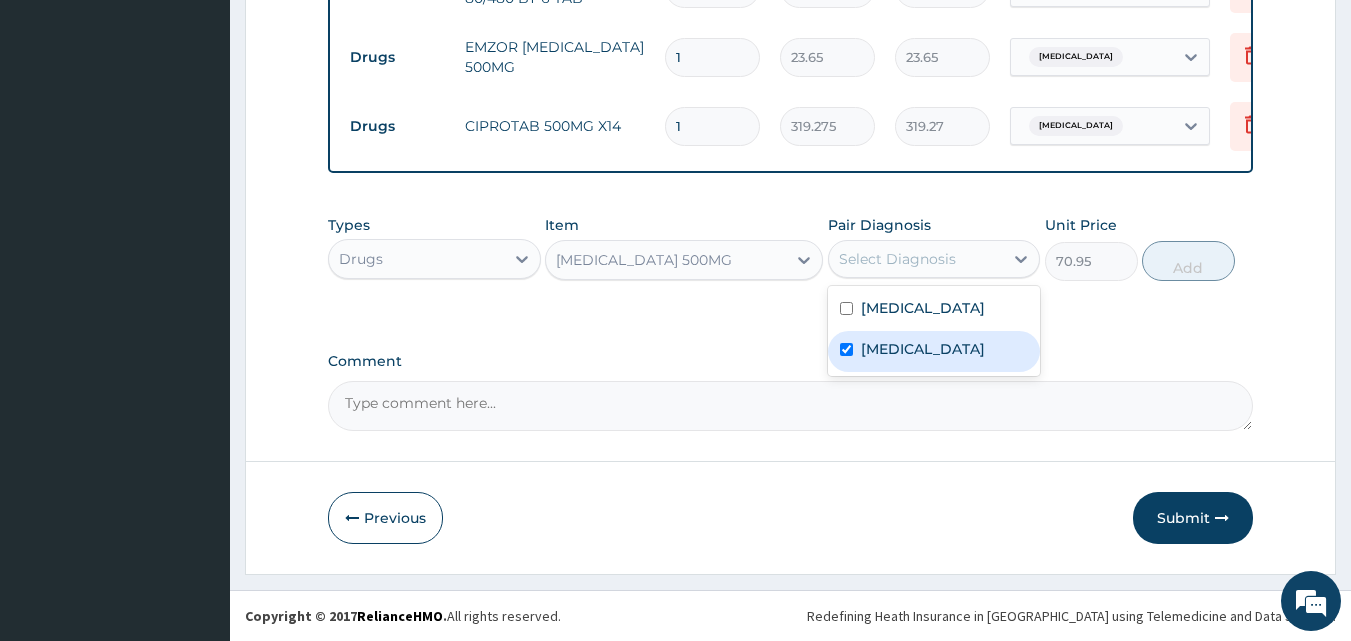 checkbox on "true" 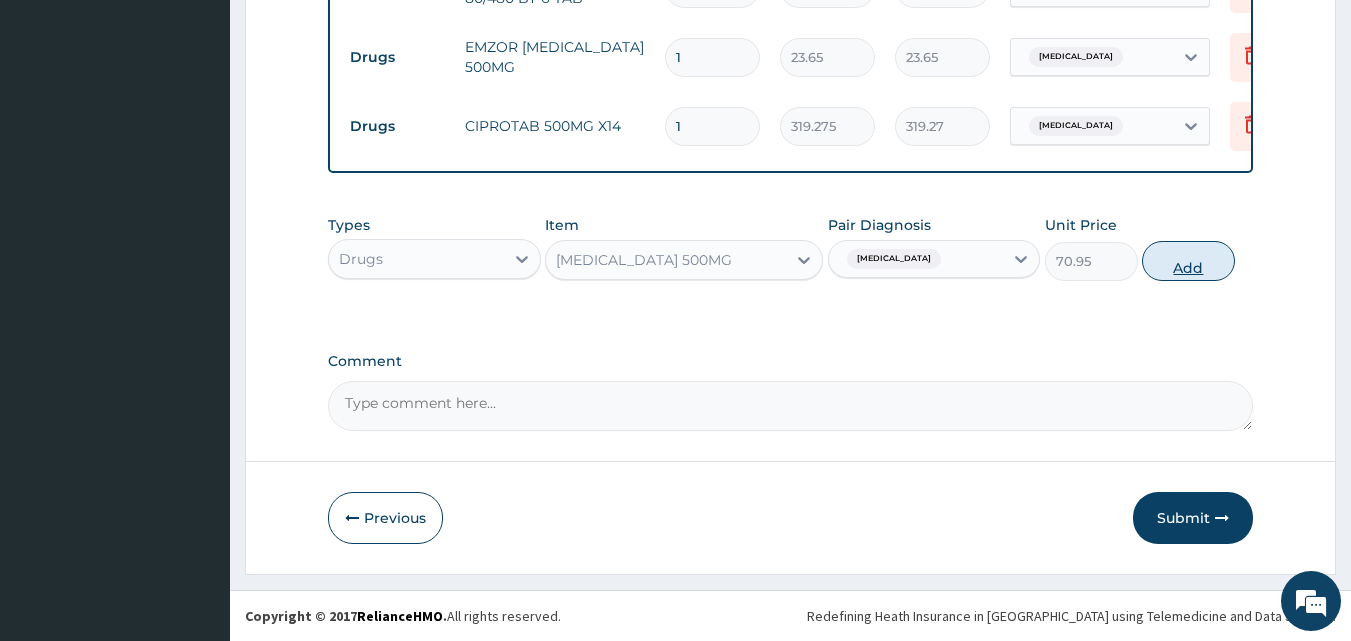 click on "Add" at bounding box center (1188, 261) 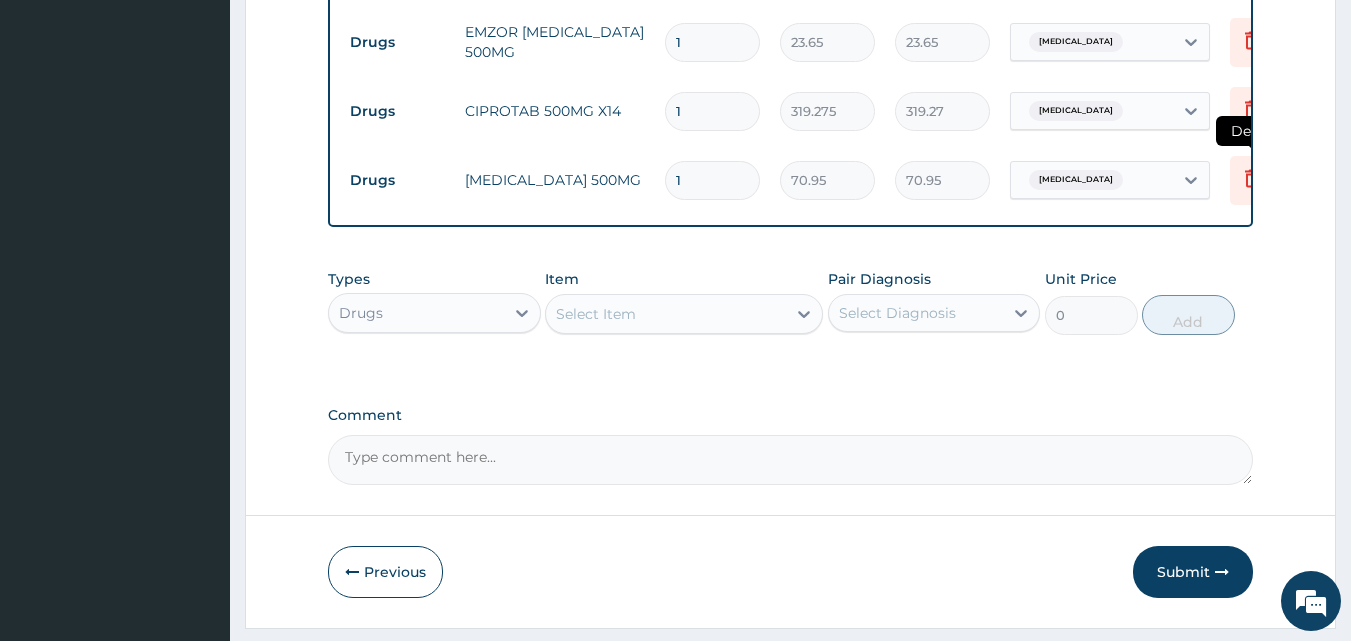 click 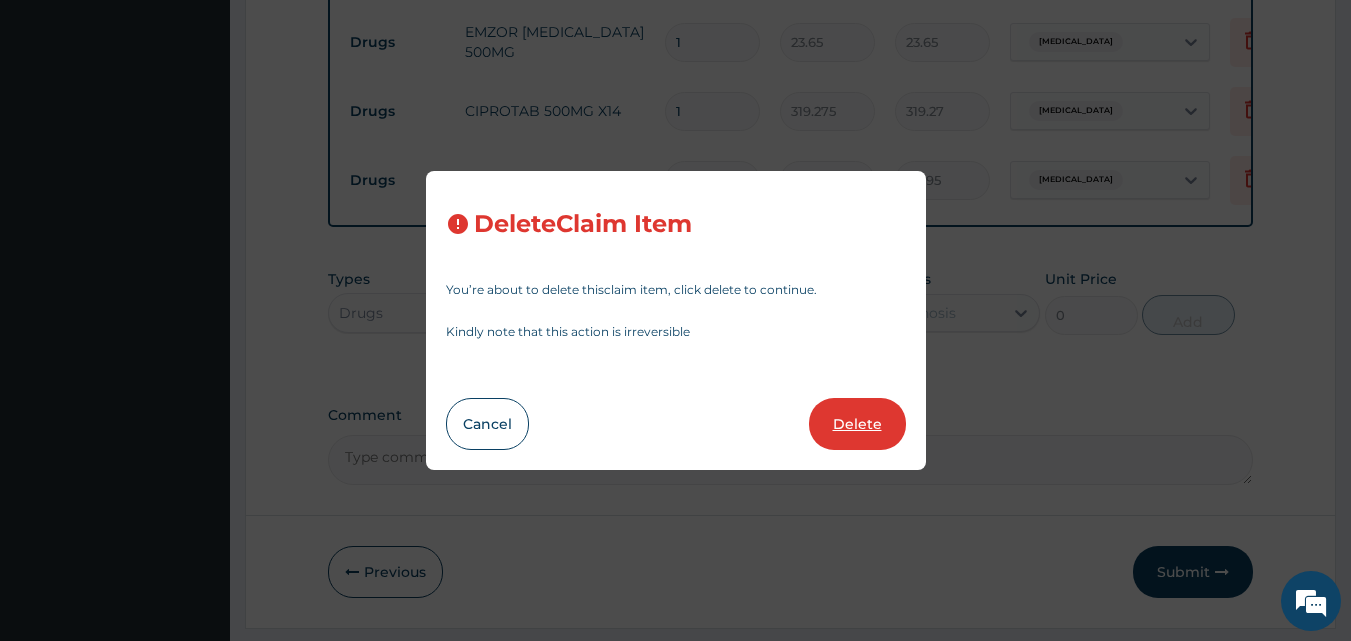 click on "Delete" at bounding box center [857, 424] 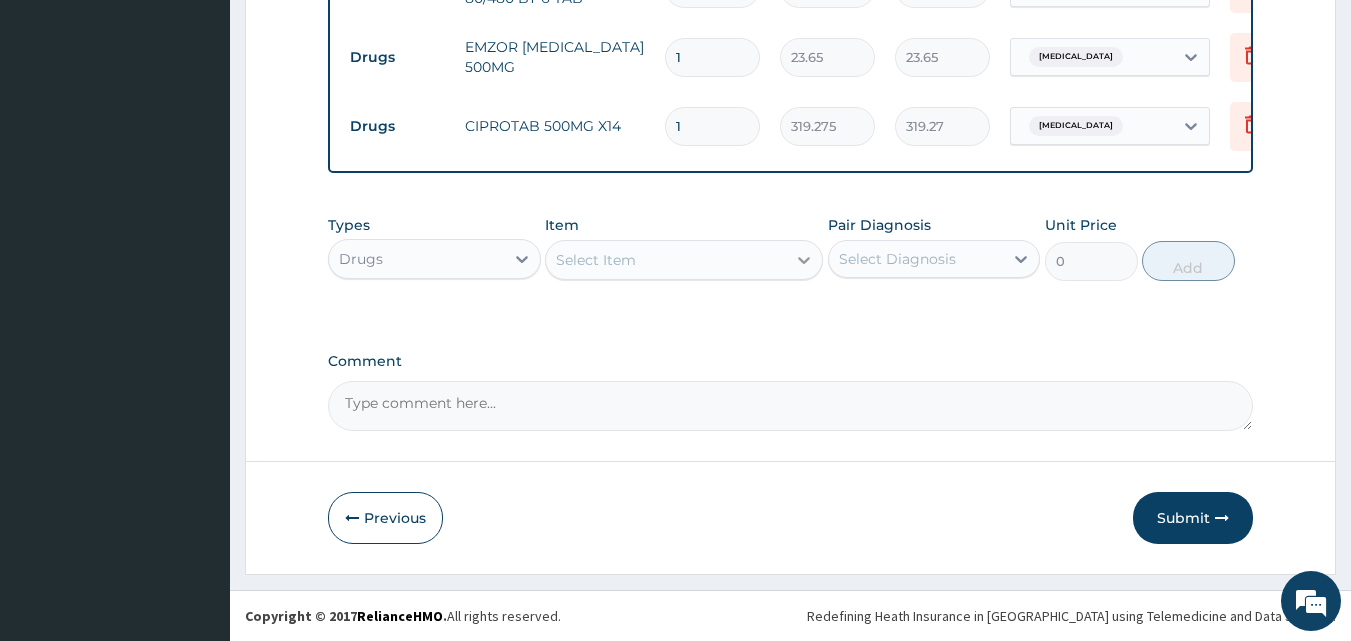 click 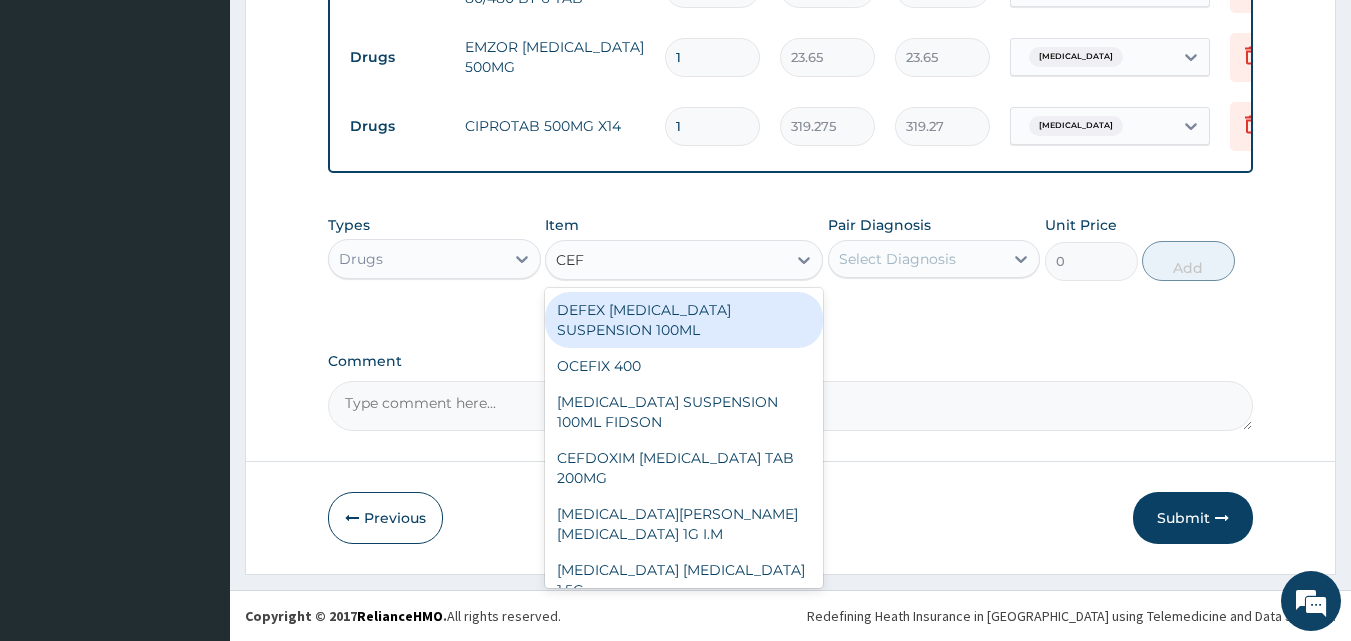 scroll, scrollTop: 262, scrollLeft: 0, axis: vertical 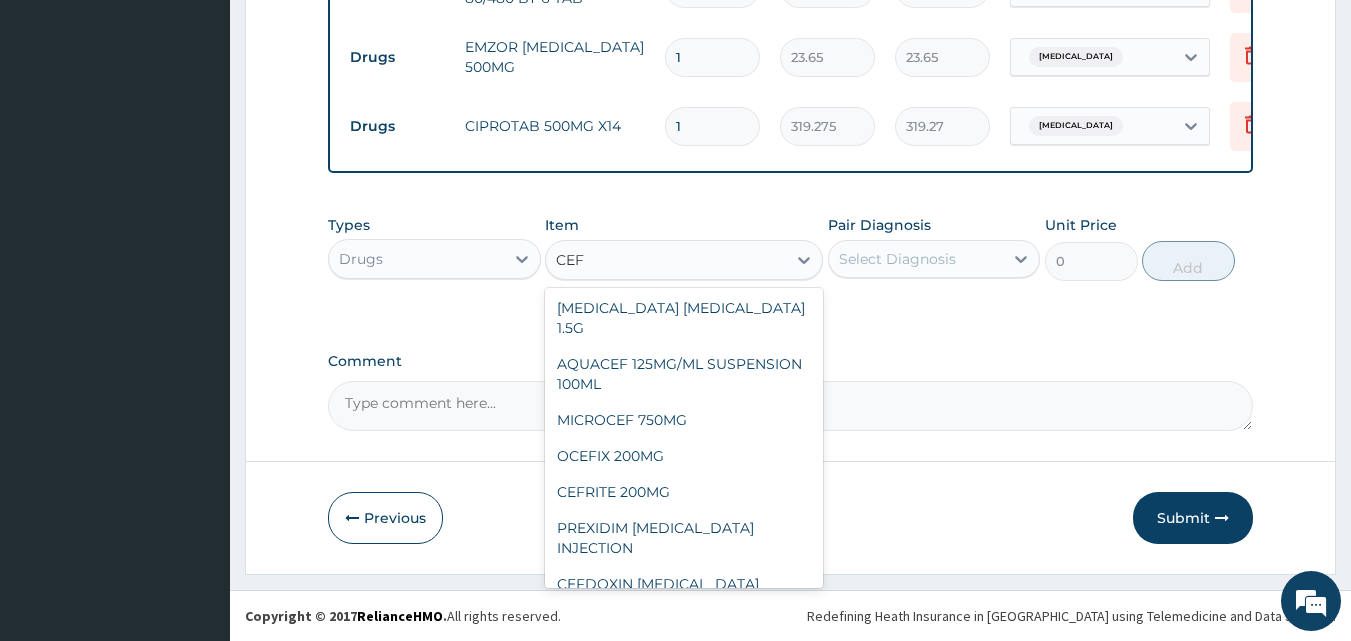 type on "CEF" 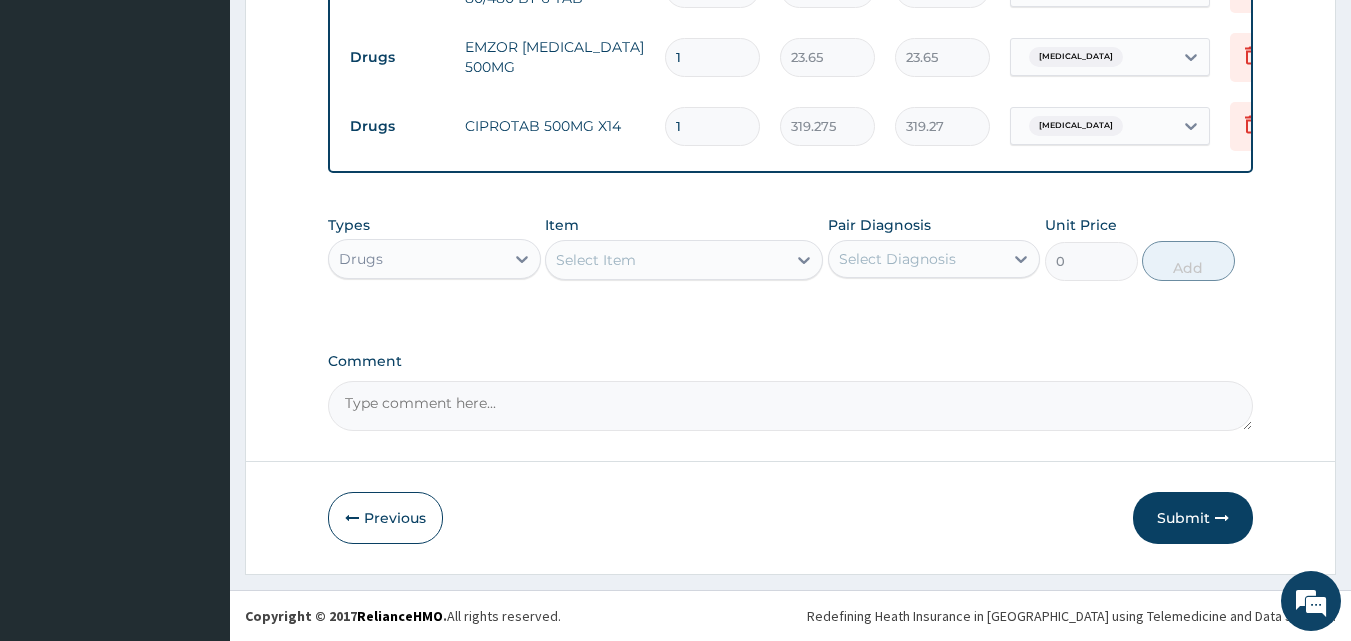 click on "Previous   Submit" at bounding box center (791, 518) 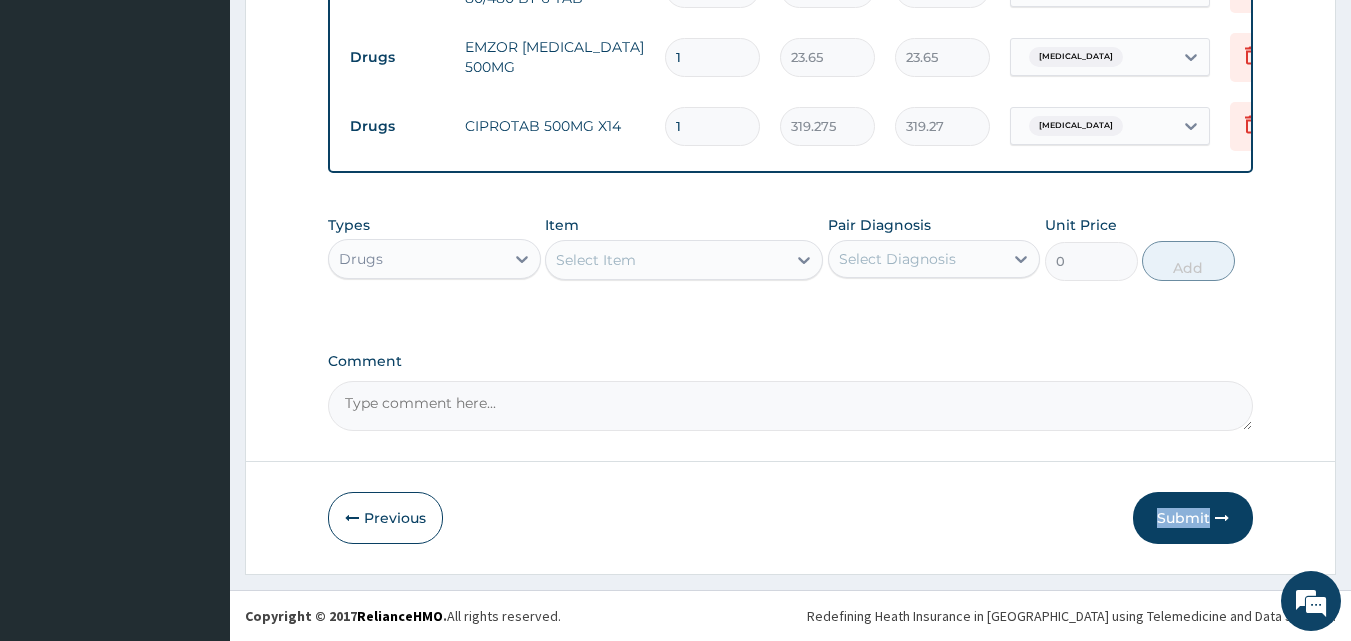click on "Previous   Submit" at bounding box center (791, 518) 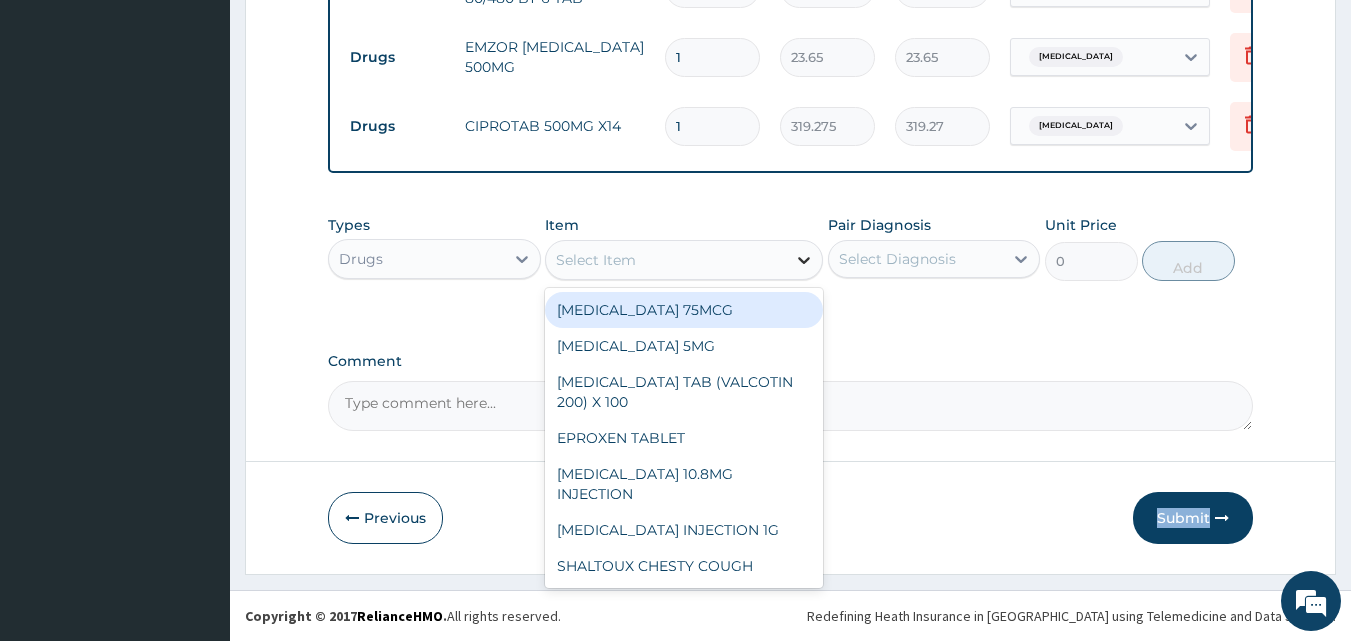 click 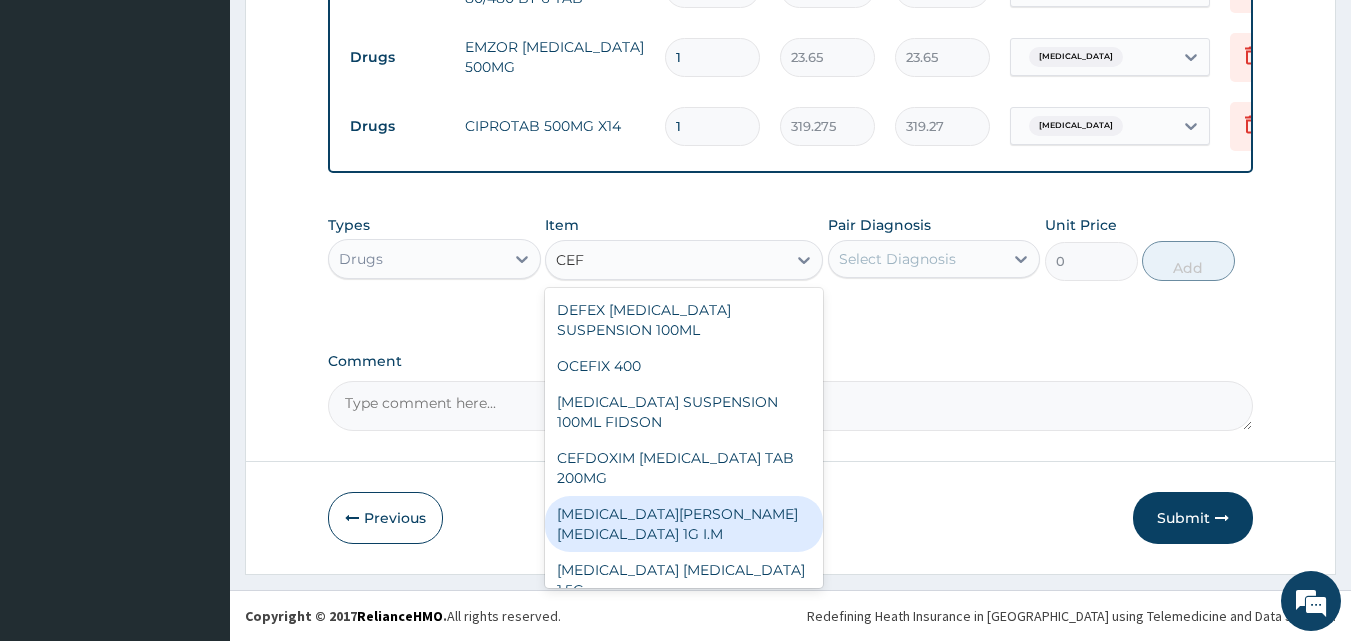 scroll, scrollTop: 262, scrollLeft: 0, axis: vertical 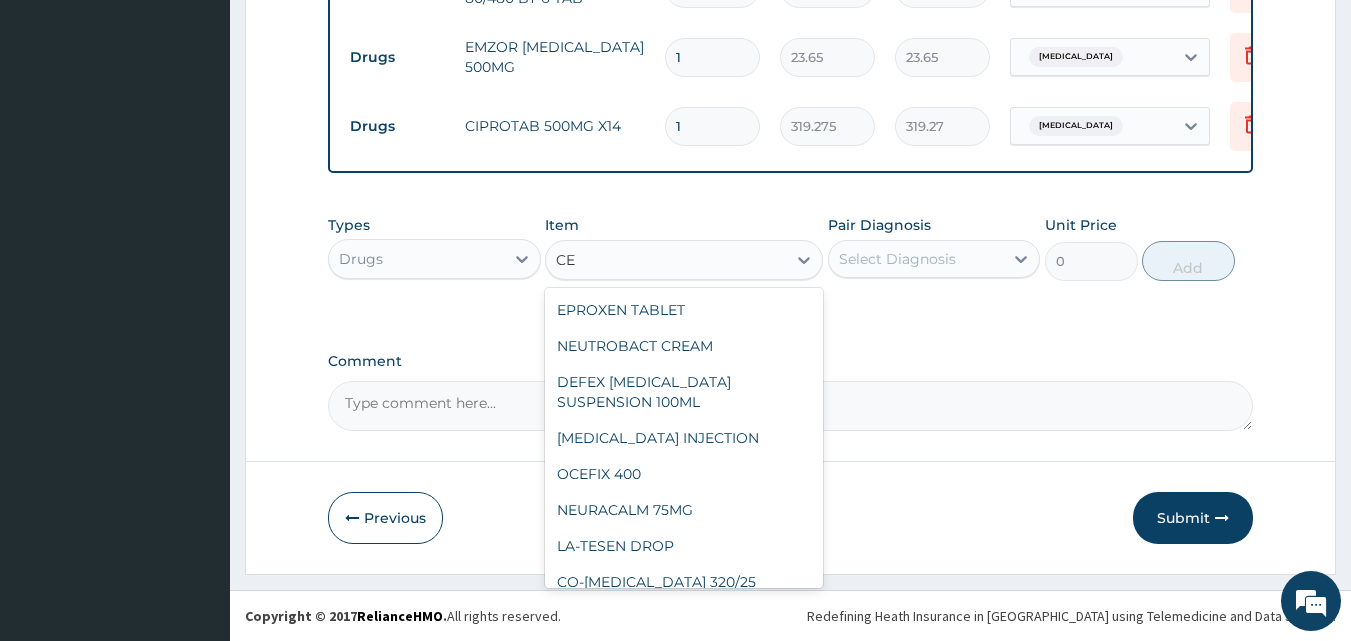 type on "C" 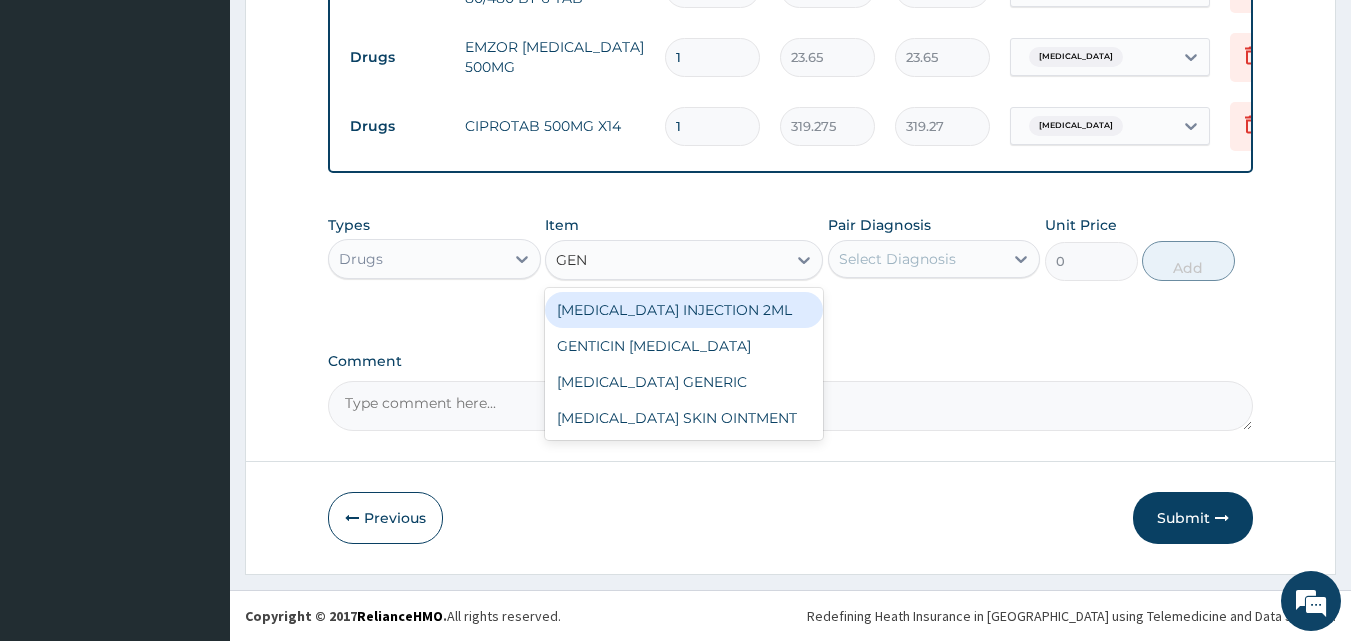 type on "GENT" 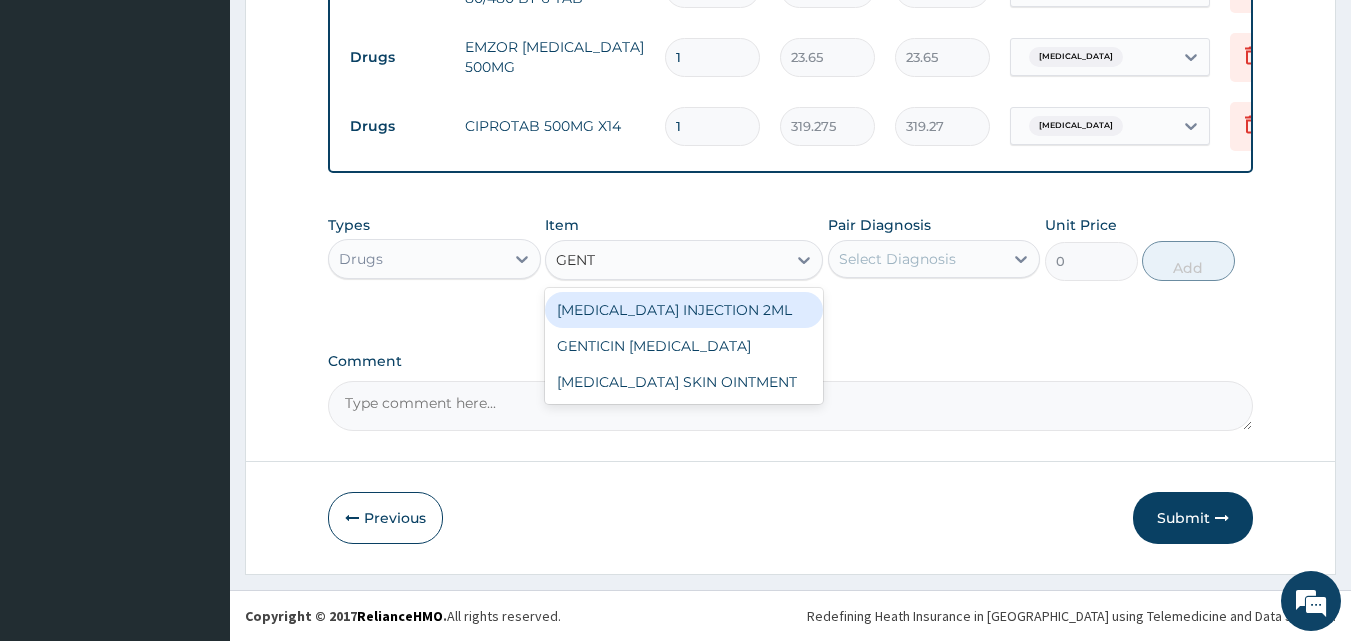 click on "GENTAMICIN INJECTION 2ML" at bounding box center (684, 310) 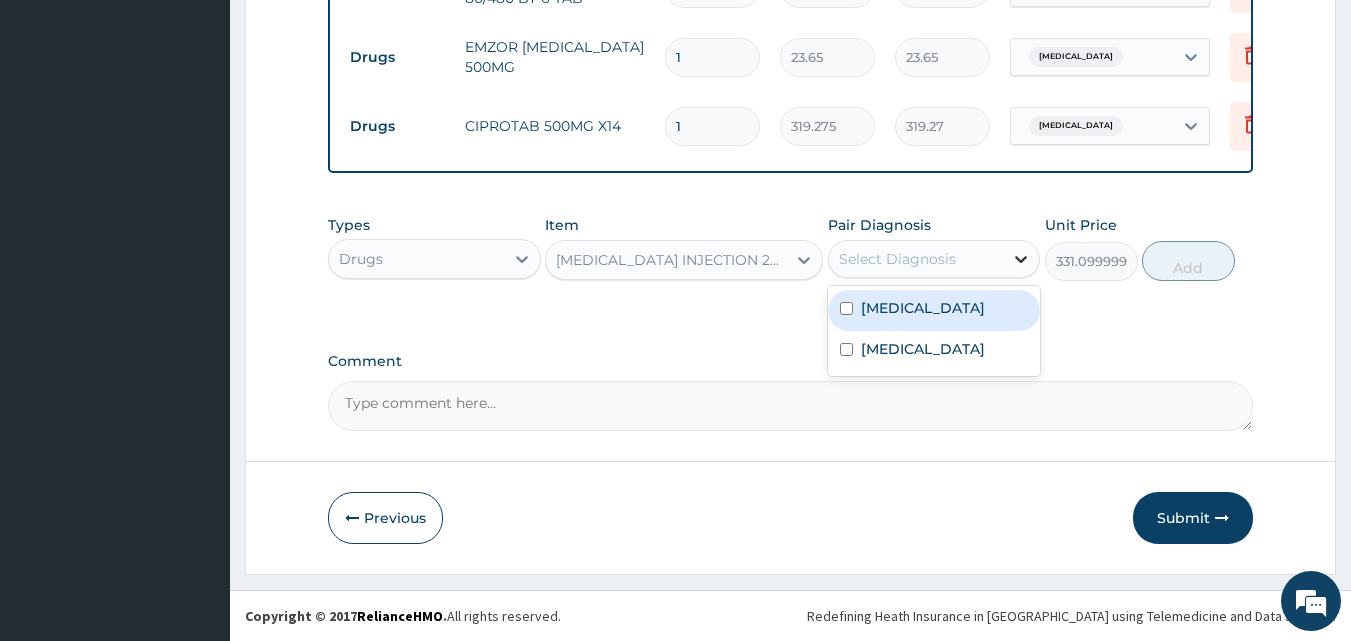 click 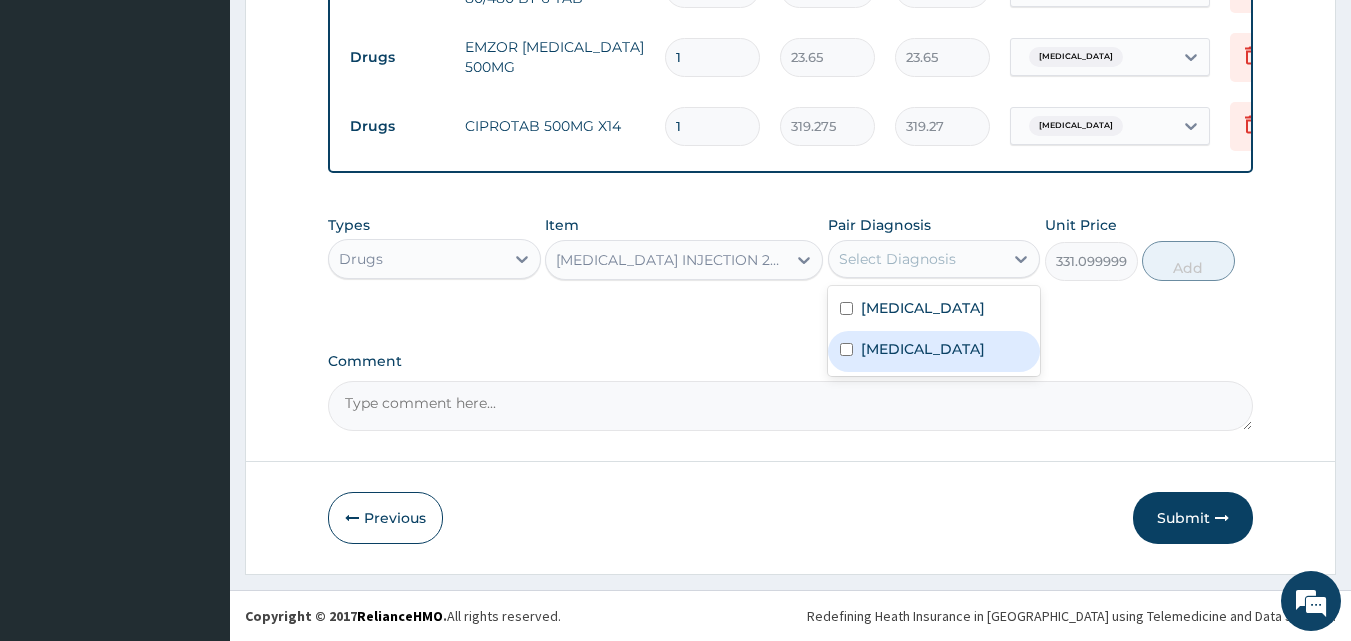 click on "Upper respiratory infection" at bounding box center (923, 349) 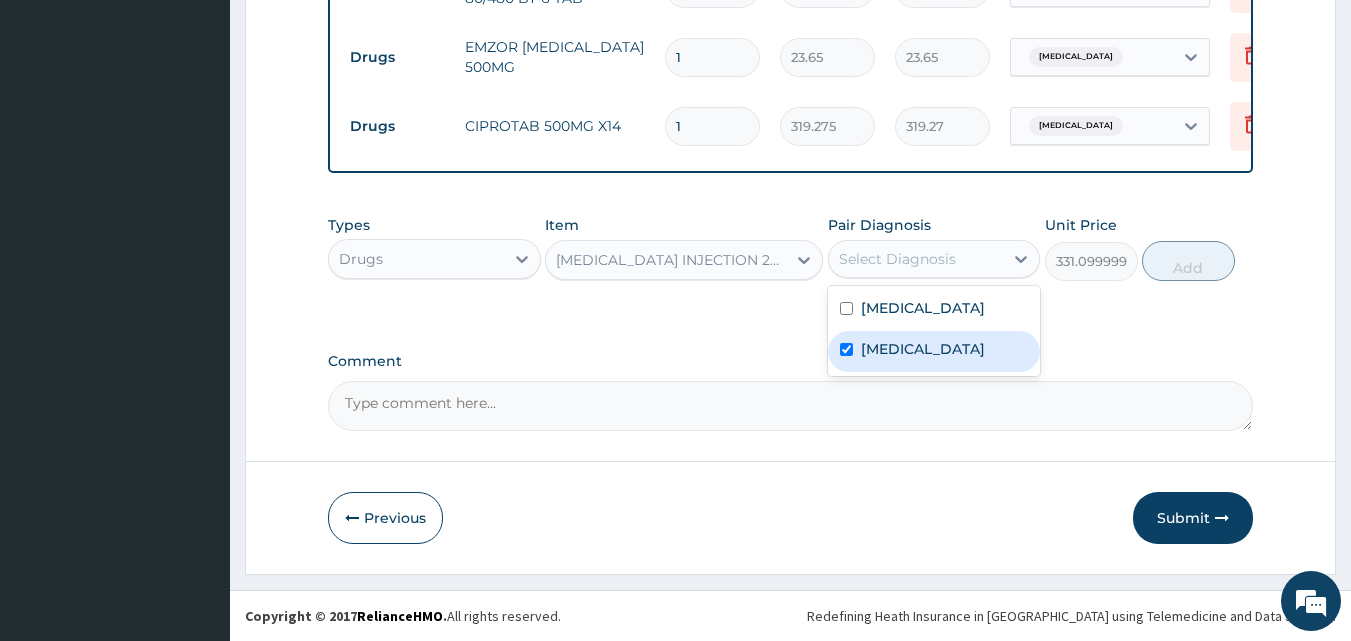 checkbox on "true" 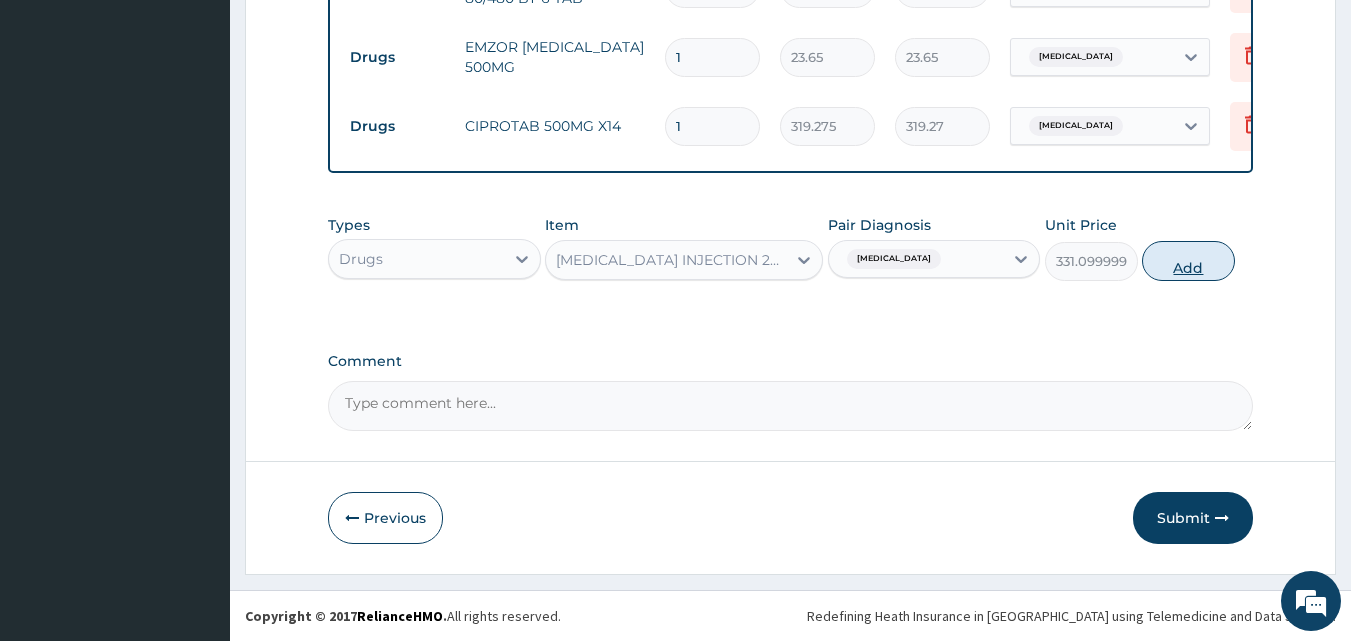 click on "Add" at bounding box center [1188, 261] 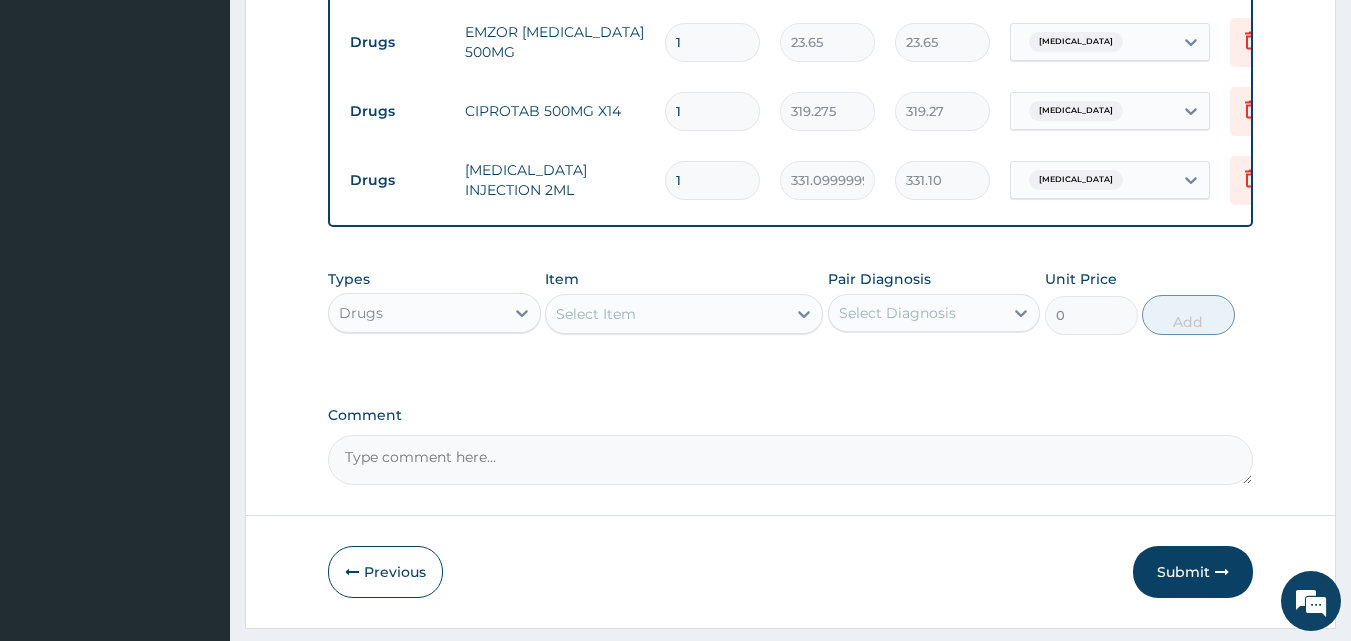 scroll, scrollTop: 499, scrollLeft: 0, axis: vertical 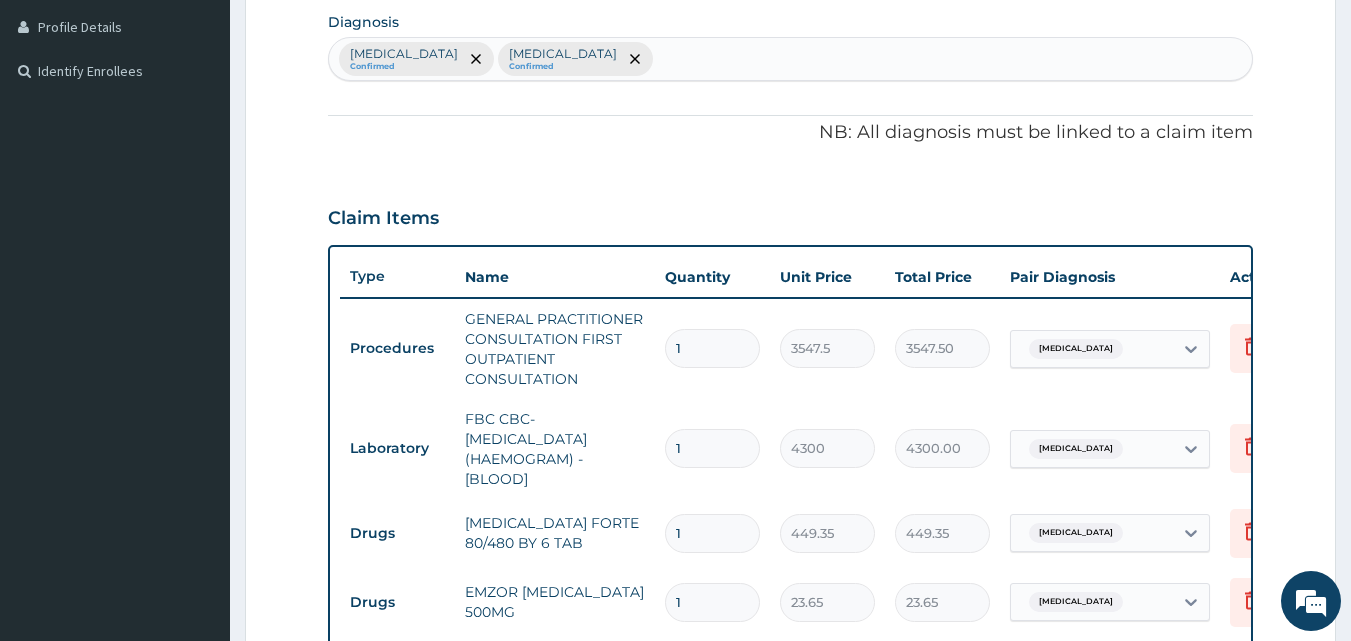 click on "1" at bounding box center (712, 533) 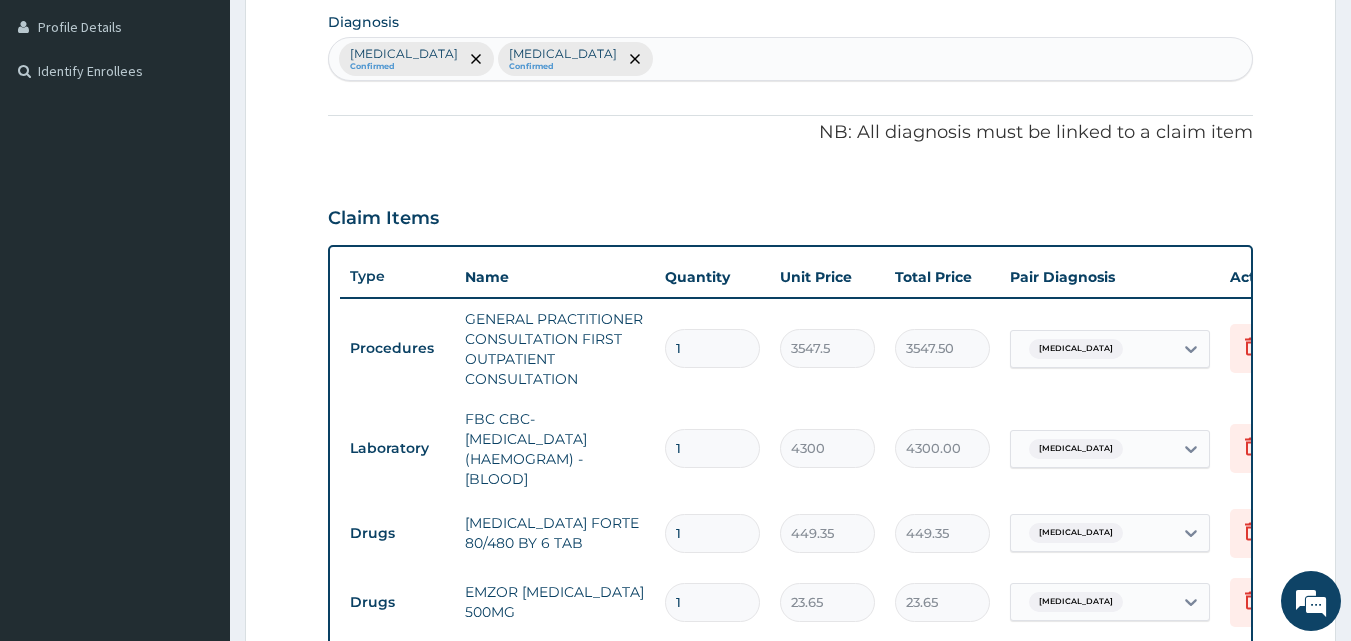 type 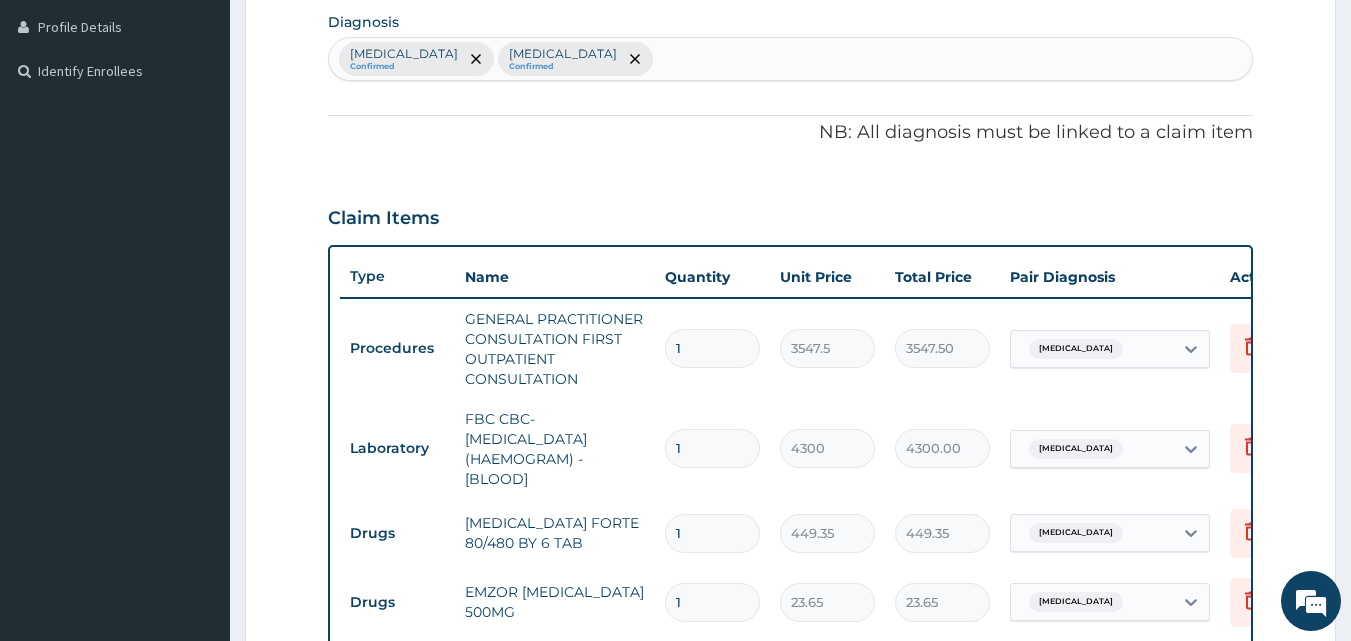type on "0.00" 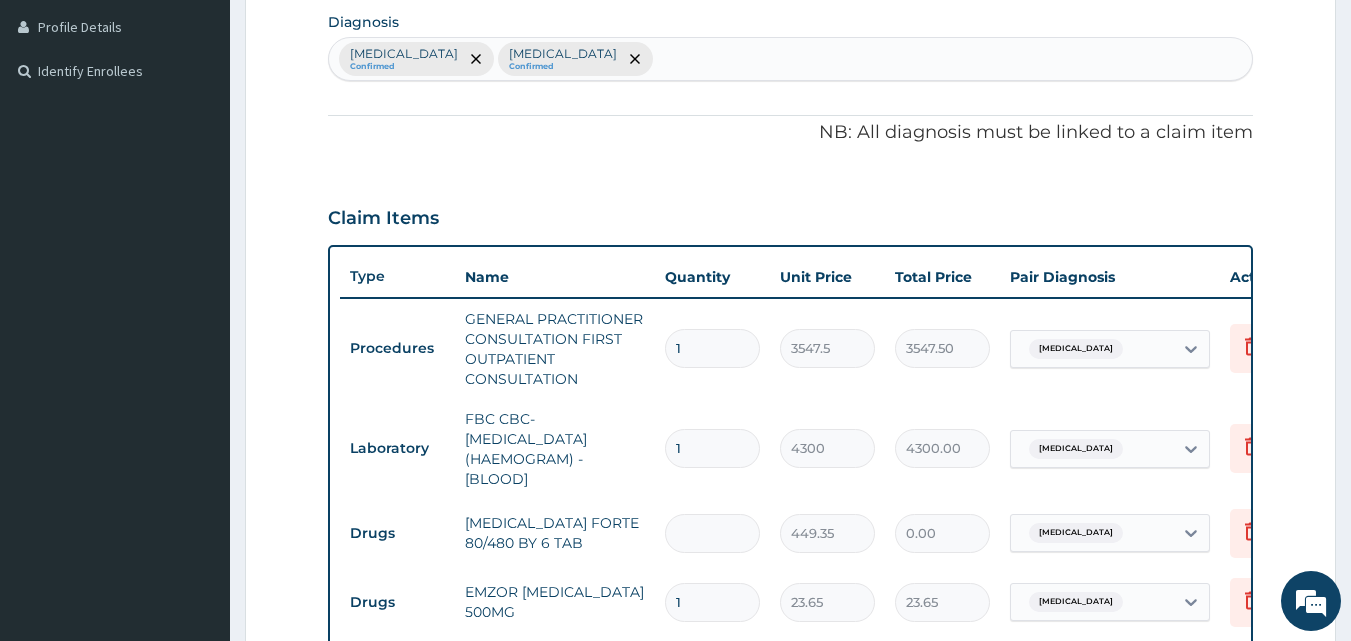 type on "6" 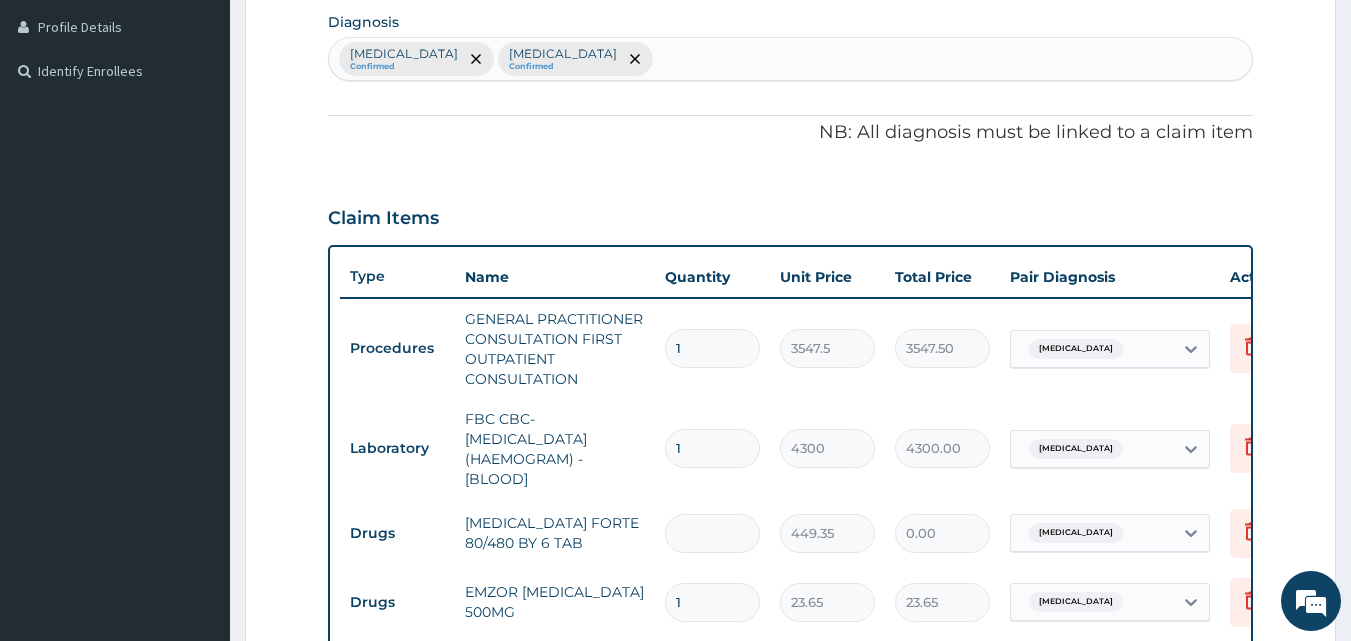 type on "2696.10" 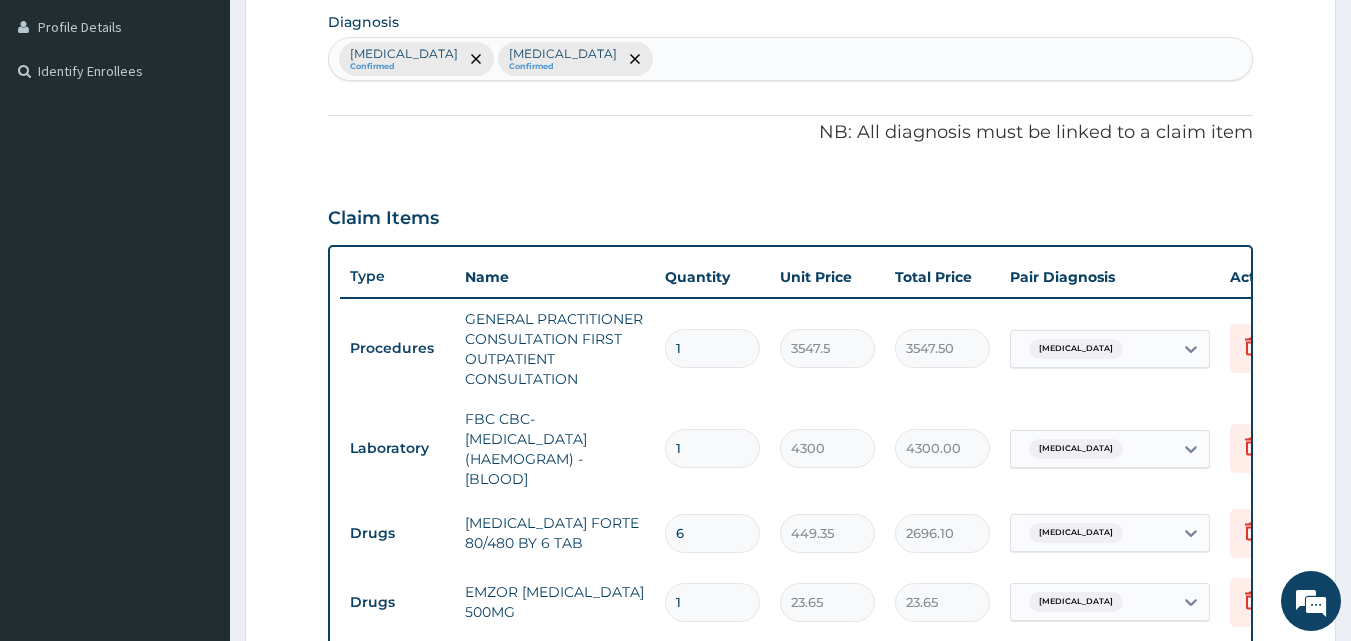 scroll, scrollTop: 1059, scrollLeft: 0, axis: vertical 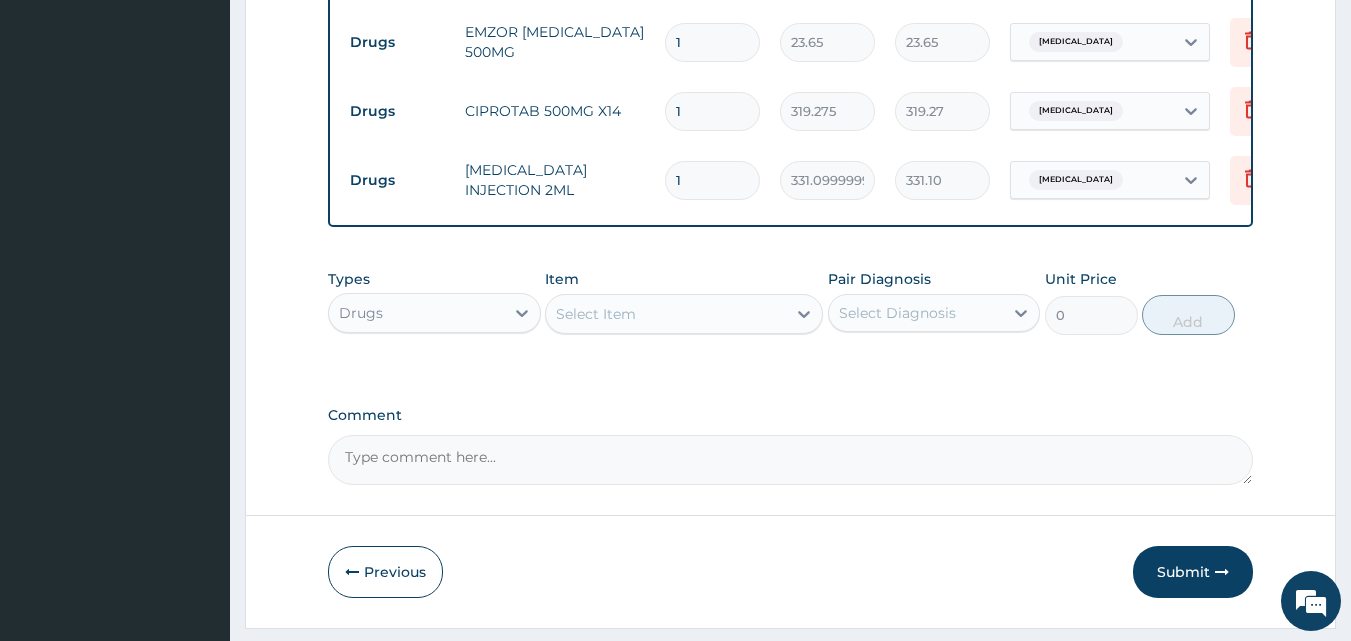 type on "6" 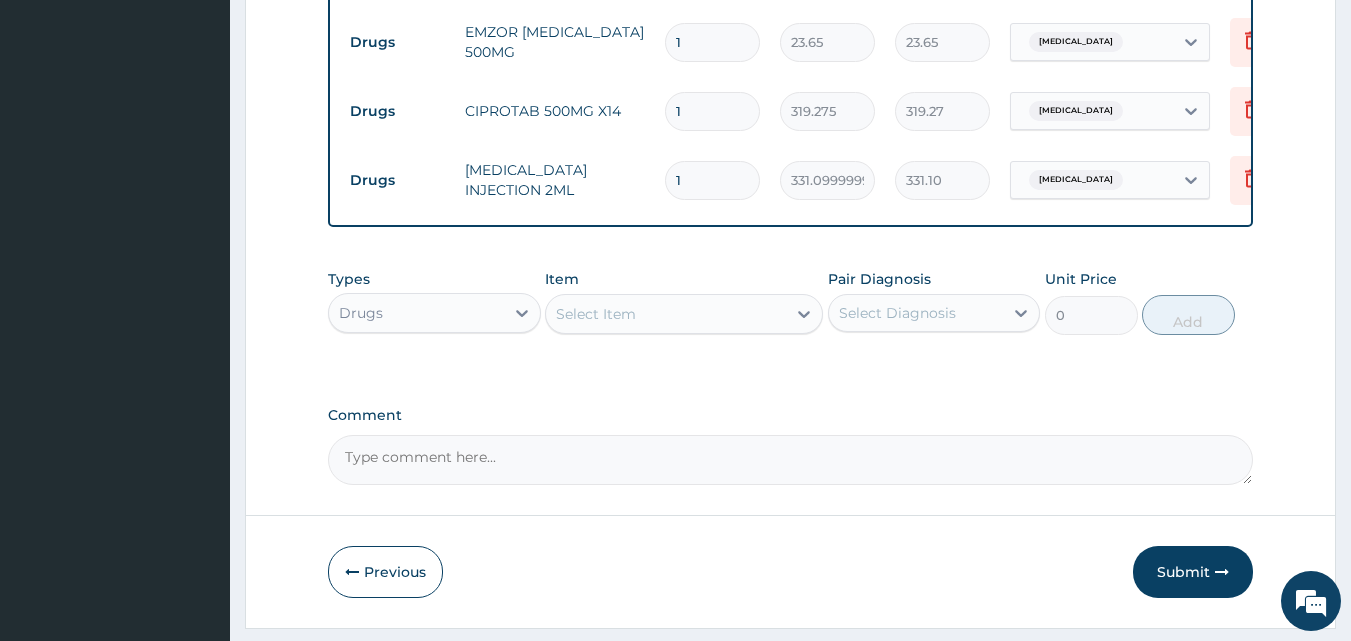 type 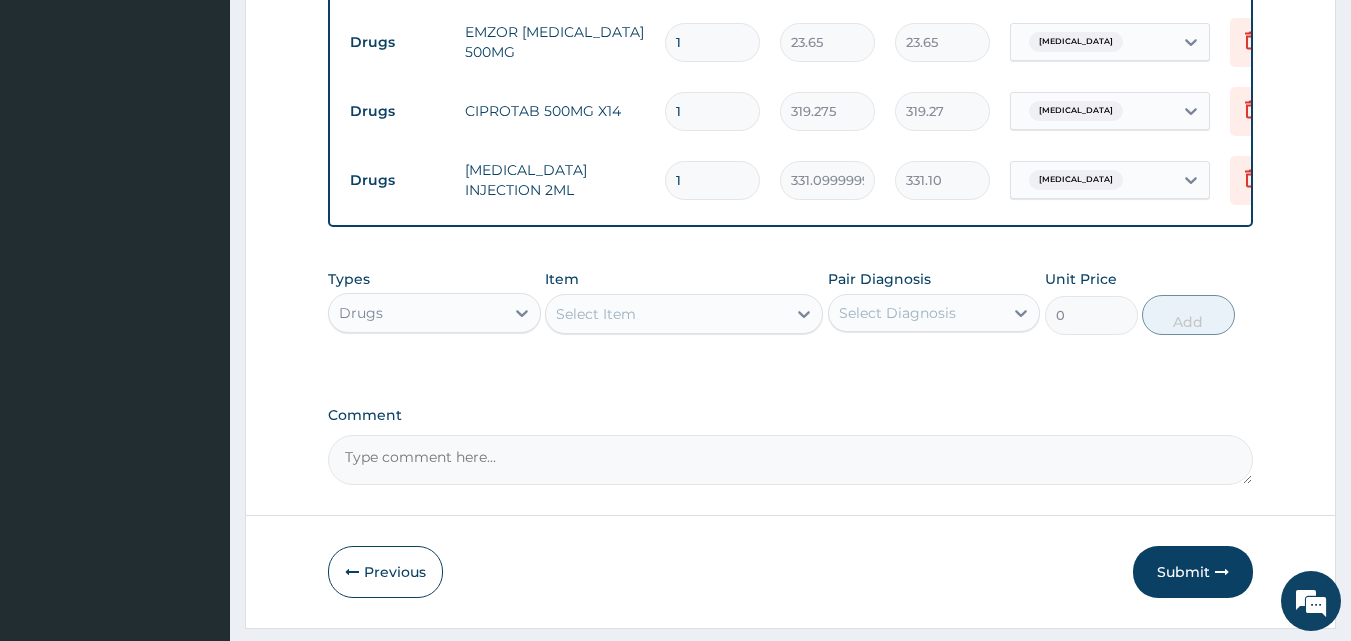 type on "0.00" 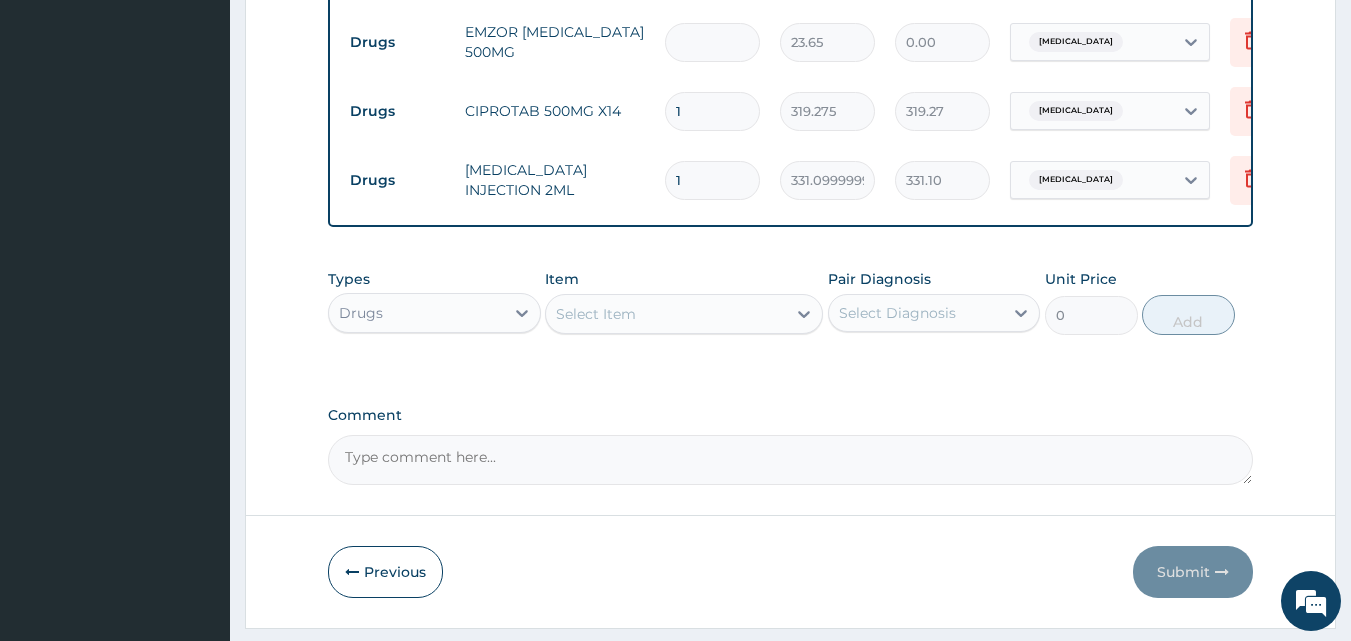 type on "1" 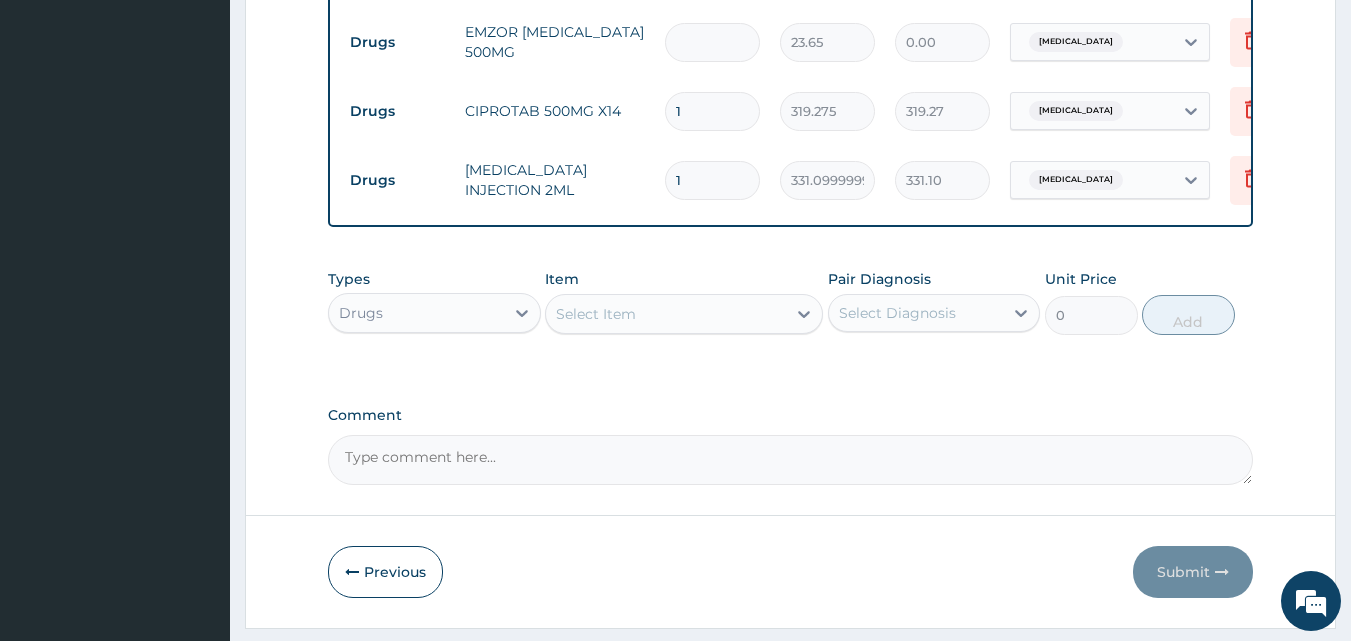 type on "23.65" 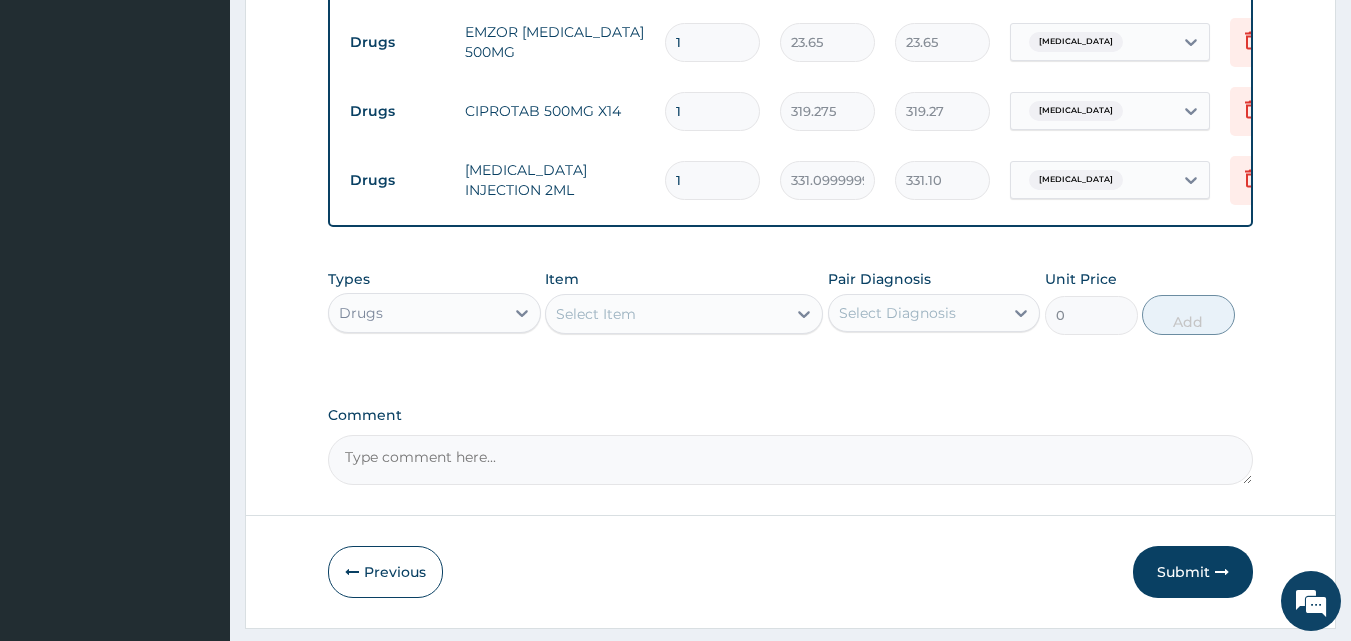 type on "18" 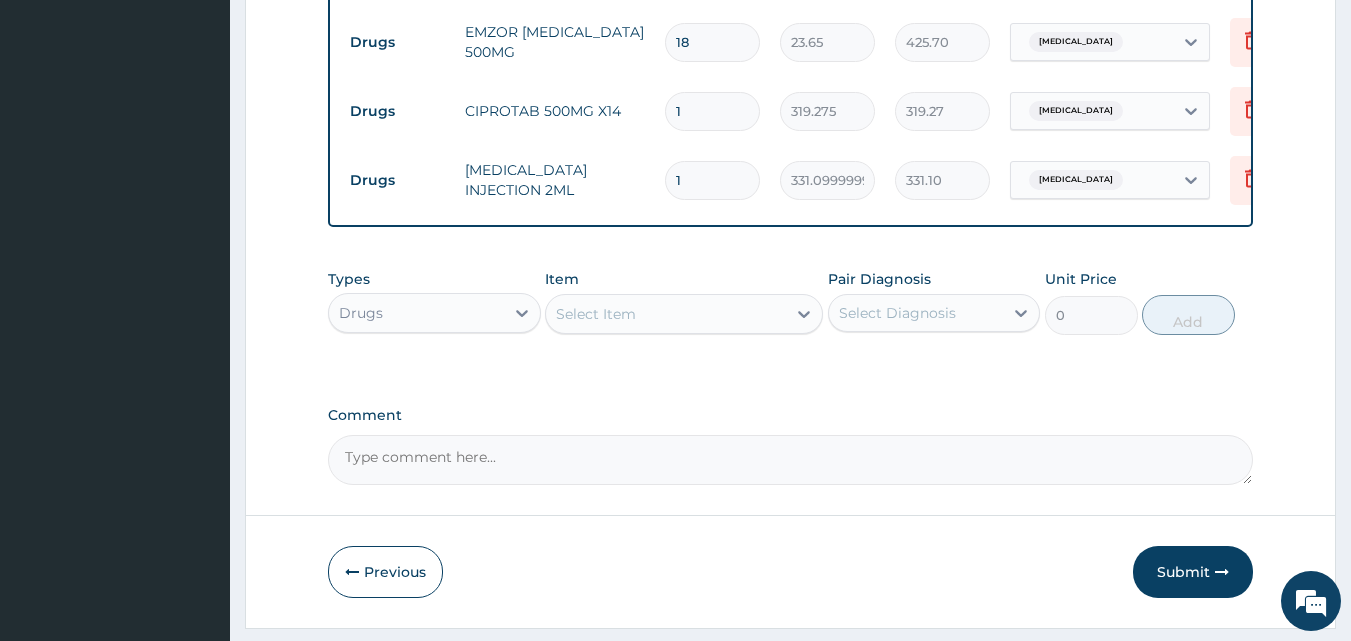type on "18" 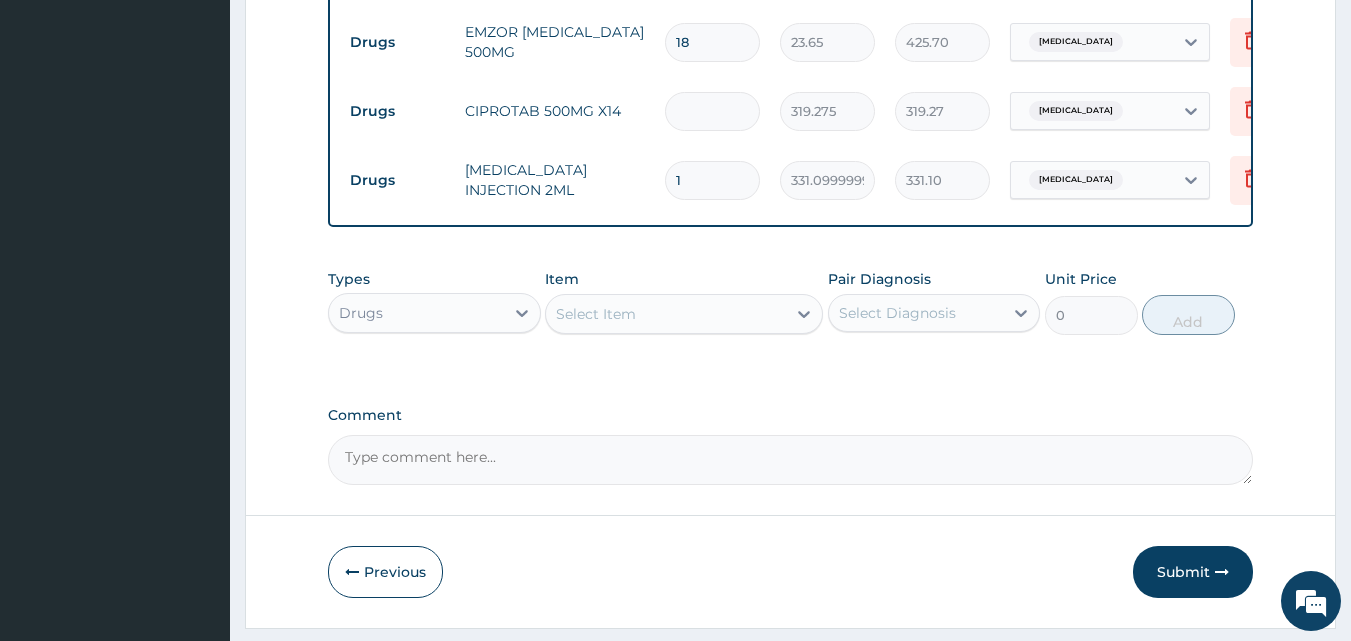 type on "0.00" 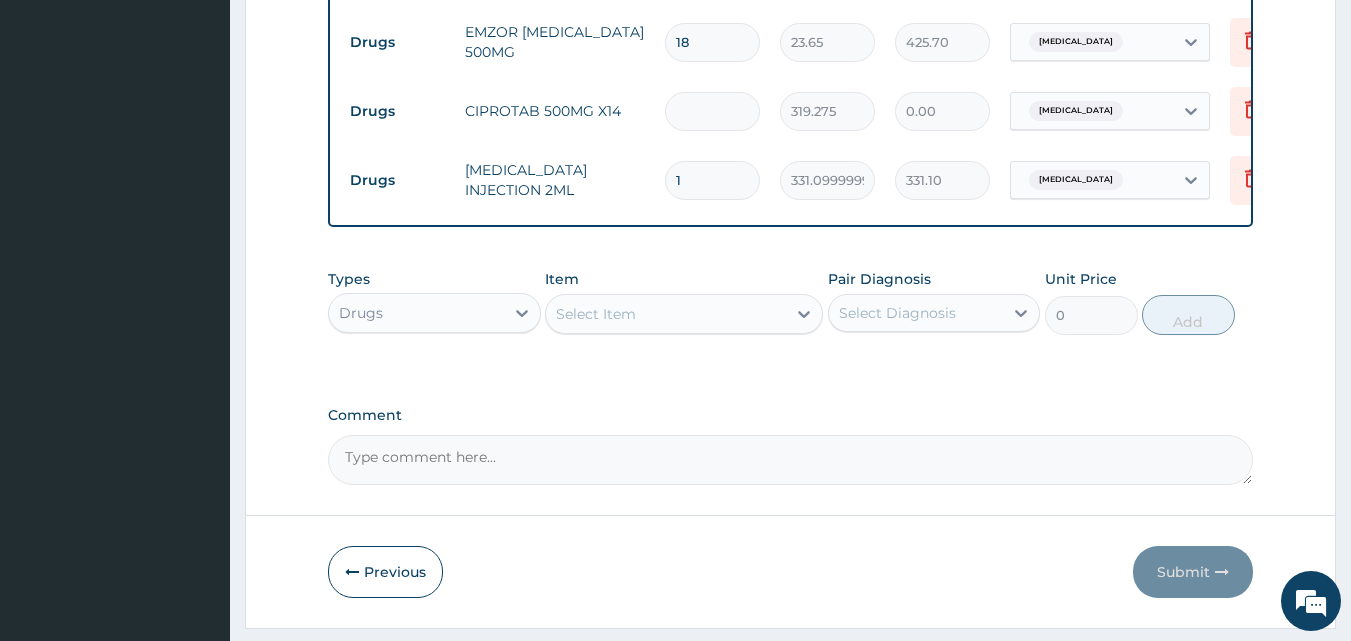 type on "1" 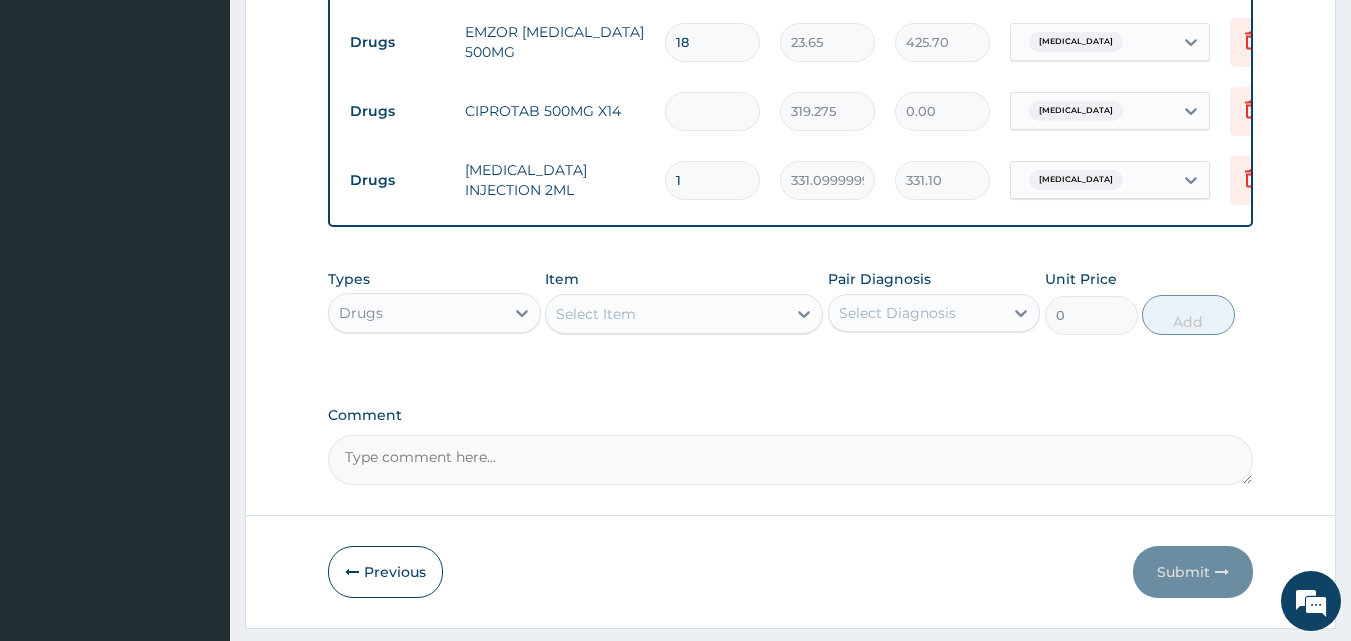 type on "319.27" 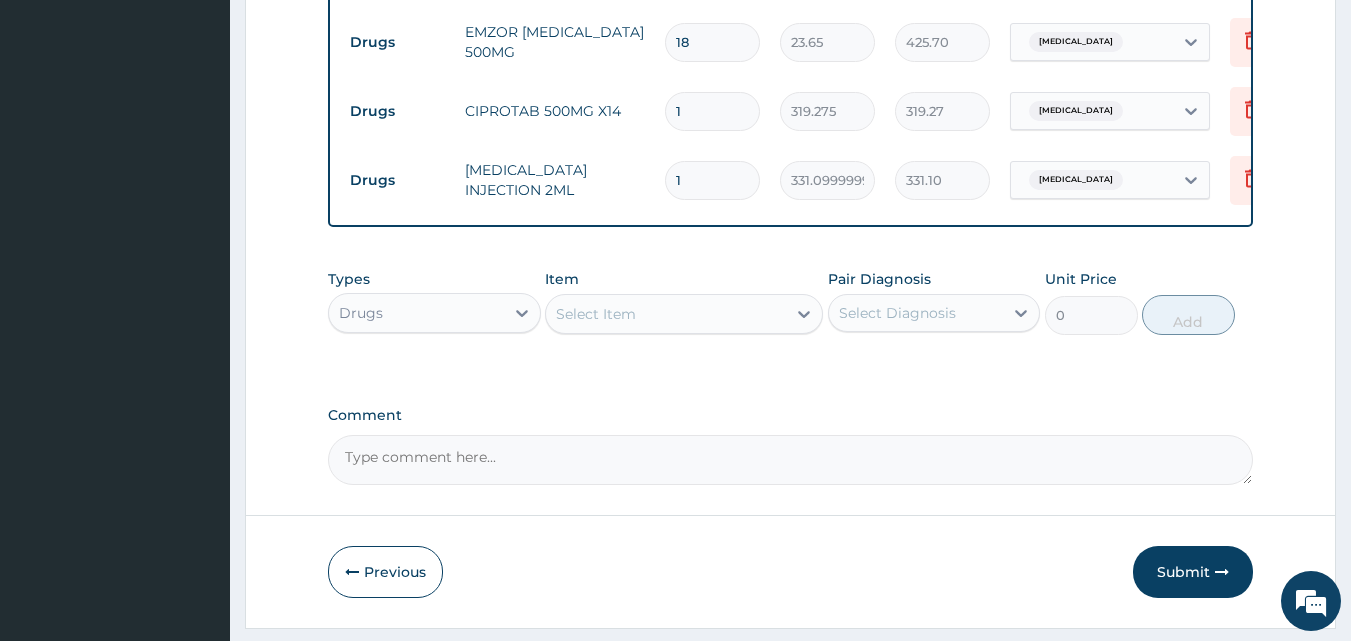 type on "10" 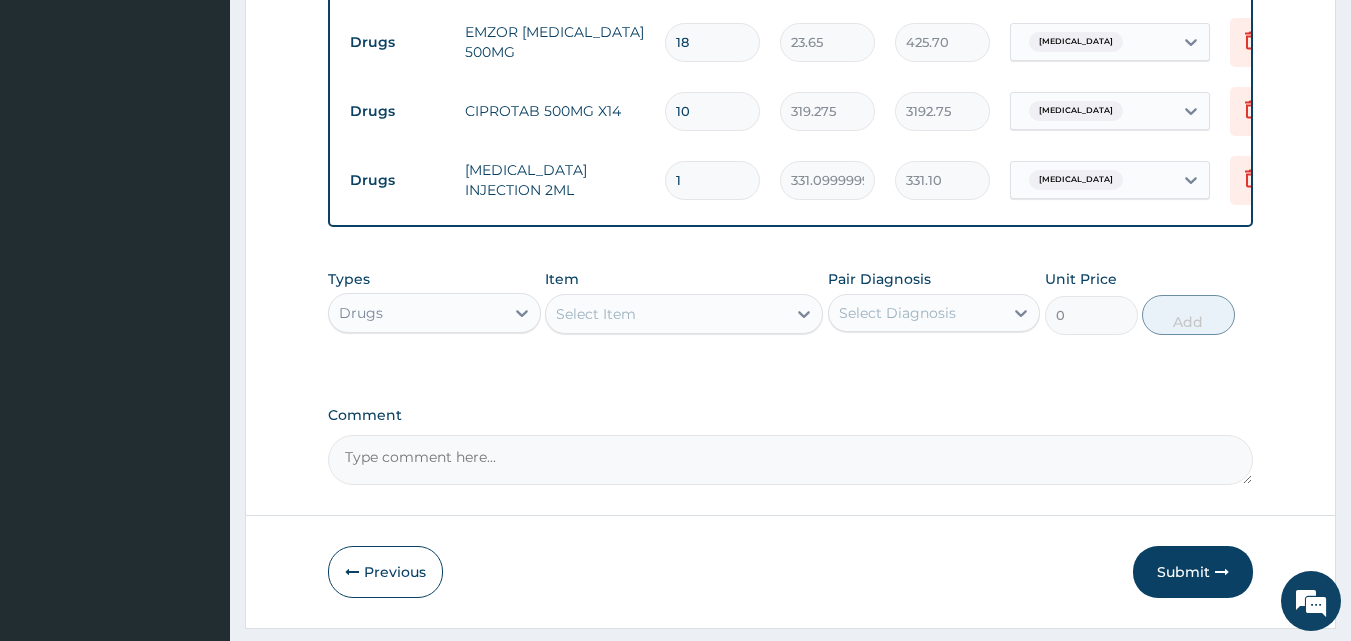 type on "10" 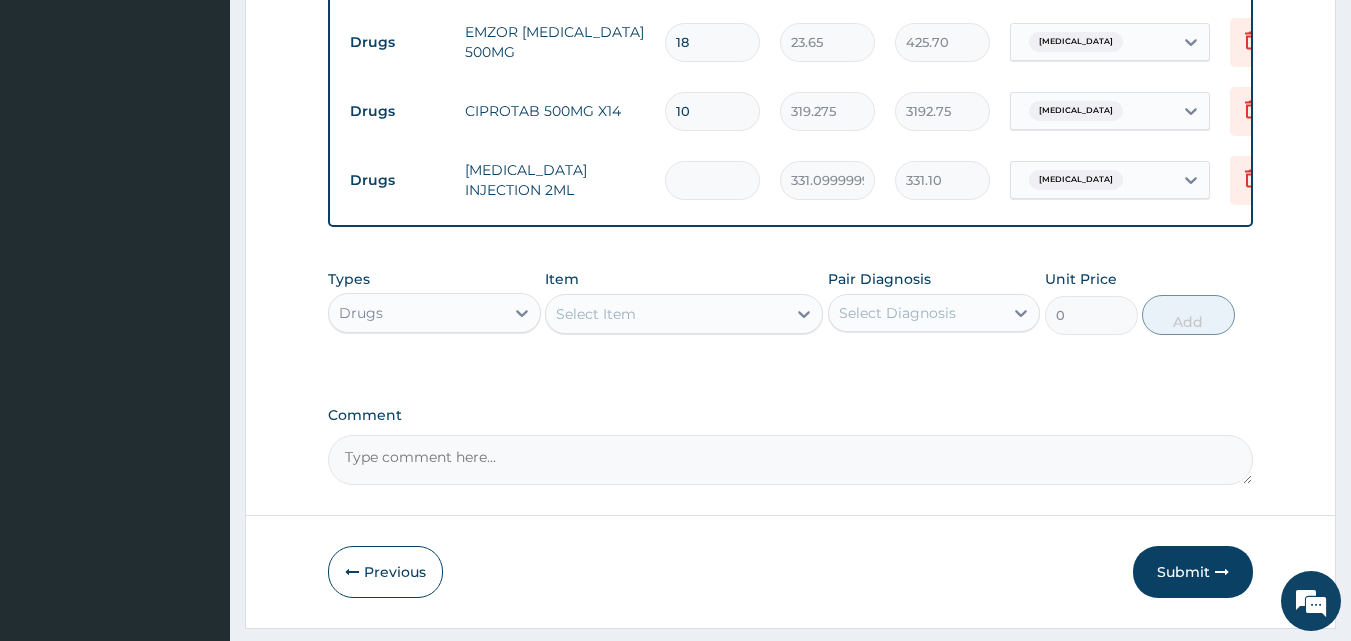 type on "0.00" 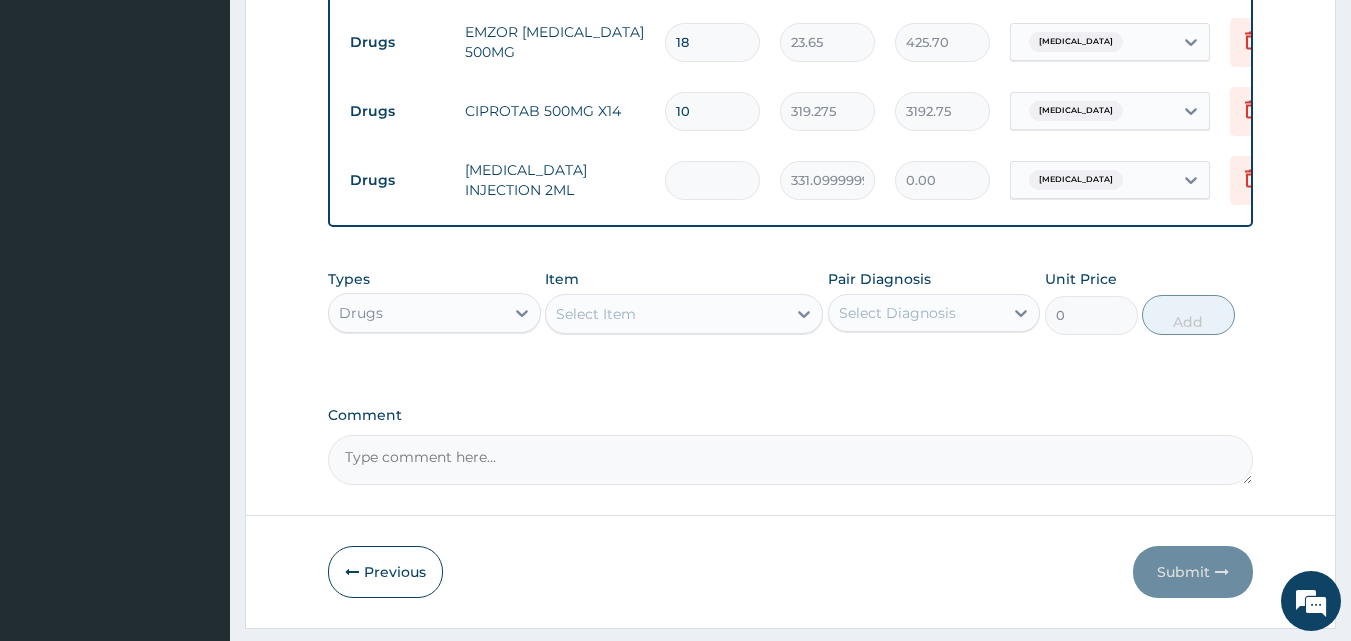 type on "3" 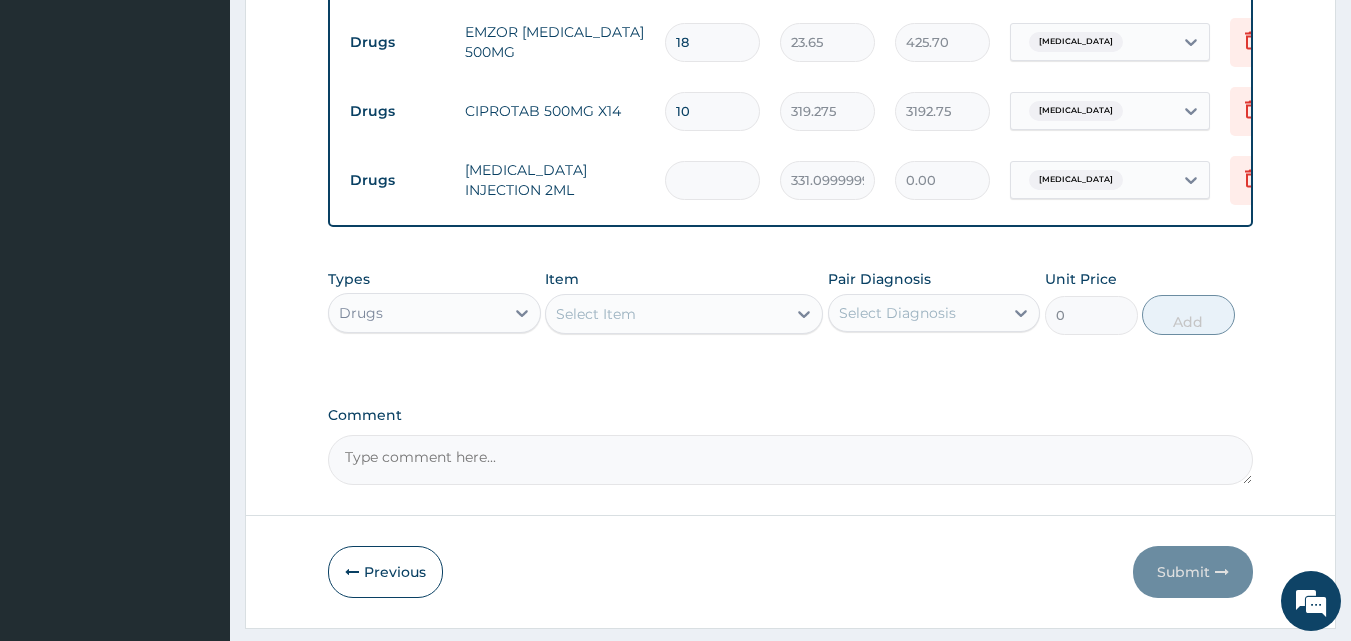 type on "993.30" 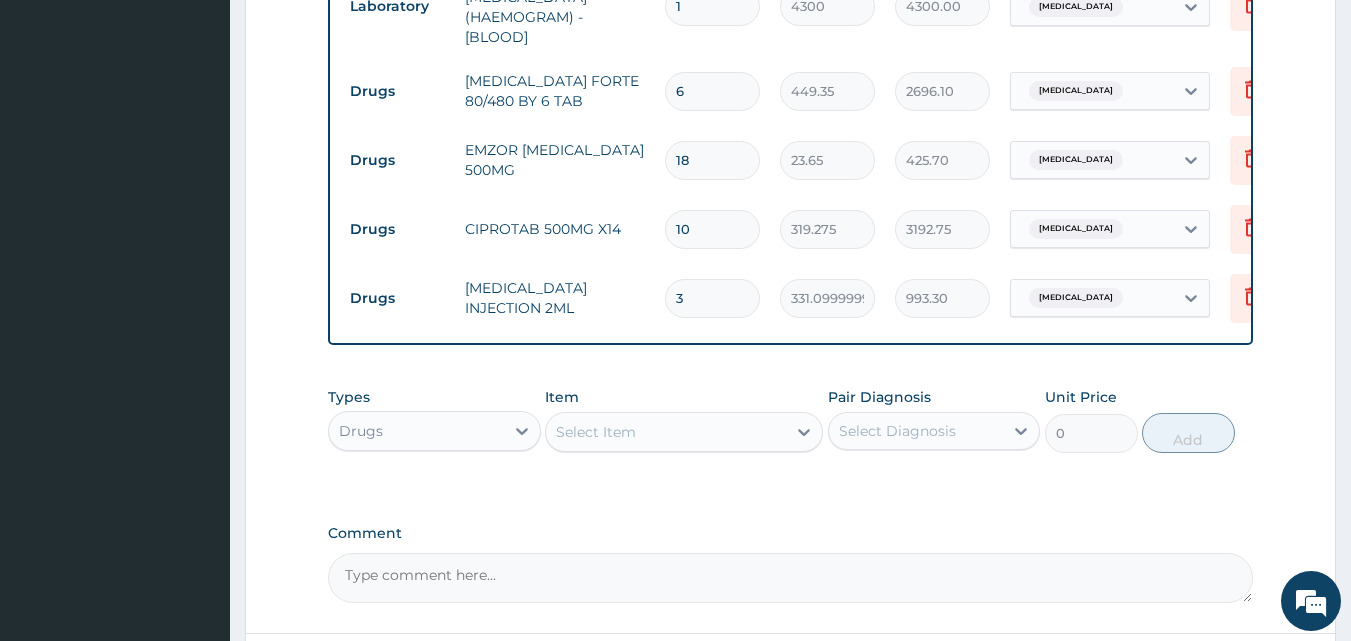 scroll, scrollTop: 499, scrollLeft: 0, axis: vertical 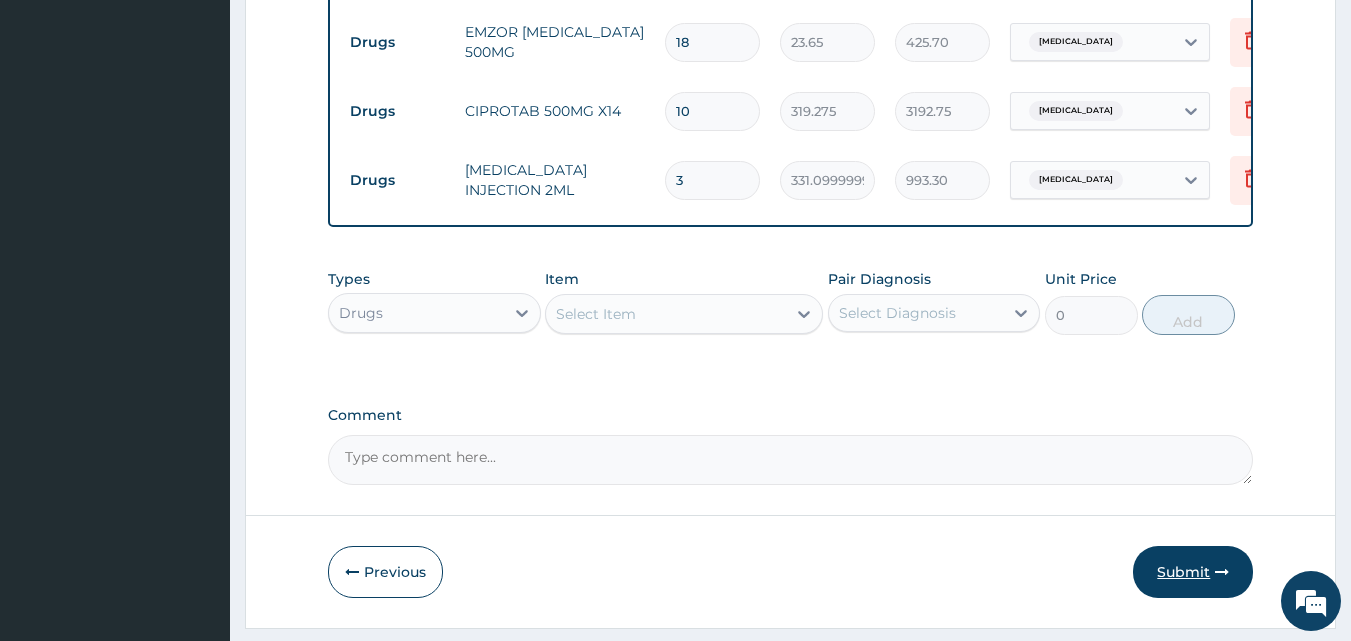 type on "3" 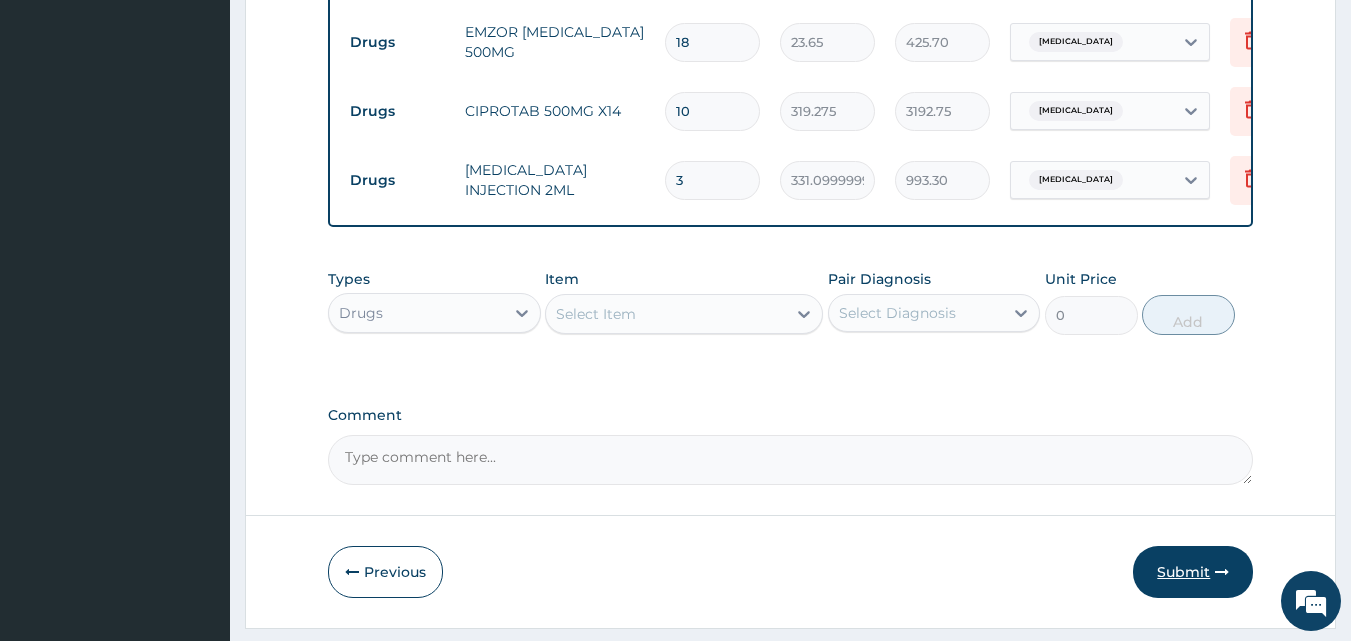 click on "Submit" at bounding box center [1193, 572] 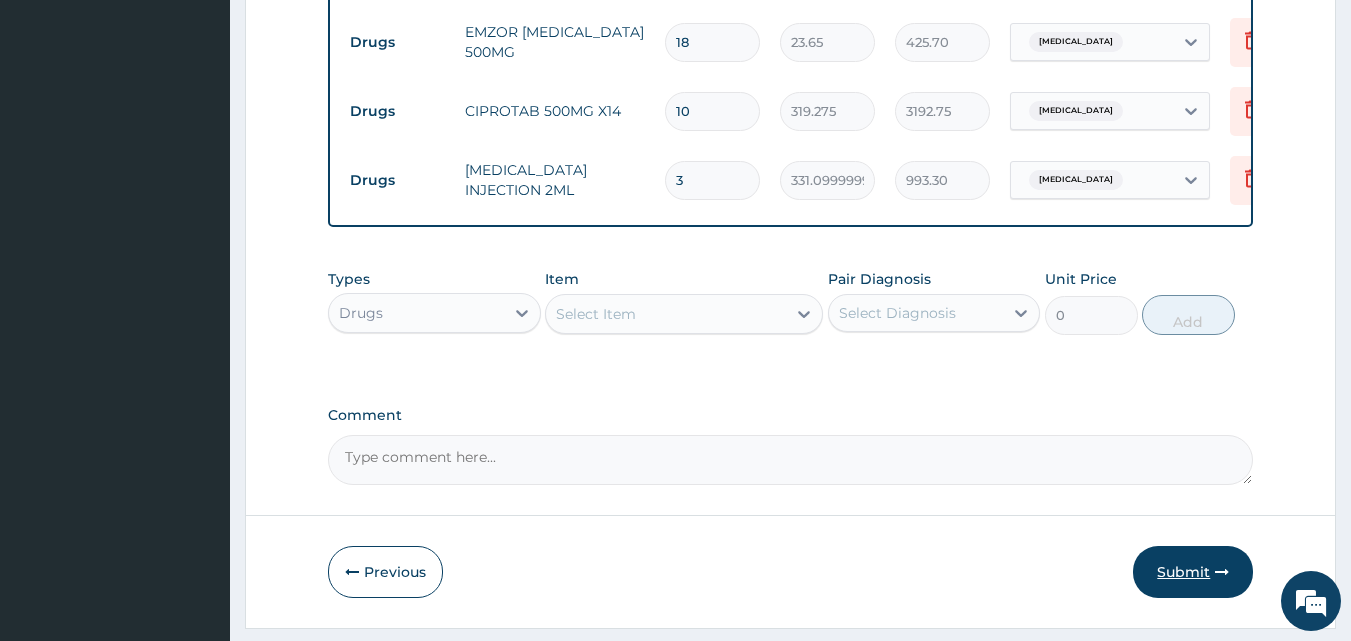 click on "Submit" at bounding box center (1193, 572) 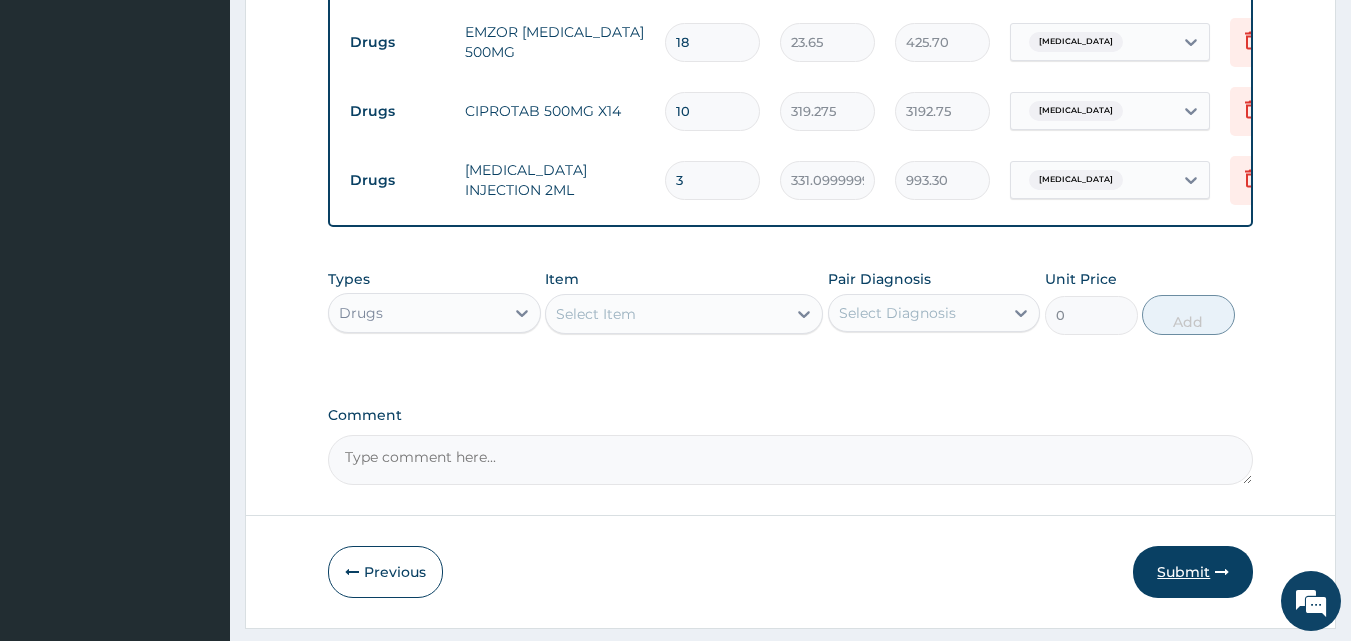 click on "Submit" at bounding box center [1193, 572] 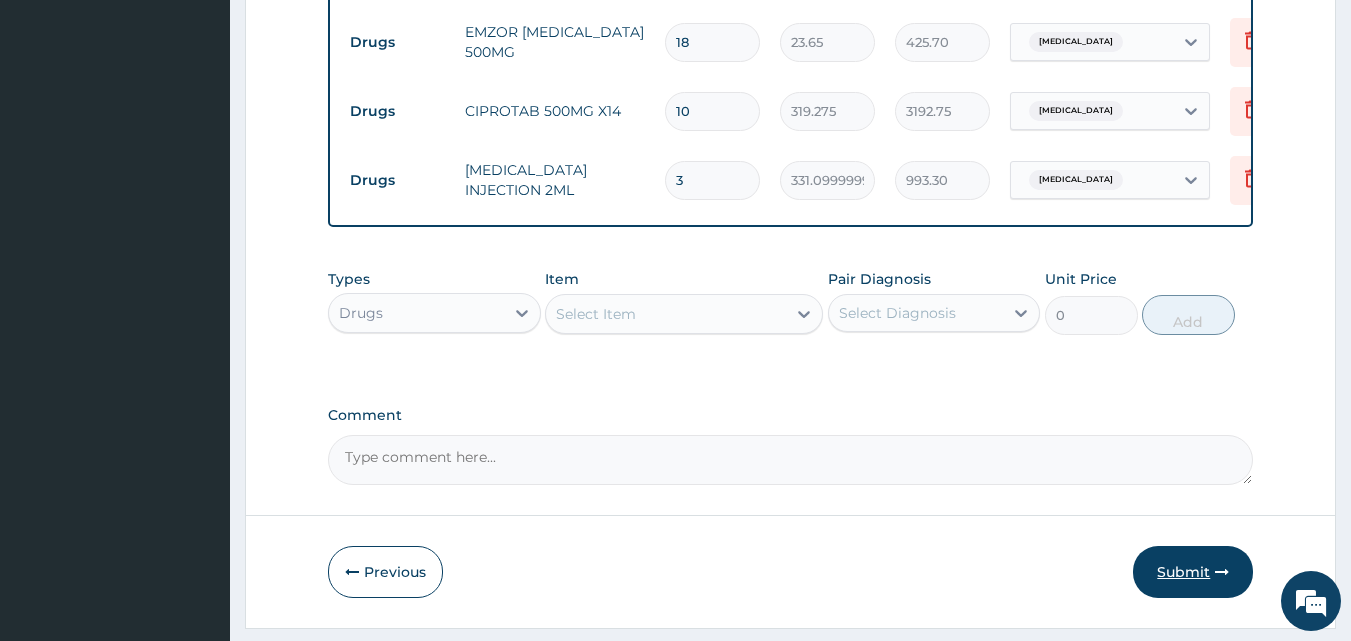 click on "Submit" at bounding box center [1193, 572] 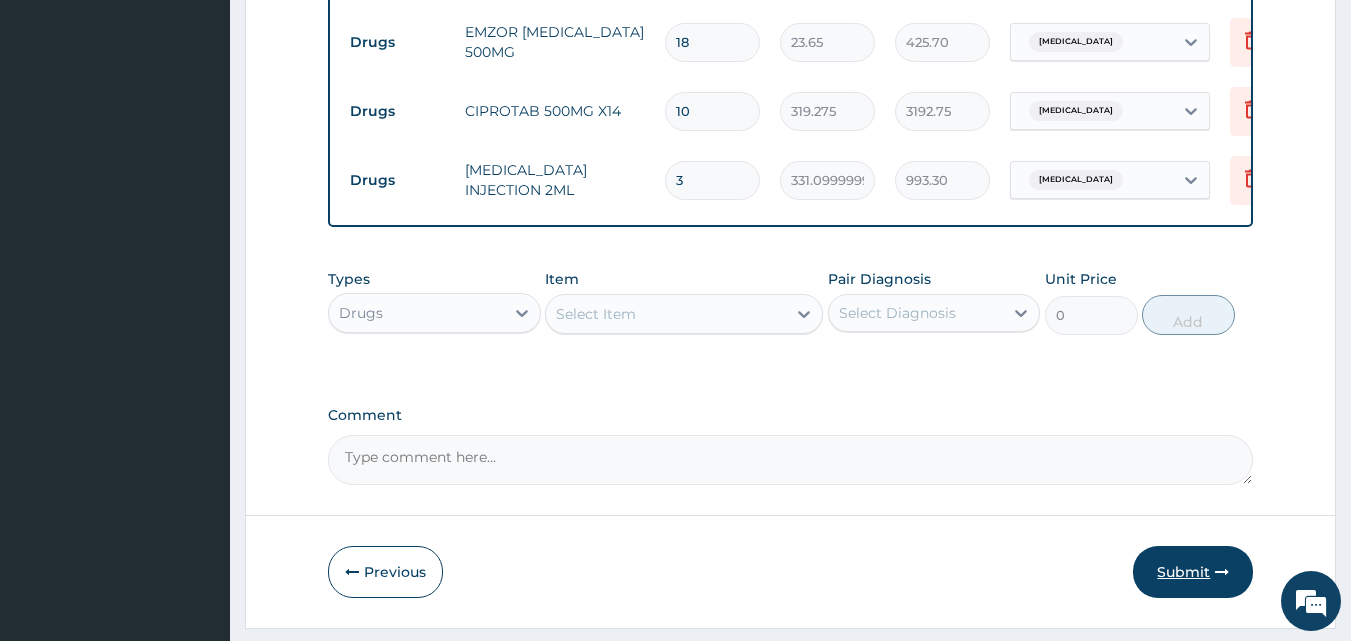click on "Submit" at bounding box center (1193, 572) 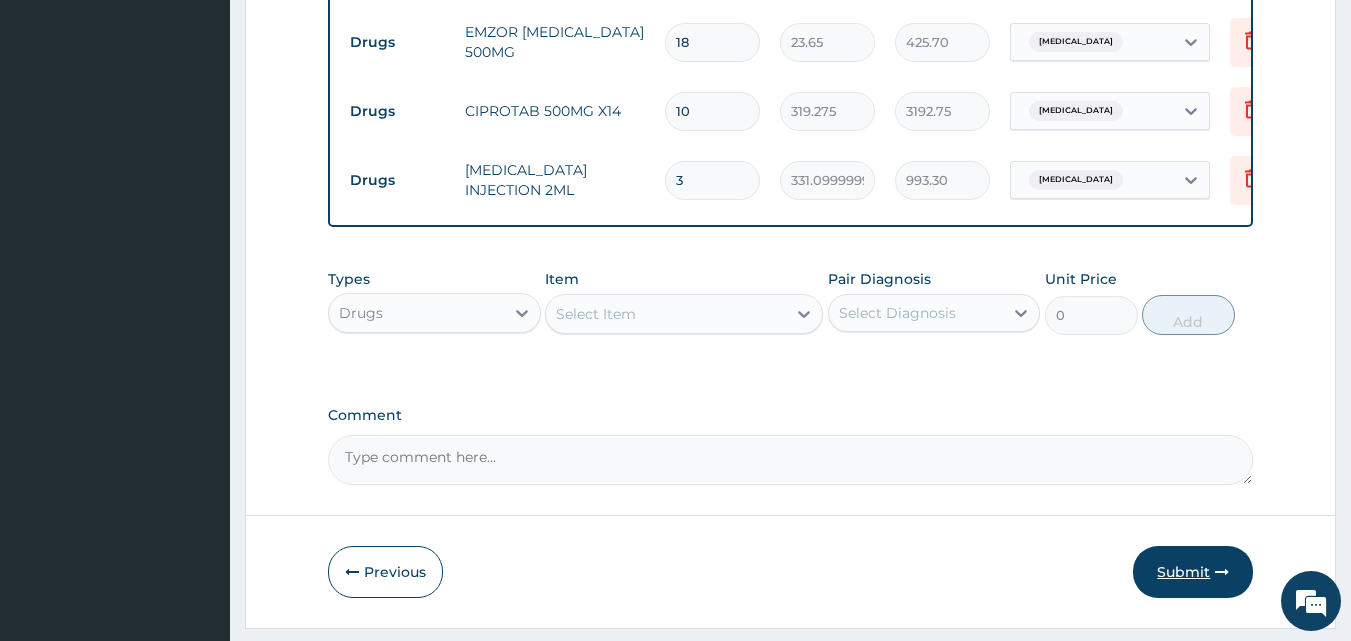 click on "Submit" at bounding box center [1193, 572] 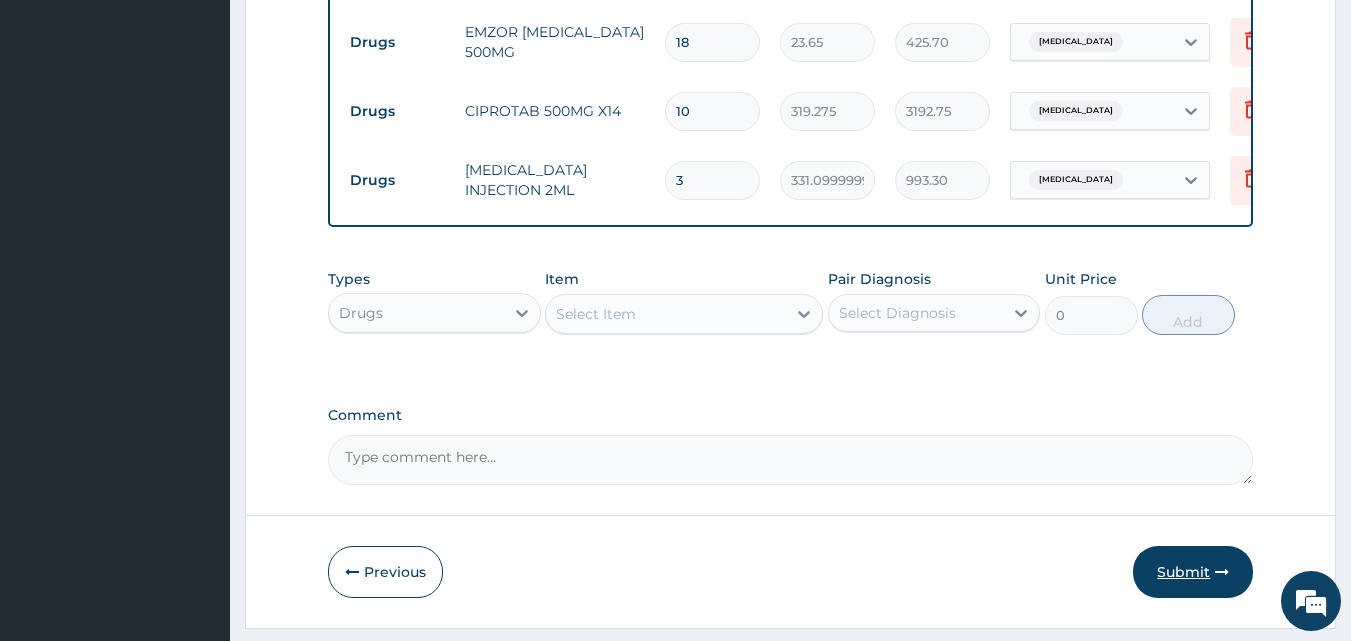click on "Submit" at bounding box center (1193, 572) 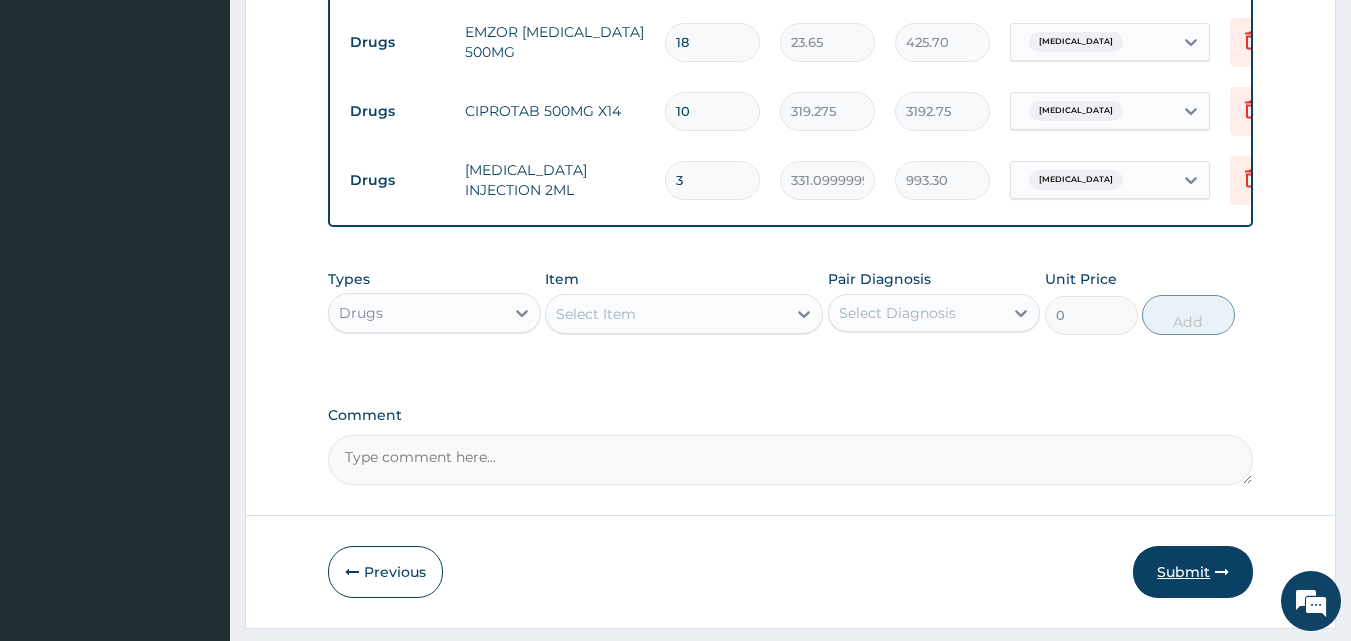 click on "Submit" at bounding box center (1193, 572) 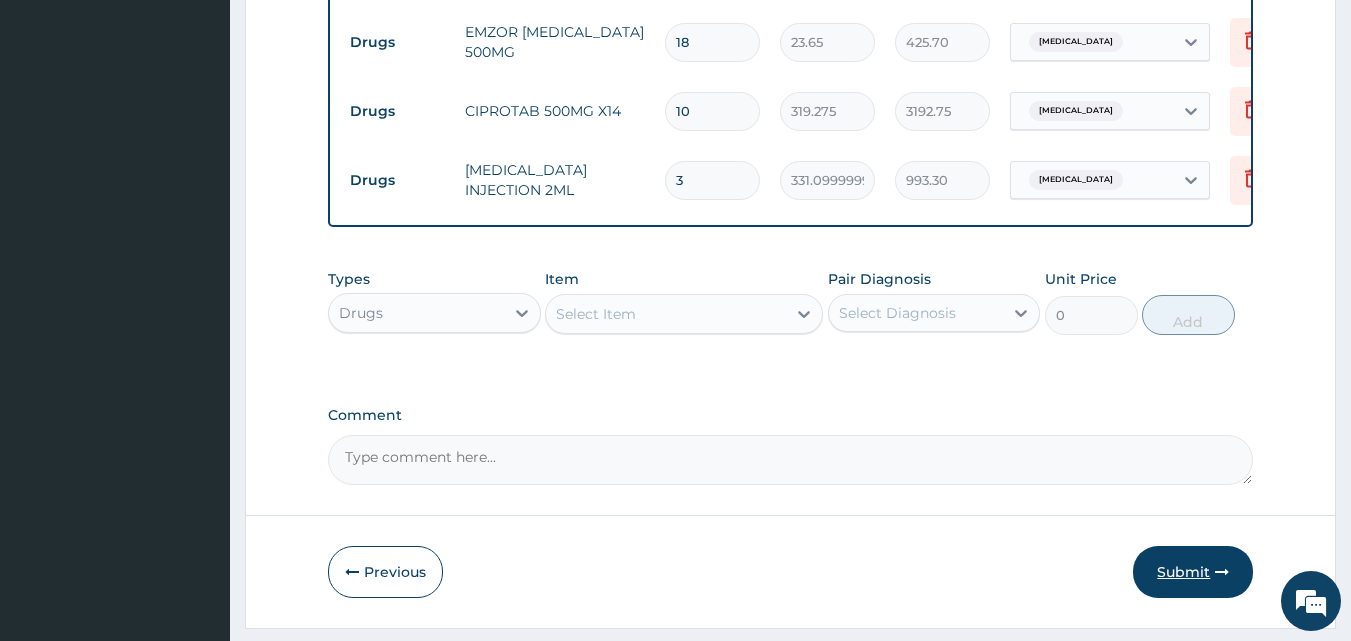 drag, startPoint x: 1210, startPoint y: 575, endPoint x: 1221, endPoint y: 590, distance: 18.601076 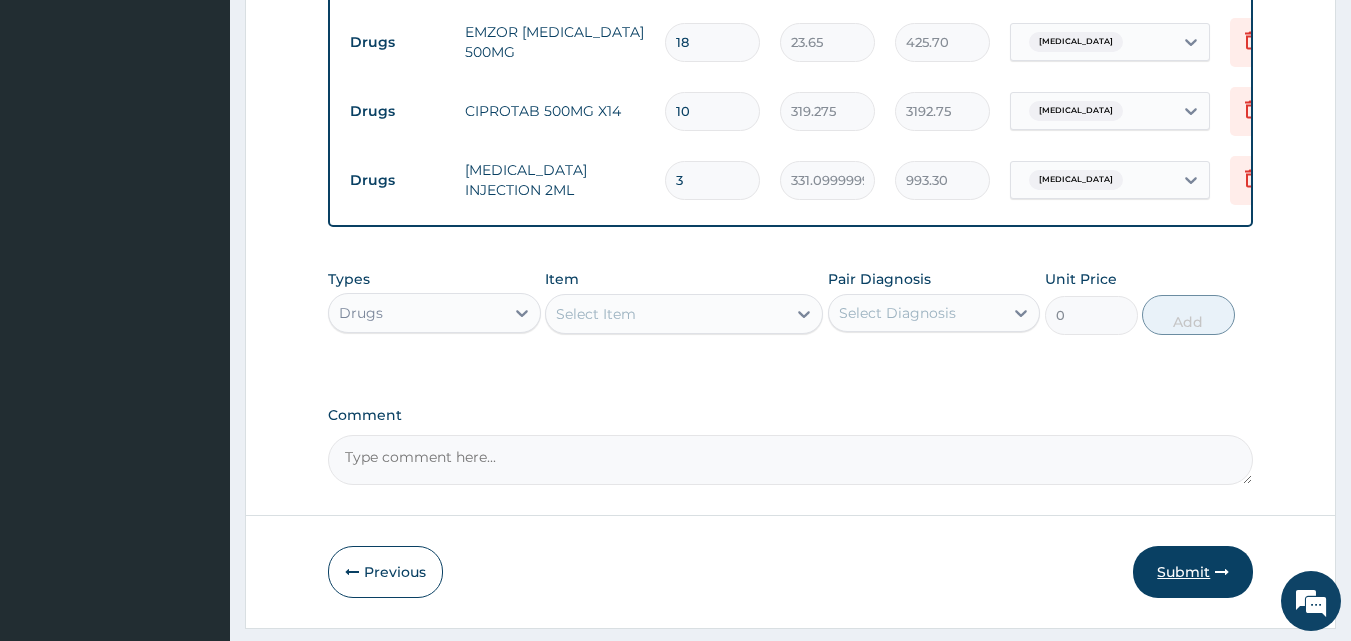 click on "Submit" at bounding box center [1193, 572] 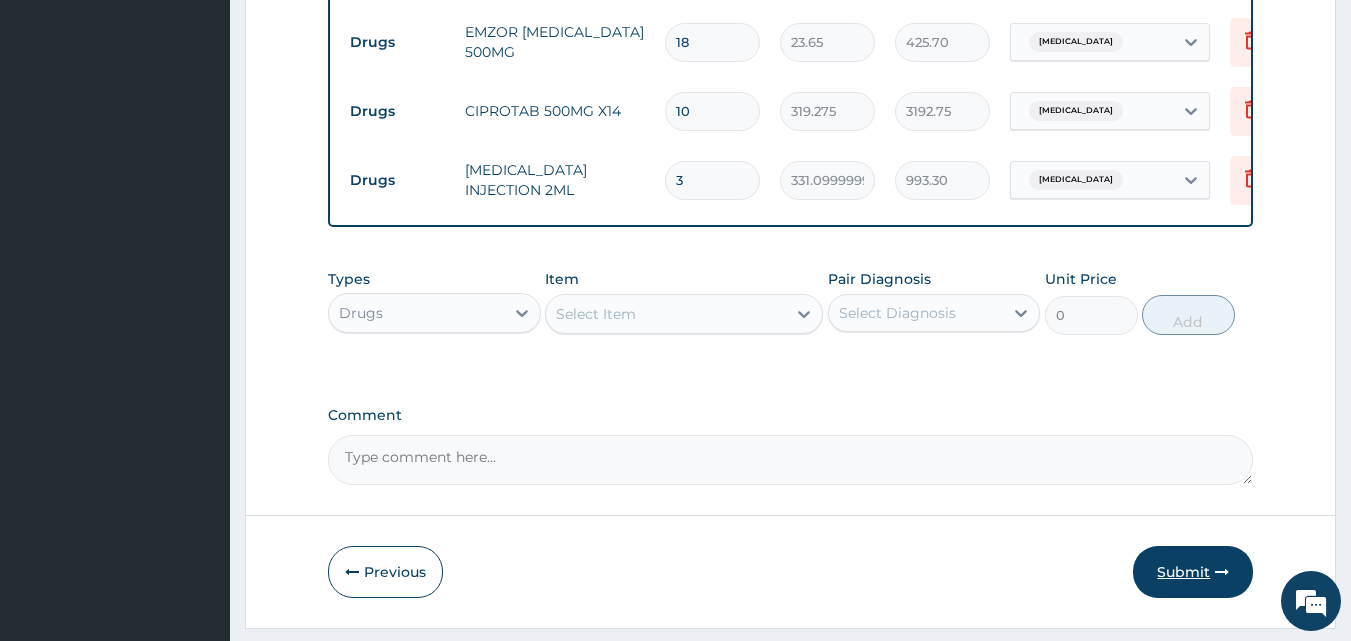 click on "Submit" at bounding box center [1193, 572] 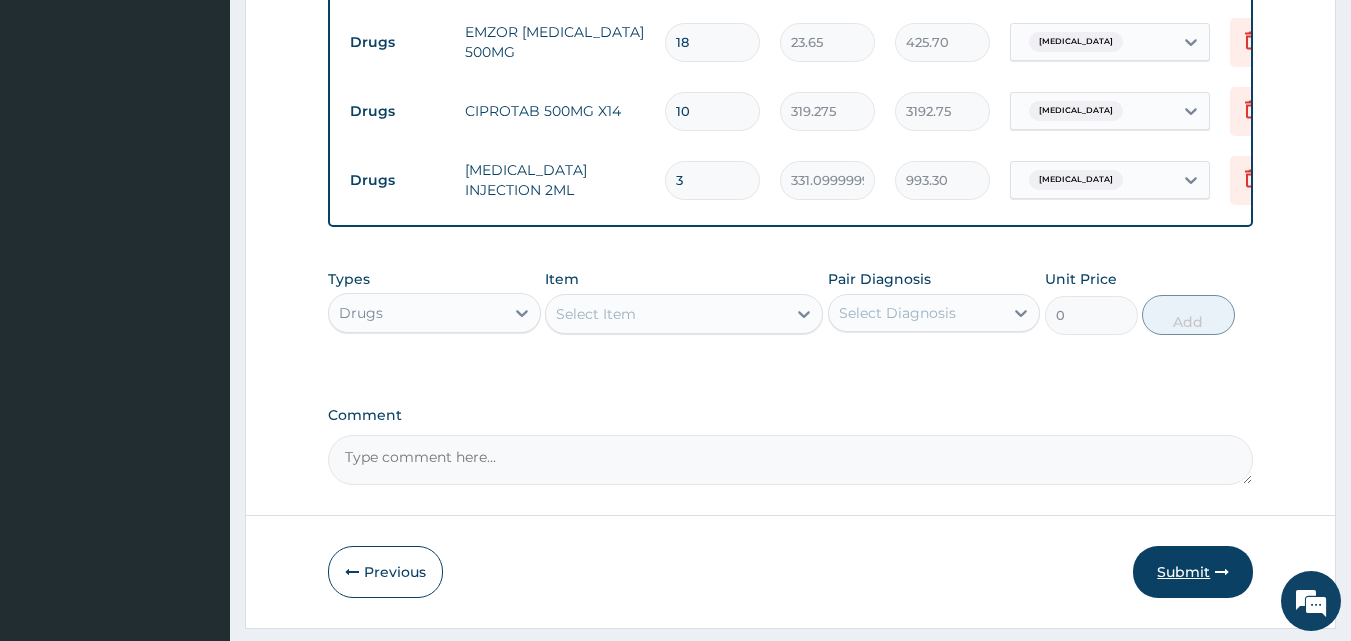 click on "Submit" at bounding box center (1193, 572) 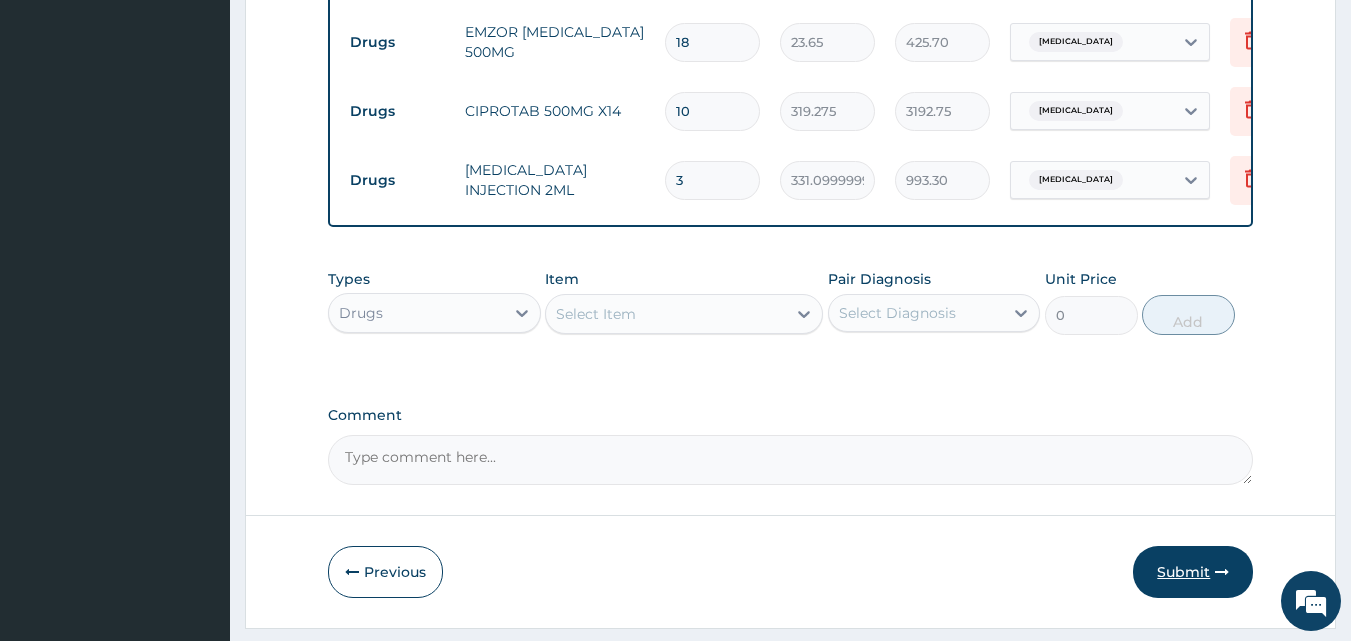 click on "Submit" at bounding box center (1193, 572) 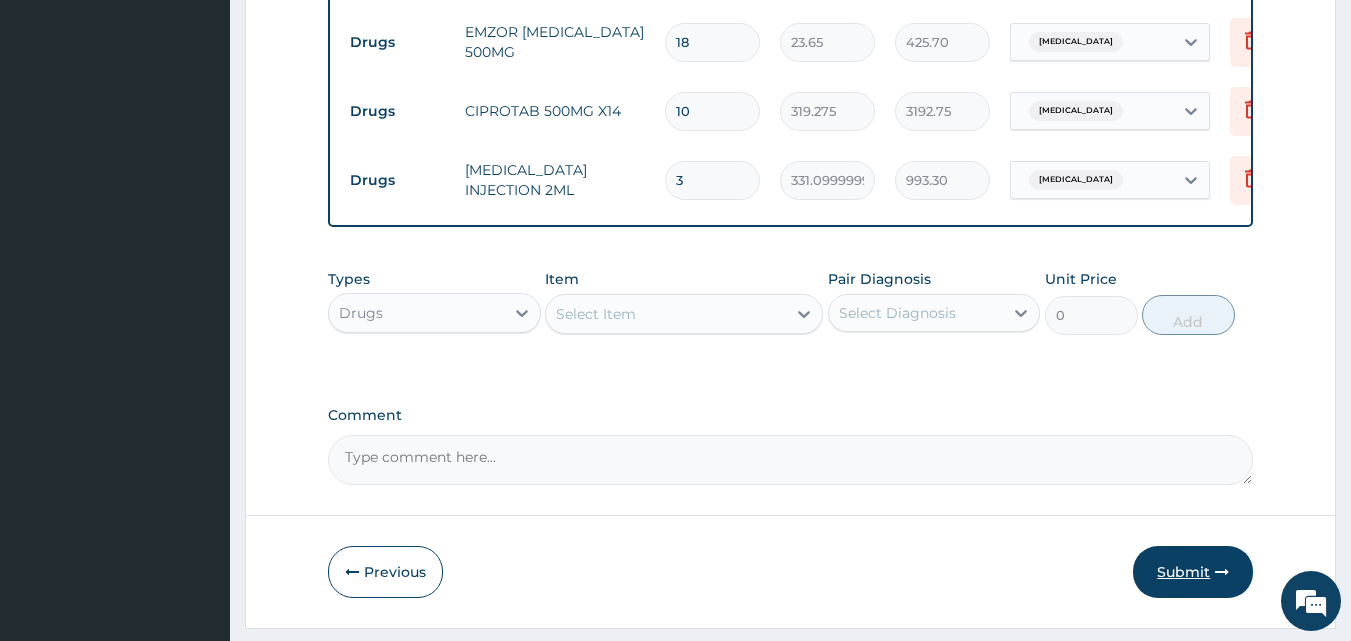 click on "Submit" at bounding box center [1193, 572] 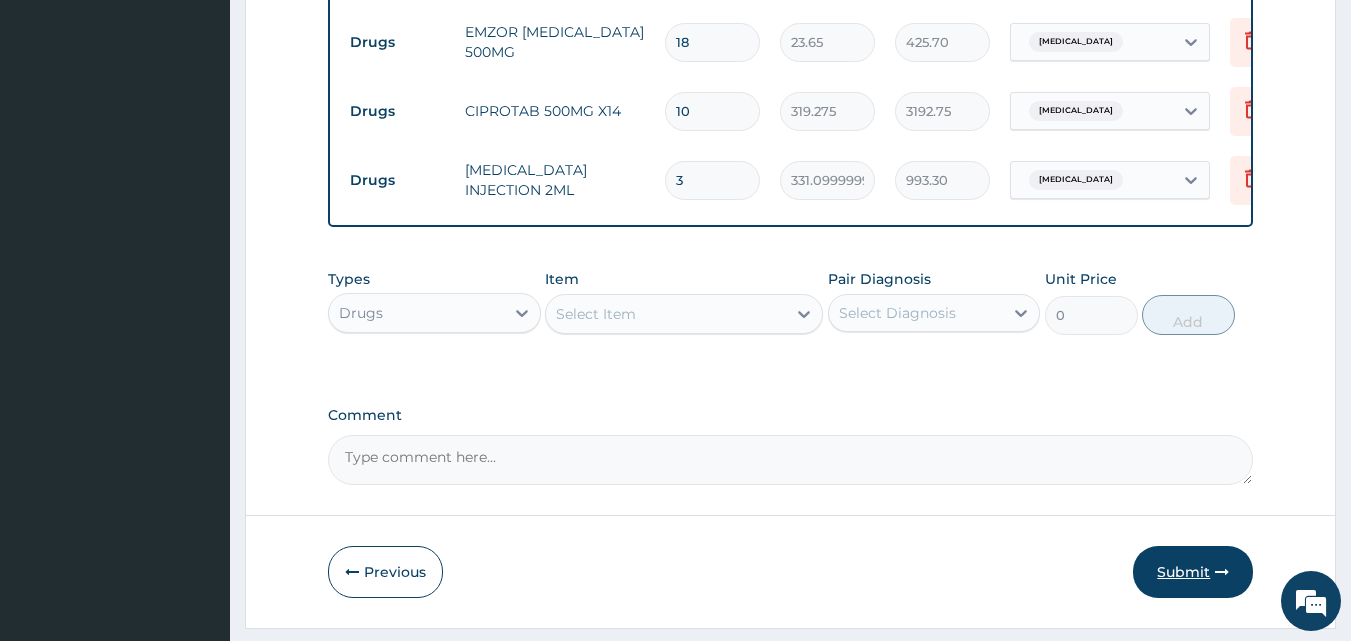 click on "Submit" at bounding box center (1193, 572) 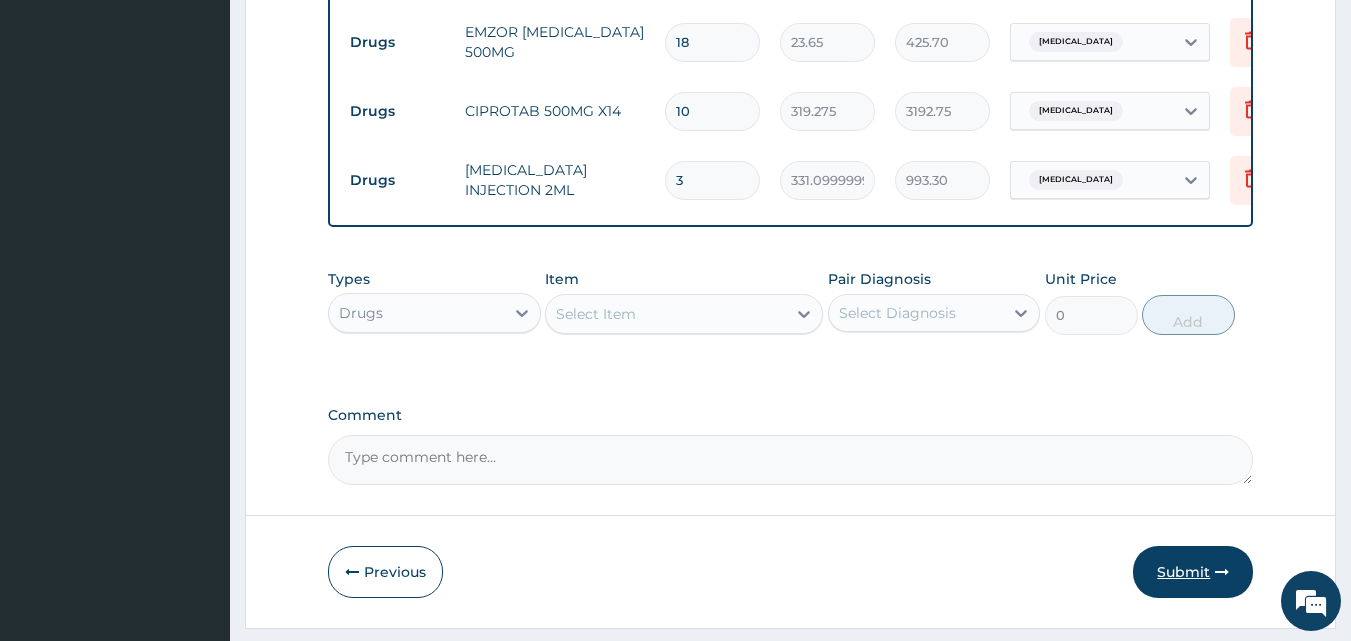 click on "Submit" at bounding box center (1193, 572) 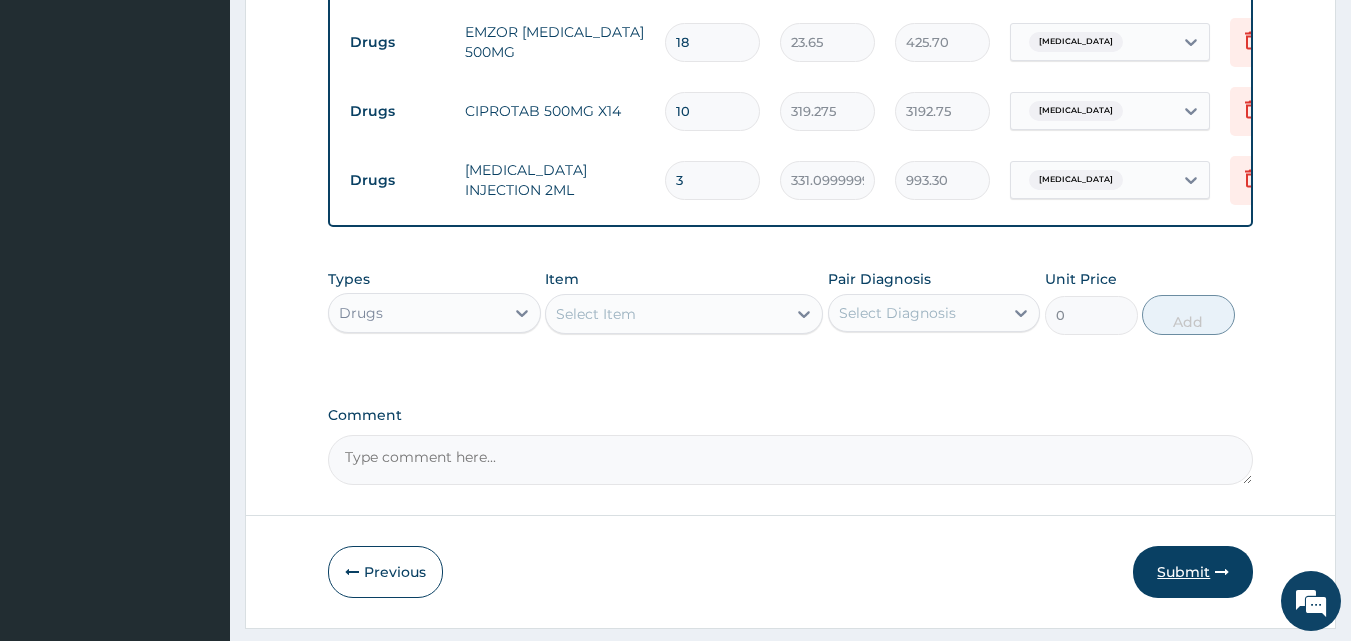 drag, startPoint x: 1197, startPoint y: 580, endPoint x: 1179, endPoint y: 573, distance: 19.313208 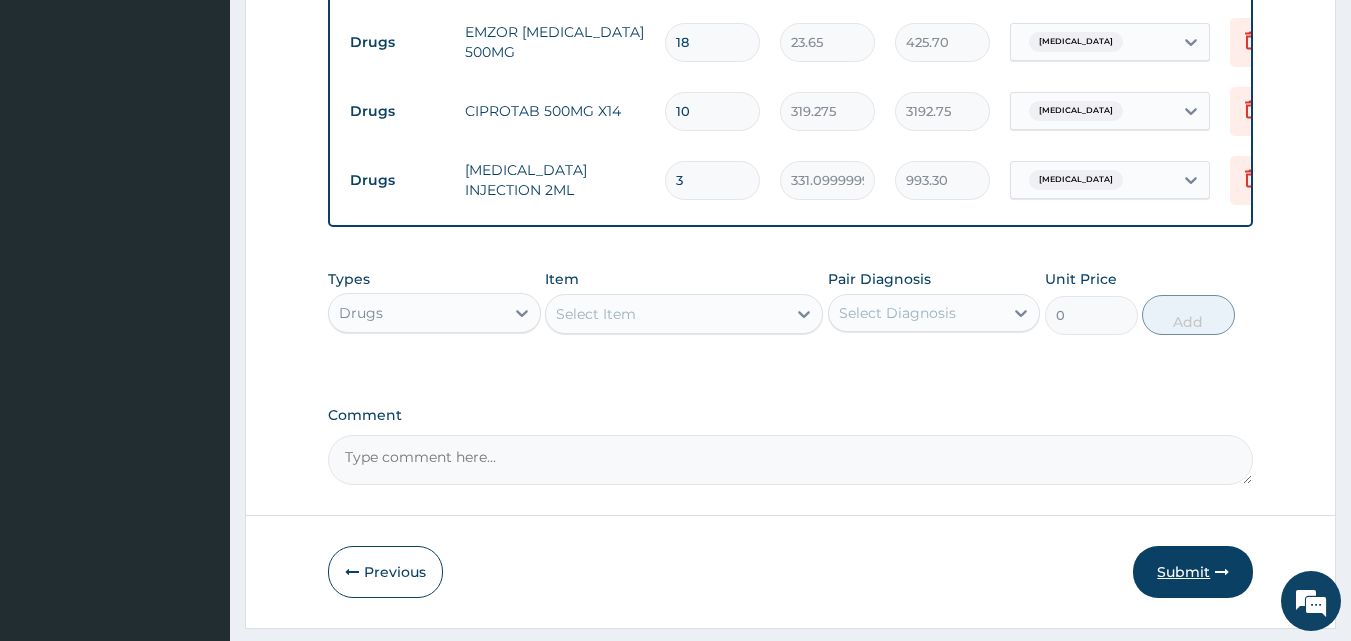 click on "Submit" at bounding box center (1193, 572) 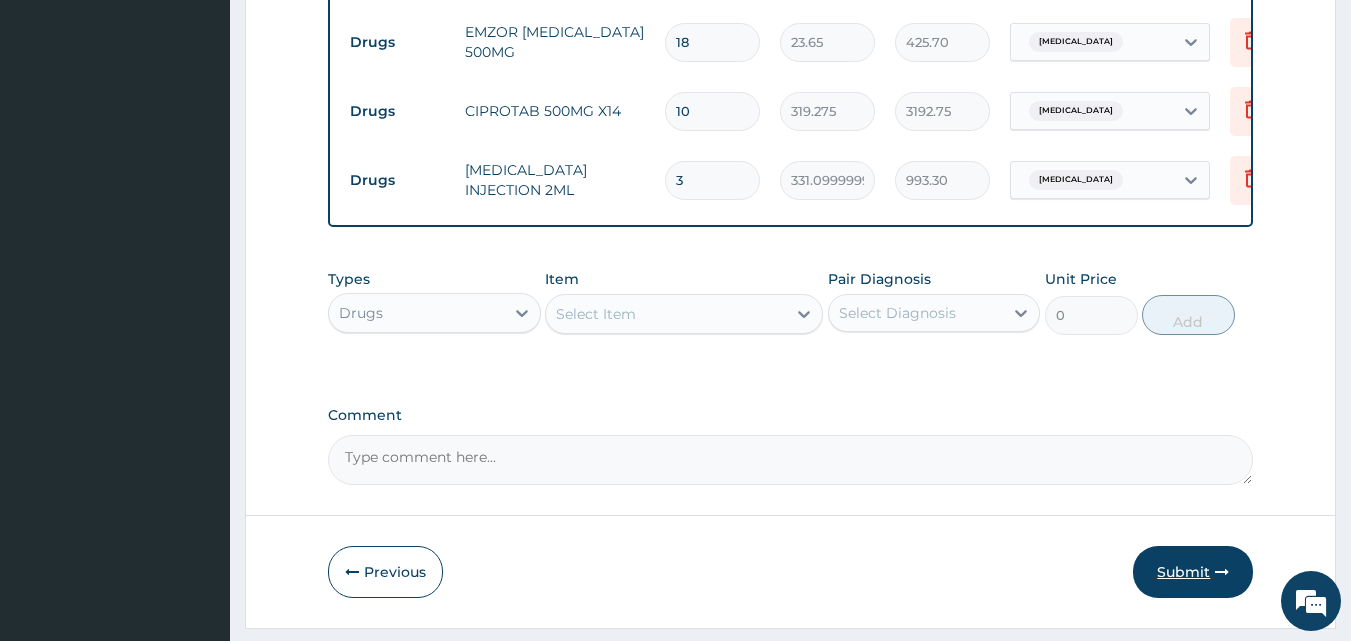 click on "Submit" at bounding box center [1193, 572] 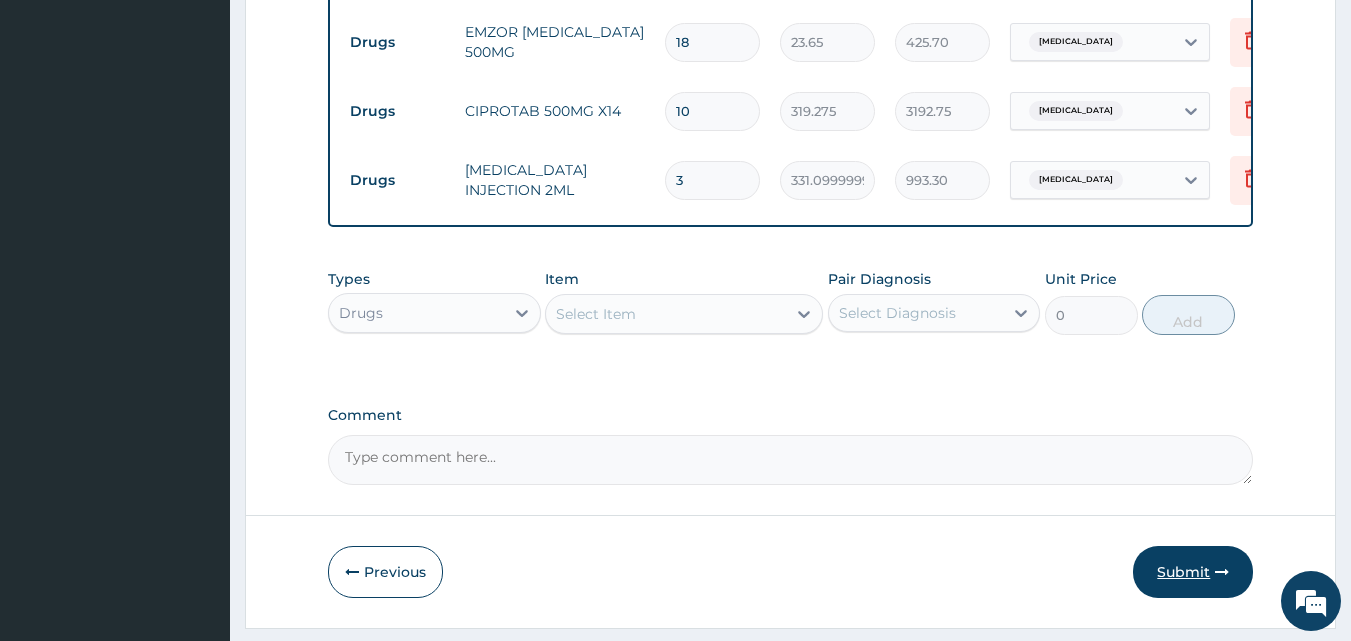 click on "Submit" at bounding box center (1193, 572) 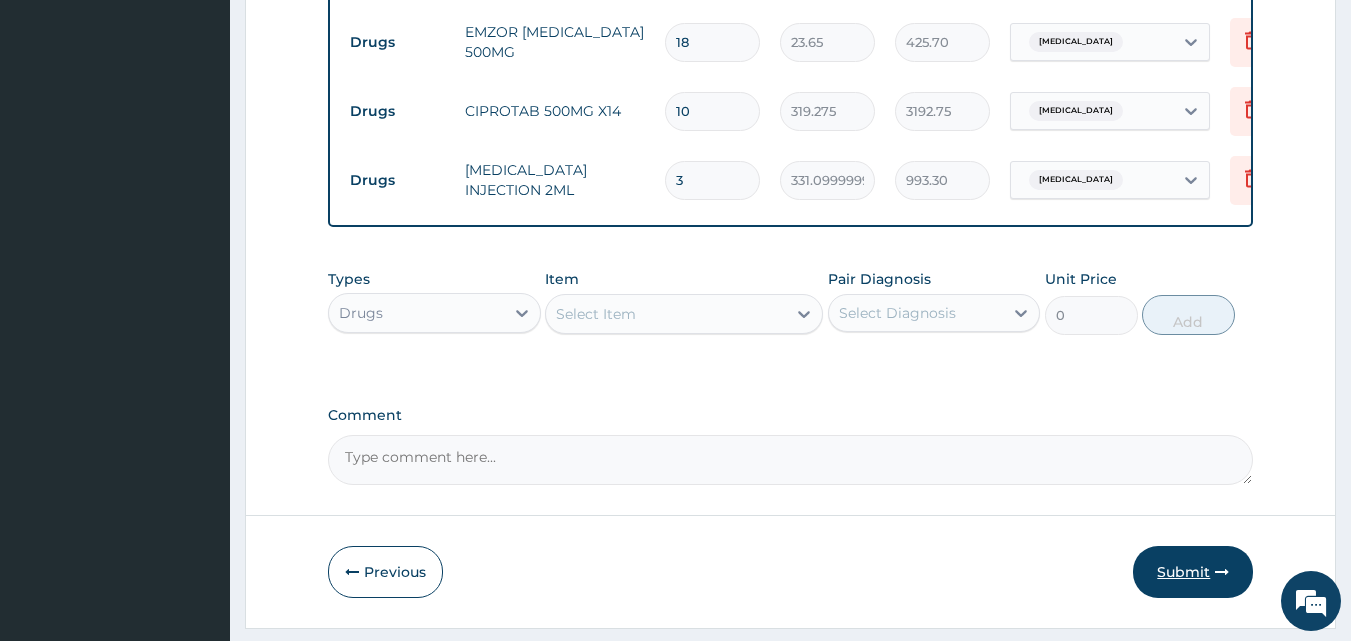 click on "Submit" at bounding box center [1193, 572] 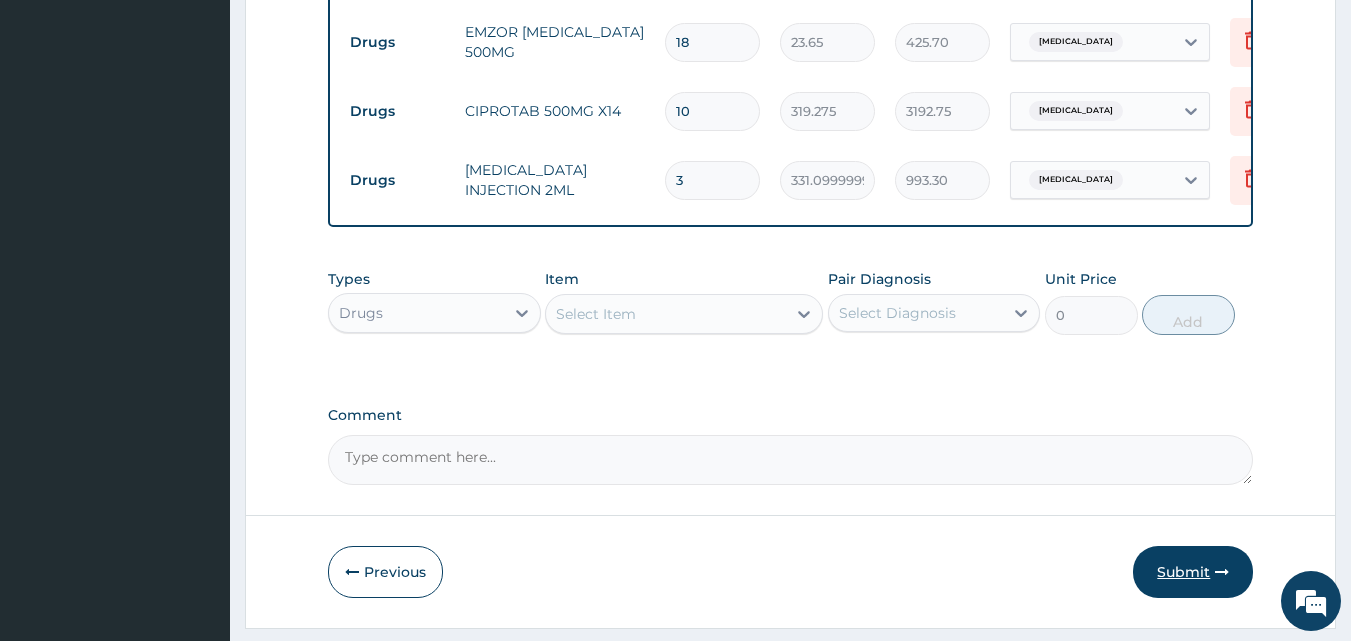 click on "Submit" at bounding box center (1193, 572) 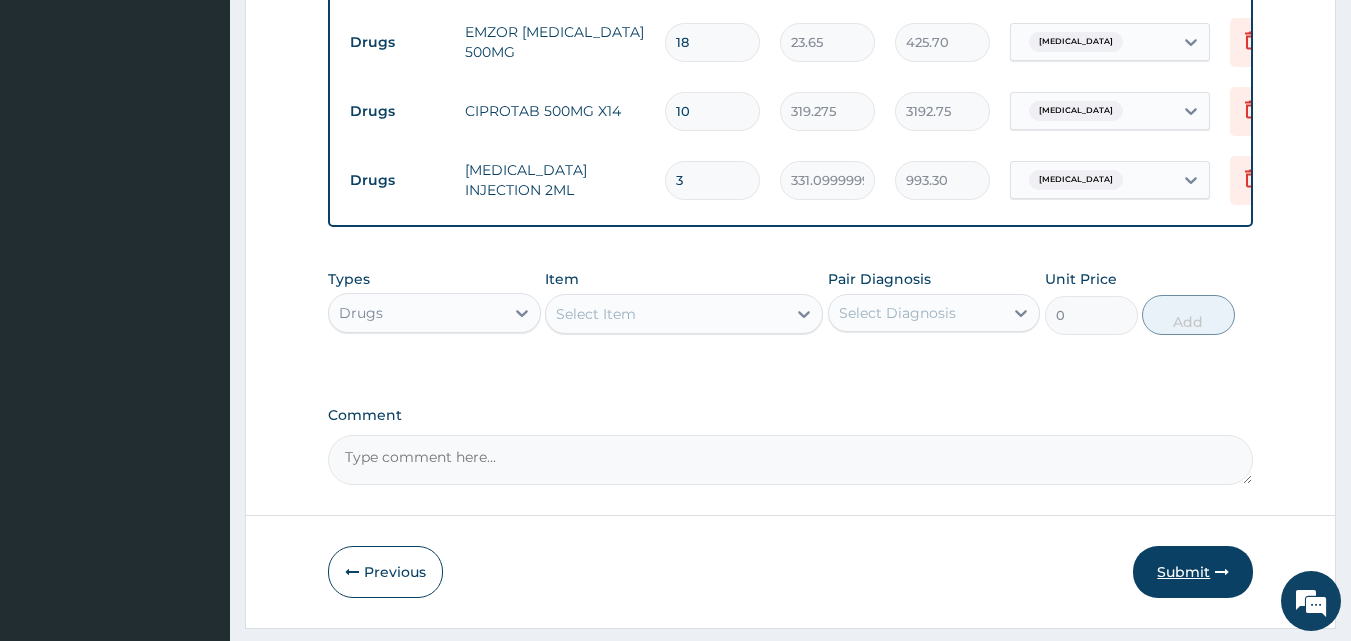 click on "Submit" at bounding box center (1193, 572) 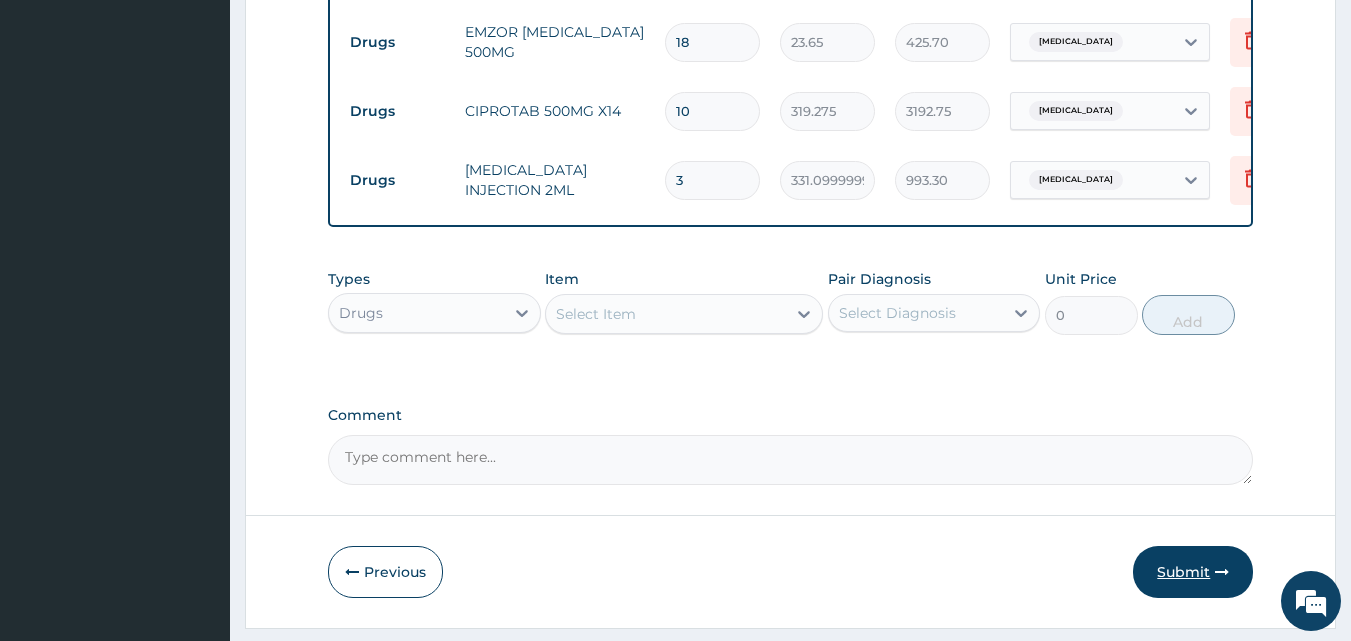 click on "Submit" at bounding box center [1193, 572] 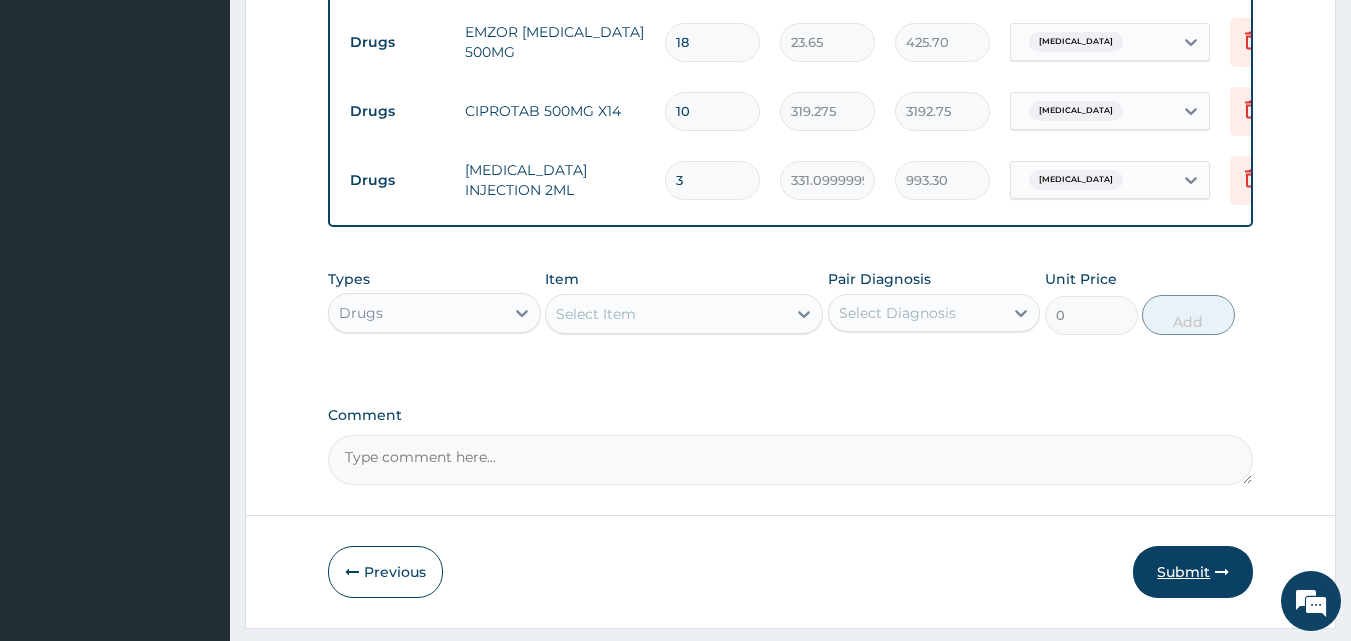 click on "Submit" at bounding box center (1193, 572) 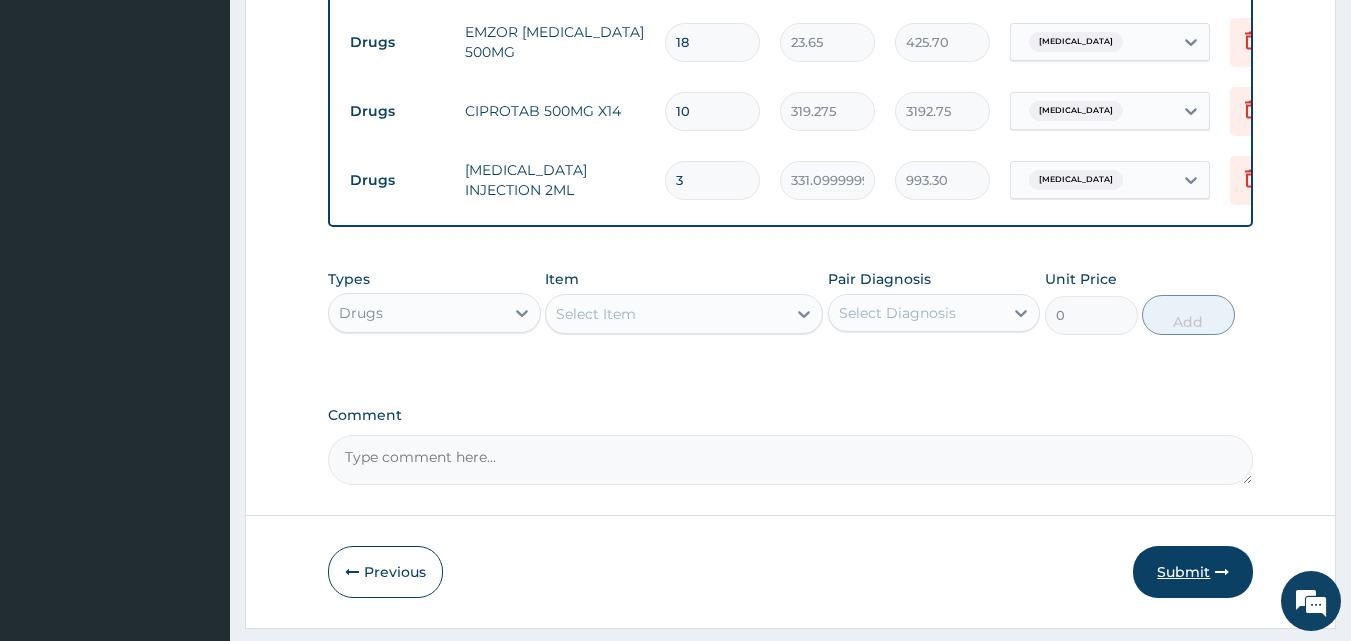 click on "Submit" at bounding box center (1193, 572) 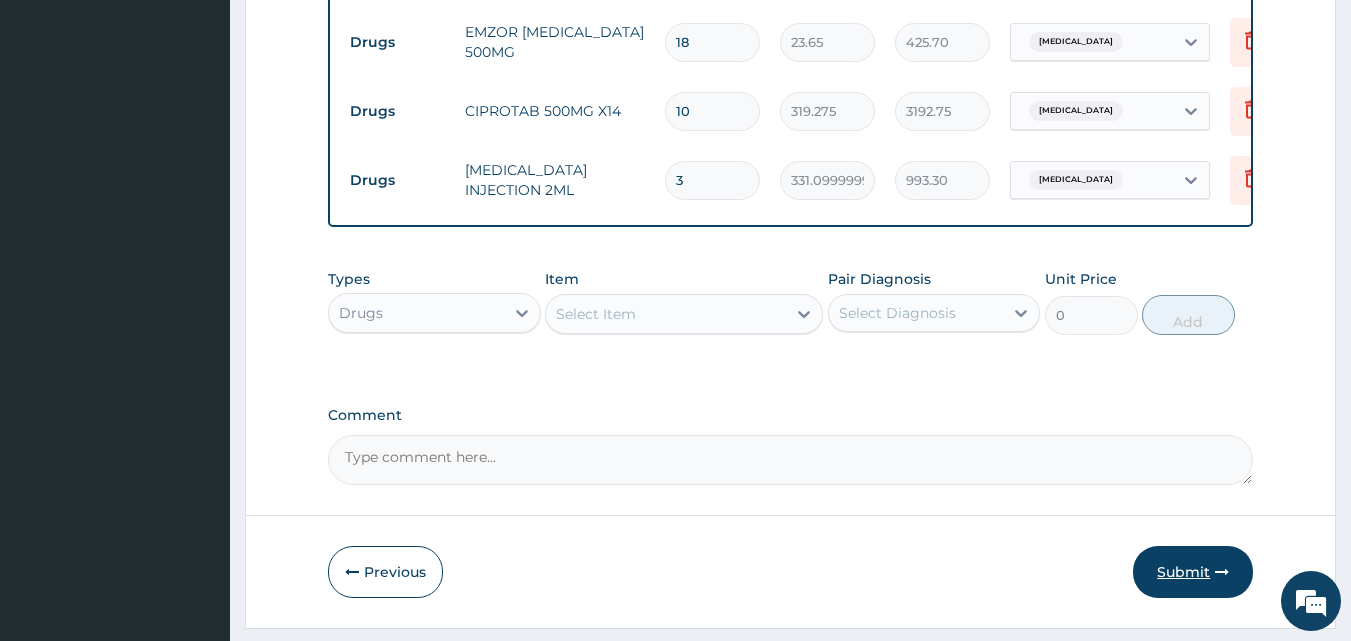 drag, startPoint x: 1179, startPoint y: 577, endPoint x: 1203, endPoint y: 584, distance: 25 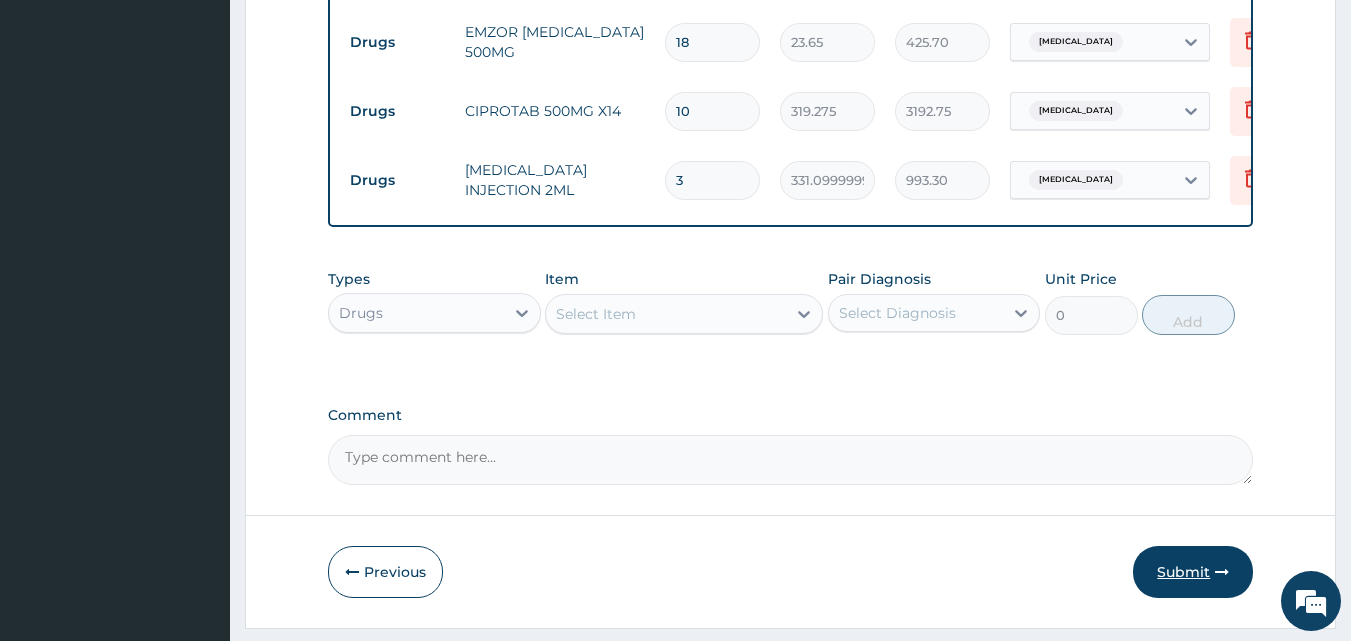 click on "Submit" at bounding box center (1193, 572) 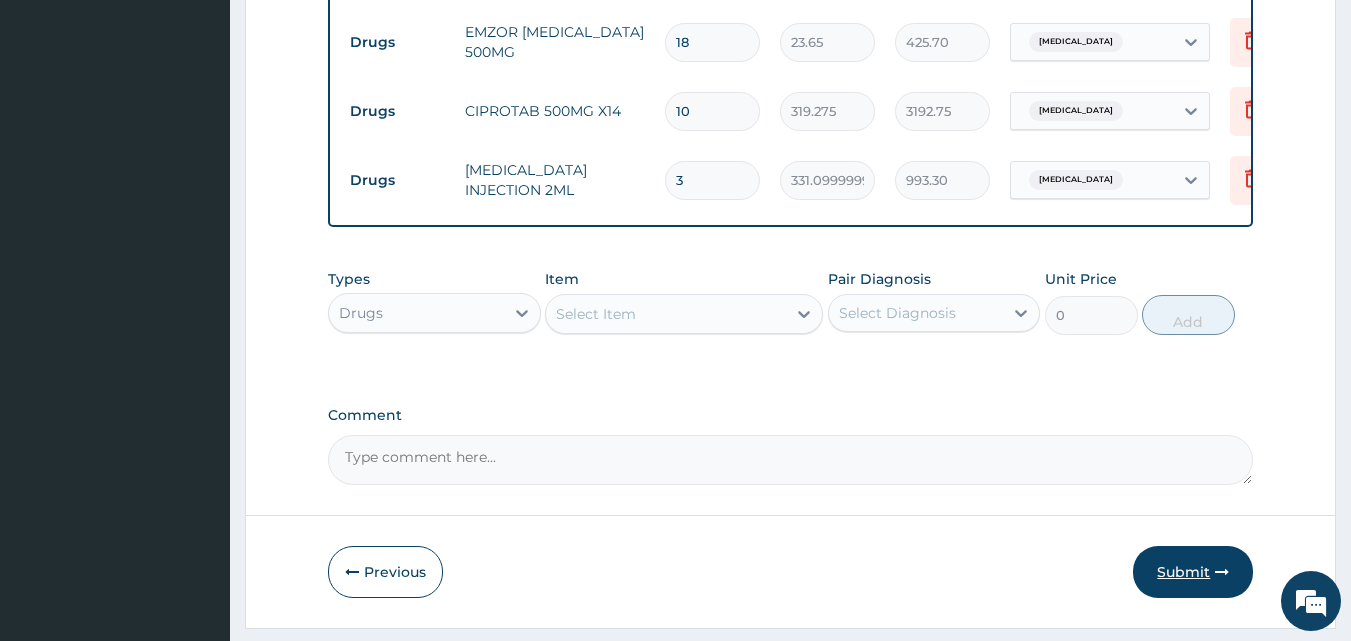 click on "Submit" at bounding box center (1193, 572) 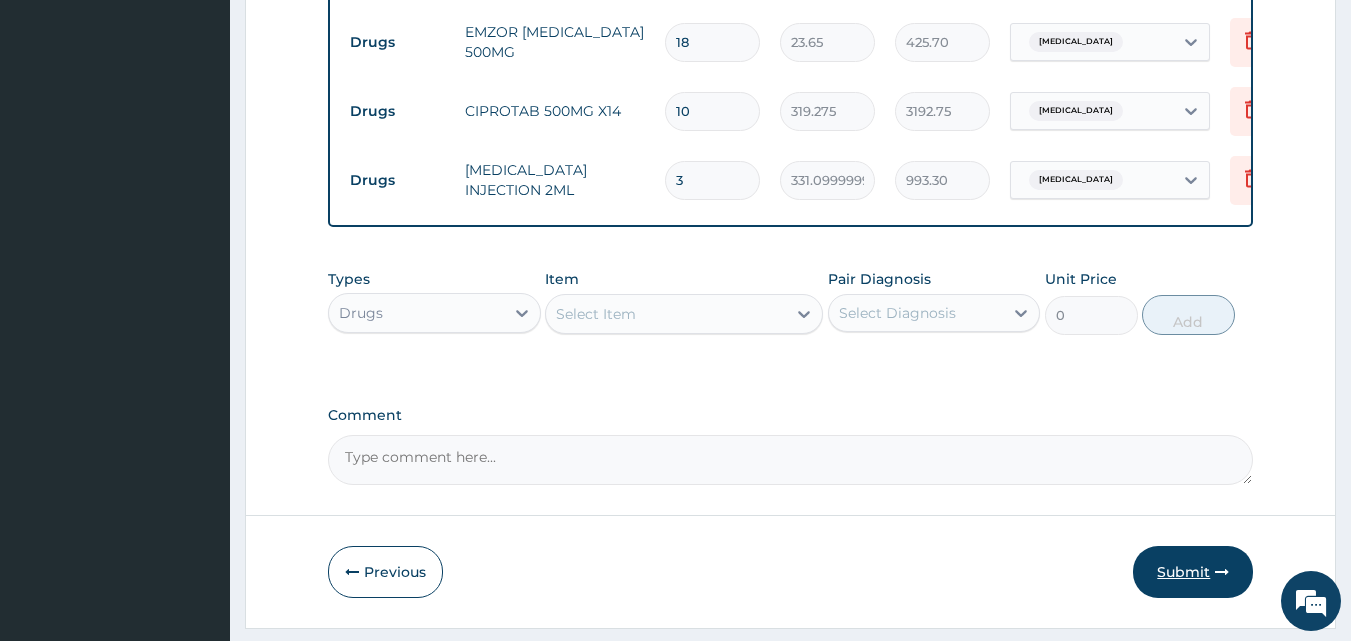 click on "Submit" at bounding box center [1193, 572] 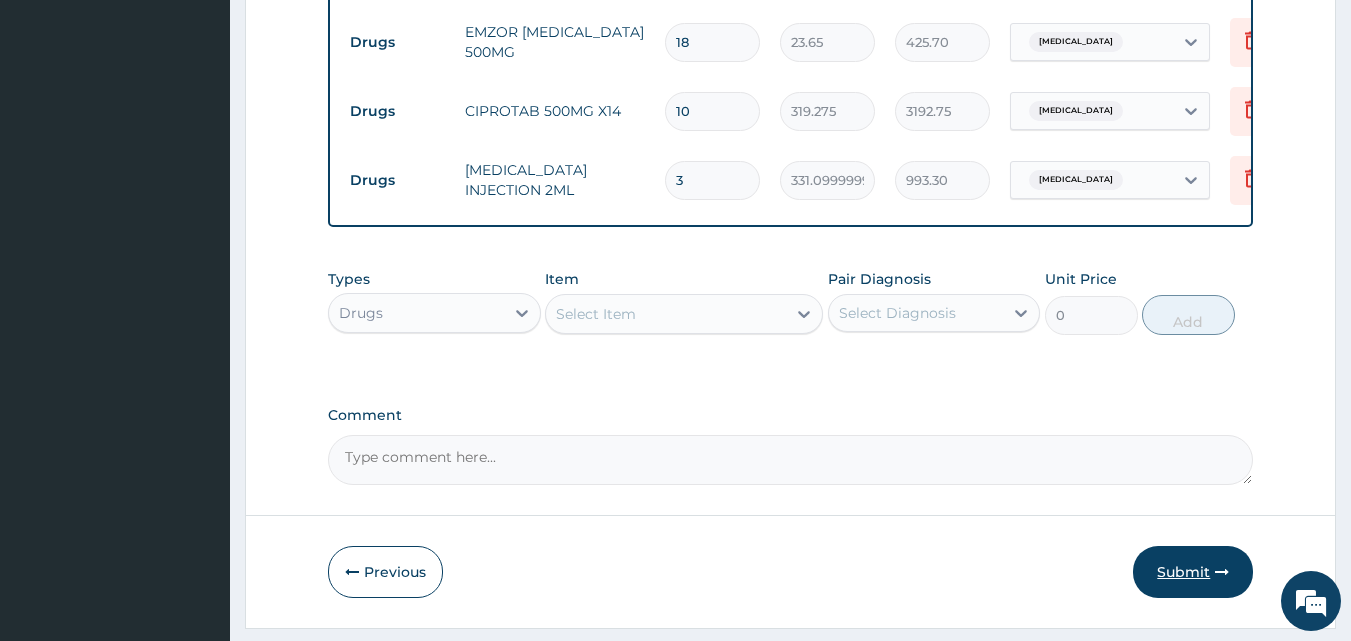 click on "Submit" at bounding box center [1193, 572] 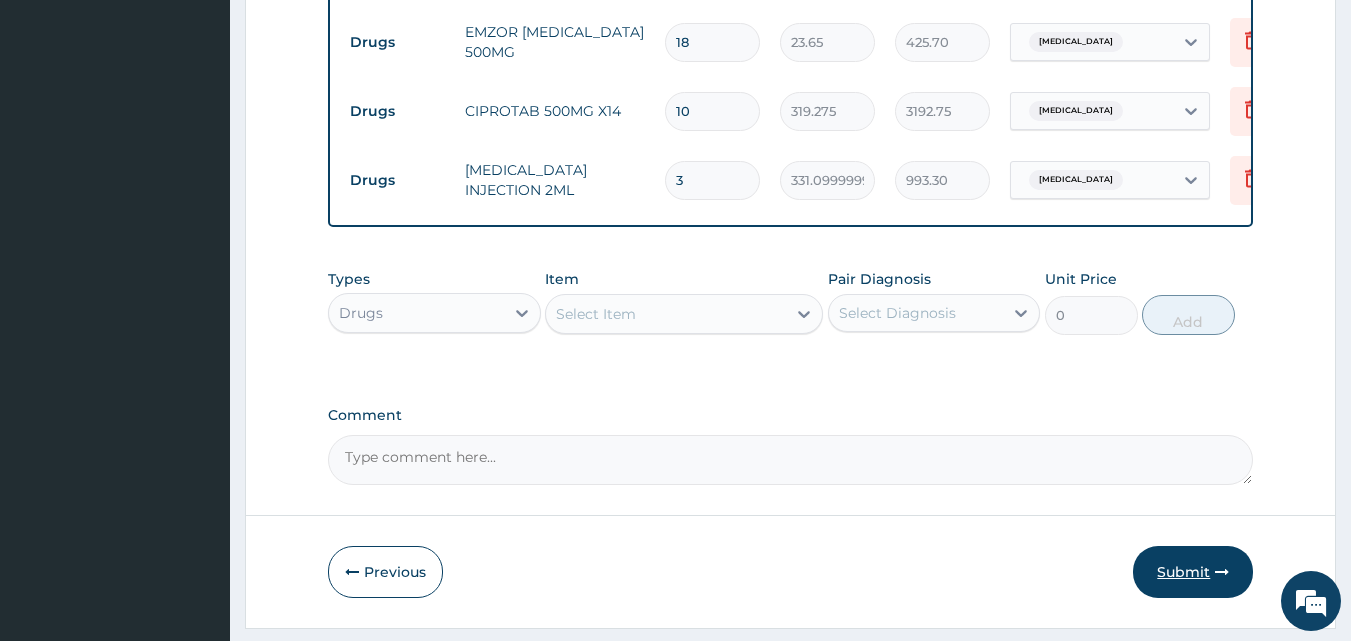 click on "Submit" at bounding box center (1193, 572) 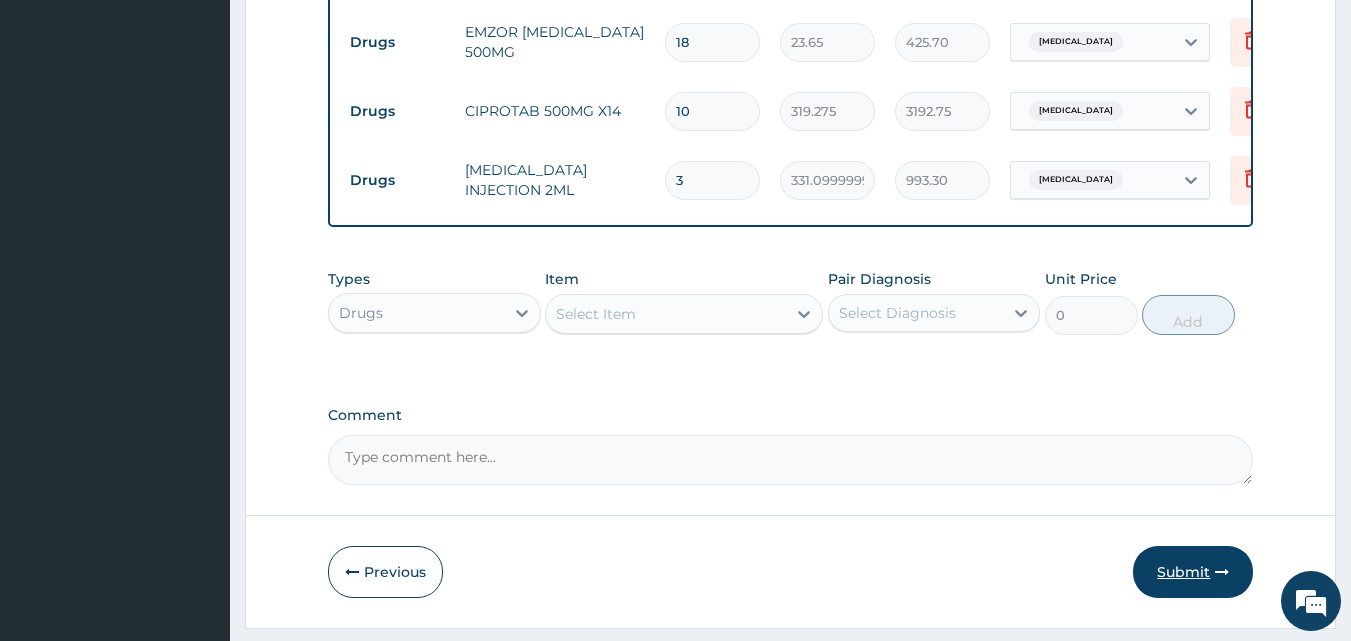 click on "Submit" at bounding box center [1193, 572] 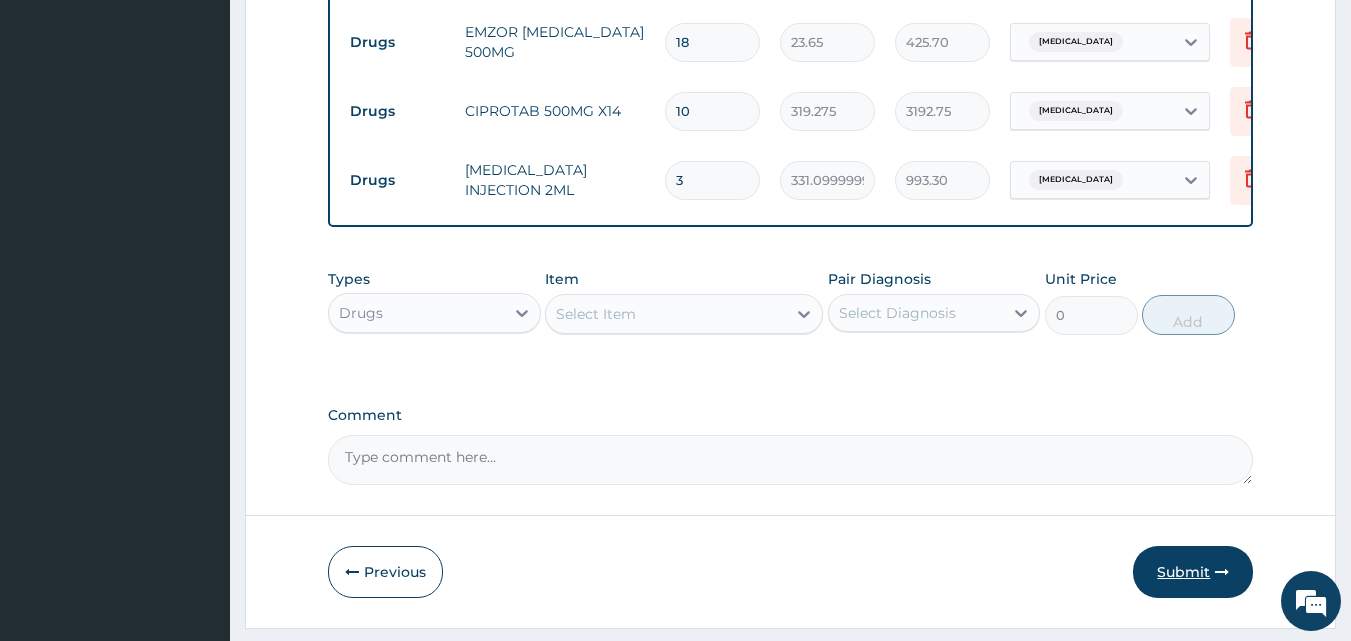 click on "Submit" at bounding box center [1193, 572] 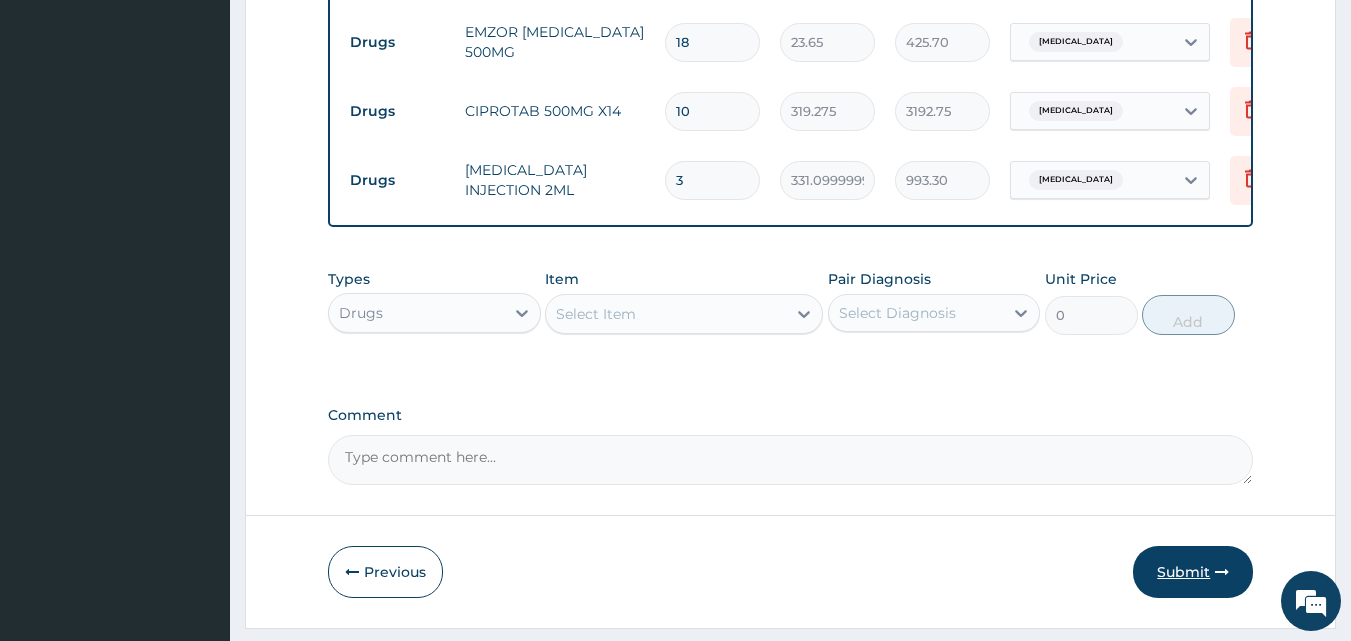 click on "Submit" at bounding box center (1193, 572) 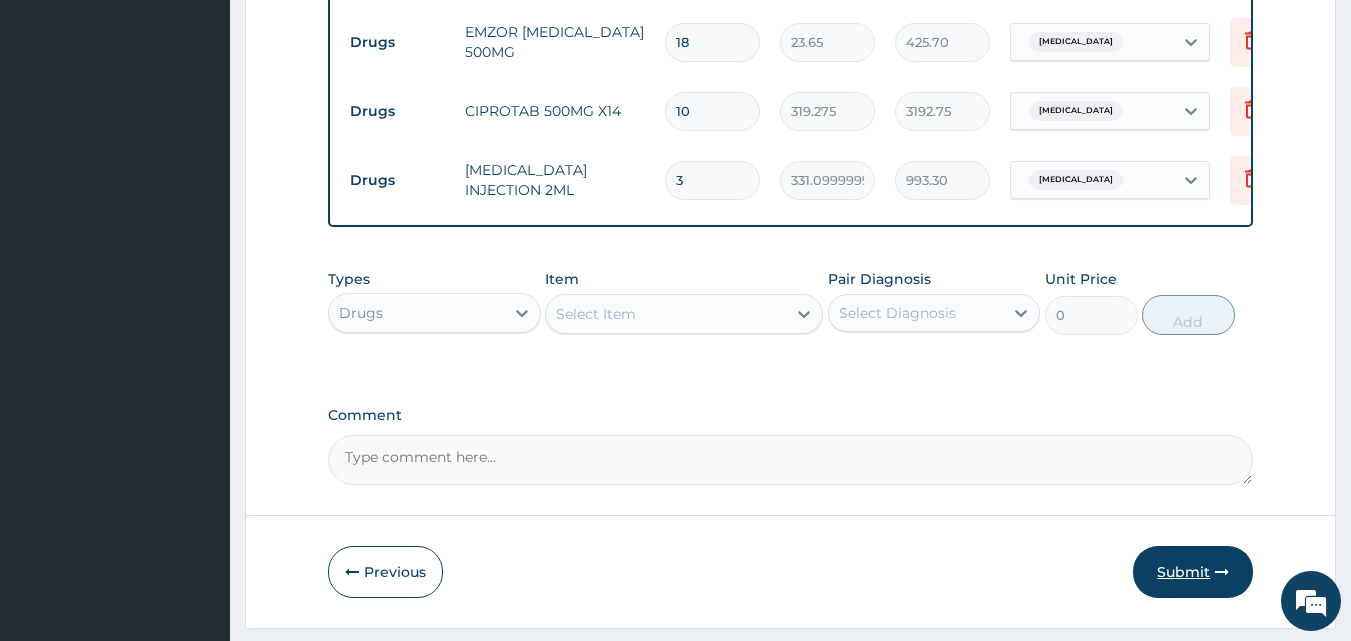 click on "Submit" at bounding box center (1193, 572) 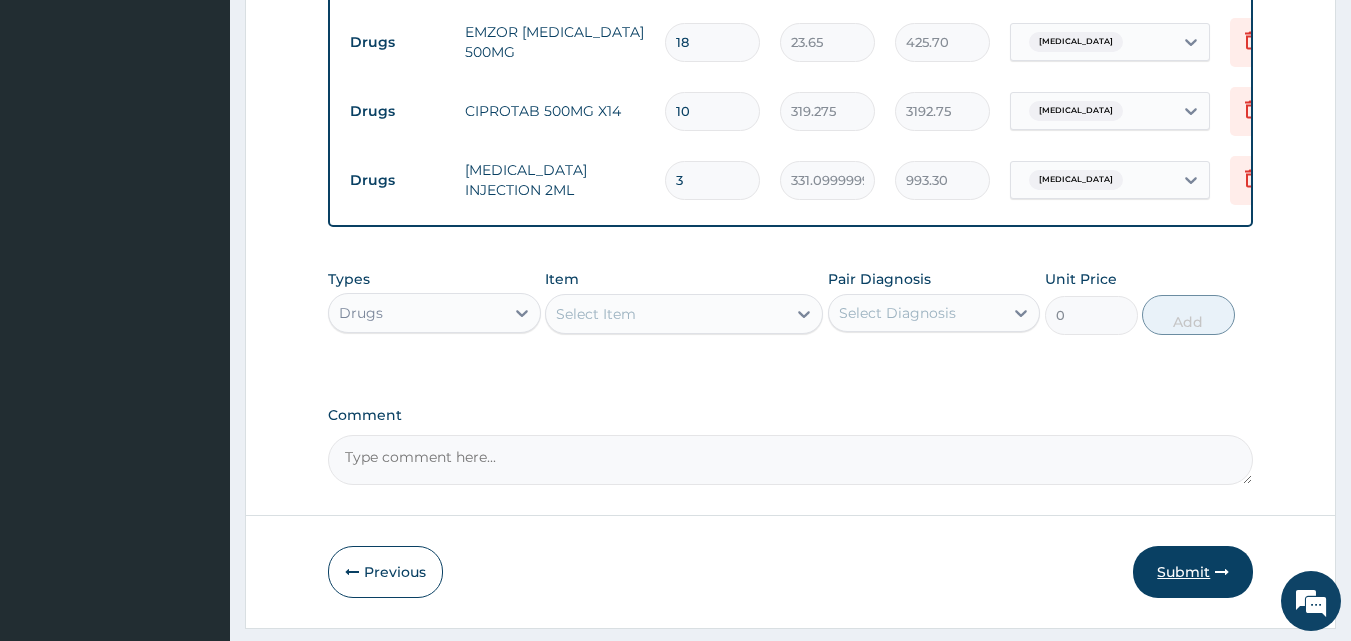 click on "Submit" at bounding box center [1193, 572] 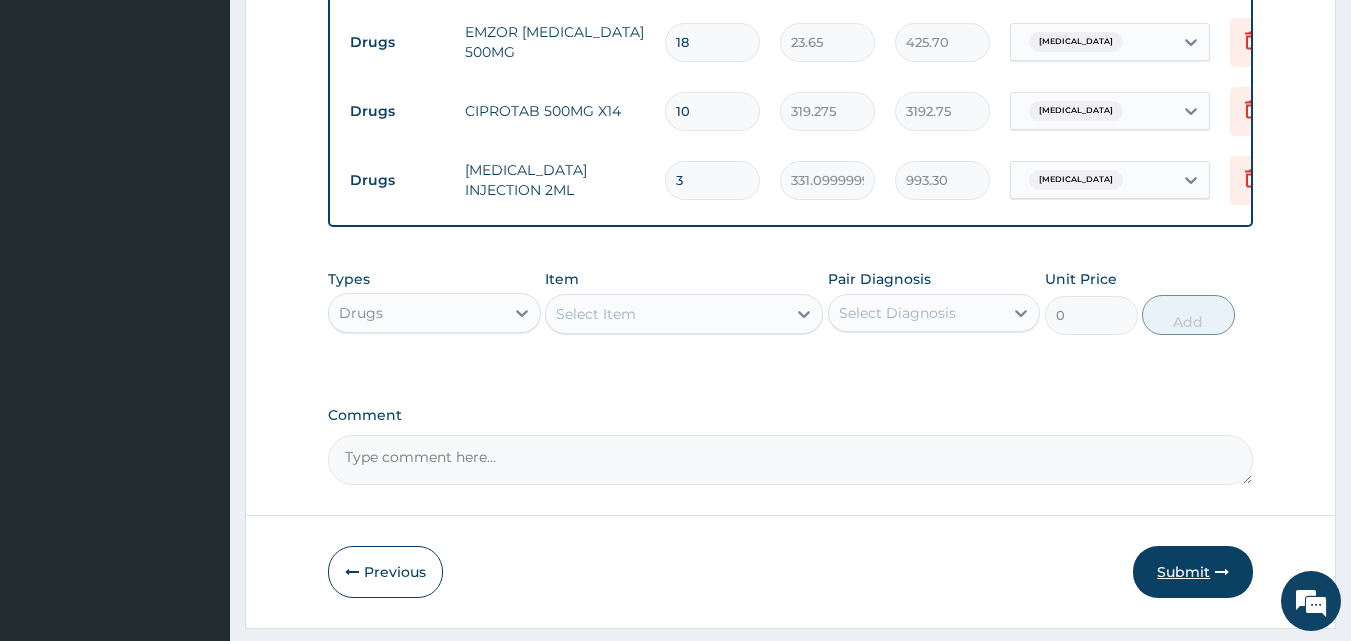click on "Submit" at bounding box center [1193, 572] 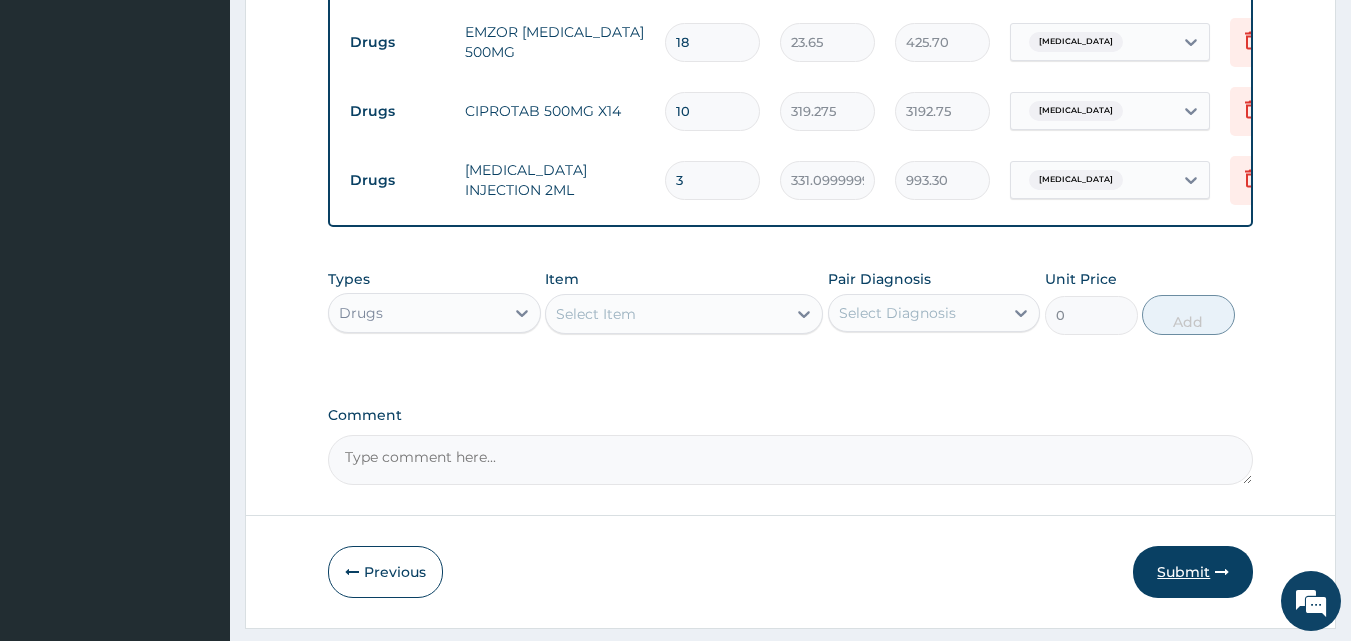 click on "Submit" at bounding box center [1193, 572] 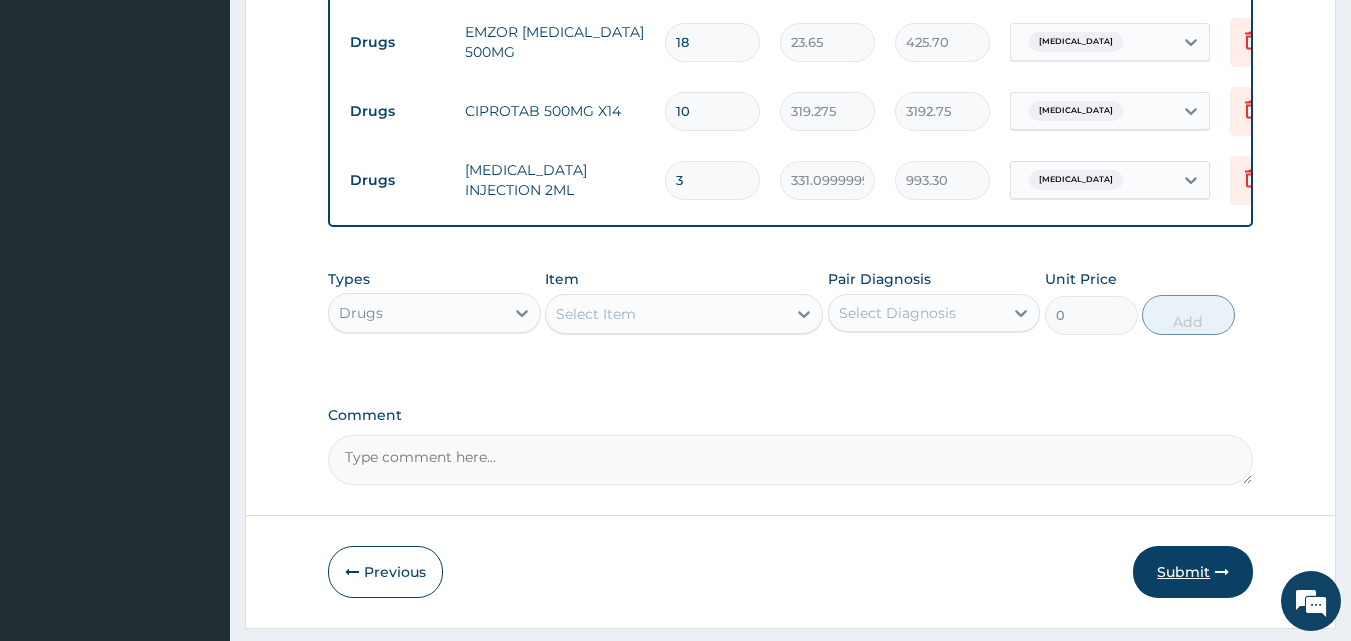 click on "Submit" at bounding box center (1193, 572) 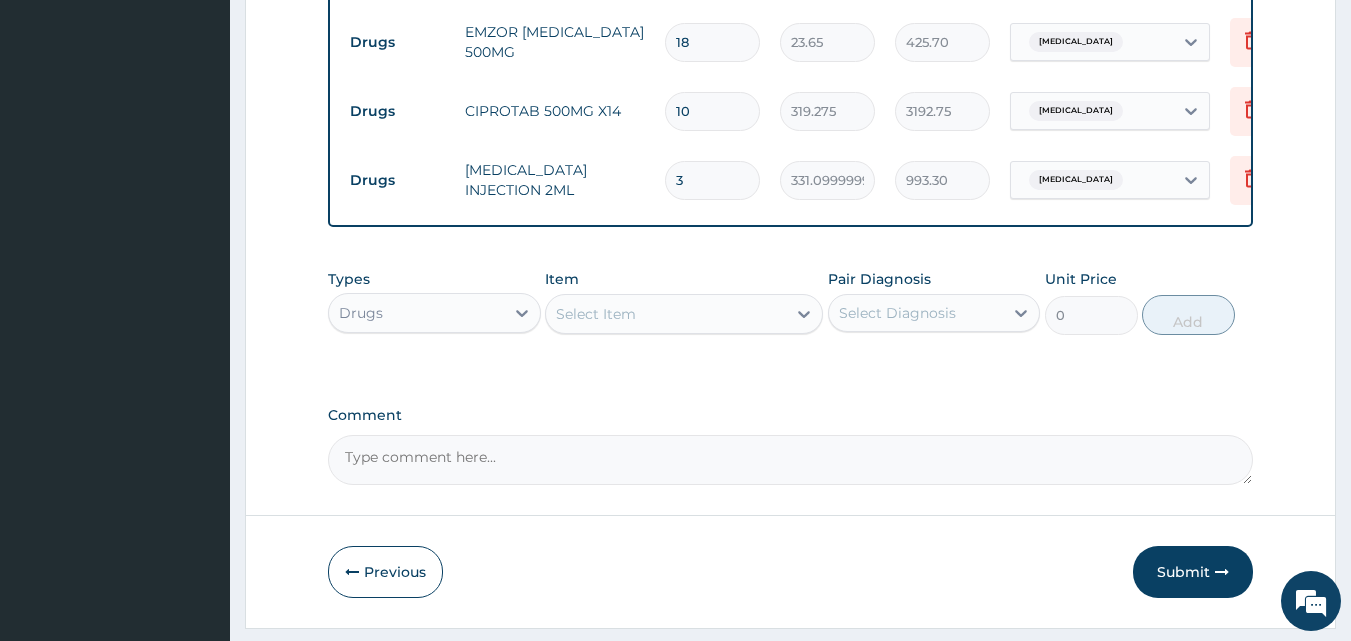 drag, startPoint x: 1204, startPoint y: 576, endPoint x: 1131, endPoint y: 581, distance: 73.171036 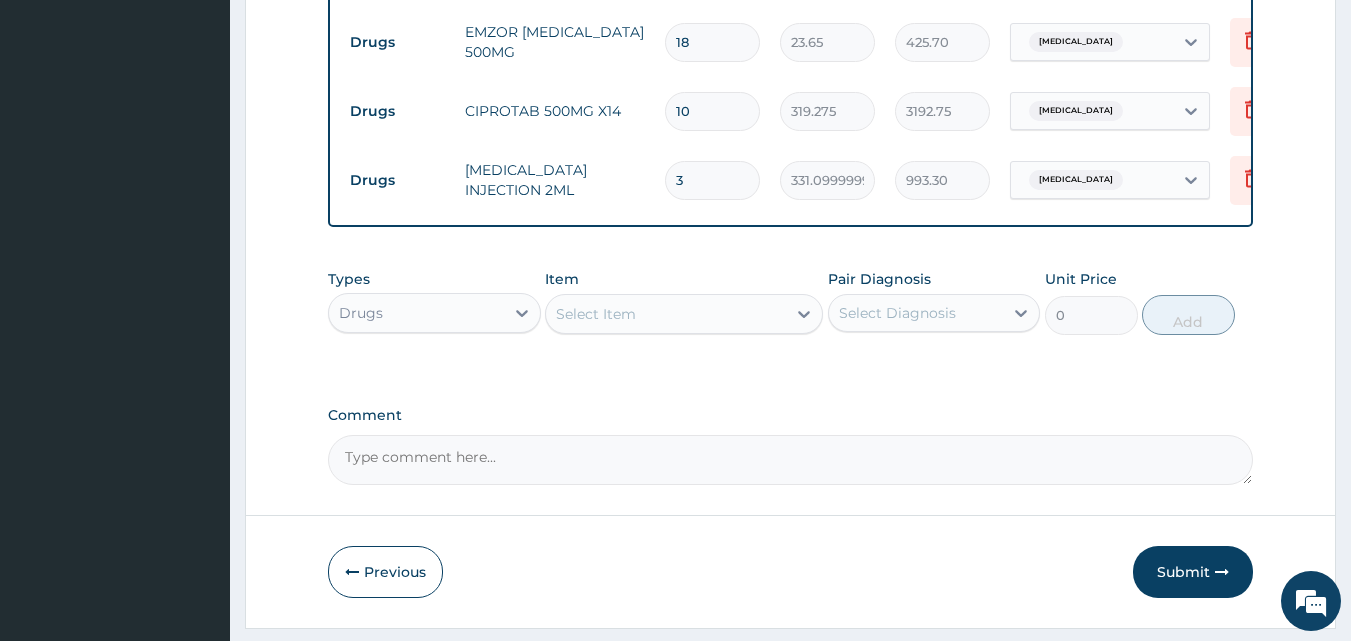 click on "Previous   Submit" at bounding box center [791, 572] 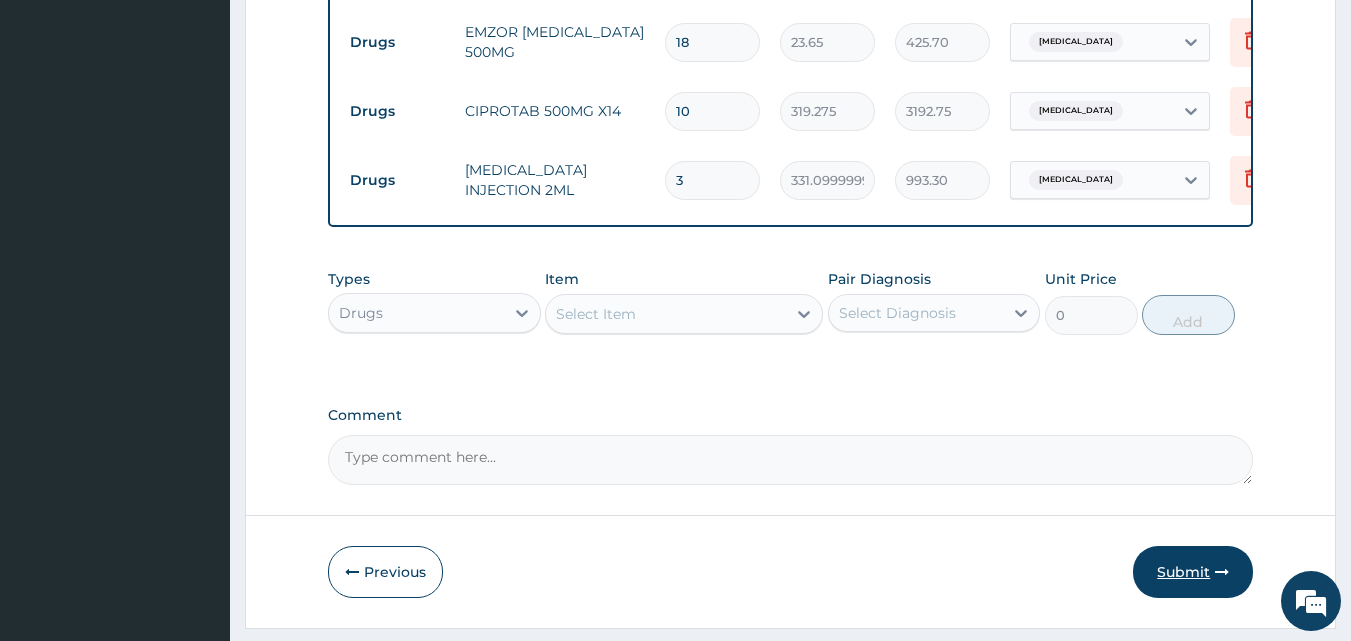 click on "Submit" at bounding box center (1193, 572) 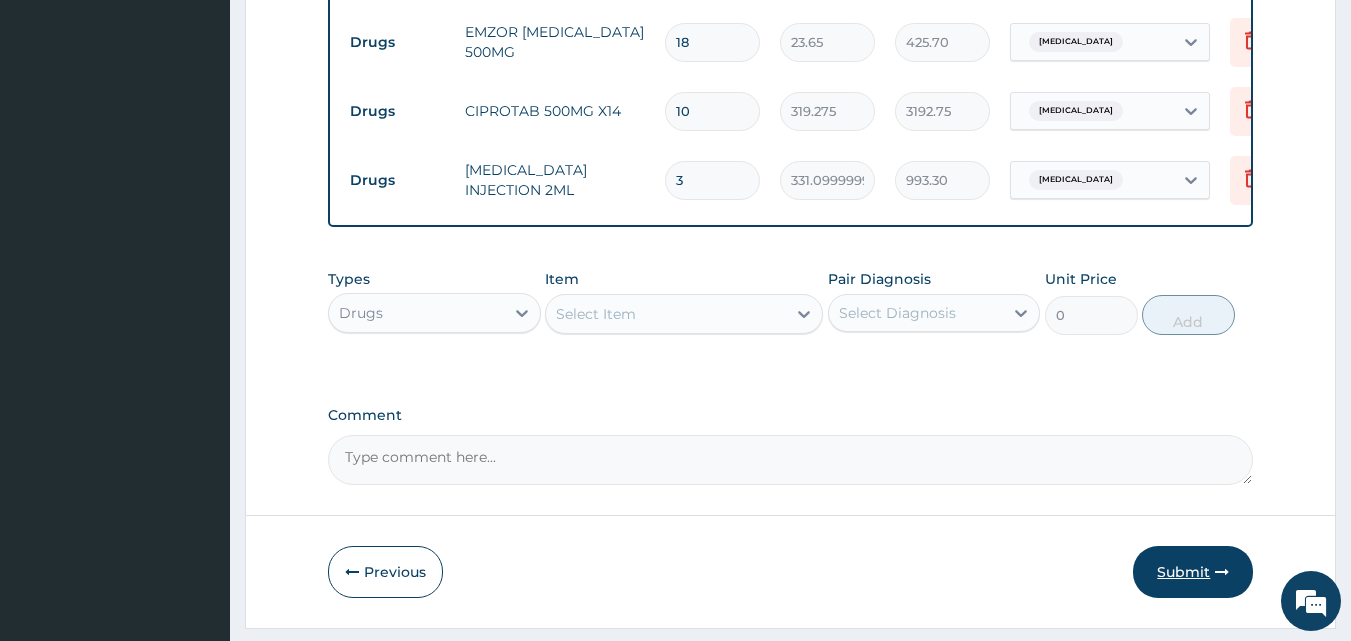 click on "Submit" at bounding box center [1193, 572] 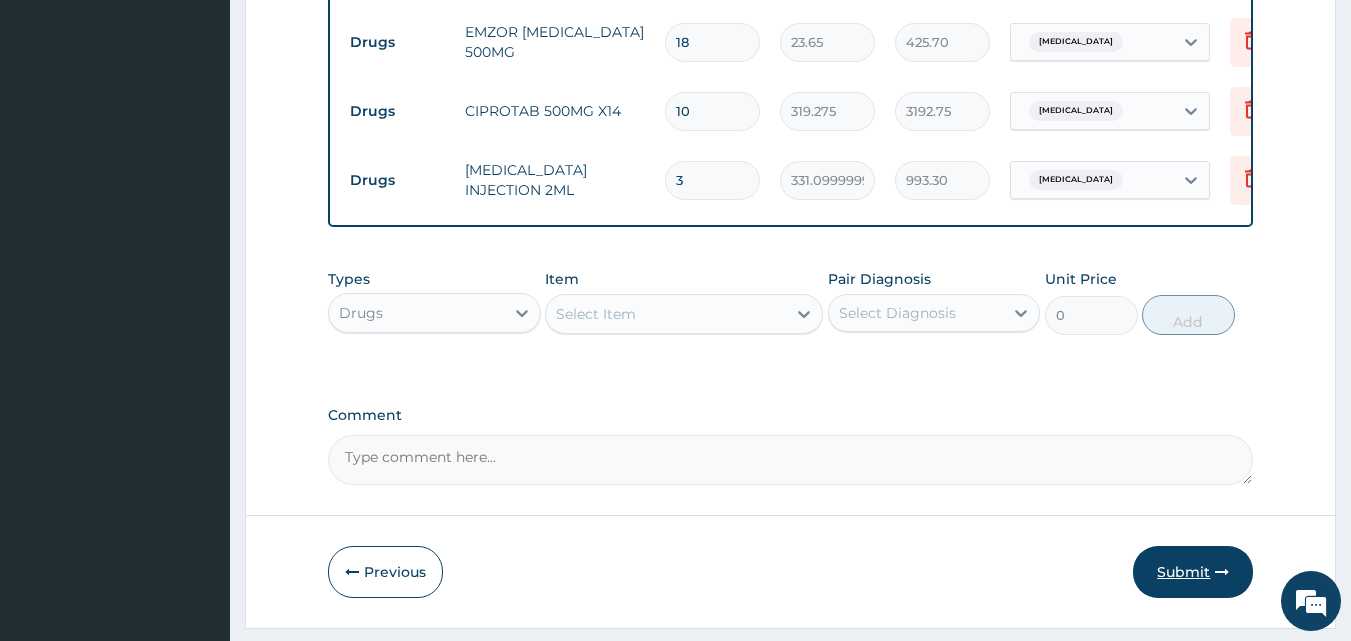drag, startPoint x: 1149, startPoint y: 579, endPoint x: 1176, endPoint y: 582, distance: 27.166155 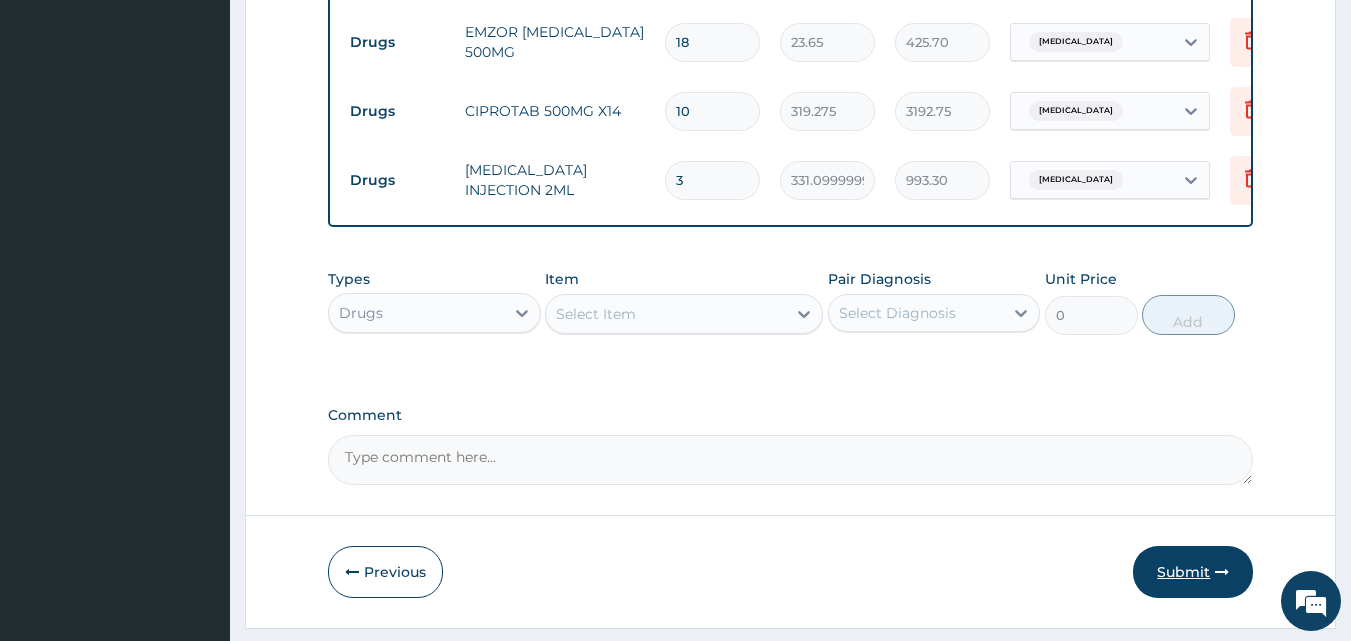 click on "Submit" at bounding box center [1193, 572] 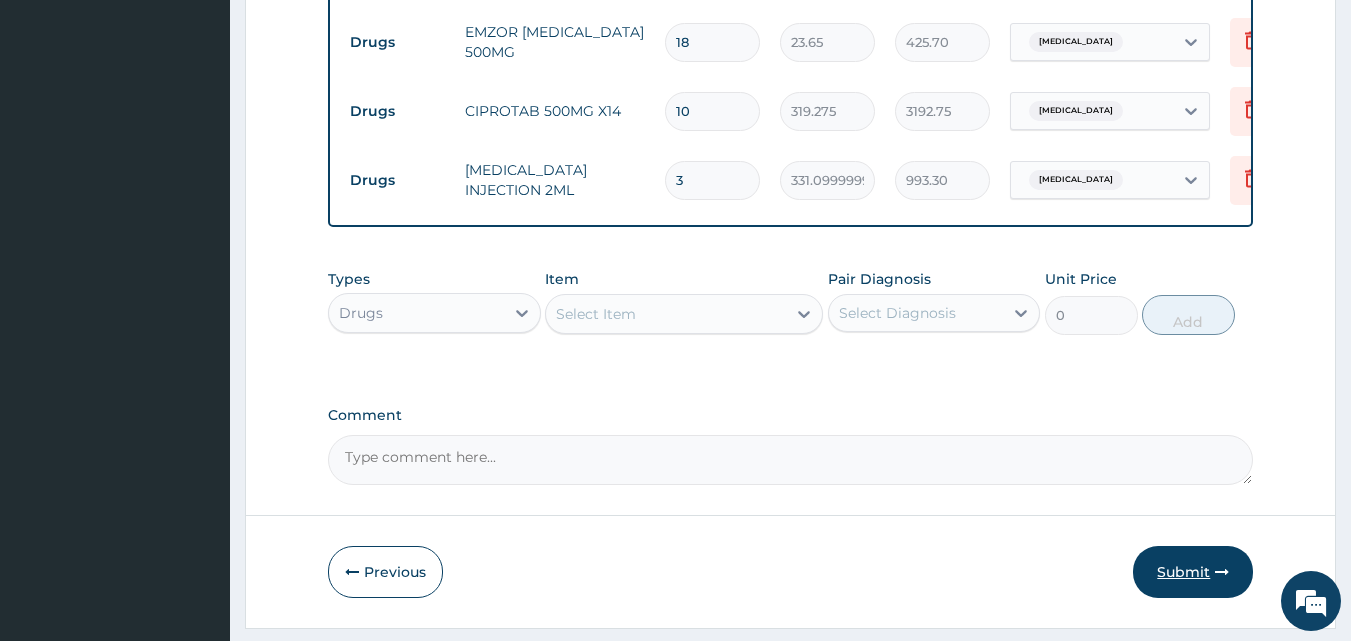click at bounding box center (1222, 572) 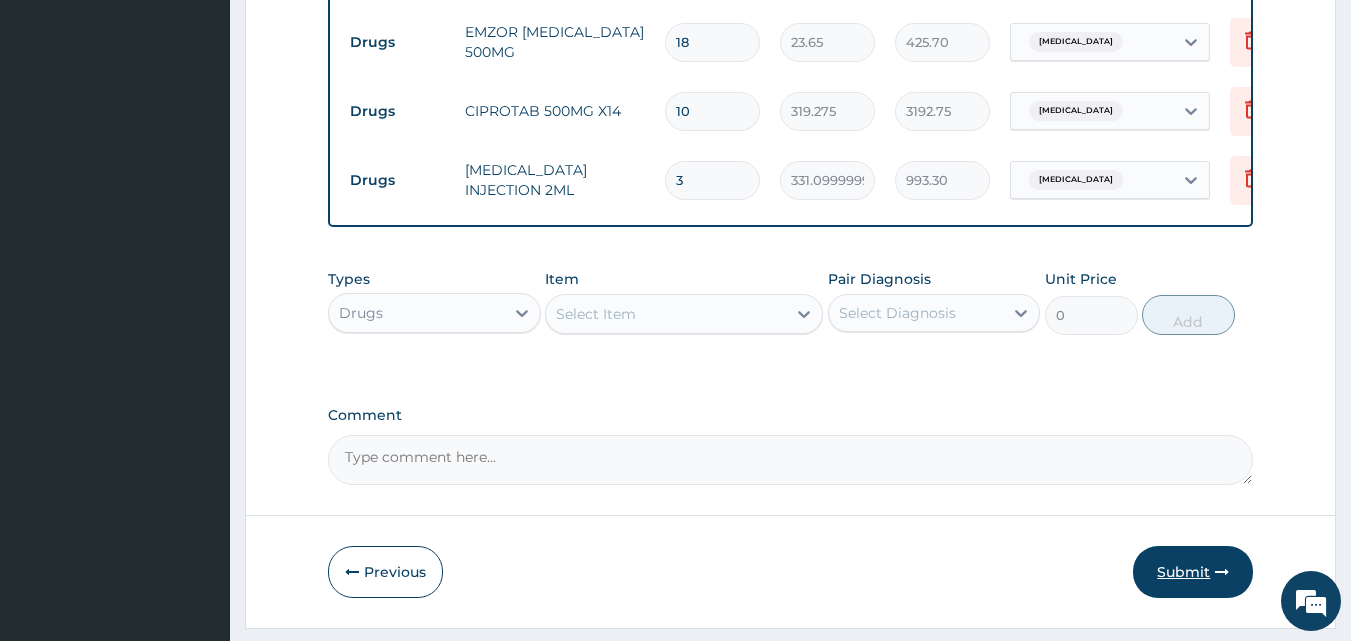 click at bounding box center (1222, 572) 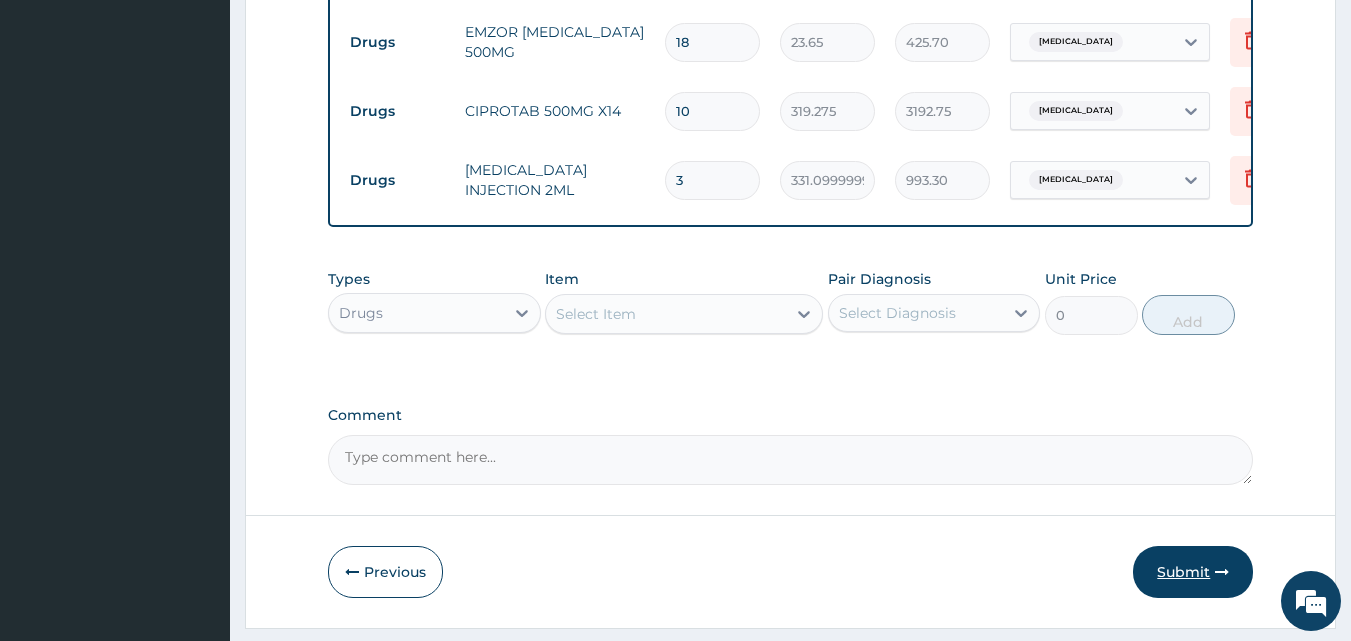 click on "Submit" at bounding box center (1193, 572) 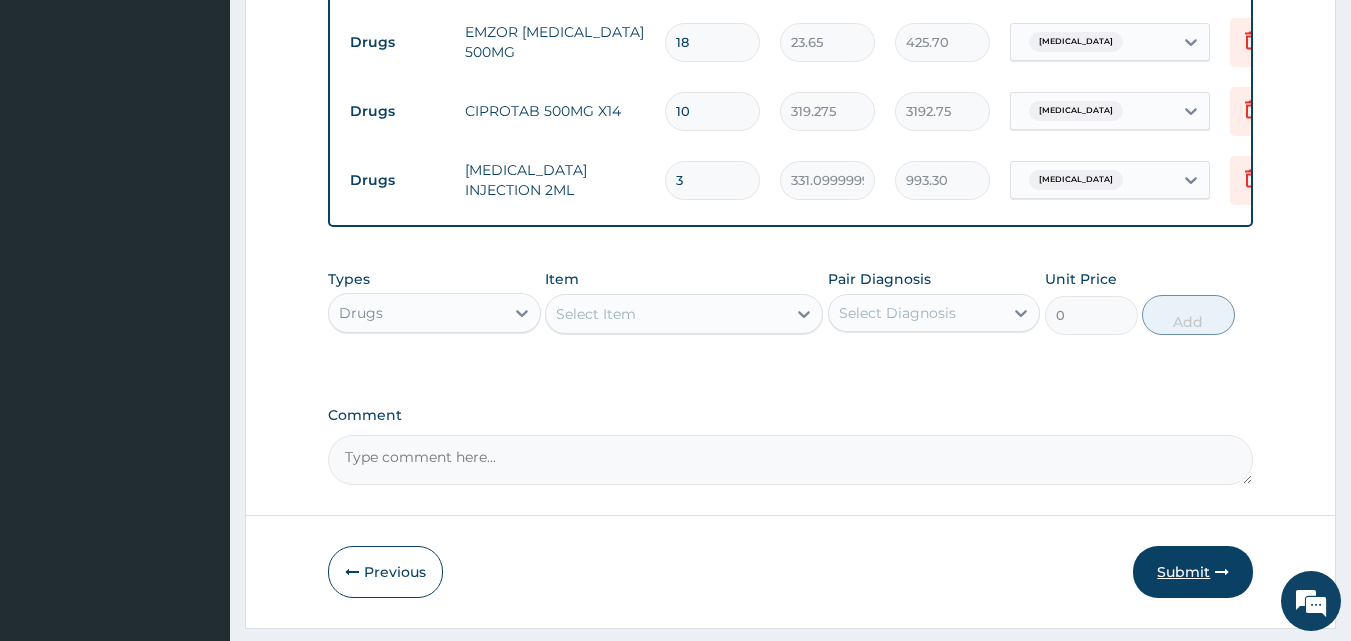 click on "Submit" at bounding box center (1193, 572) 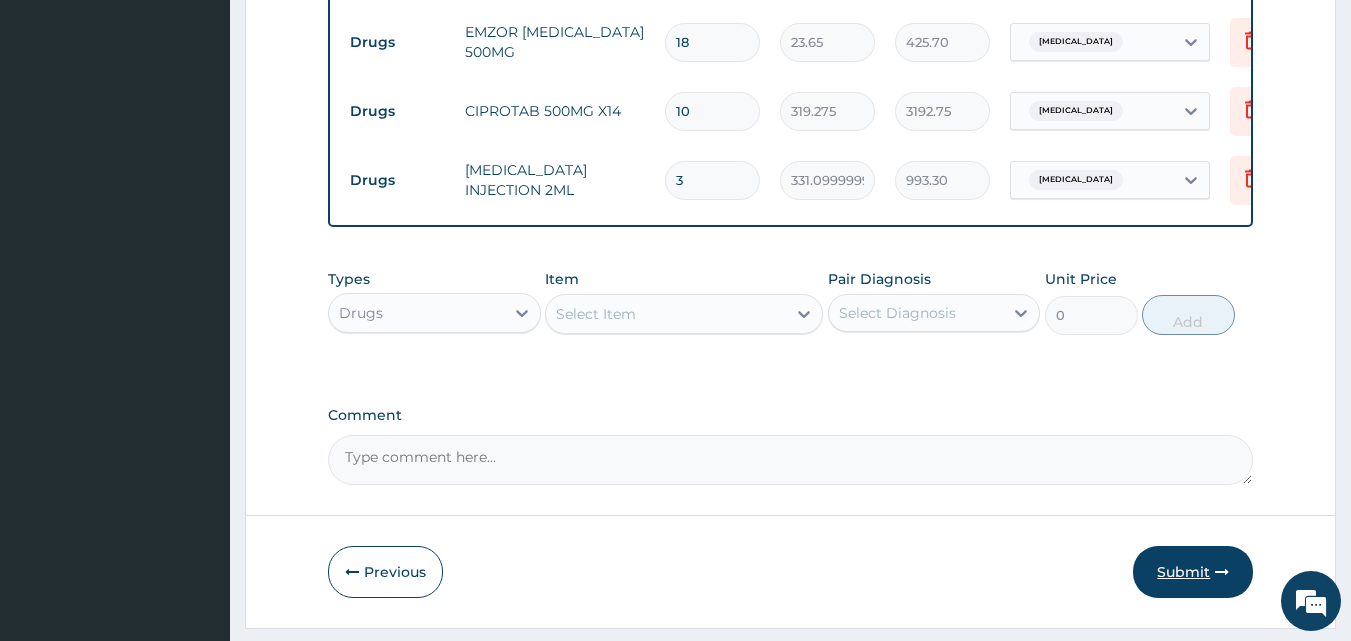 click on "Submit" at bounding box center [1193, 572] 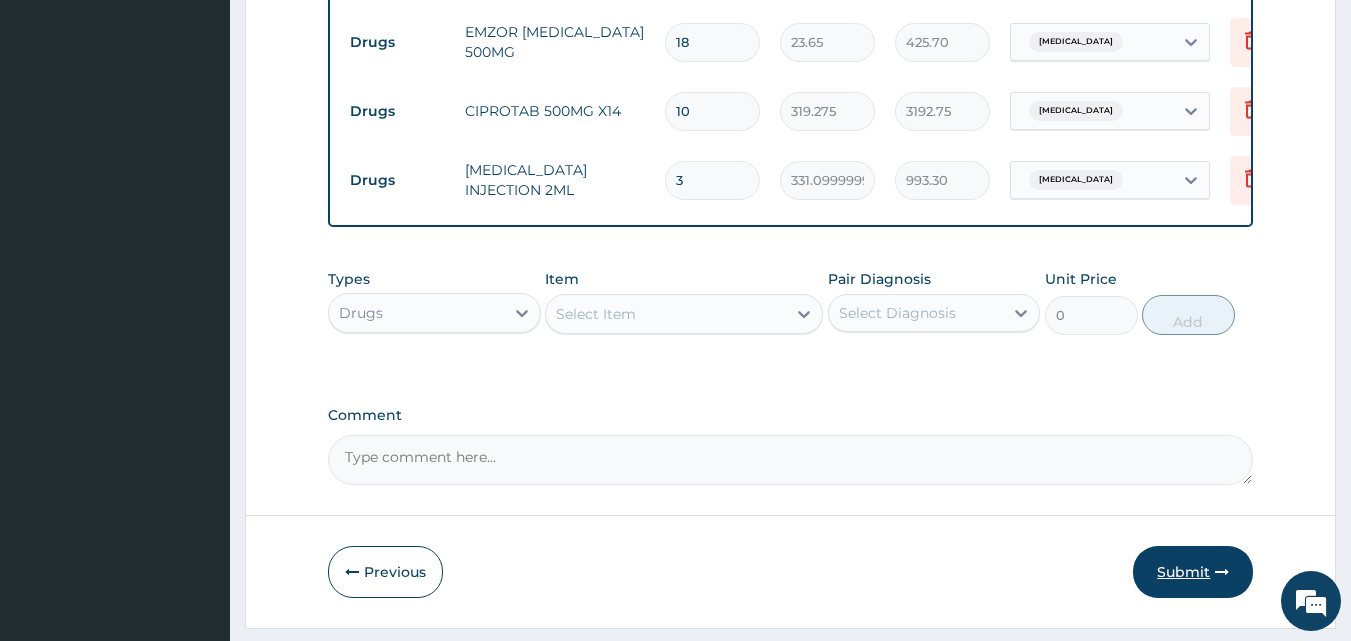 click on "Submit" at bounding box center [1193, 572] 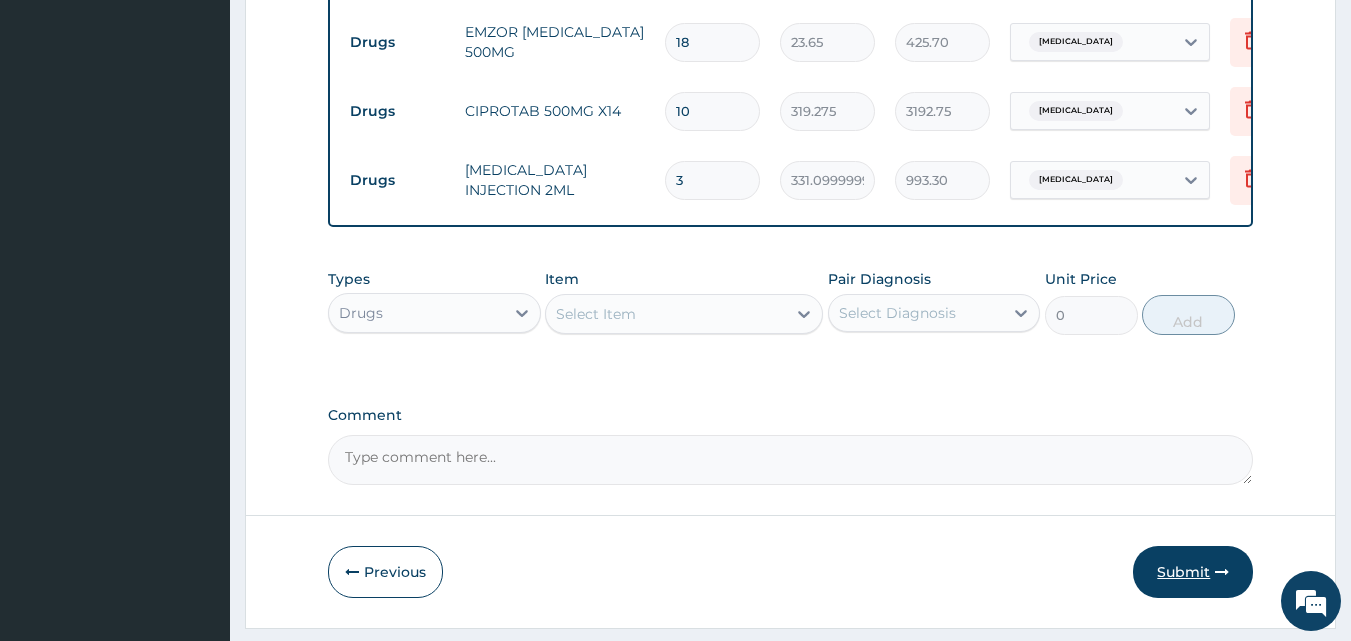 click on "Submit" at bounding box center [1193, 572] 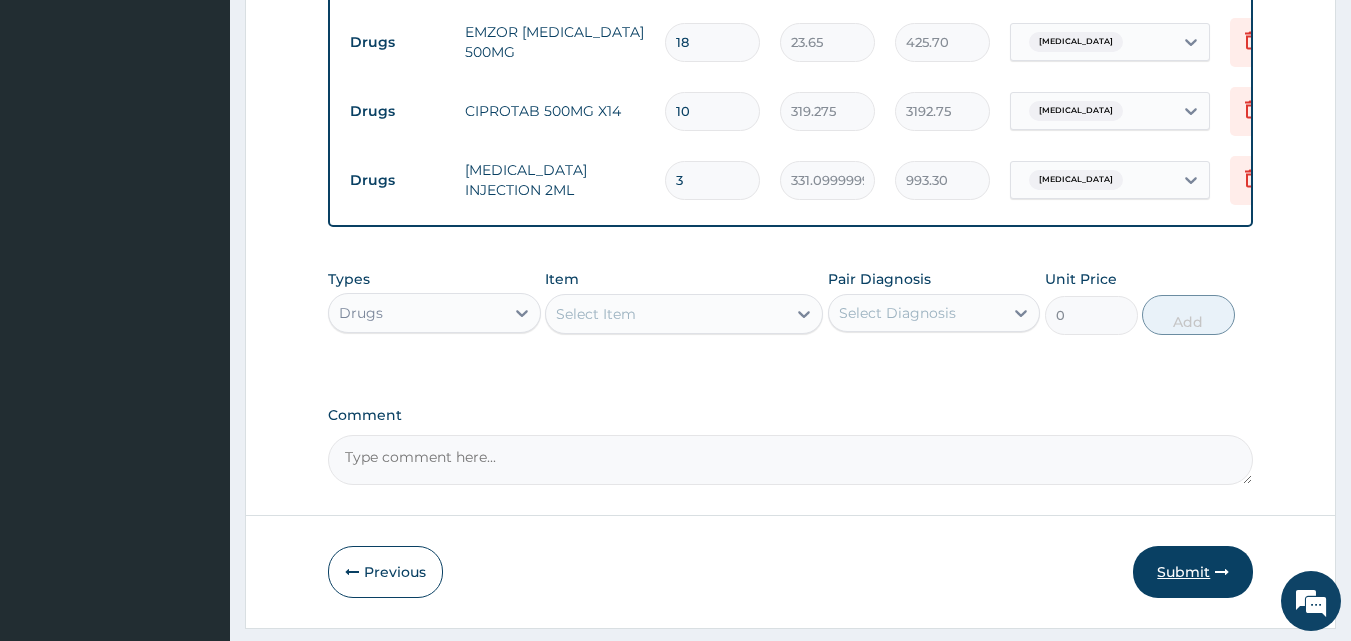 click on "Submit" at bounding box center (1193, 572) 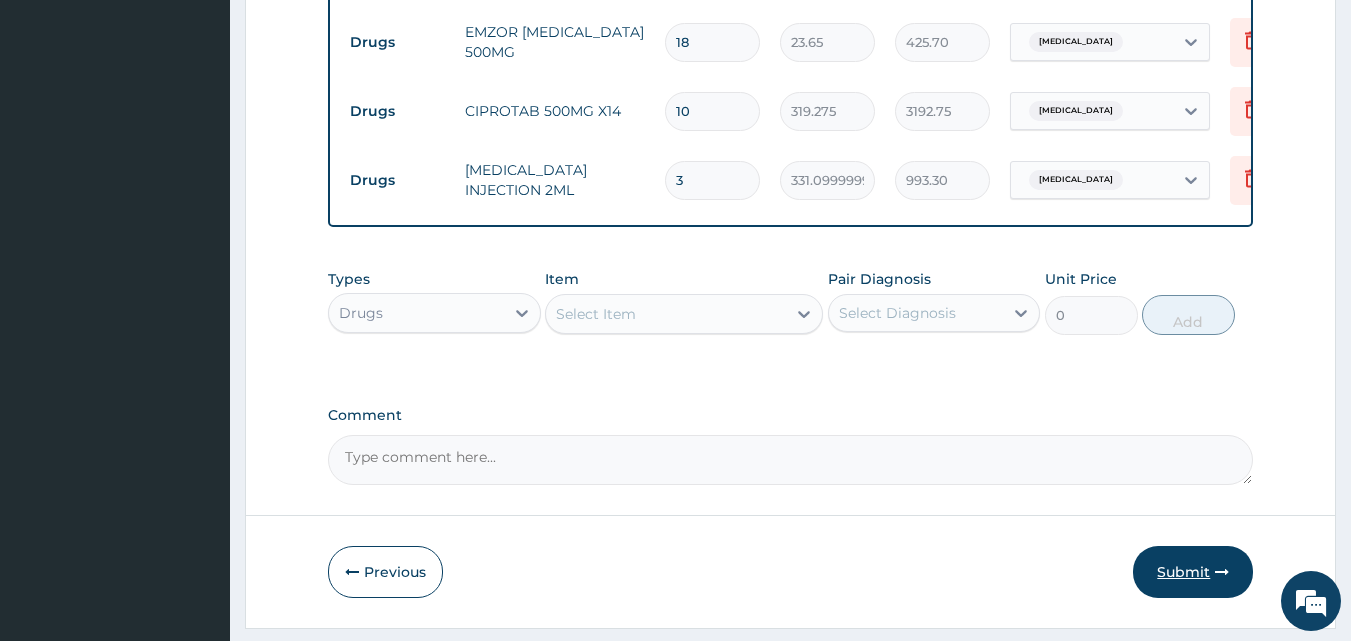 click on "Submit" at bounding box center (1193, 572) 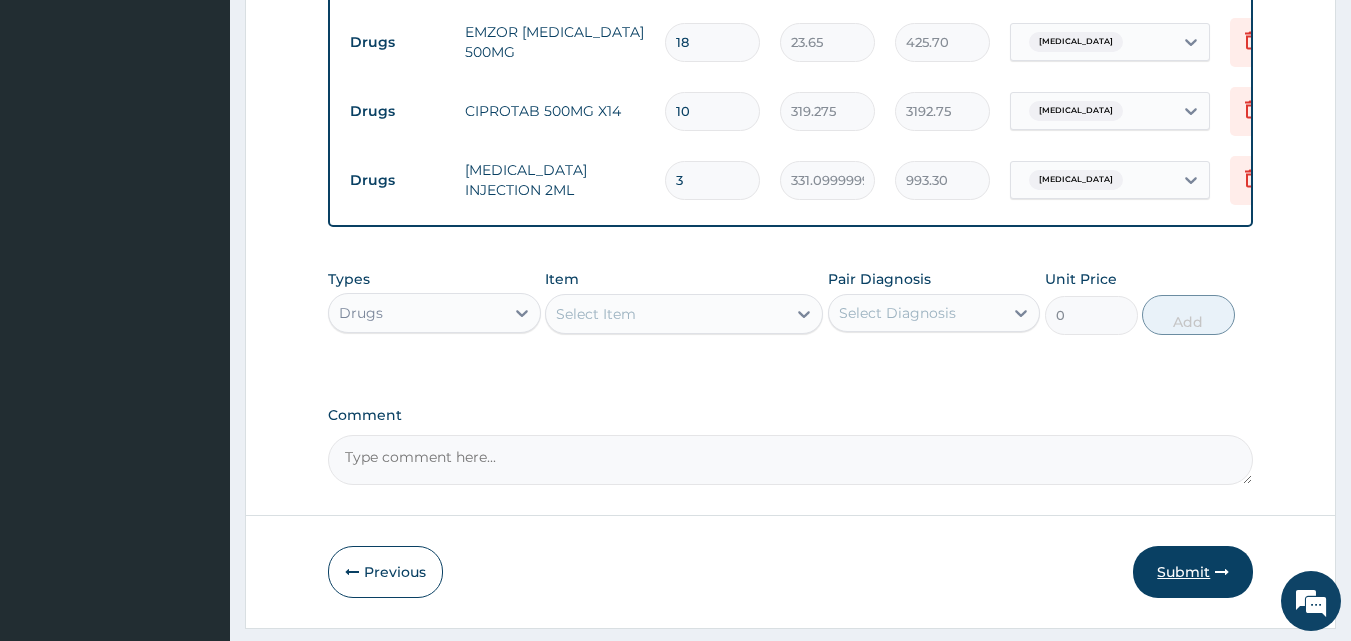 click on "Submit" at bounding box center [1193, 572] 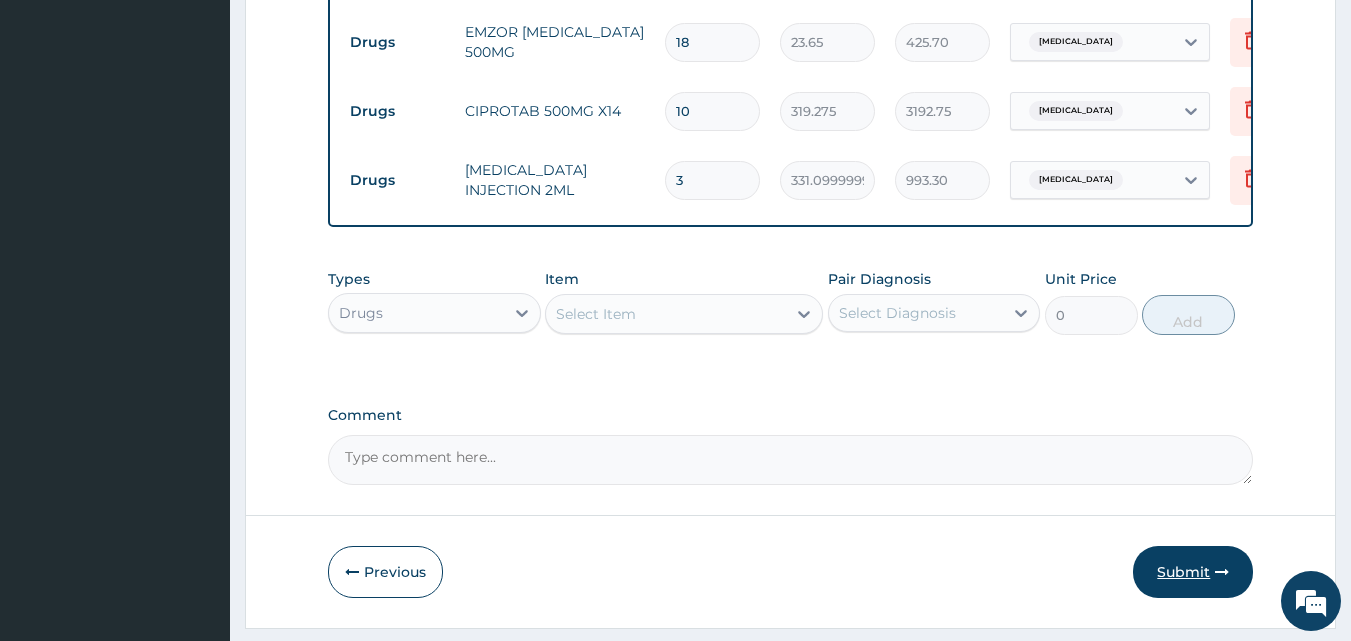 click on "Submit" at bounding box center (1193, 572) 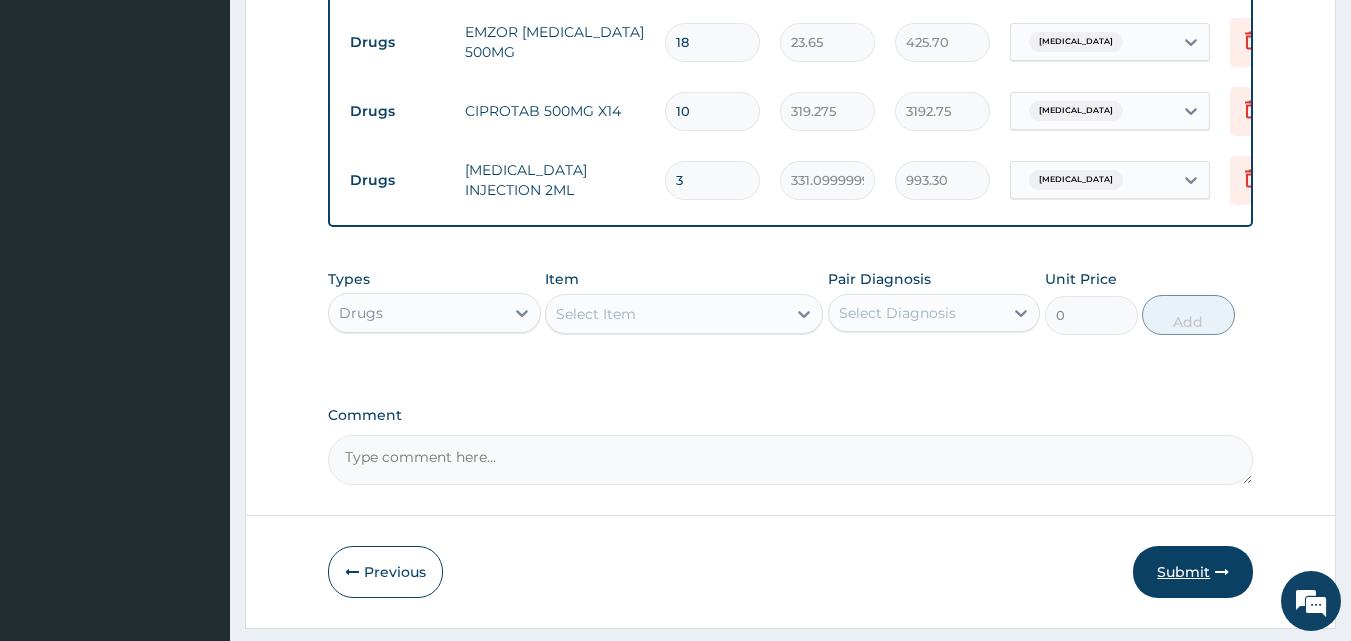 click on "Submit" at bounding box center (1193, 572) 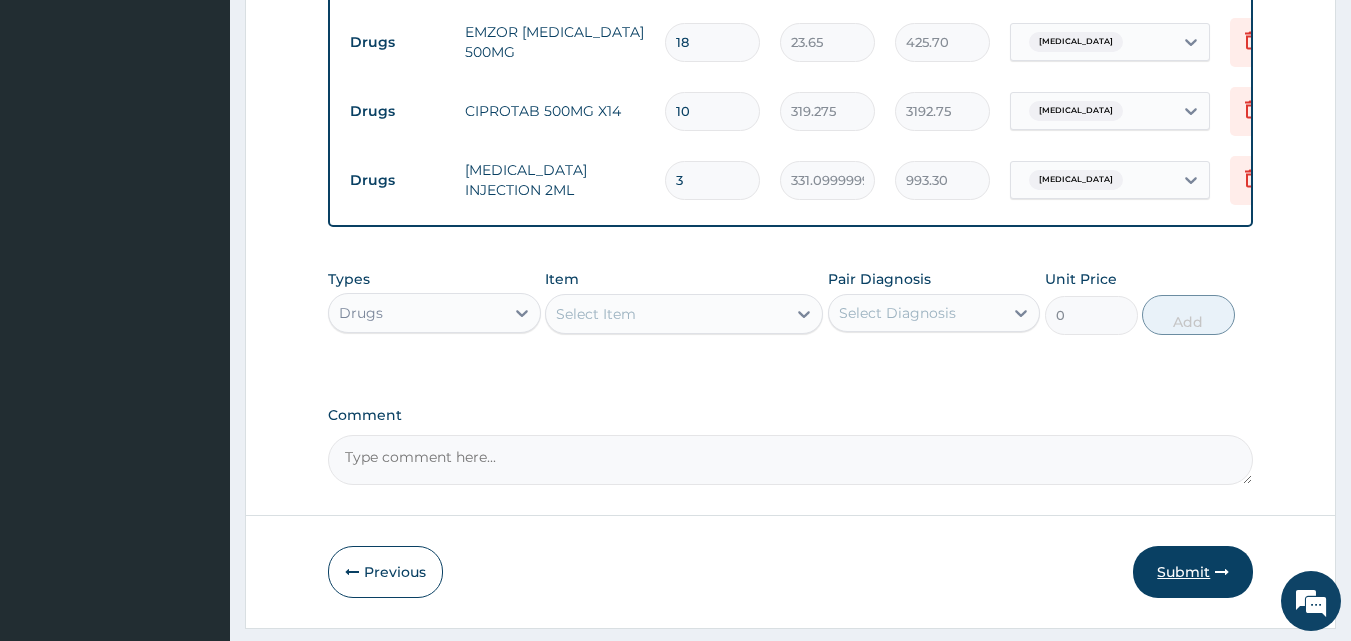 click on "Submit" at bounding box center (1193, 572) 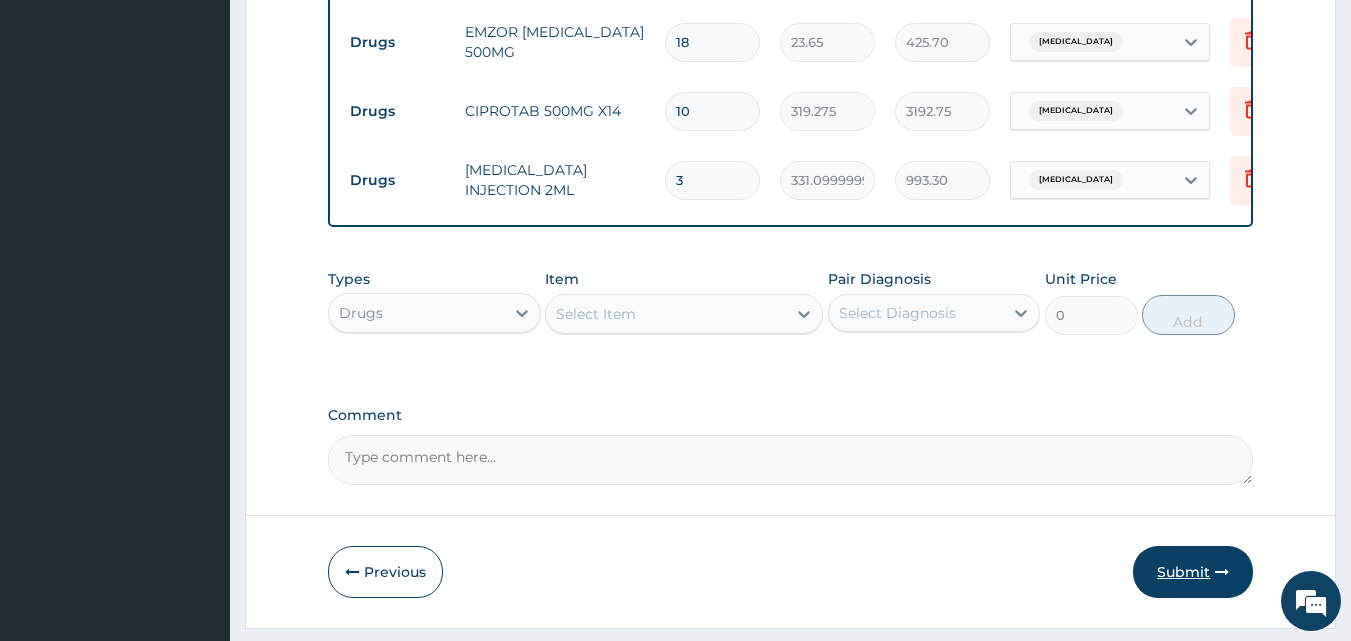 click on "Submit" at bounding box center (1193, 572) 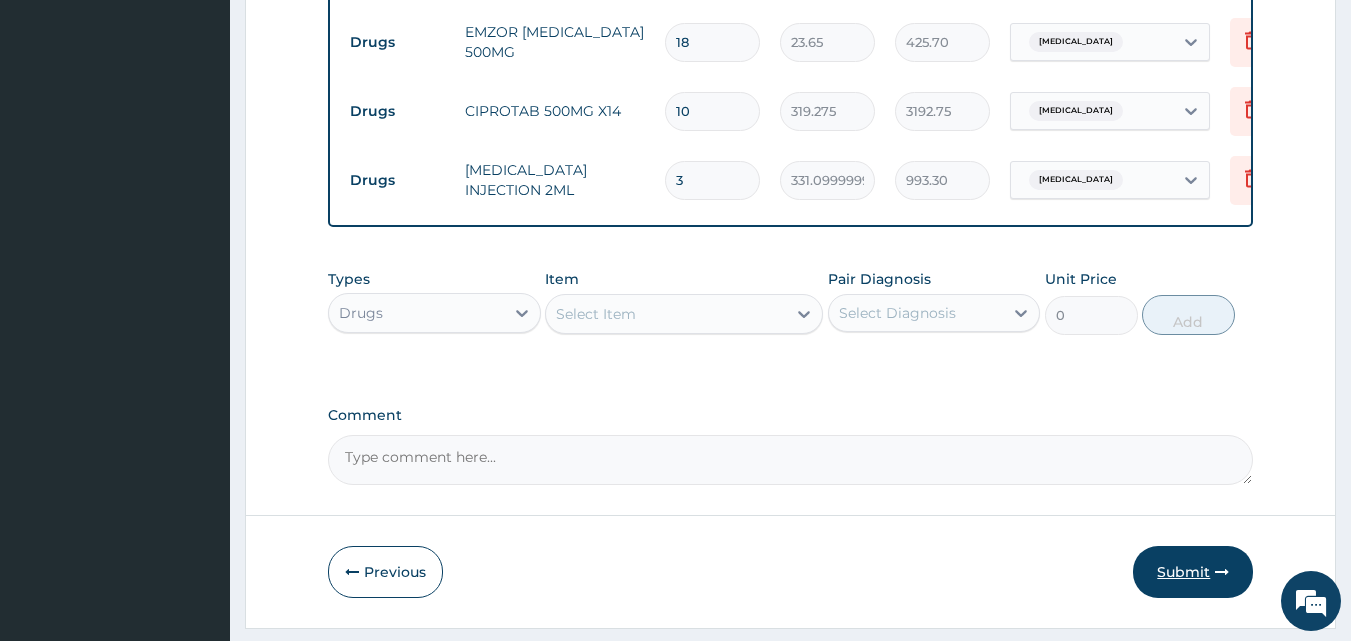 click on "Submit" at bounding box center (1193, 572) 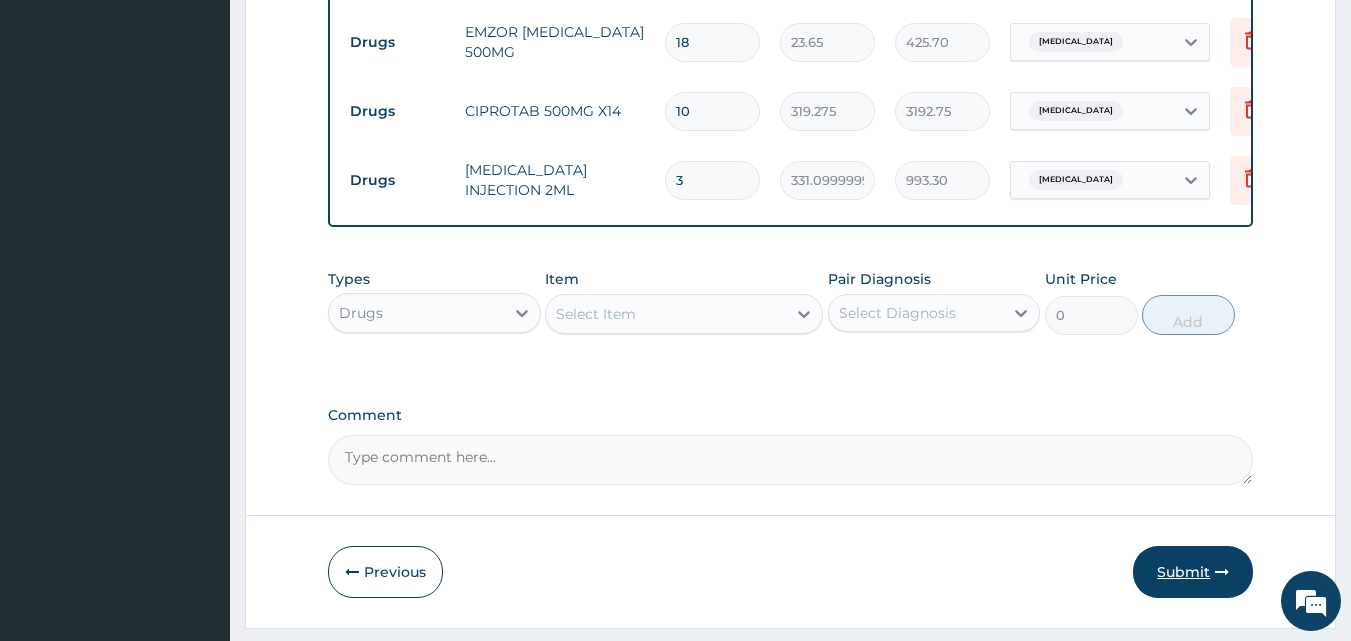 click on "Submit" at bounding box center (1193, 572) 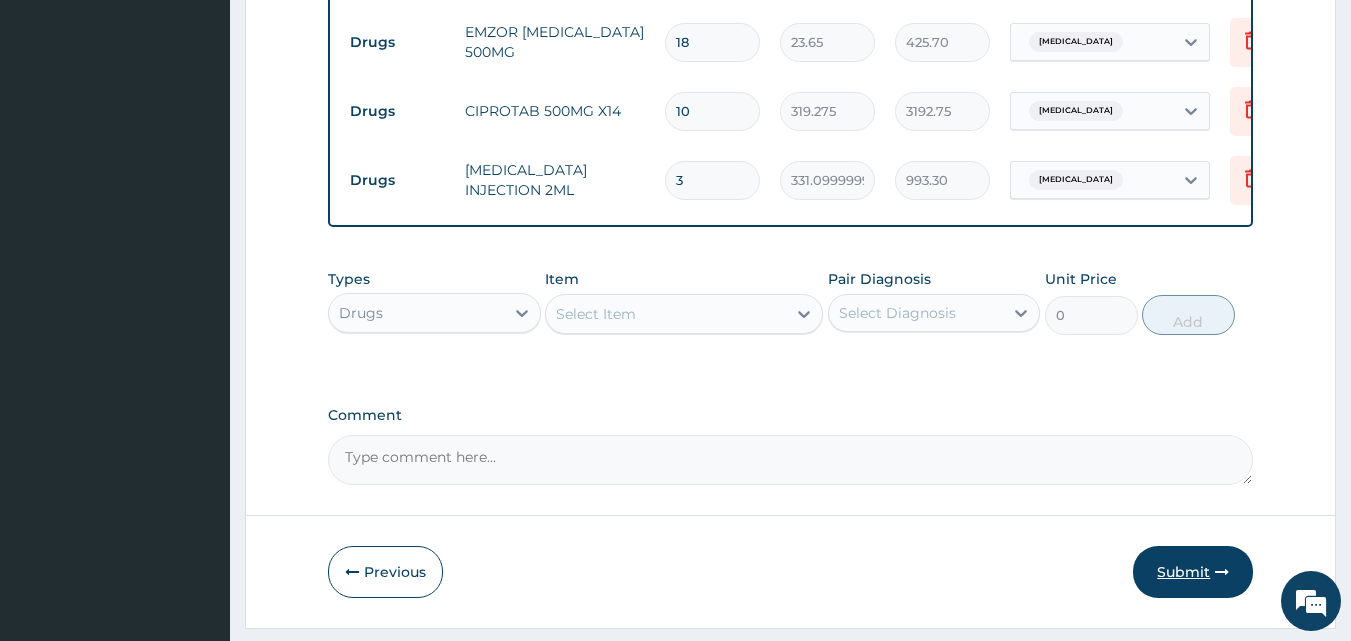 drag, startPoint x: 1198, startPoint y: 582, endPoint x: 1219, endPoint y: 584, distance: 21.095022 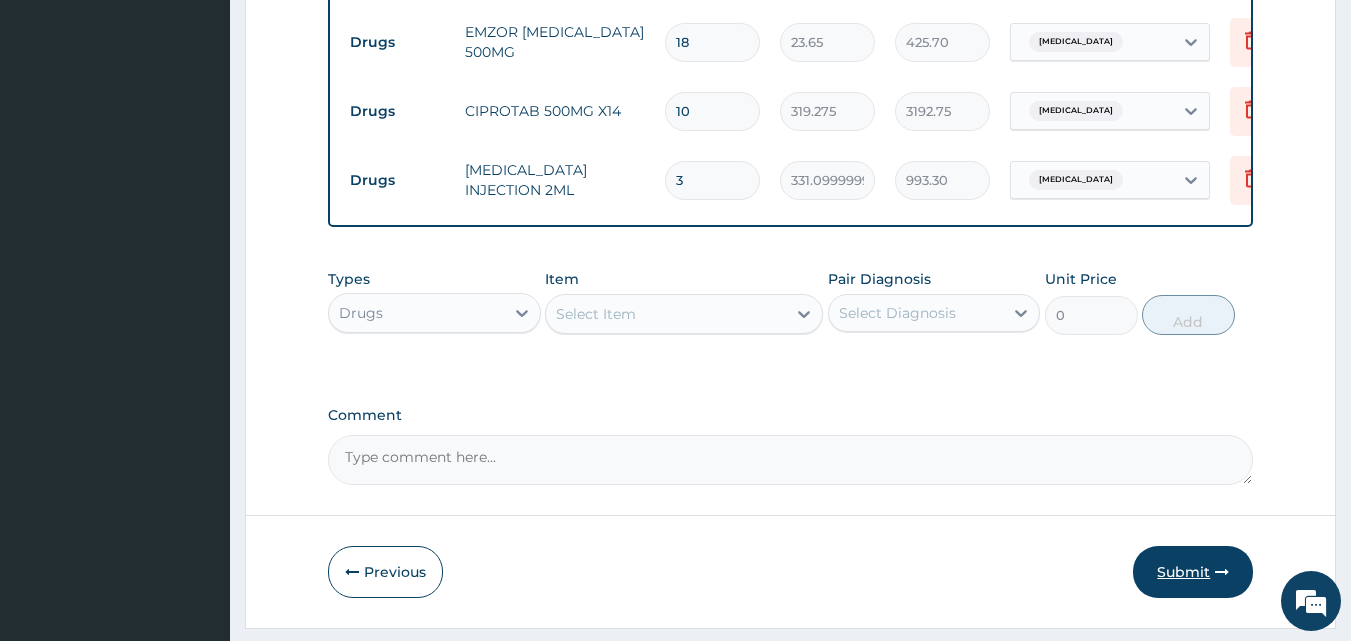 click on "Submit" at bounding box center (1193, 572) 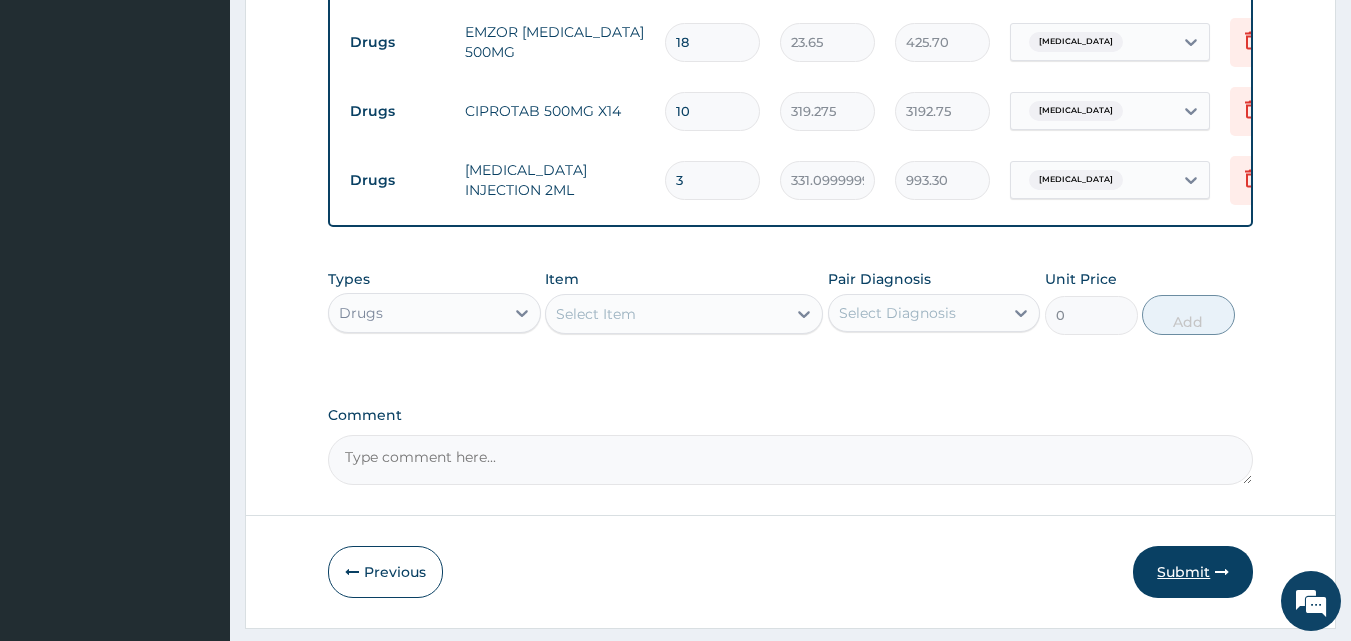 drag, startPoint x: 1212, startPoint y: 610, endPoint x: 1208, endPoint y: 600, distance: 10.770329 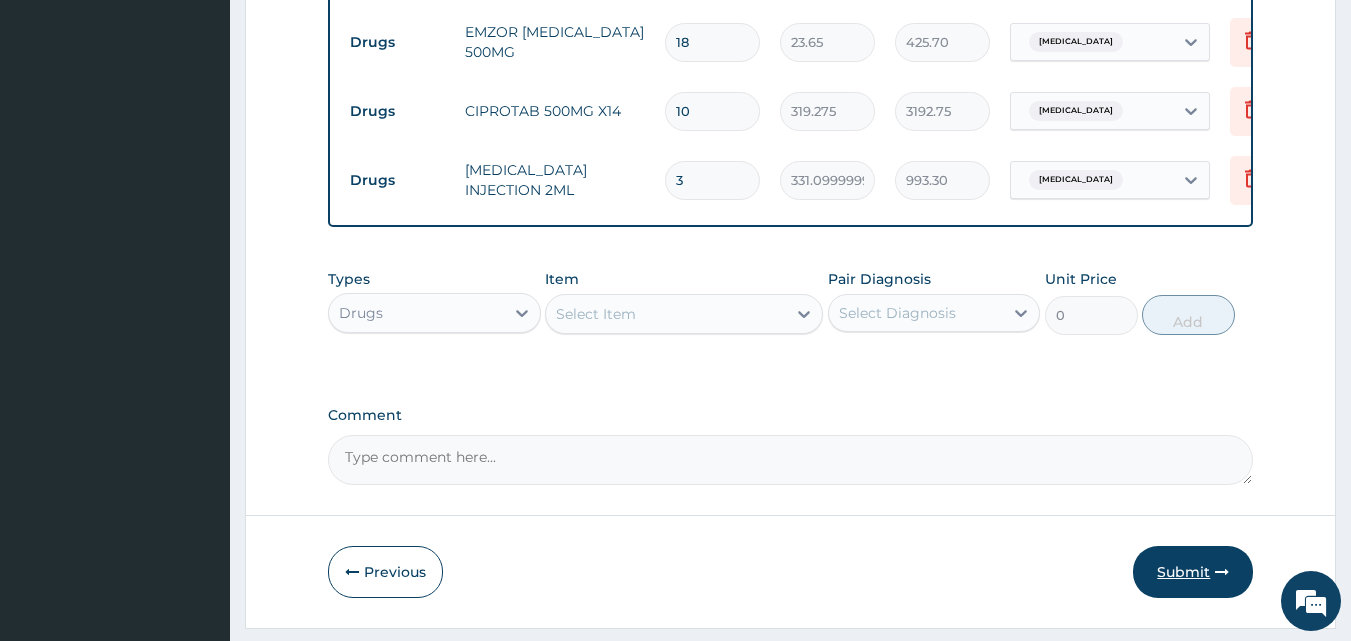 click on "Submit" at bounding box center (1193, 572) 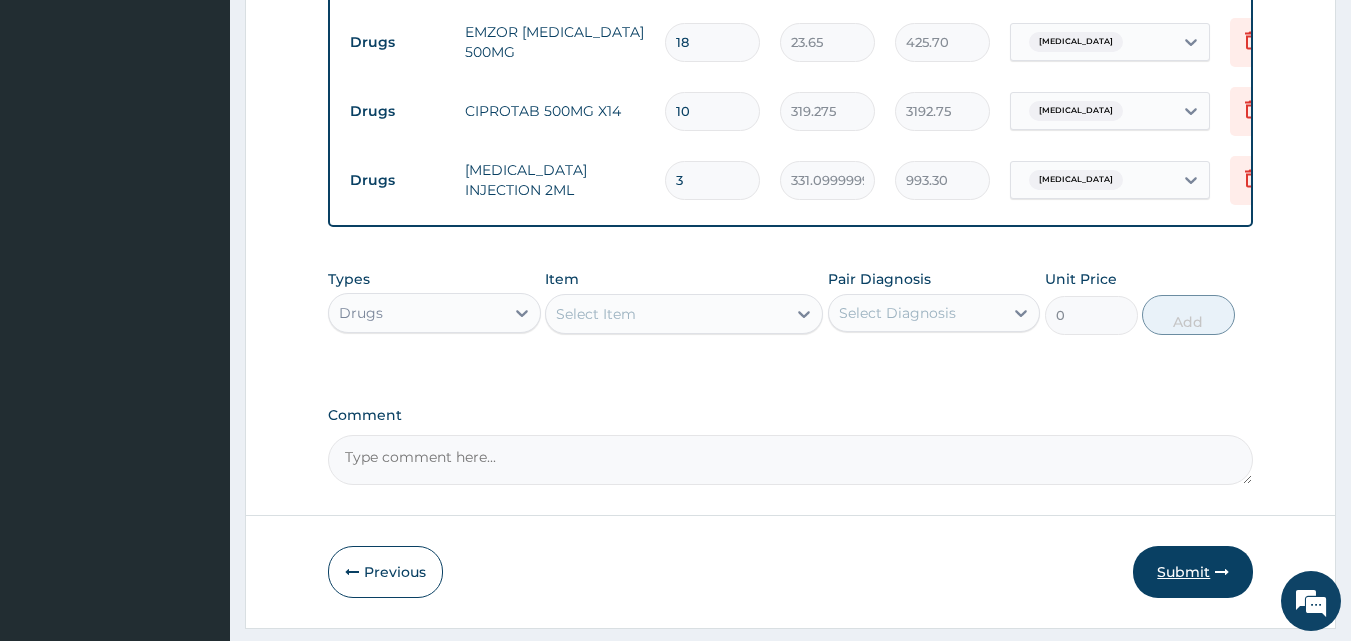 click on "Submit" at bounding box center (1193, 572) 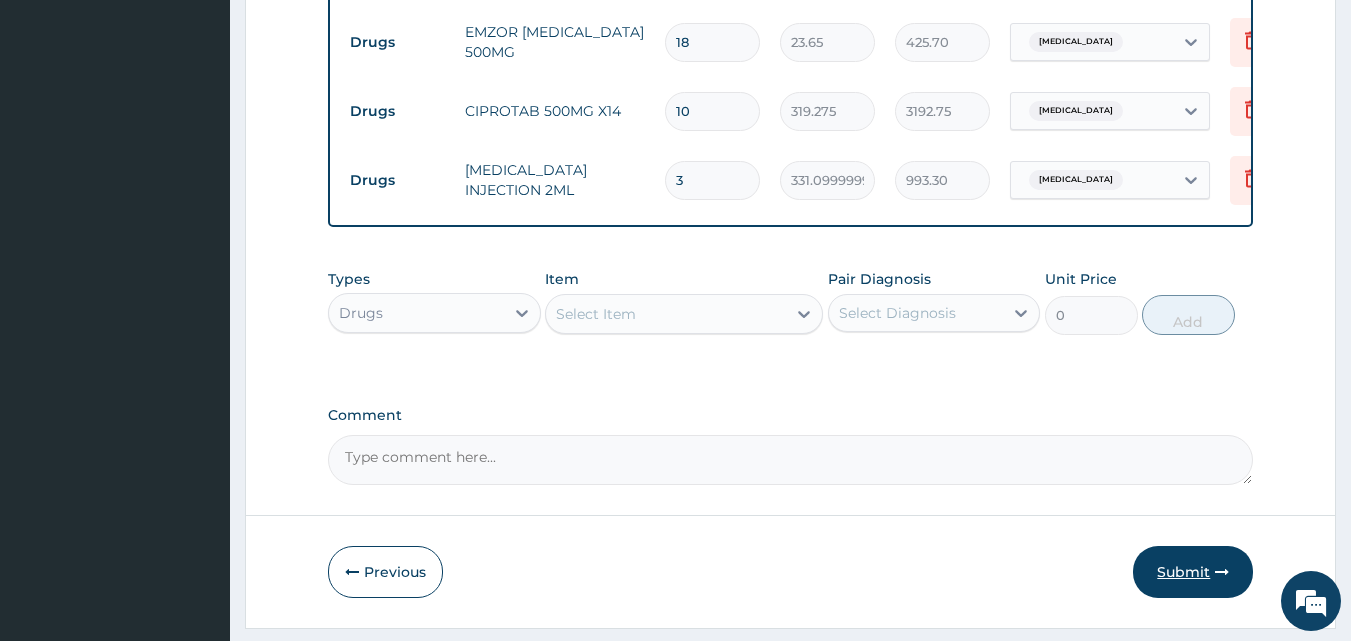 click on "Submit" at bounding box center [1193, 572] 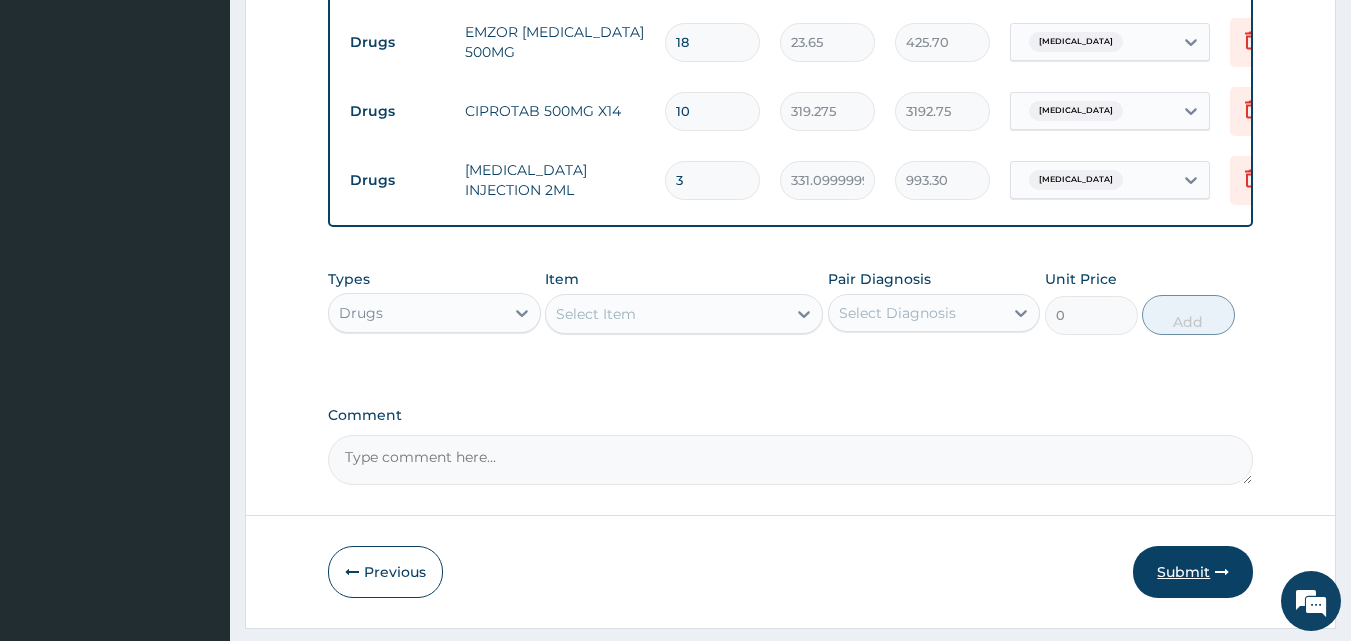 click on "Submit" at bounding box center (1193, 572) 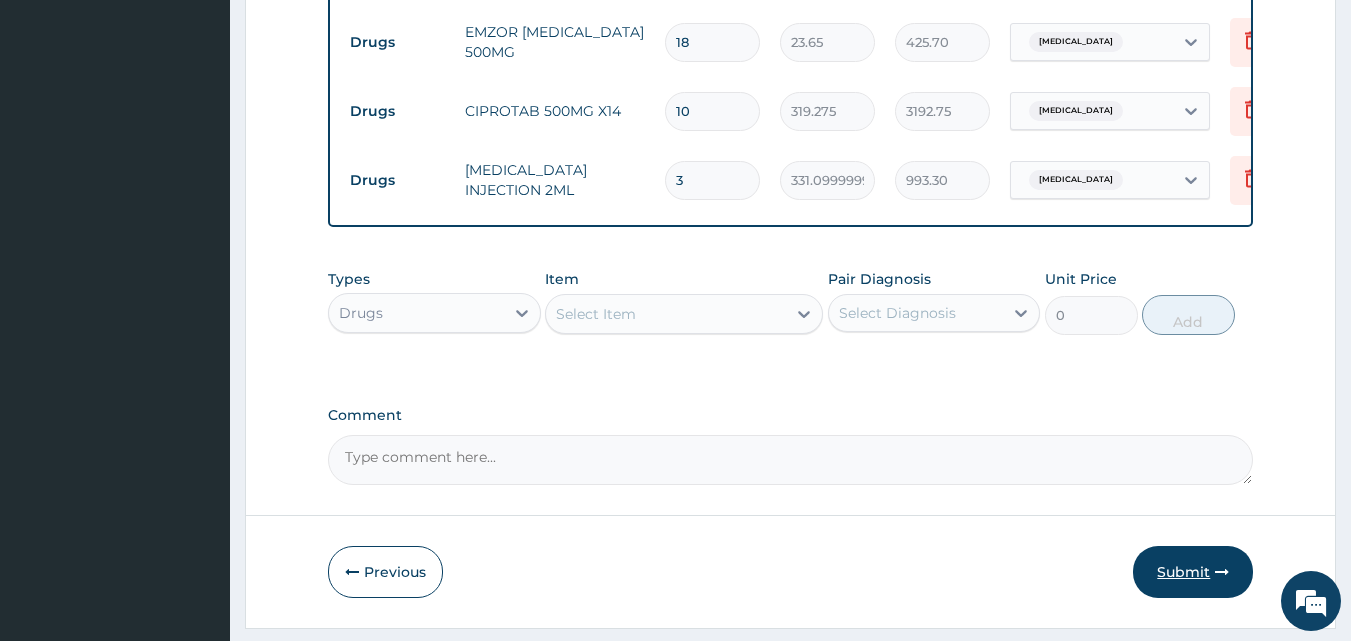 click on "Submit" at bounding box center [1193, 572] 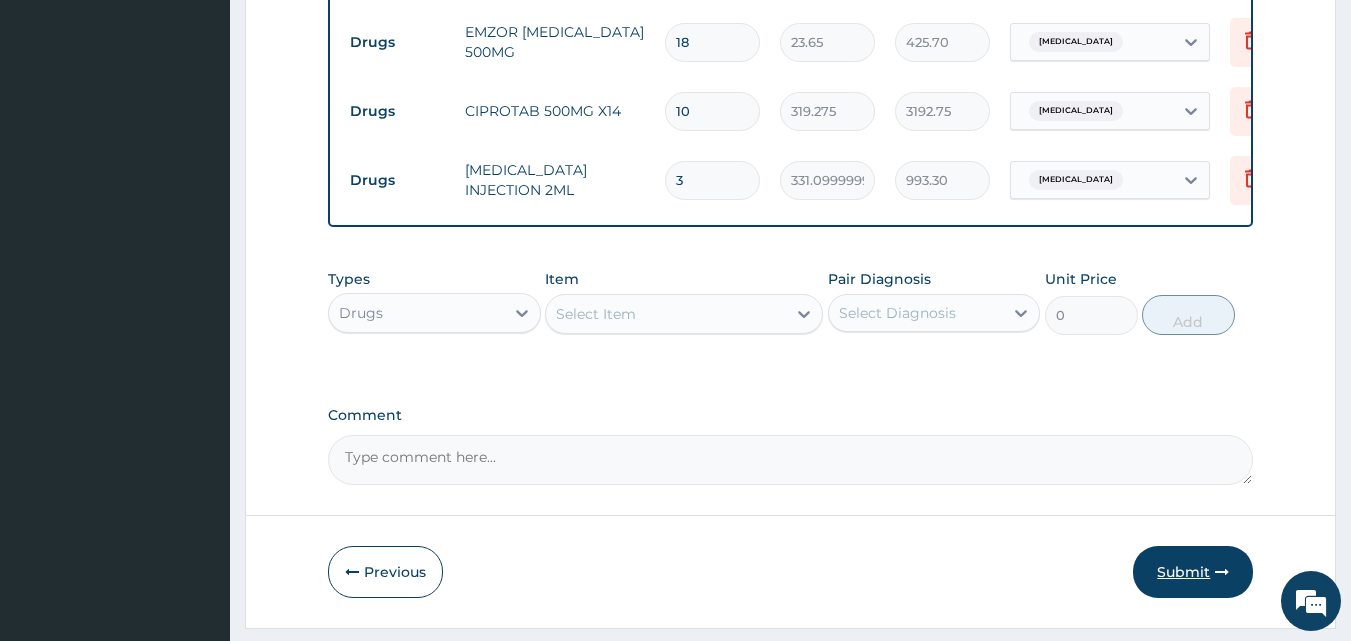 drag, startPoint x: 1208, startPoint y: 597, endPoint x: 1208, endPoint y: 585, distance: 12 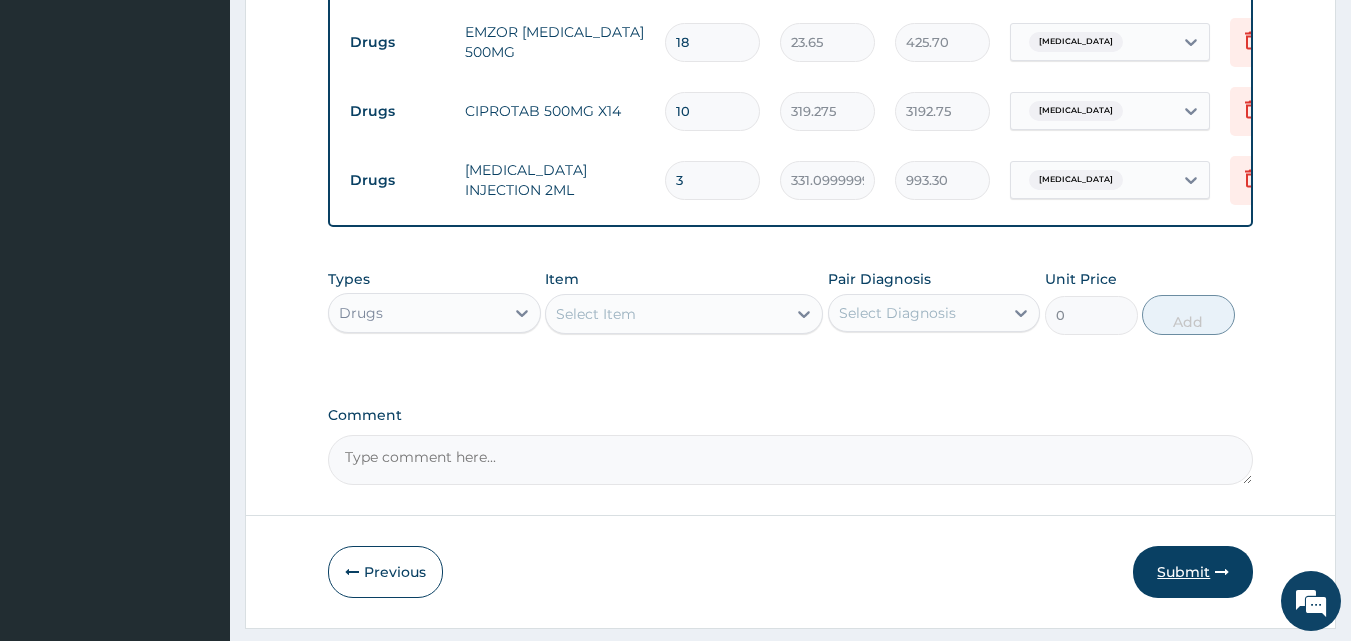 click on "Submit" at bounding box center [1193, 572] 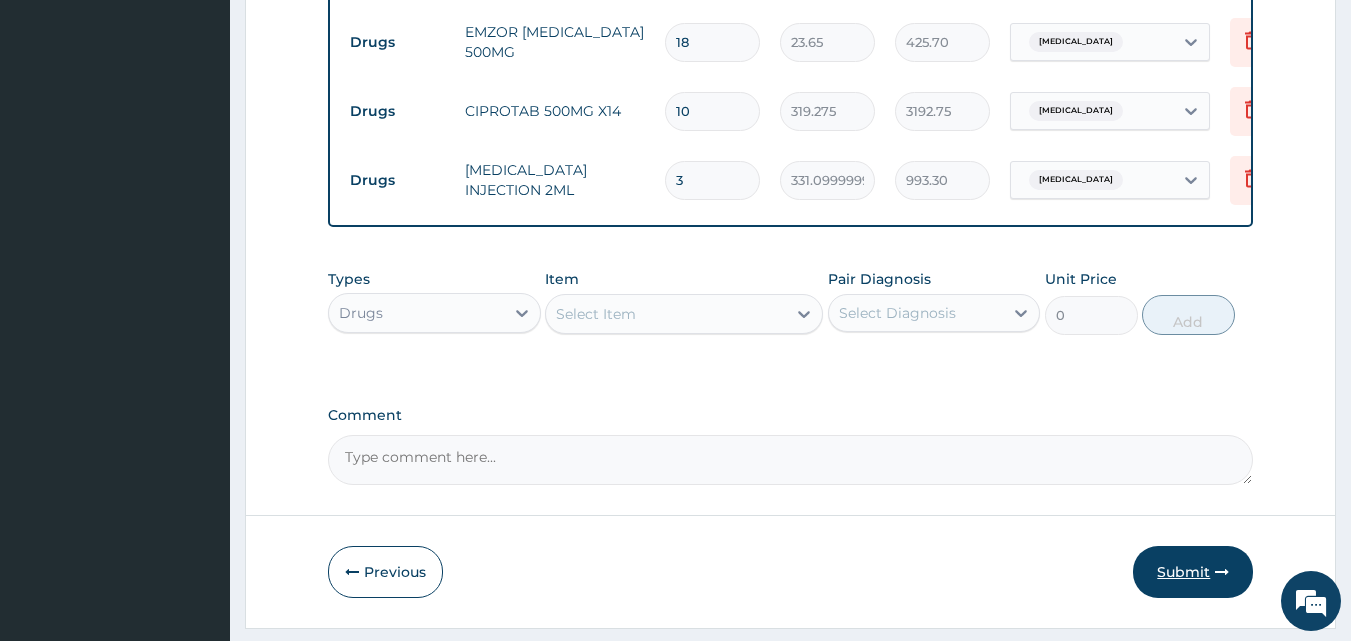 click on "Submit" at bounding box center (1193, 572) 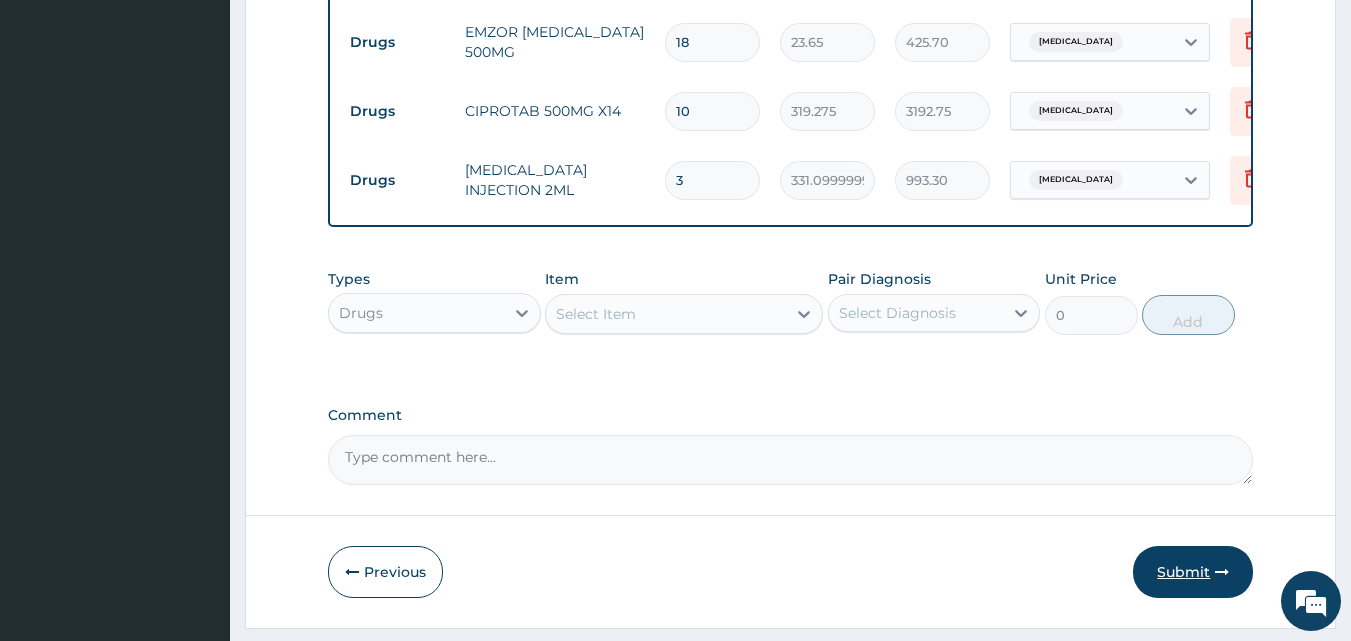 click on "Submit" at bounding box center [1193, 572] 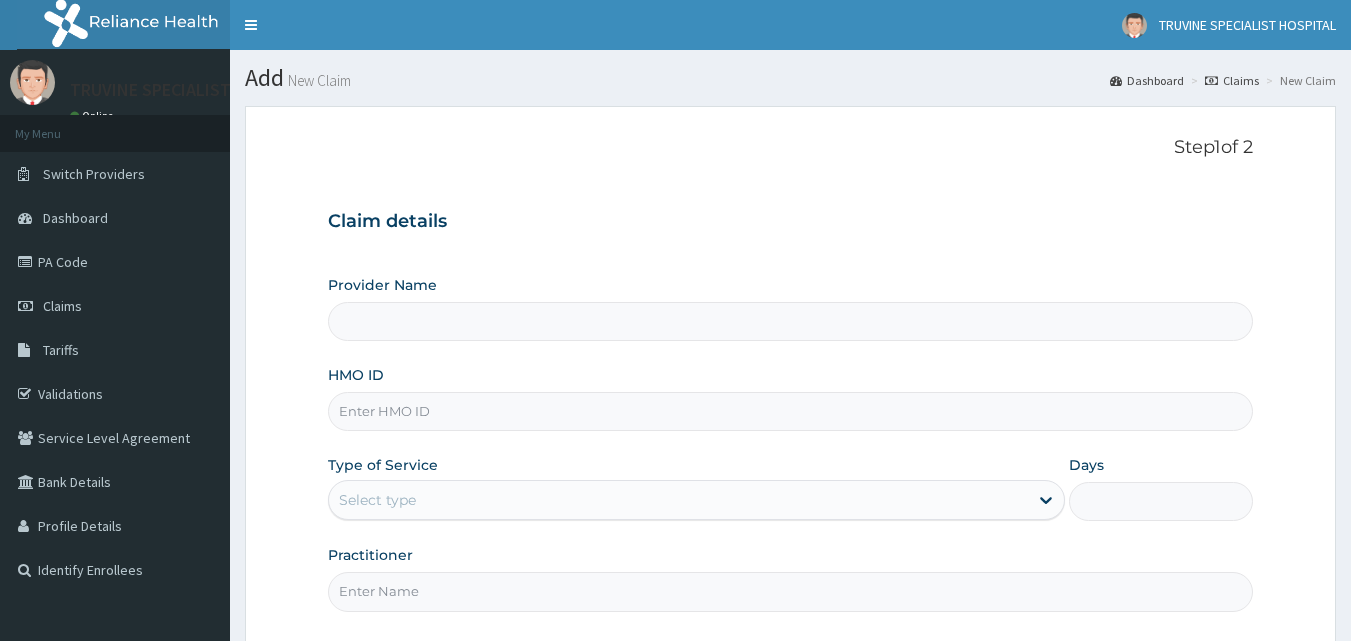 scroll, scrollTop: 0, scrollLeft: 0, axis: both 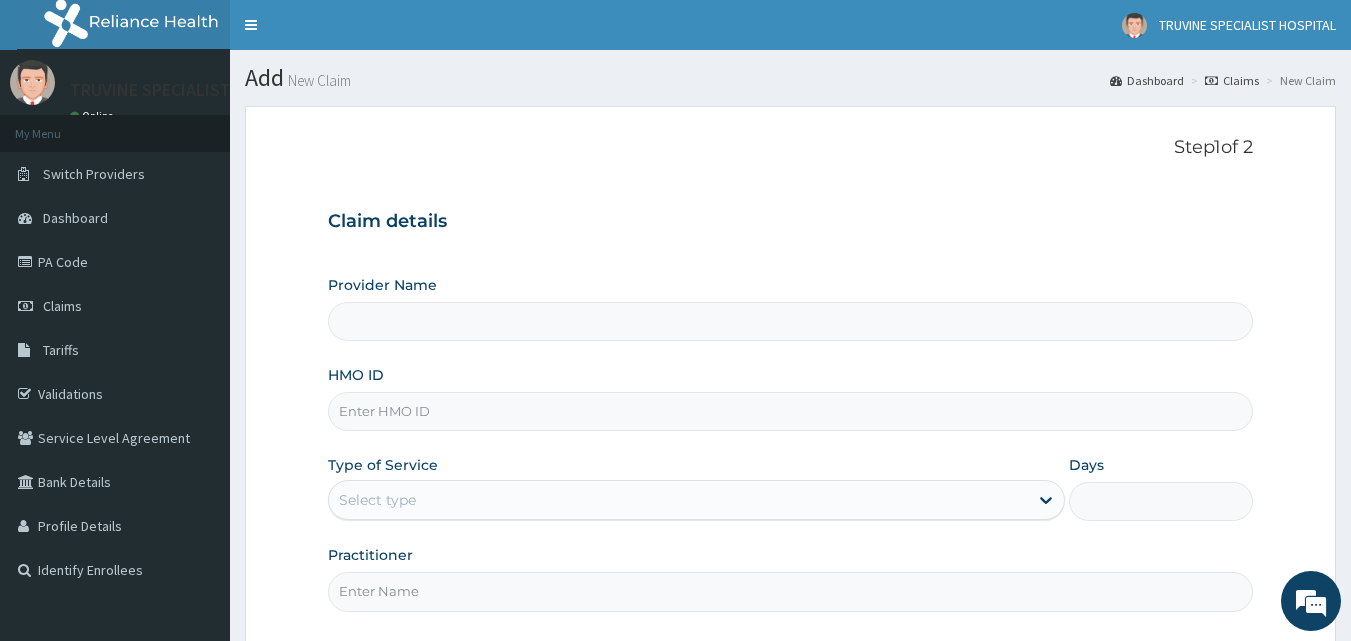 click on "HMO ID" at bounding box center (791, 411) 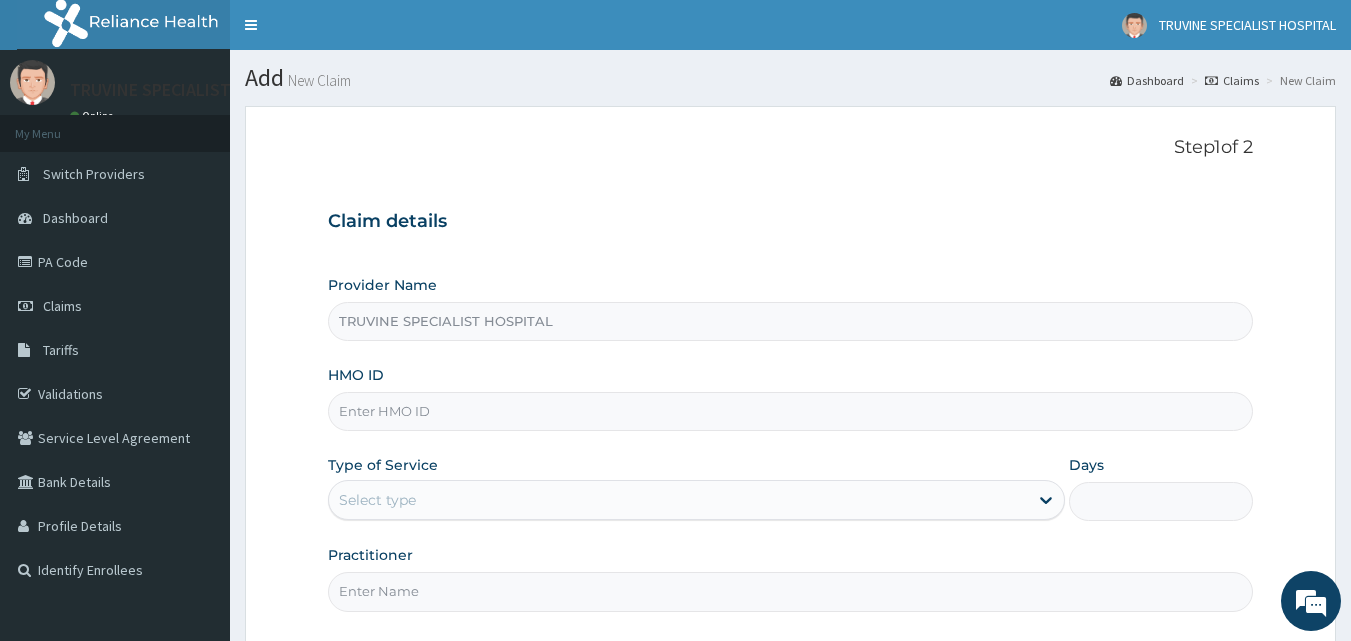 scroll, scrollTop: 187, scrollLeft: 0, axis: vertical 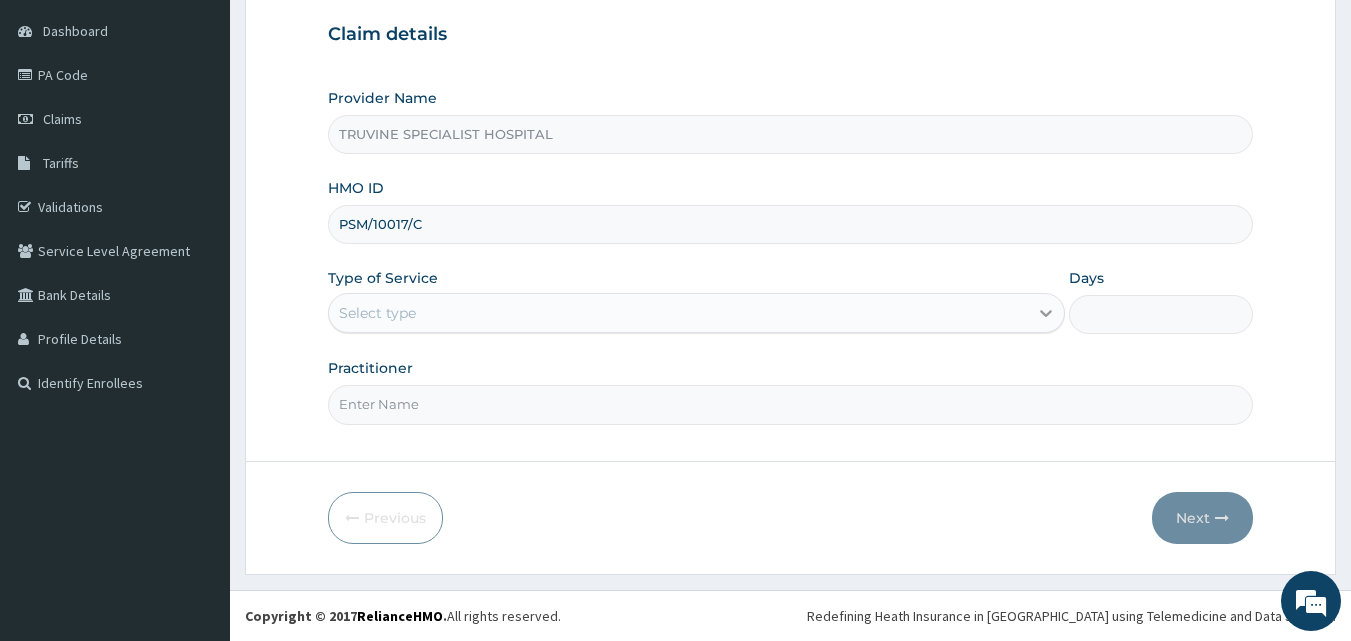 type on "PSM/10017/C" 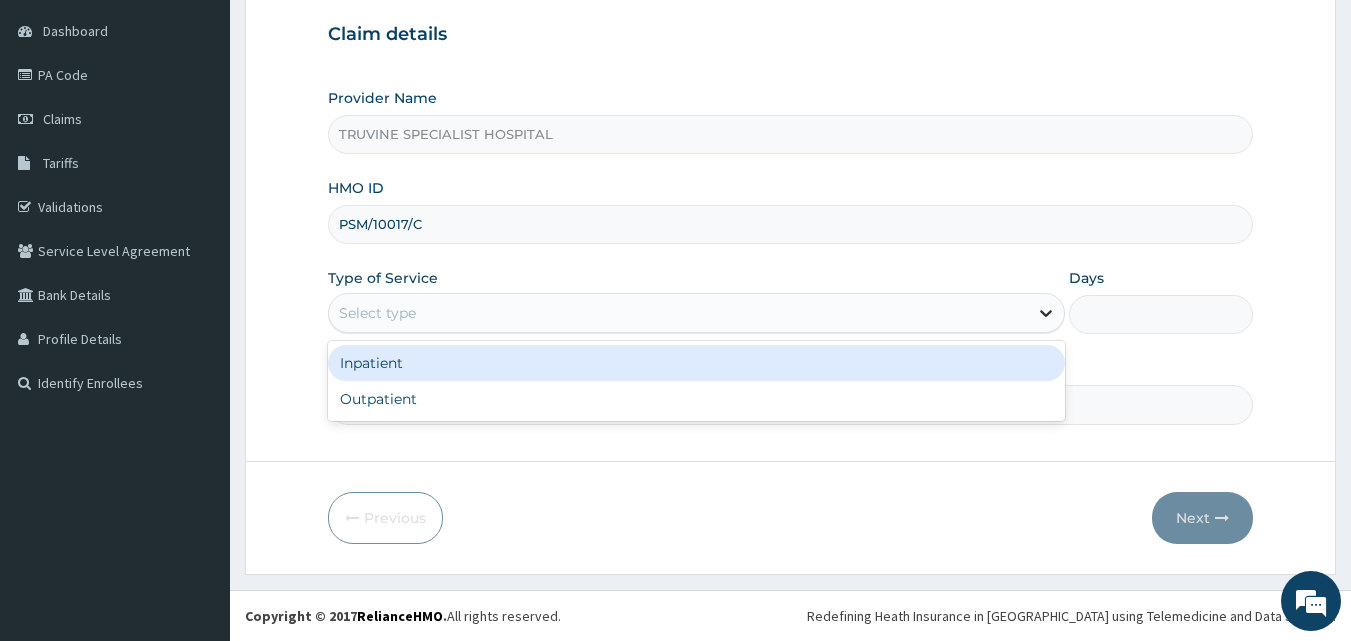 click 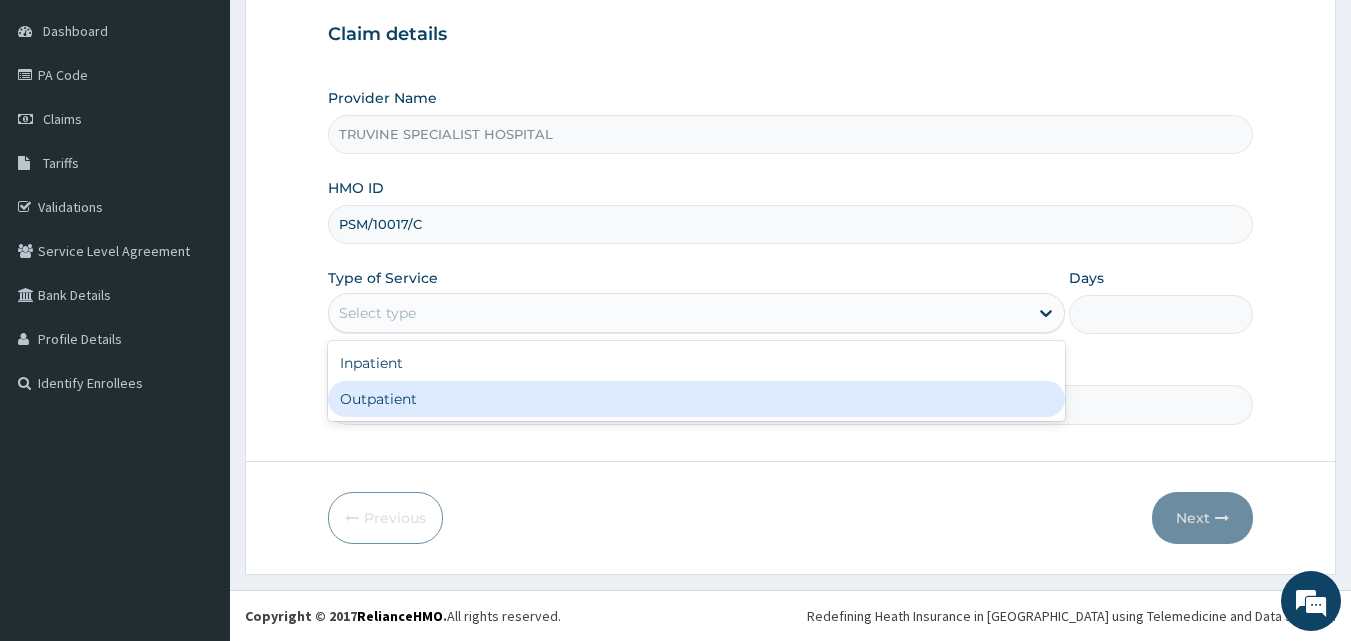 click on "Outpatient" at bounding box center [696, 399] 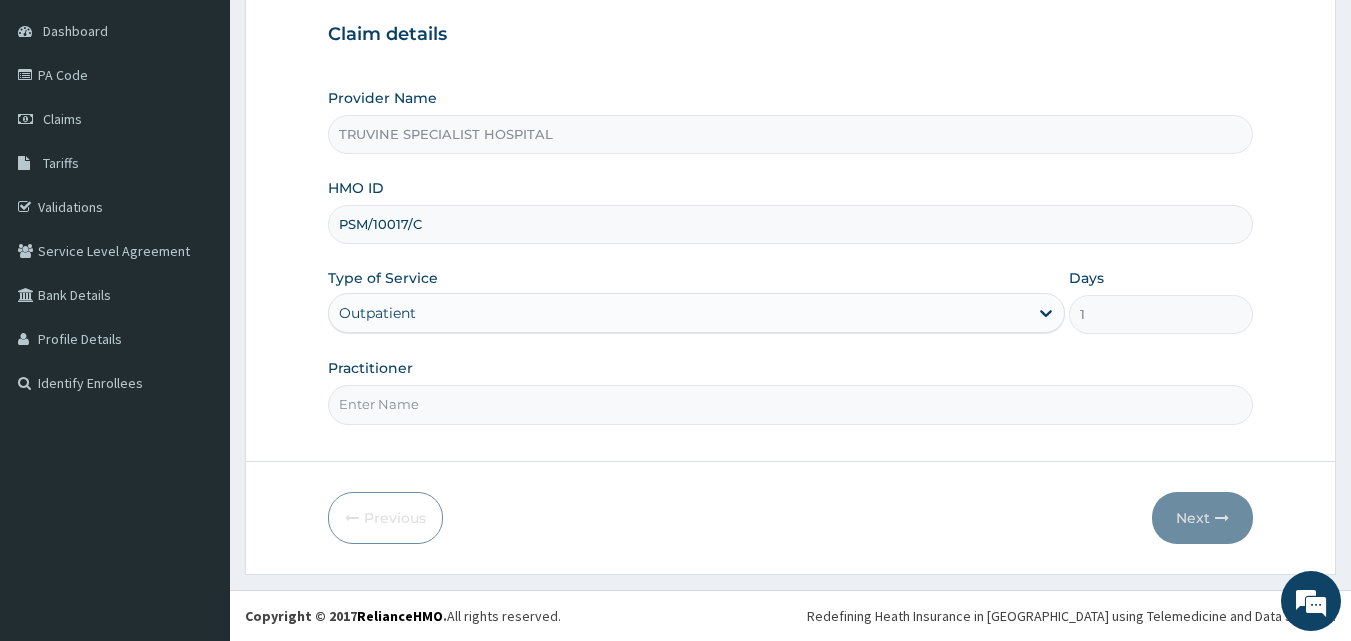 click on "Practitioner" at bounding box center (791, 404) 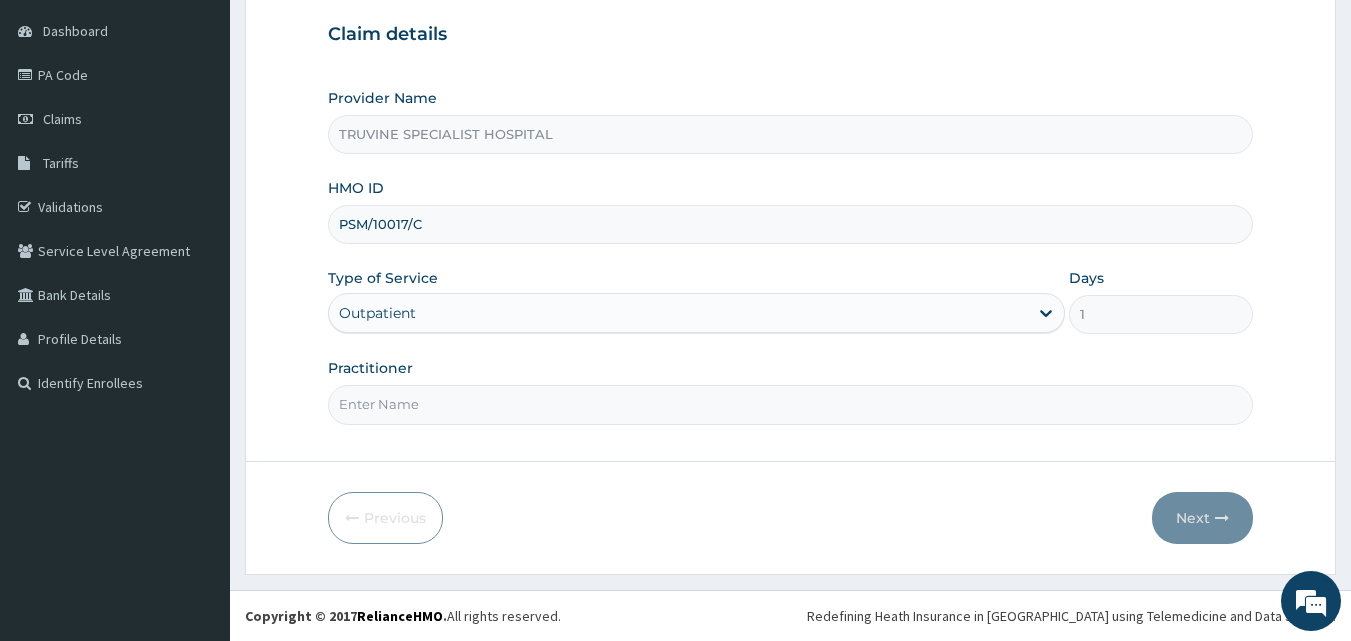type on "DR. MWADI." 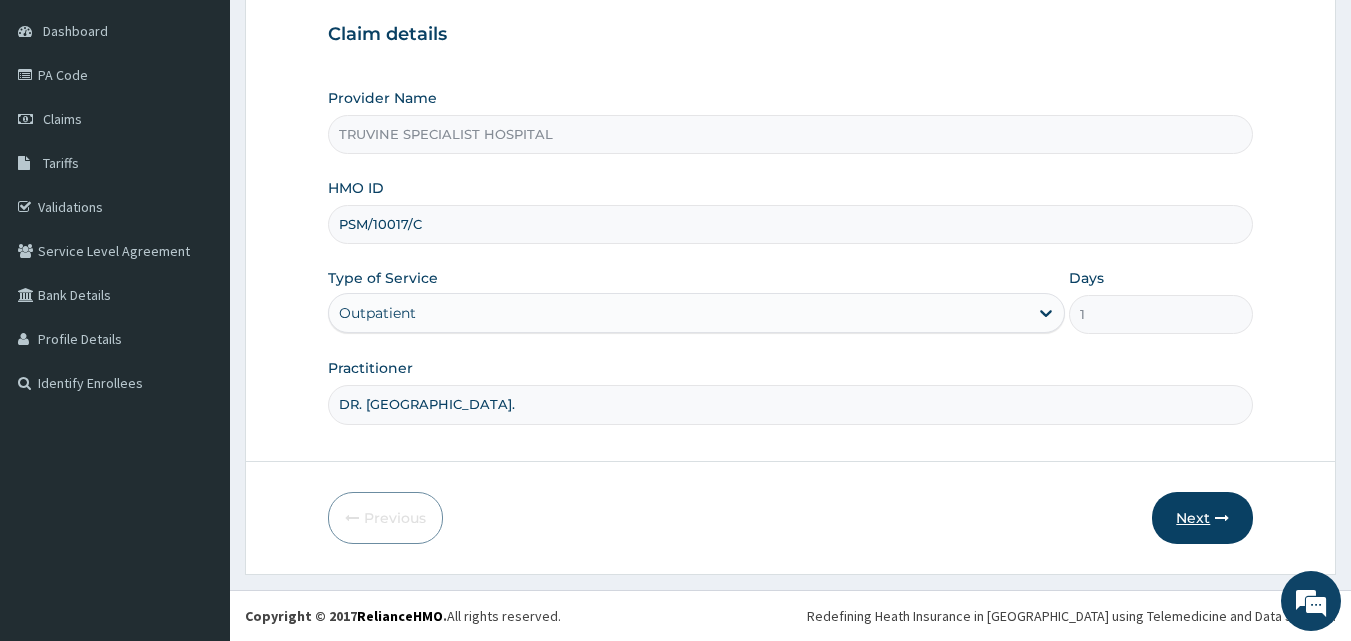 click on "Next" at bounding box center (1202, 518) 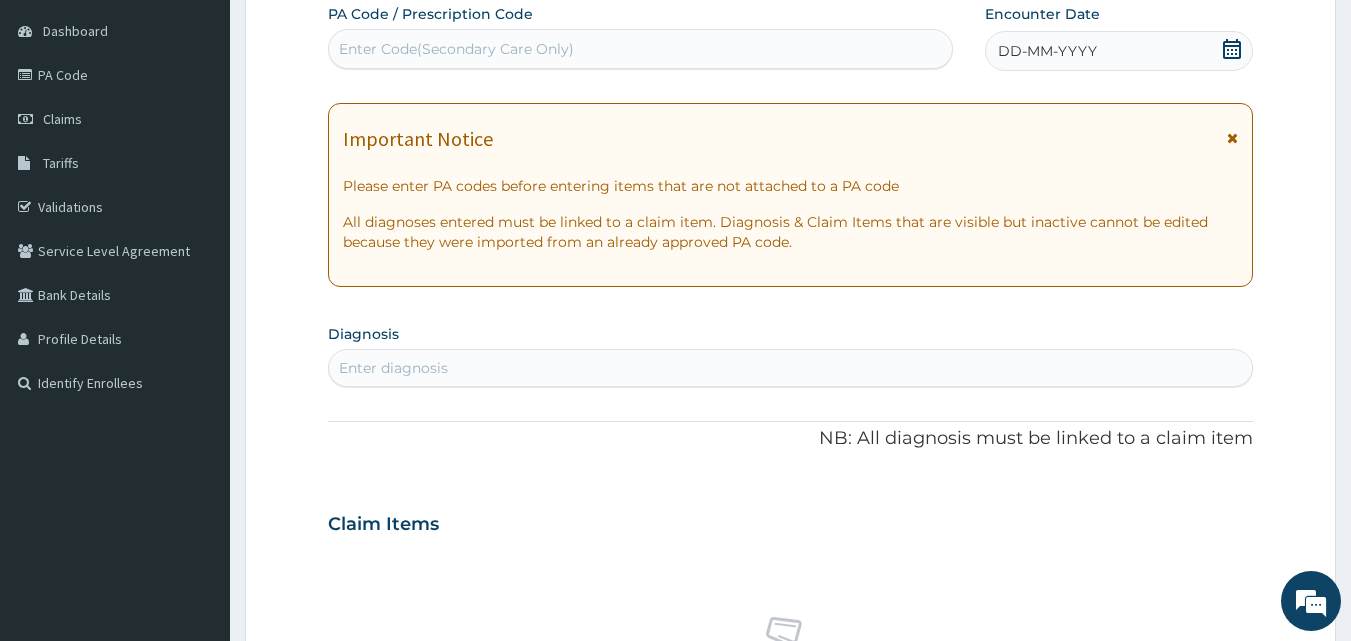 click on "Enter diagnosis" at bounding box center [393, 368] 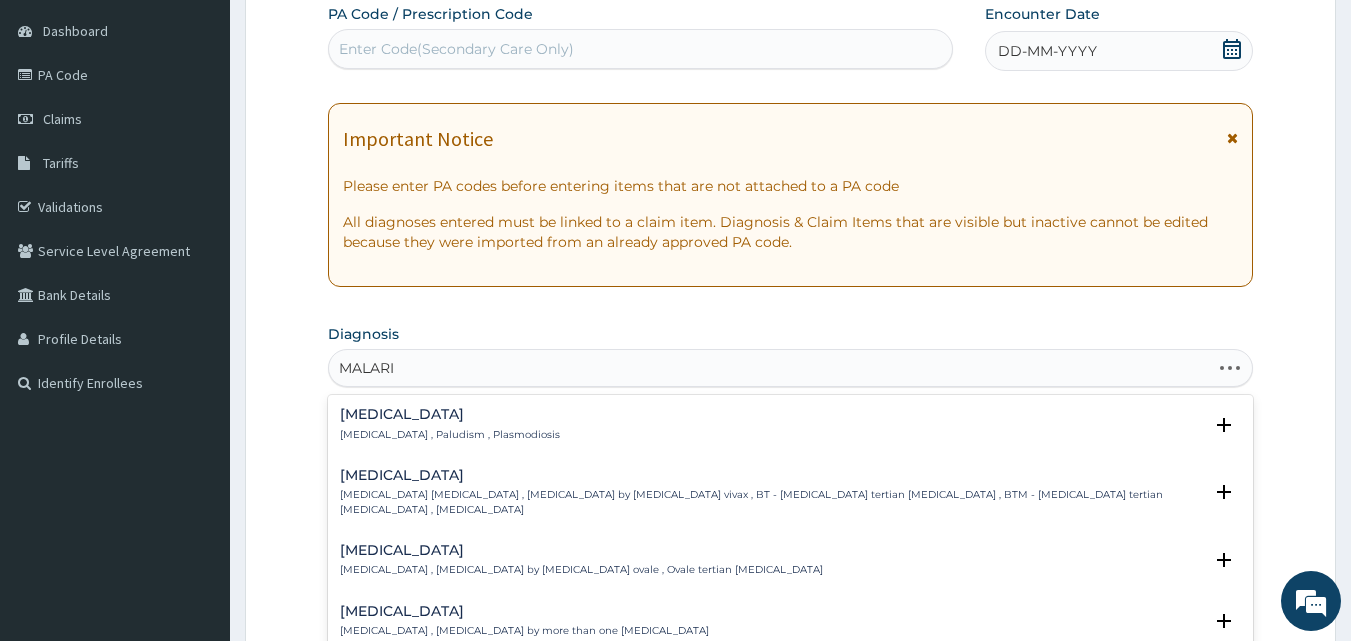 type on "MALARIA" 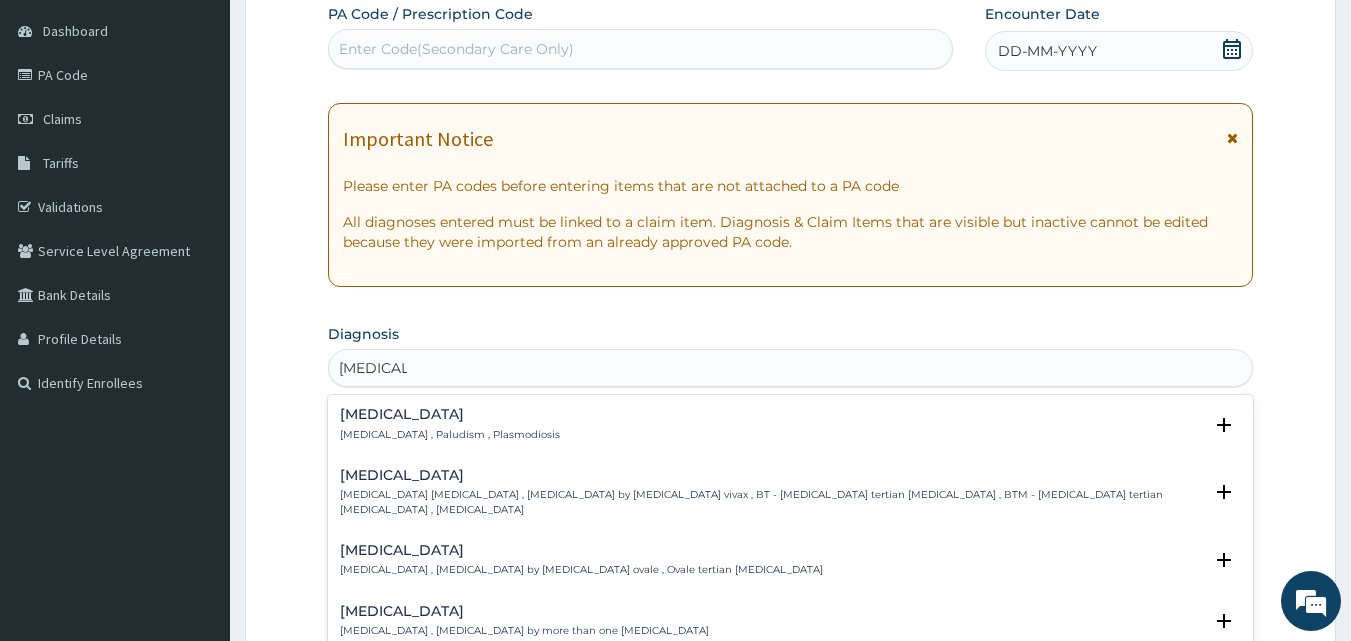 click on "Malaria" at bounding box center (450, 414) 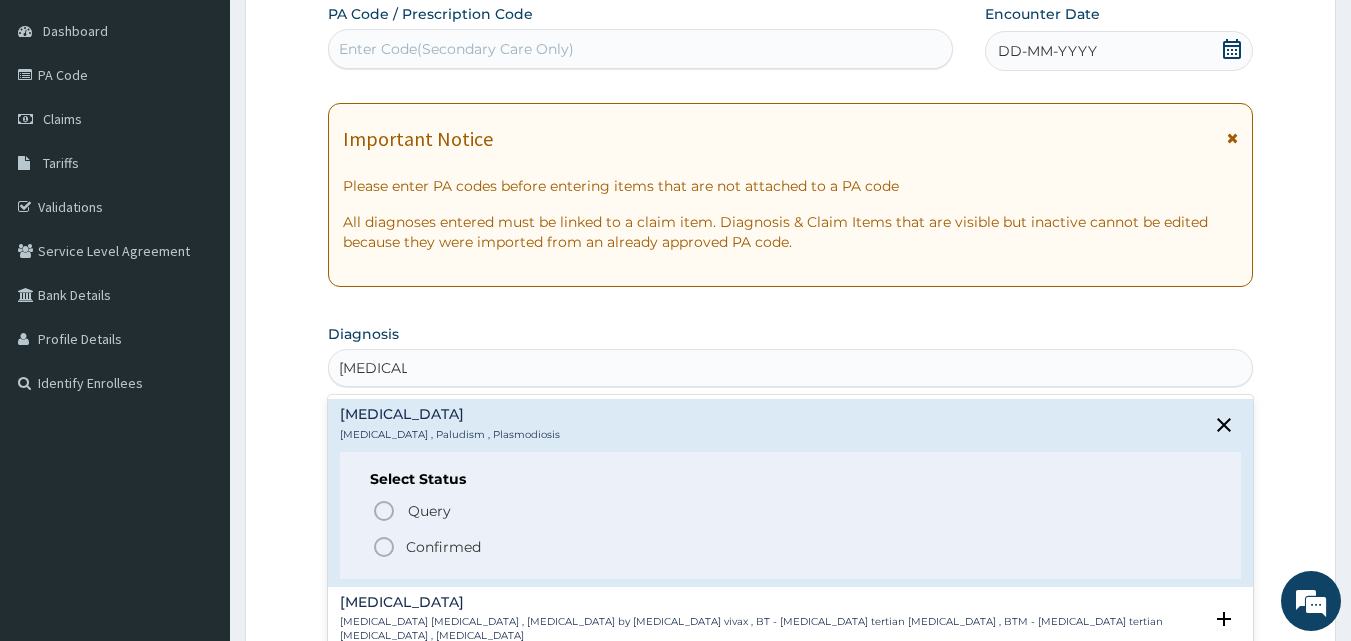 click on "Confirmed" at bounding box center [443, 547] 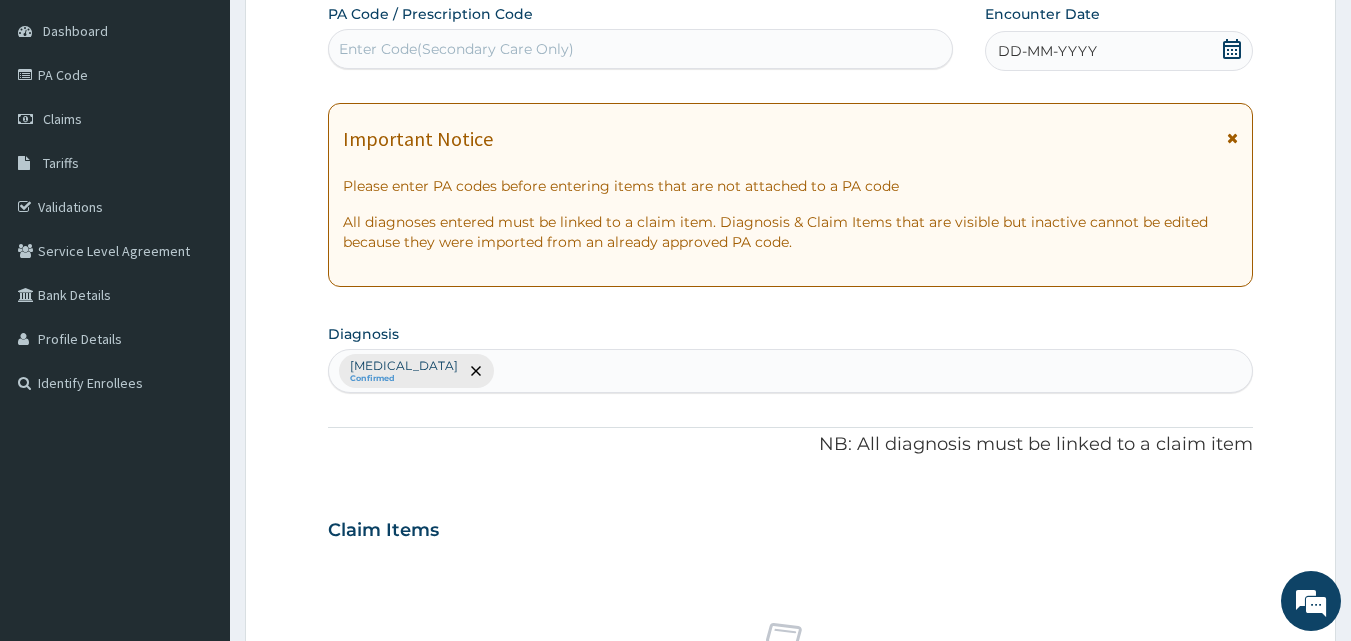 click on "Malaria Confirmed" at bounding box center (791, 371) 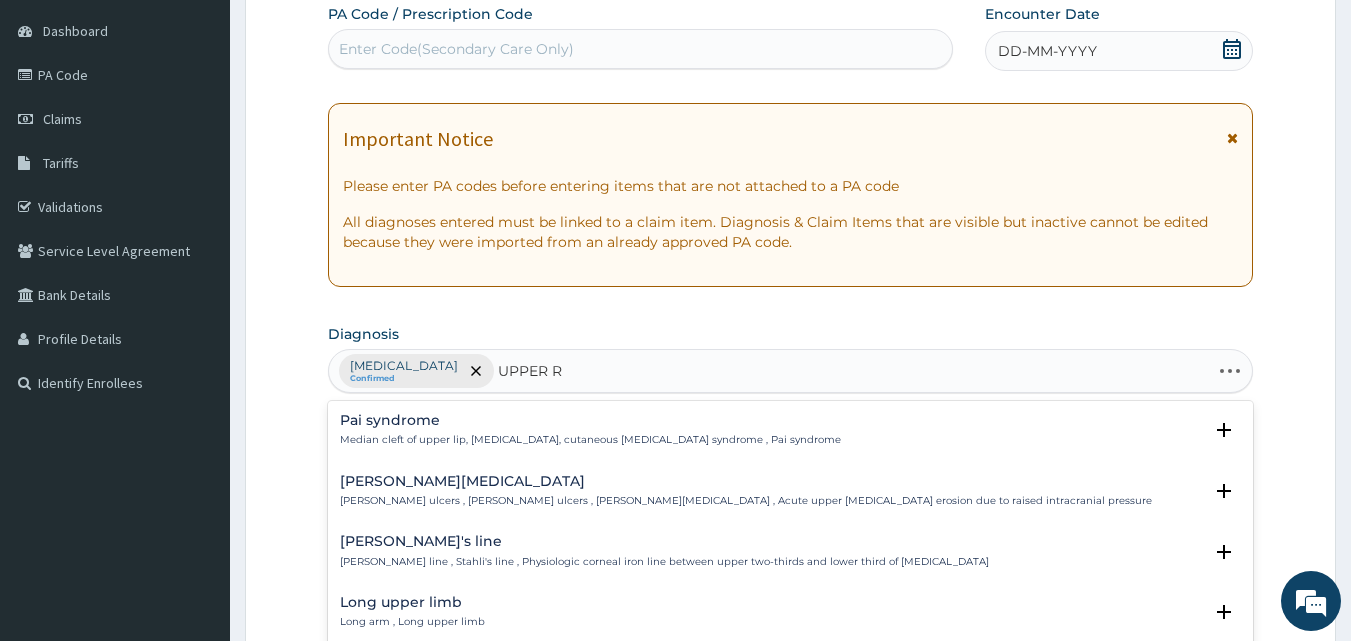 type on "UPPER RE" 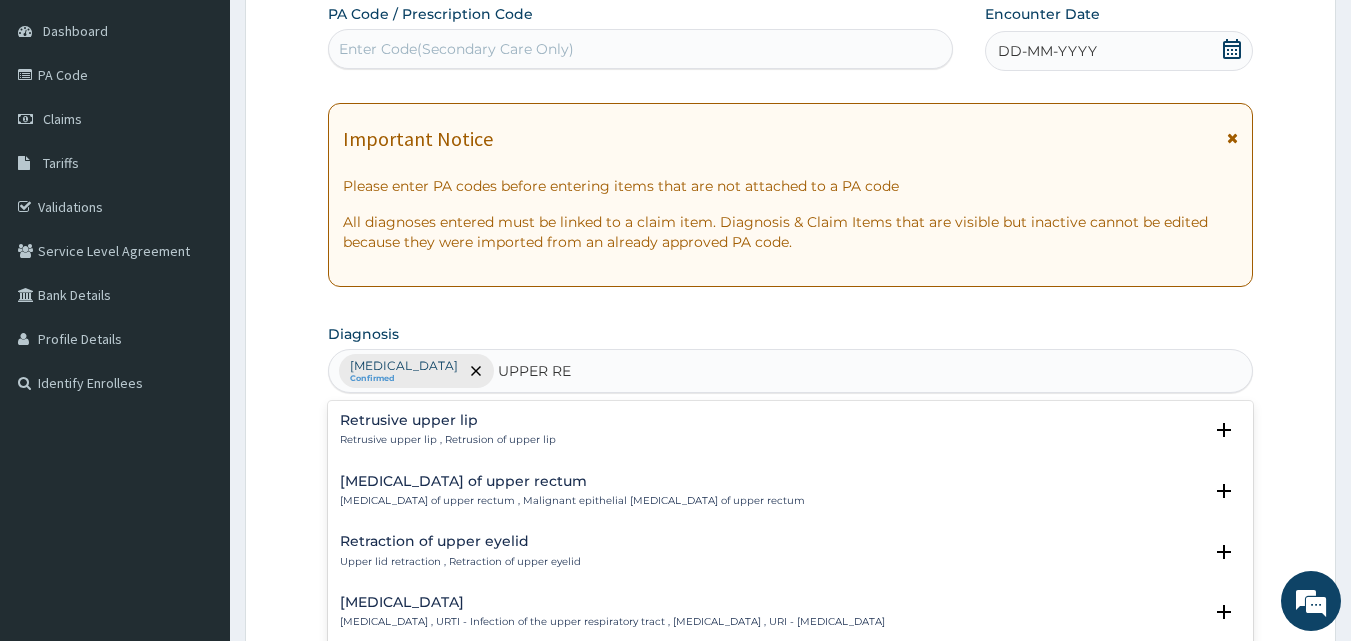 click on "Upper respiratory infection" at bounding box center (612, 602) 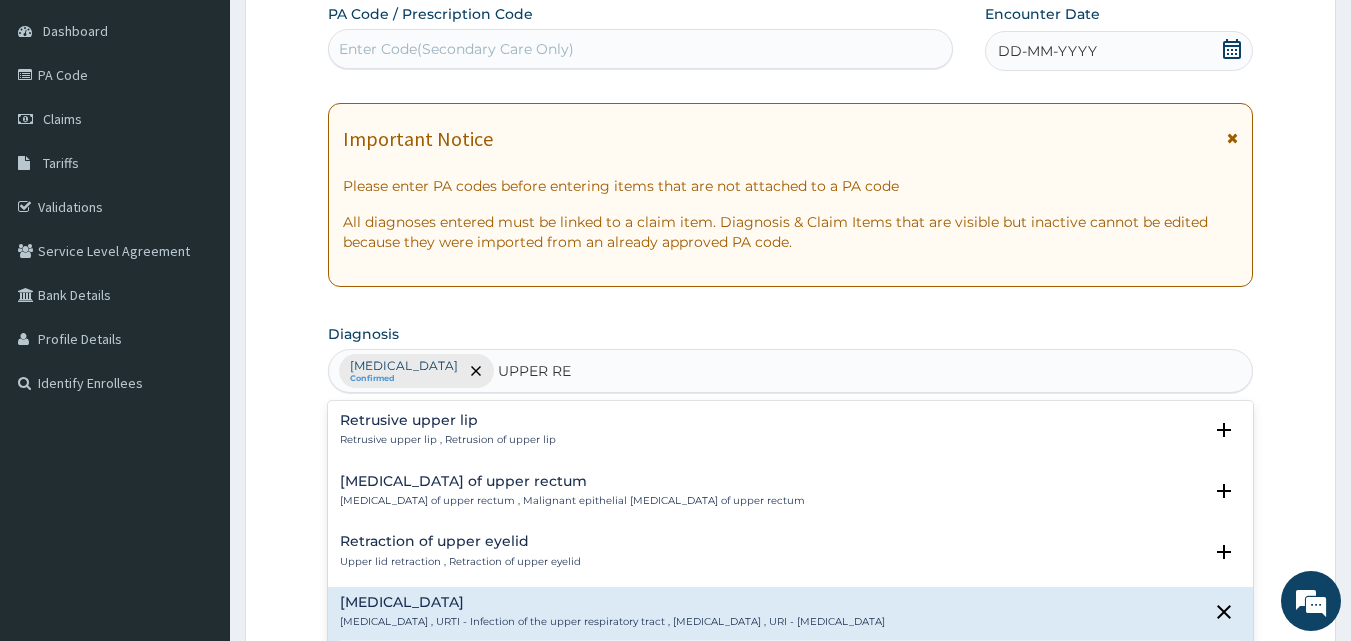 scroll, scrollTop: 747, scrollLeft: 0, axis: vertical 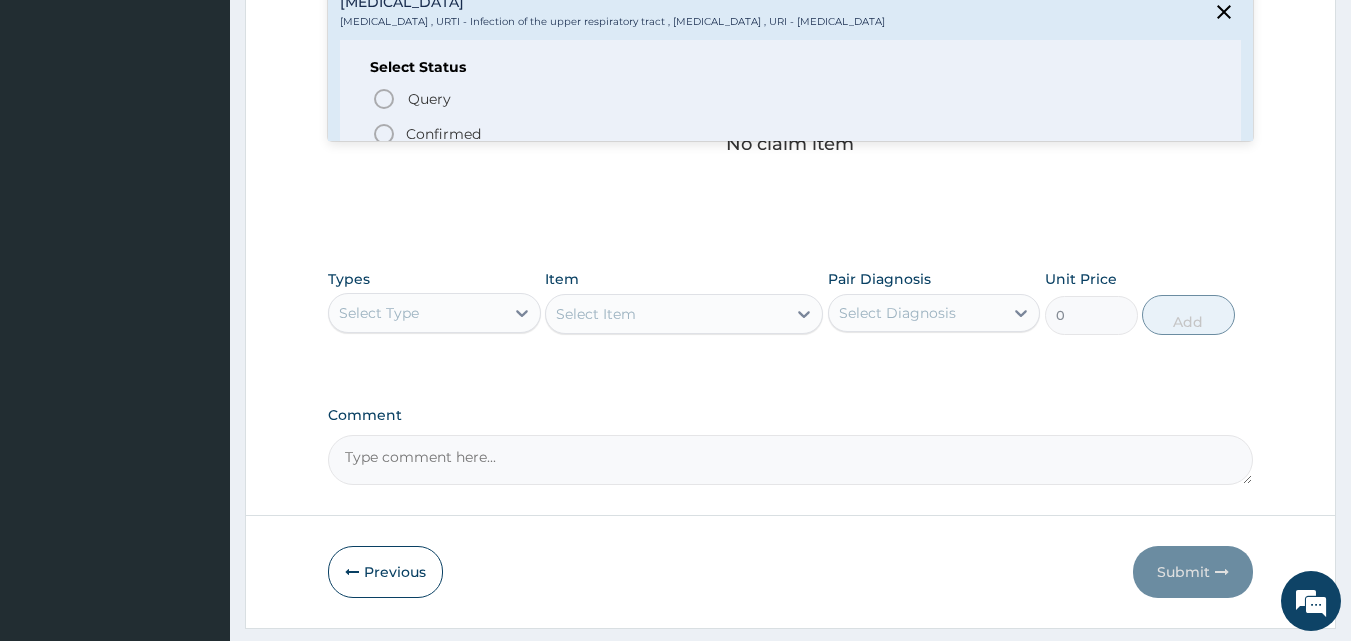 click on "Confirmed" at bounding box center (792, 134) 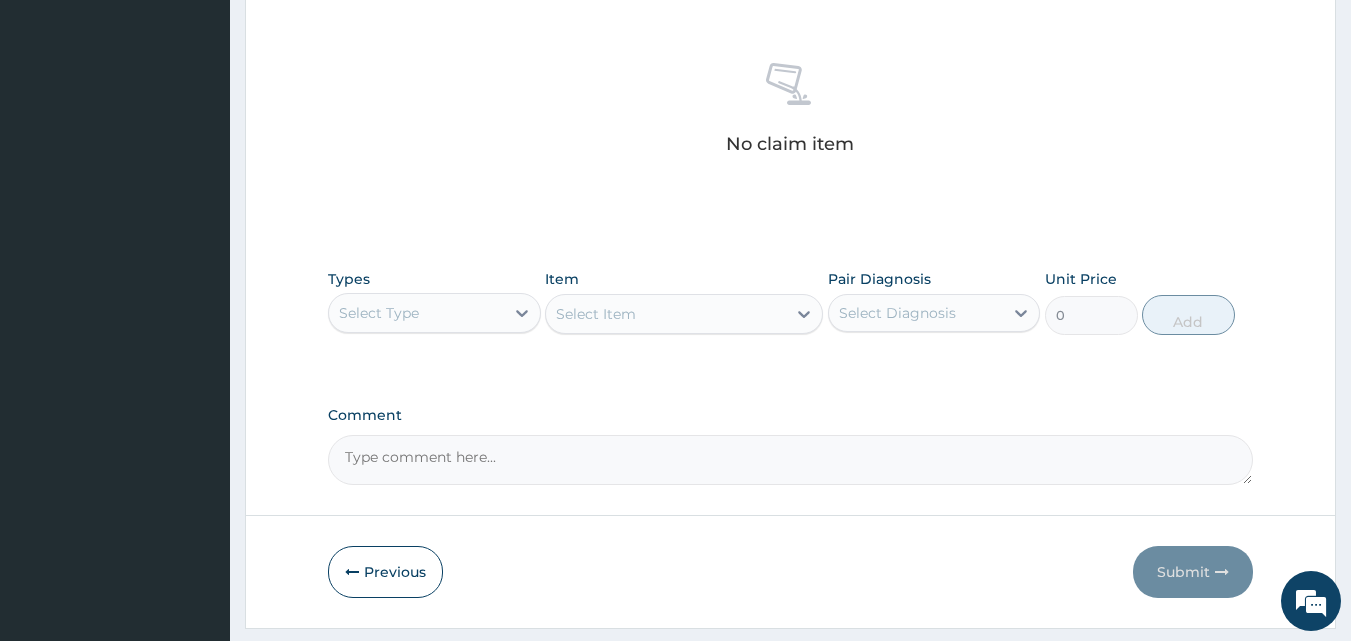 scroll, scrollTop: 187, scrollLeft: 0, axis: vertical 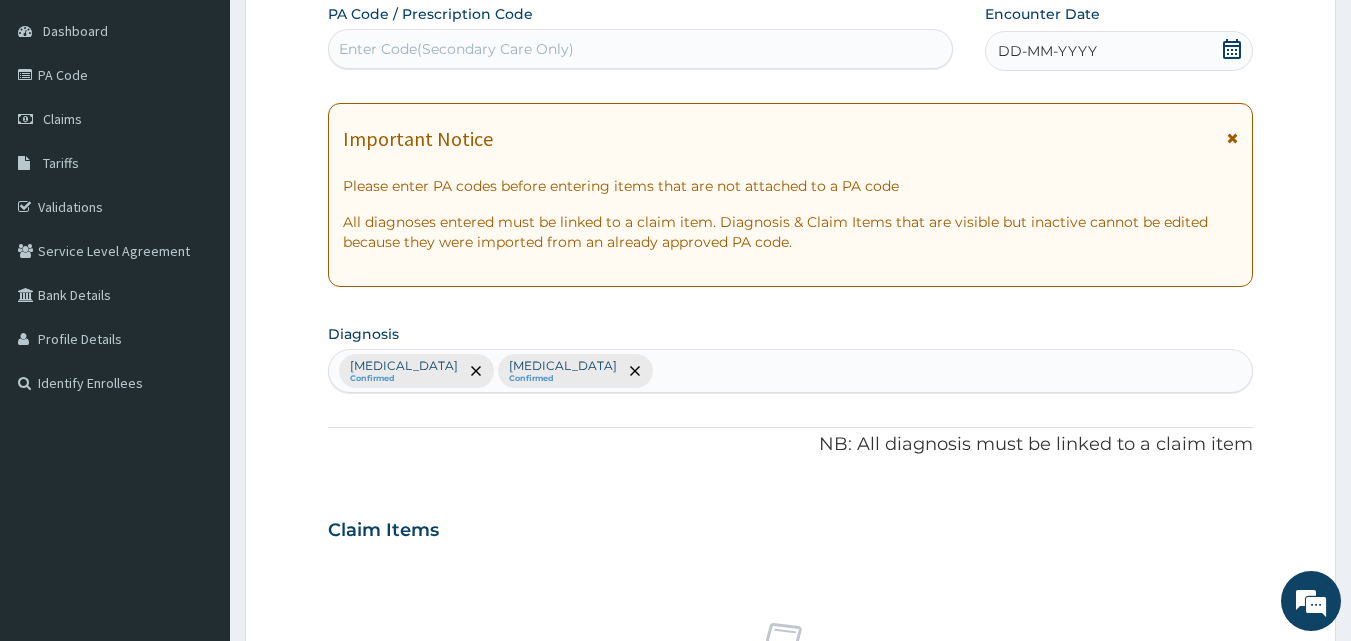 click 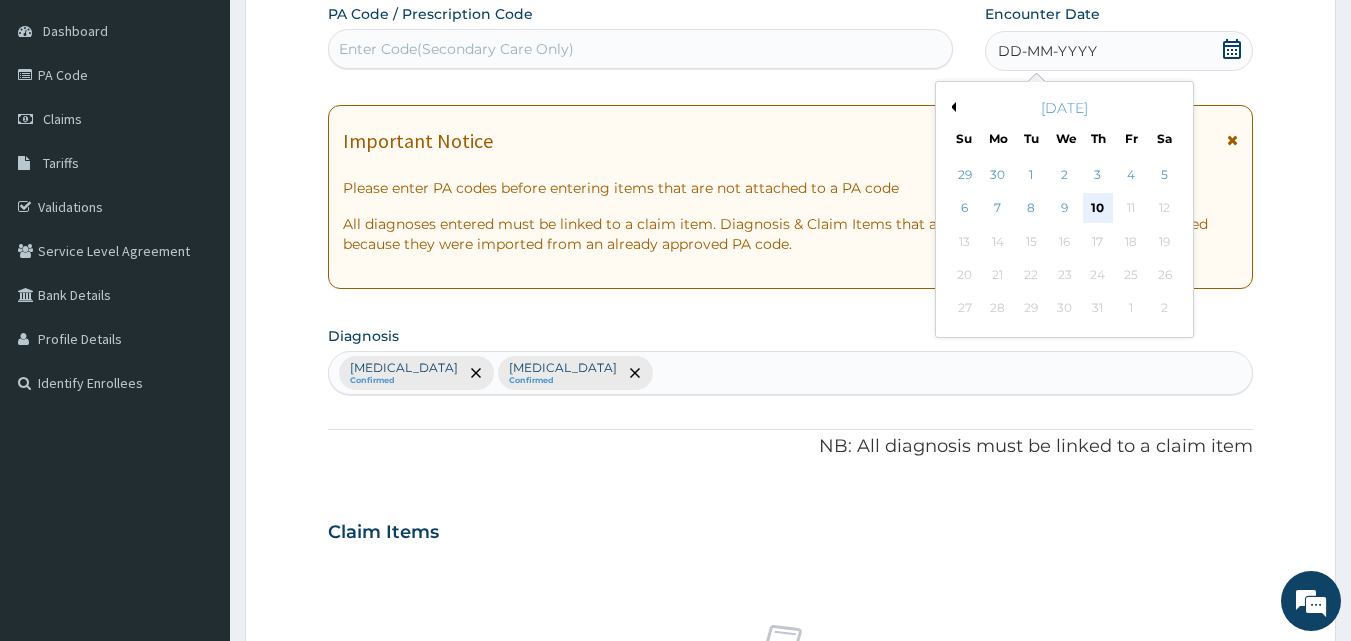 click on "10" at bounding box center [1098, 209] 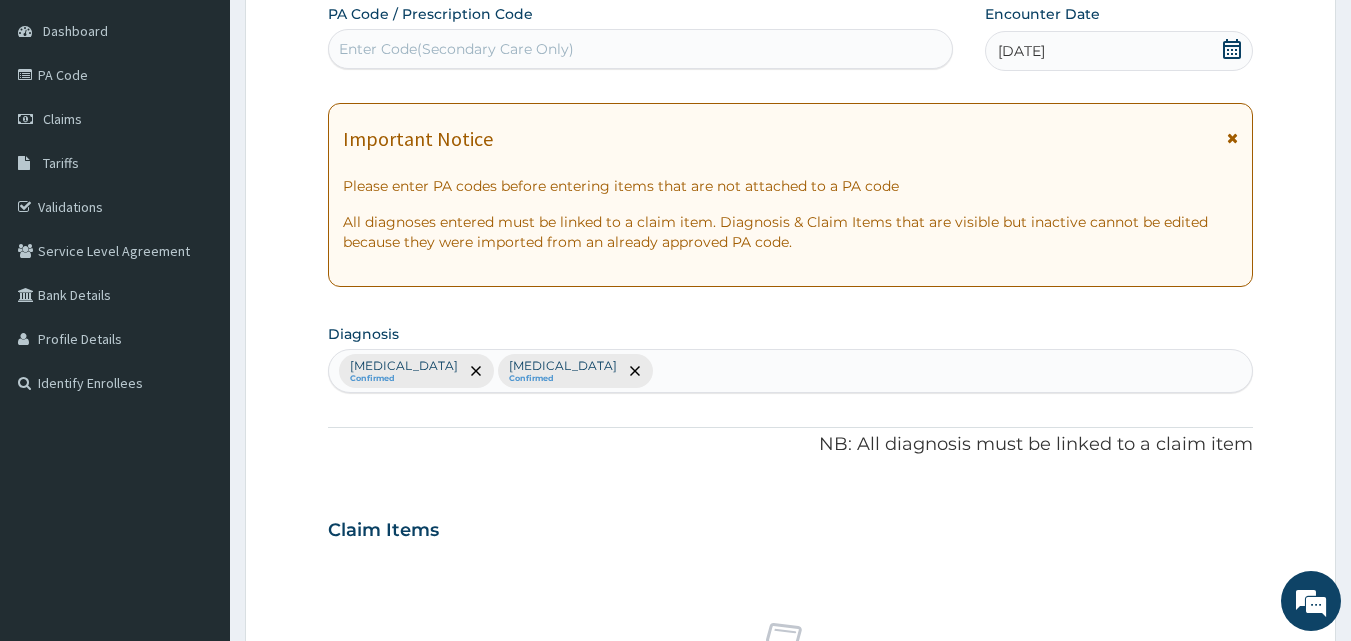 scroll, scrollTop: 747, scrollLeft: 0, axis: vertical 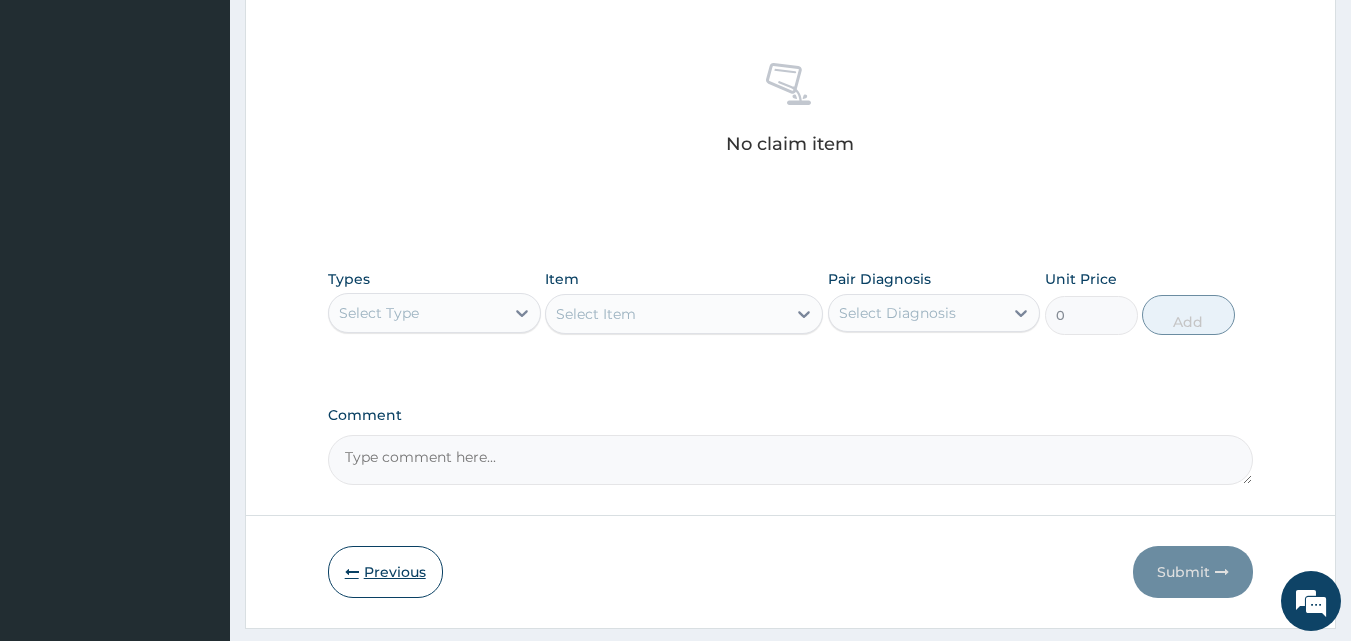 click on "Previous" at bounding box center [385, 572] 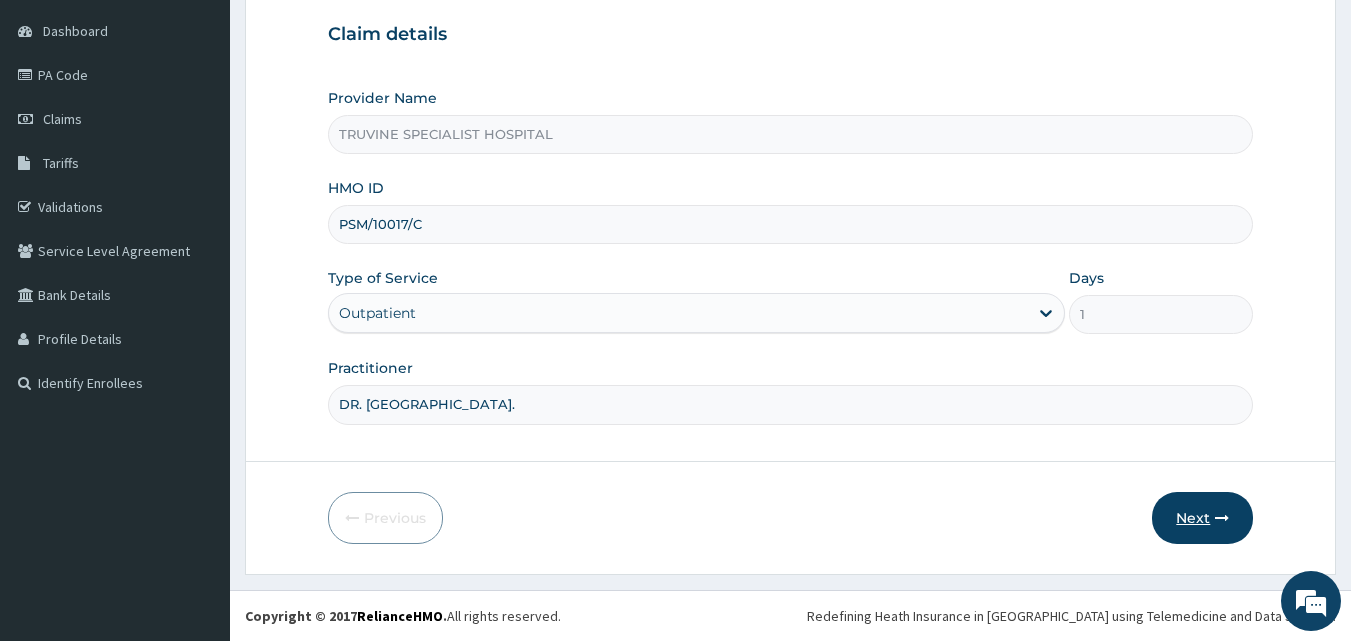 click on "Next" at bounding box center (1202, 518) 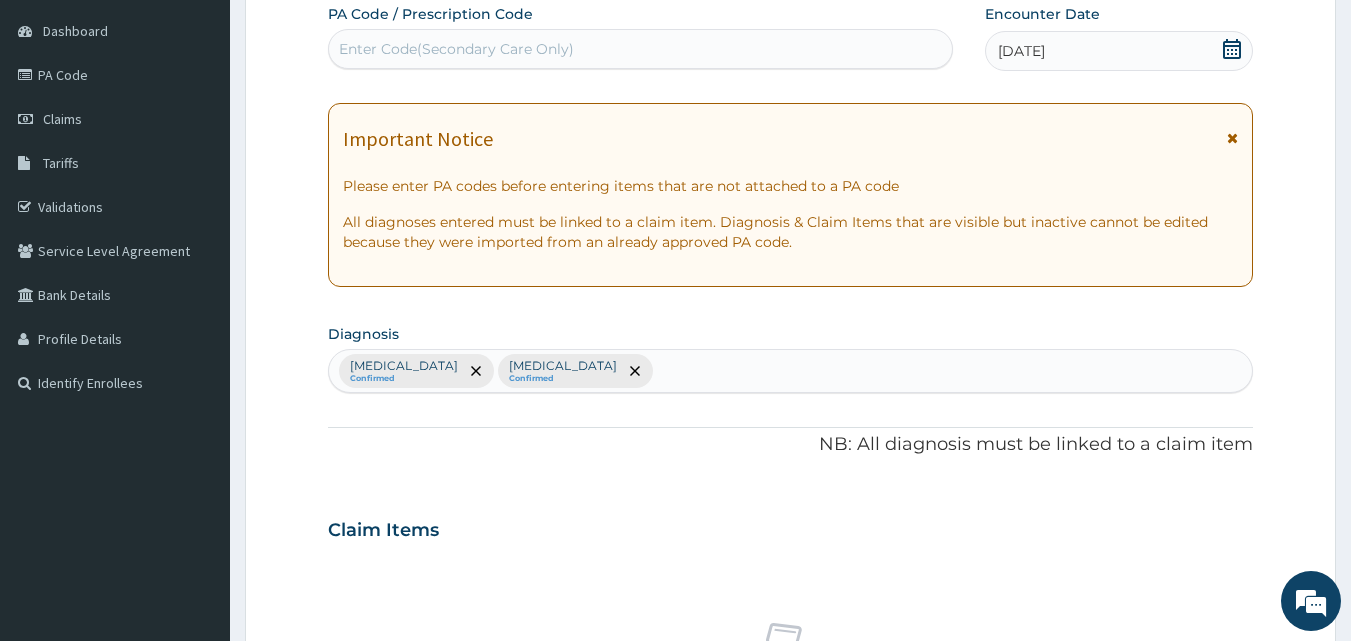scroll, scrollTop: 747, scrollLeft: 0, axis: vertical 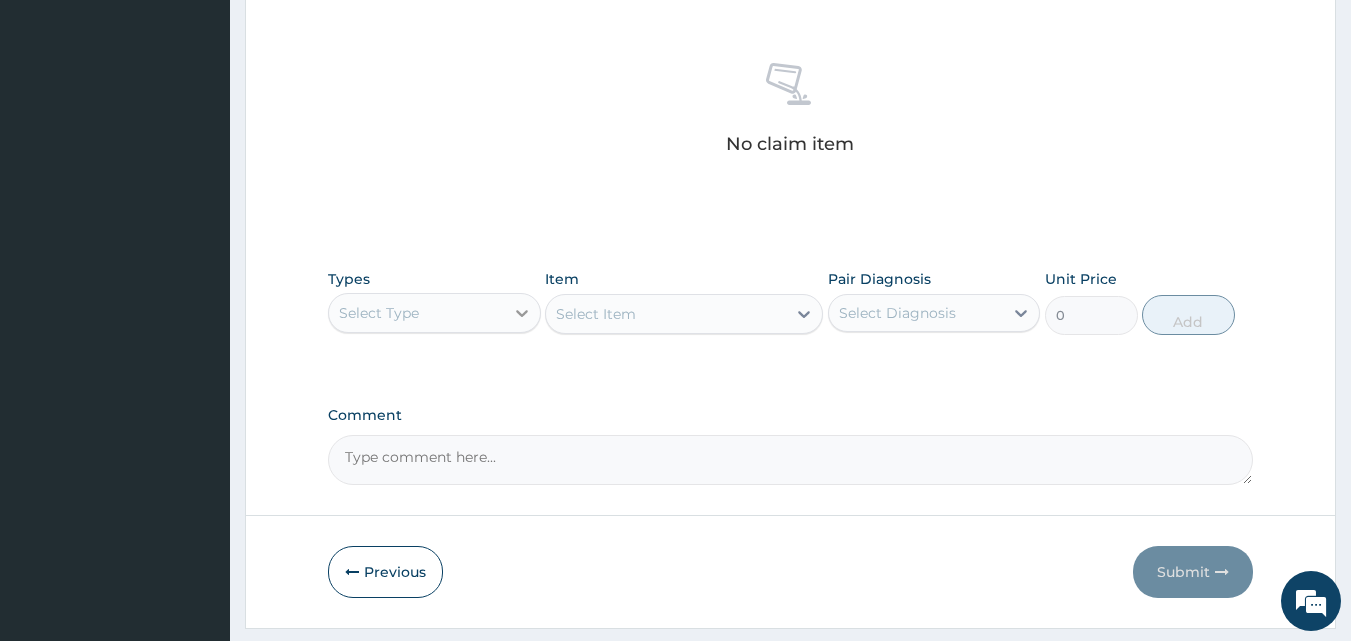 click 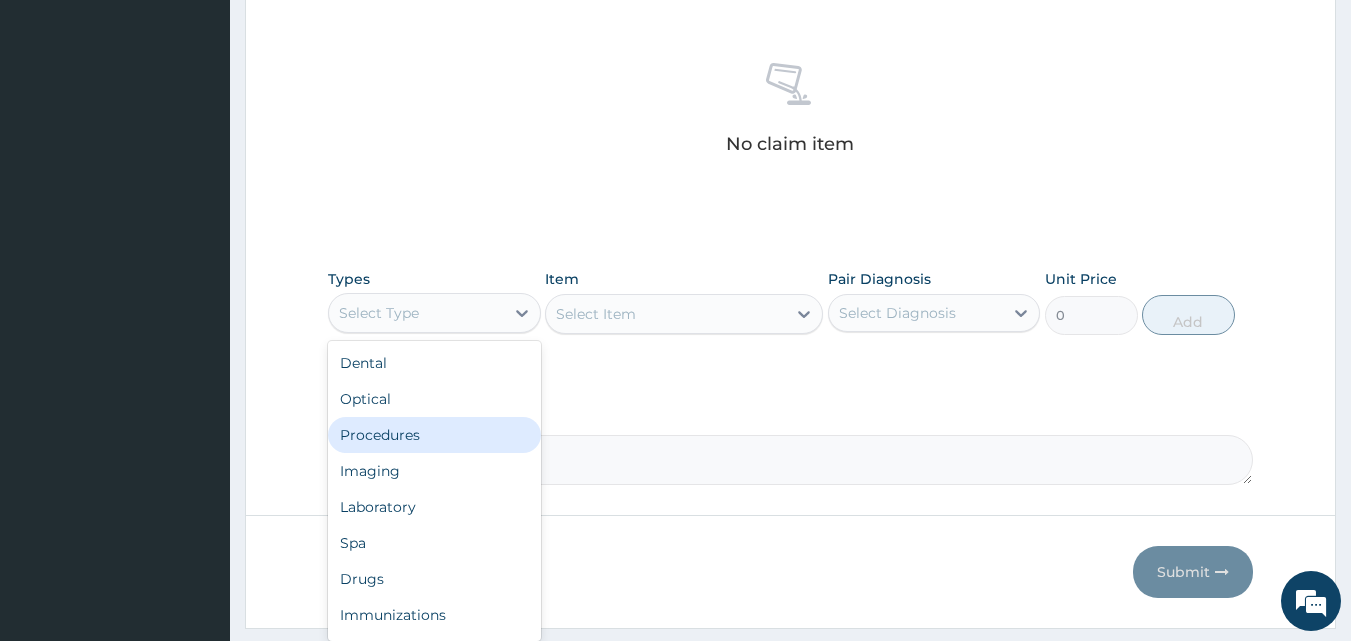 click on "Procedures" at bounding box center (434, 435) 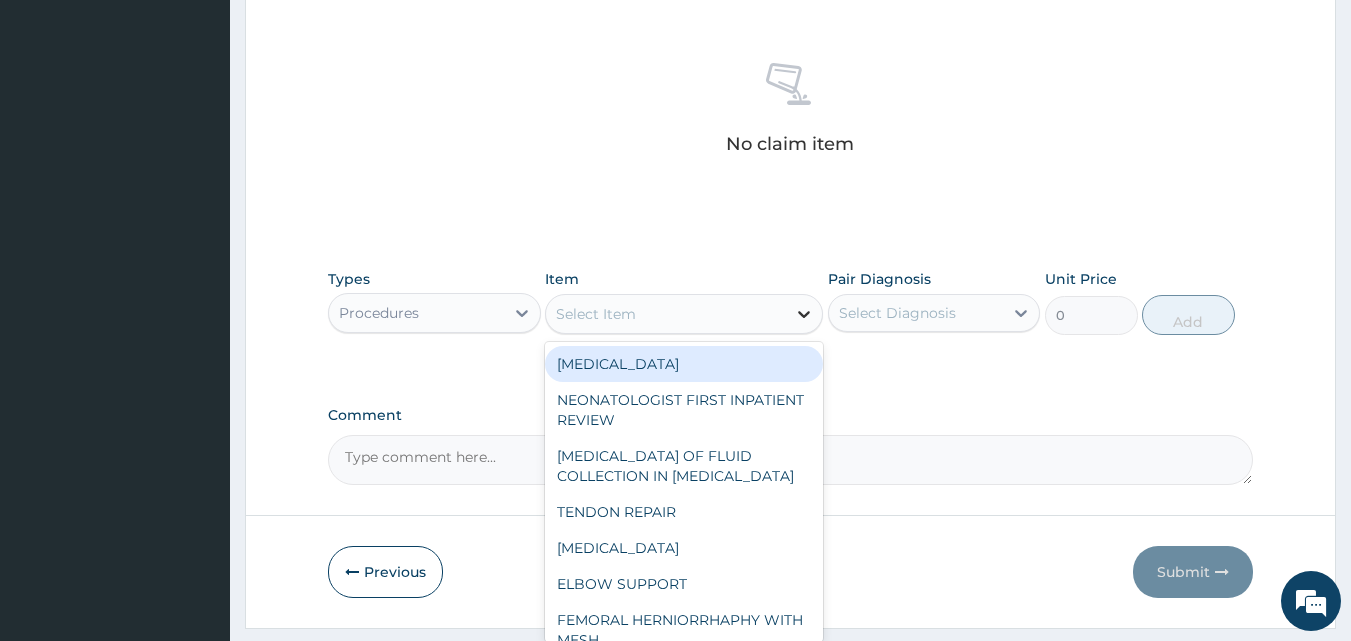 click 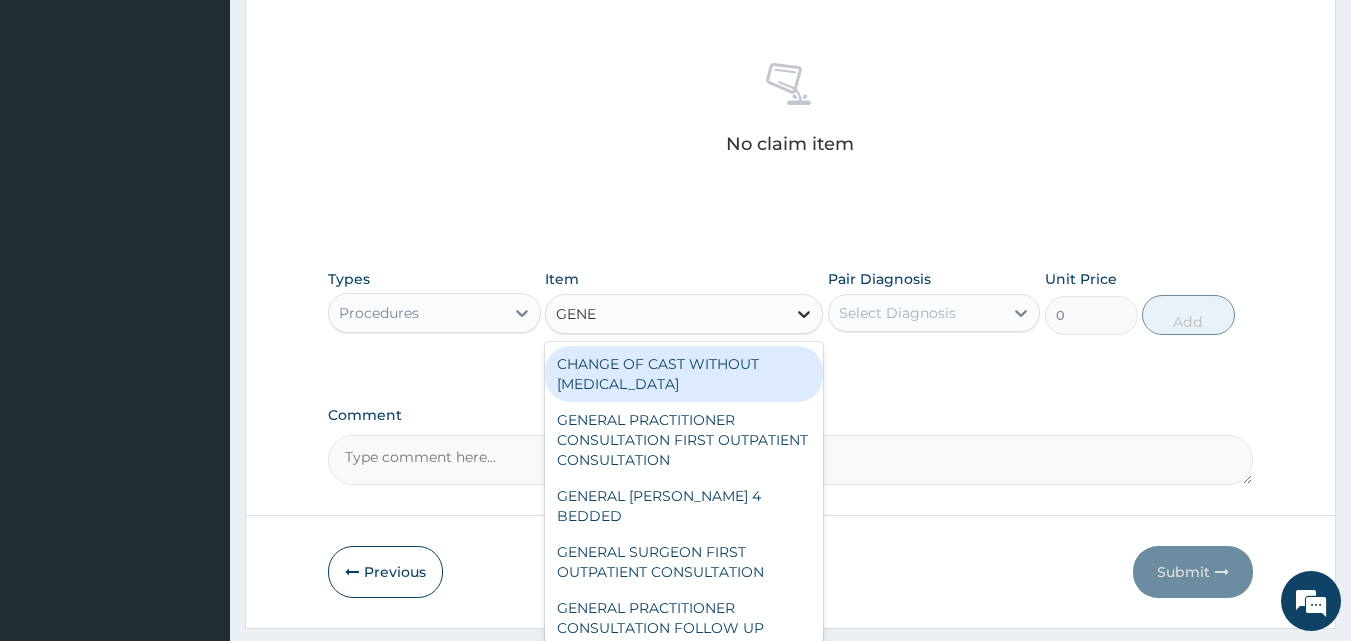 type on "GENER" 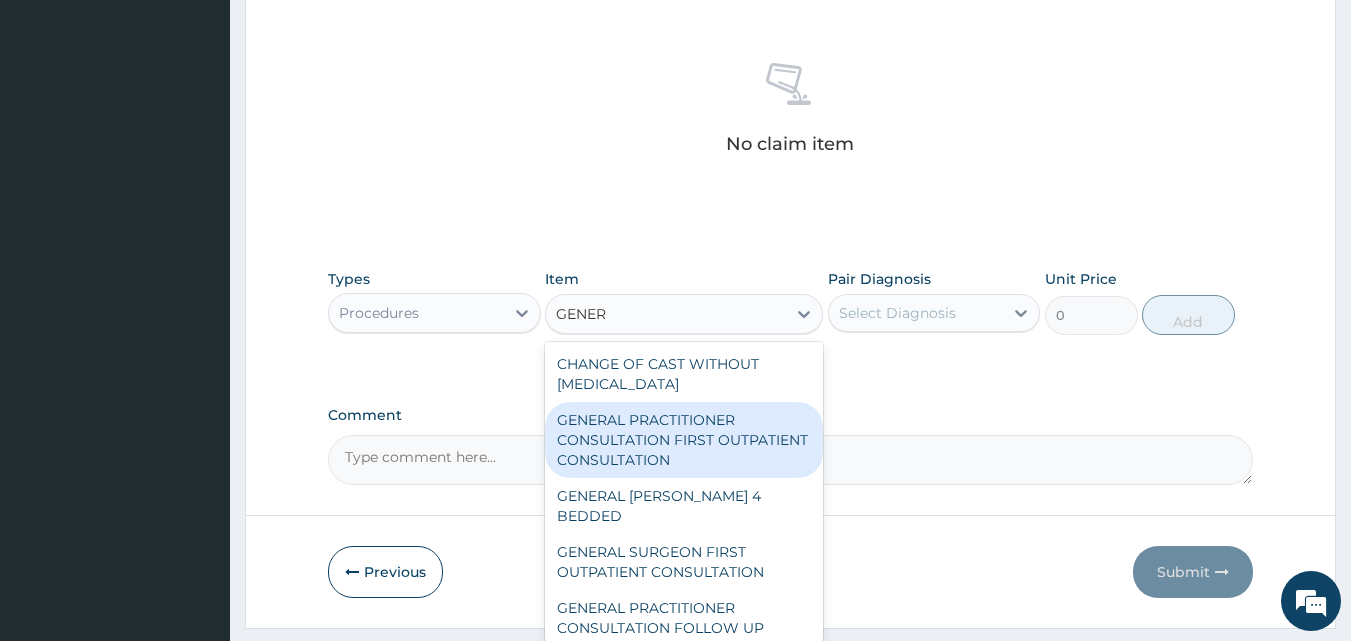 type 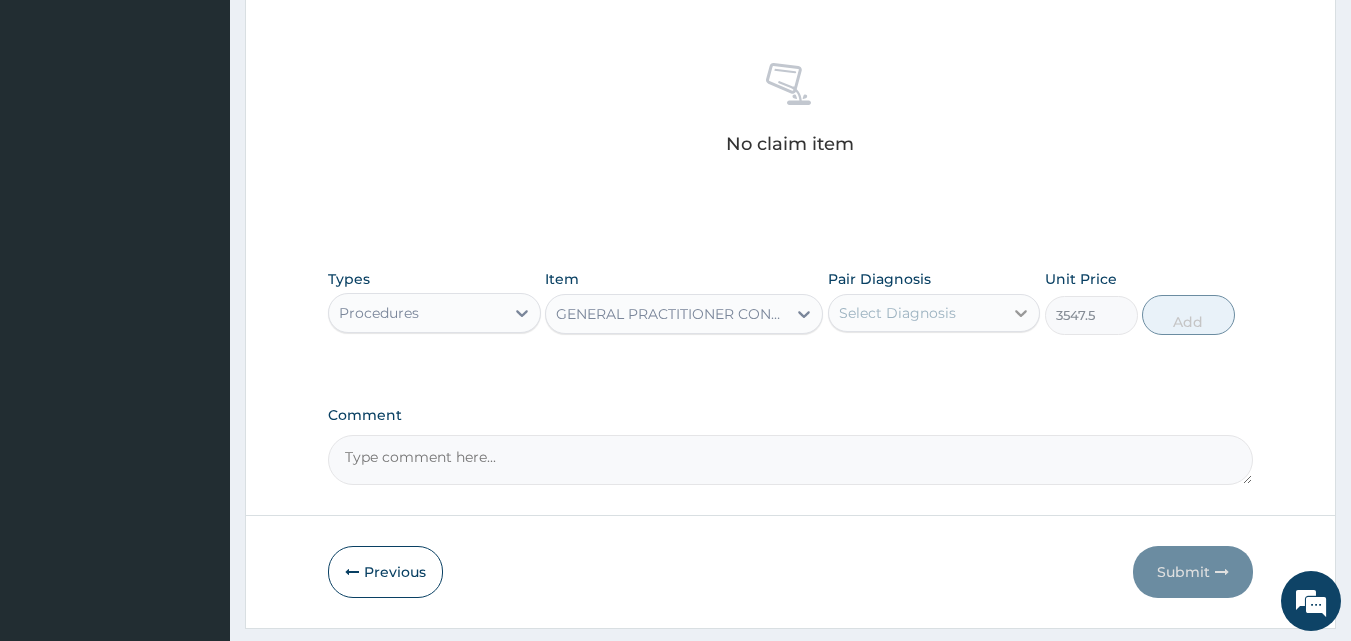 click 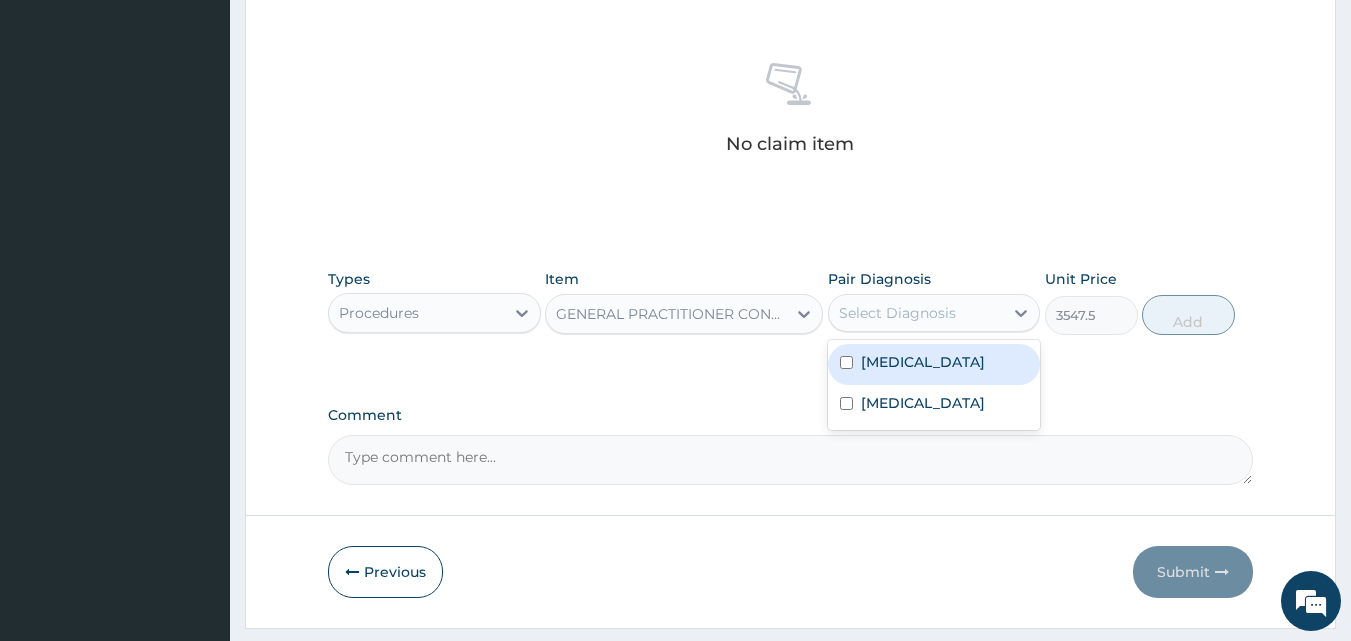 click on "Malaria" at bounding box center [934, 364] 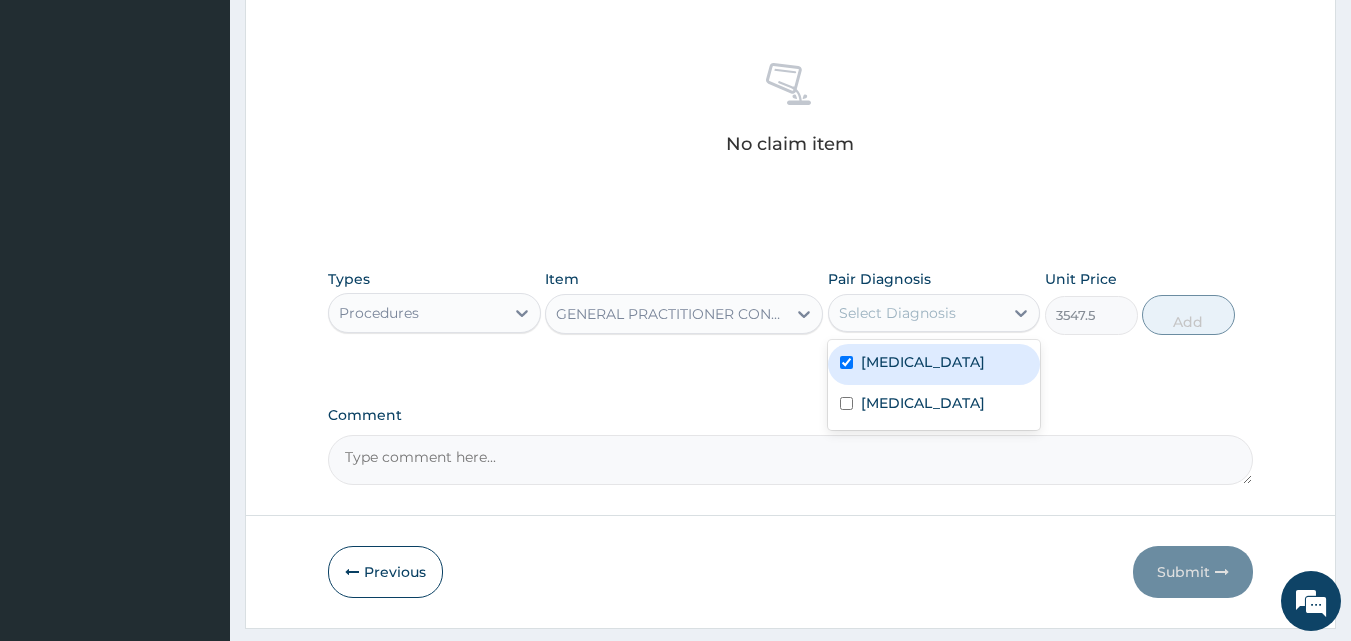 checkbox on "true" 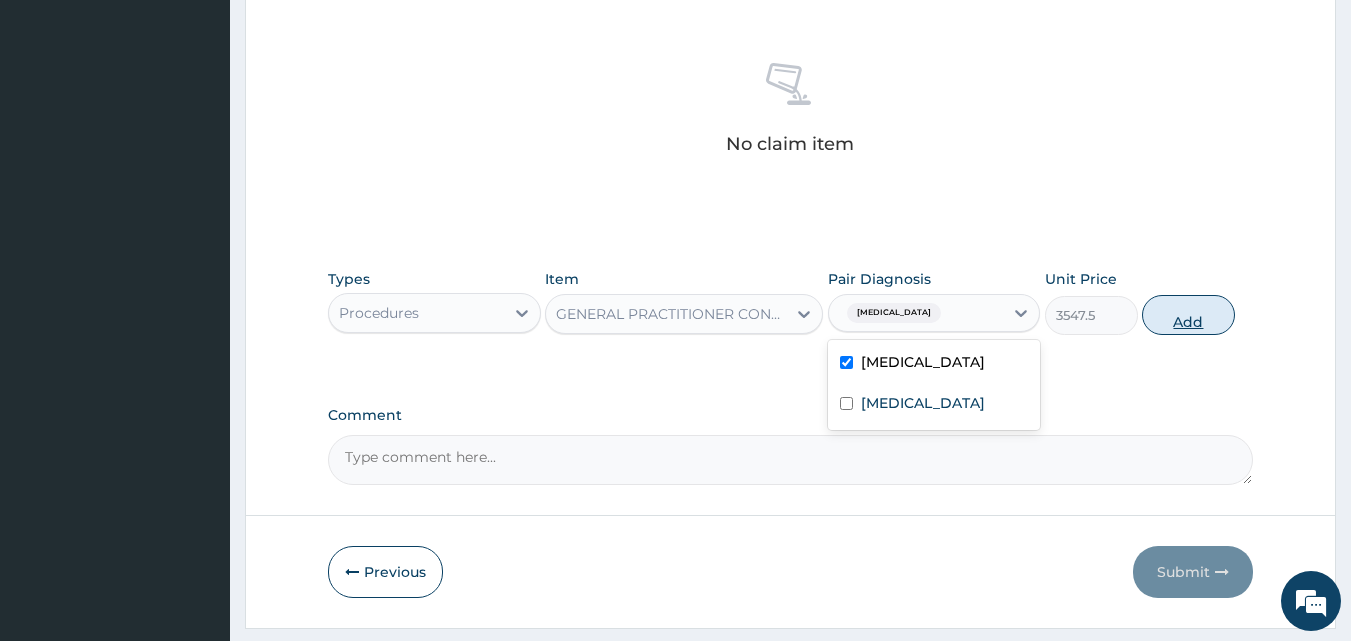 click on "Add" at bounding box center (1188, 315) 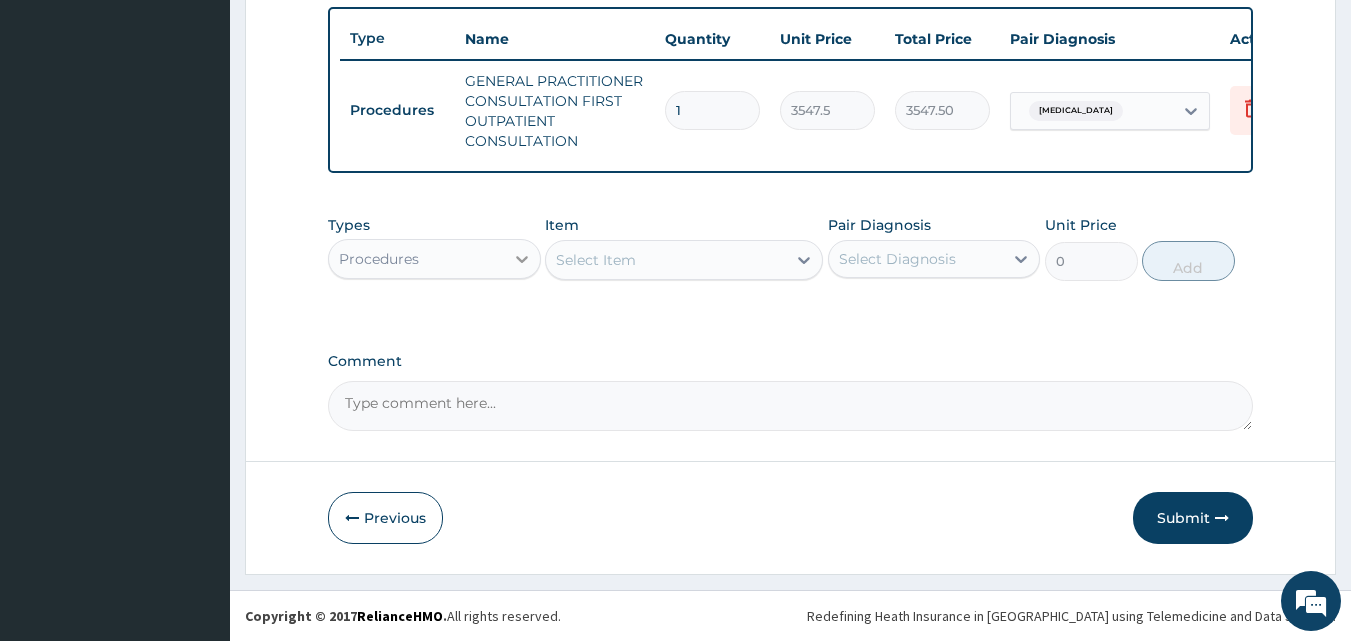click 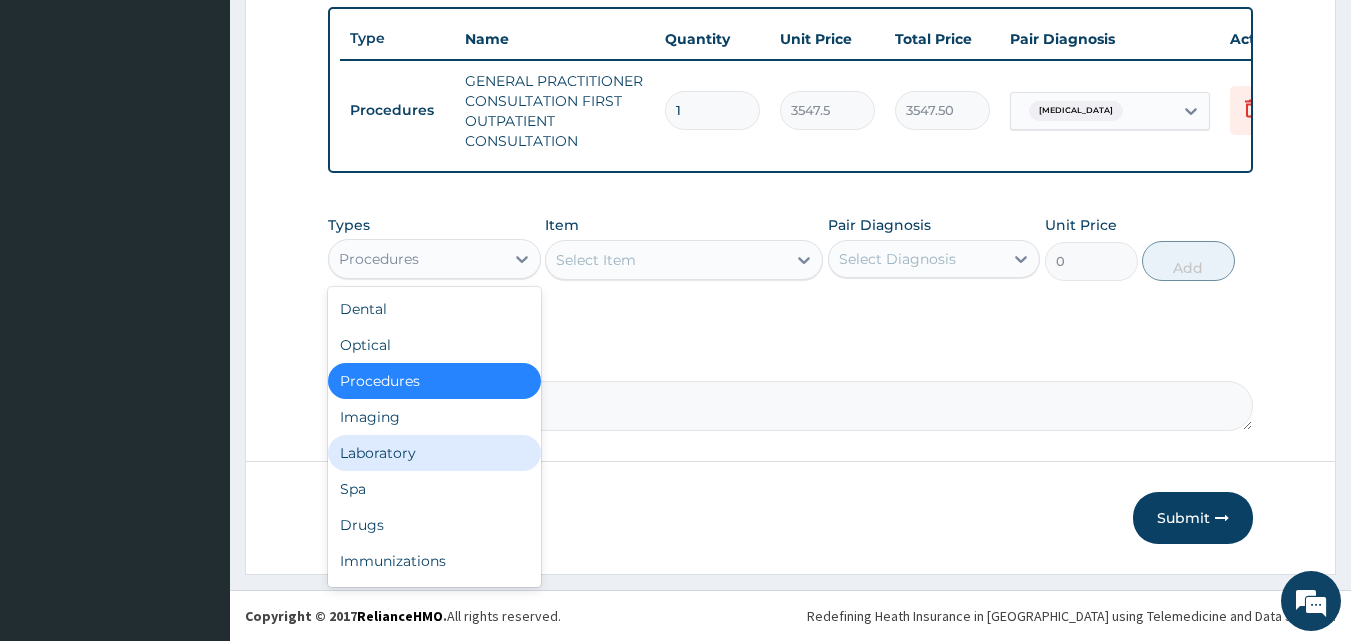 click on "Laboratory" at bounding box center (434, 453) 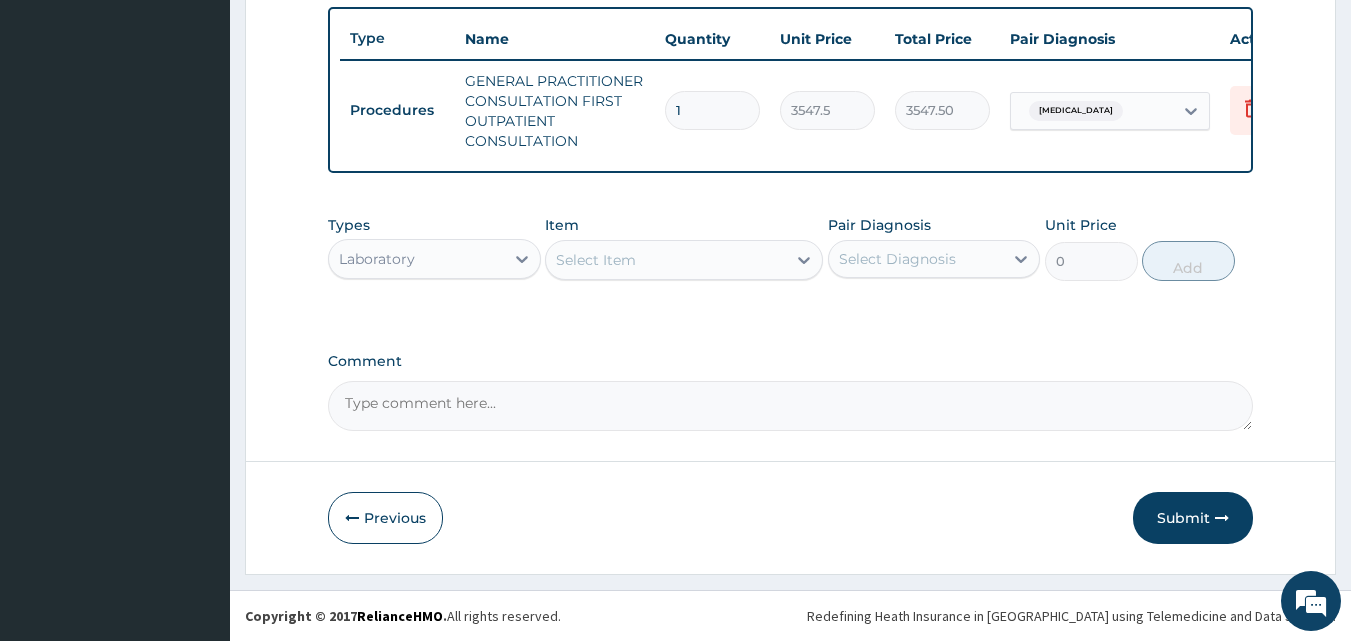 click on "Select Item" at bounding box center [684, 260] 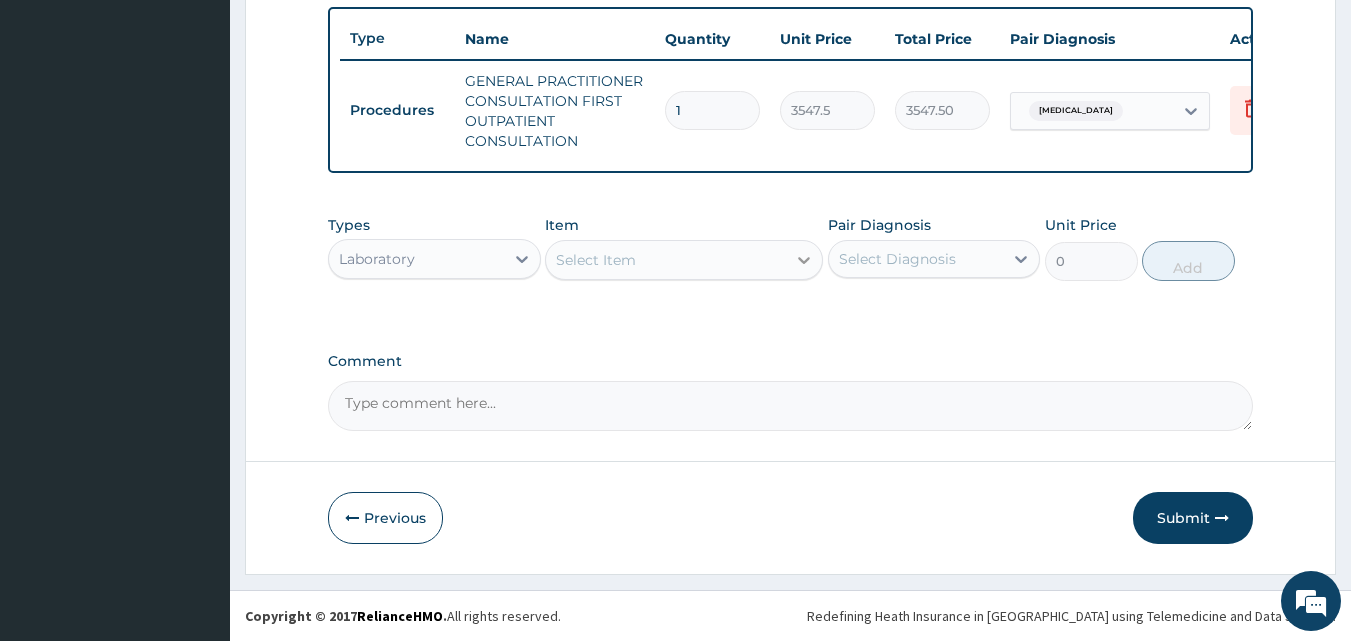 click 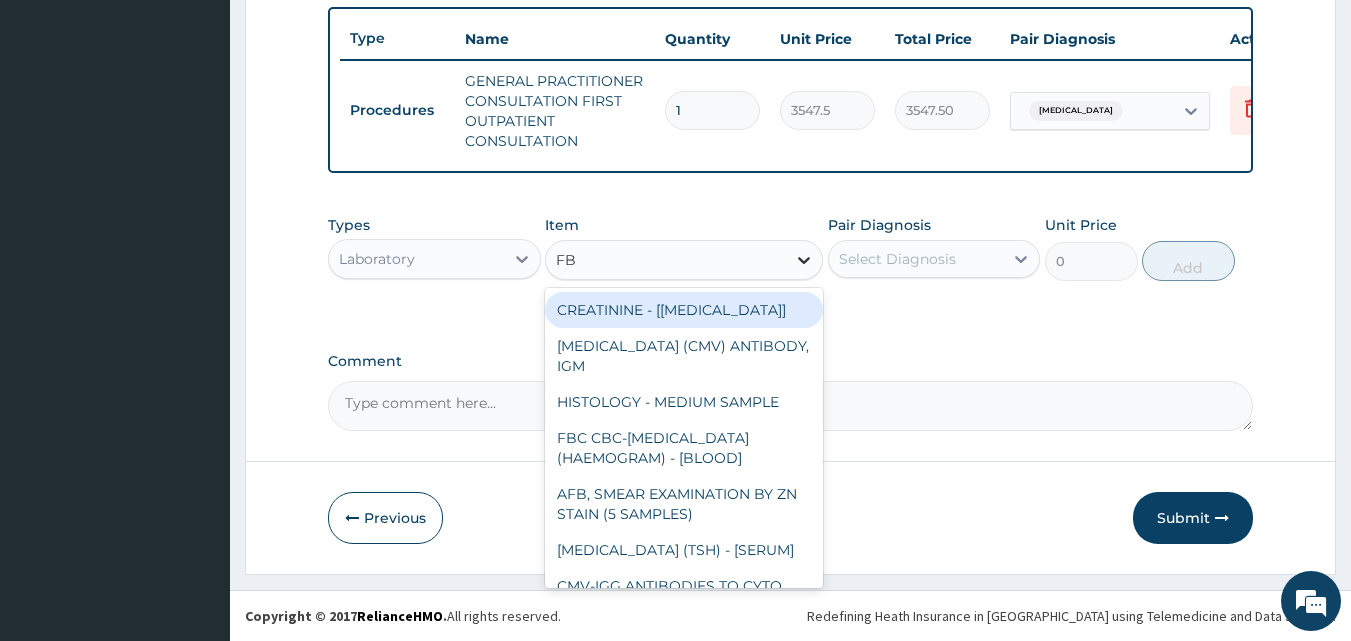 type on "FBC" 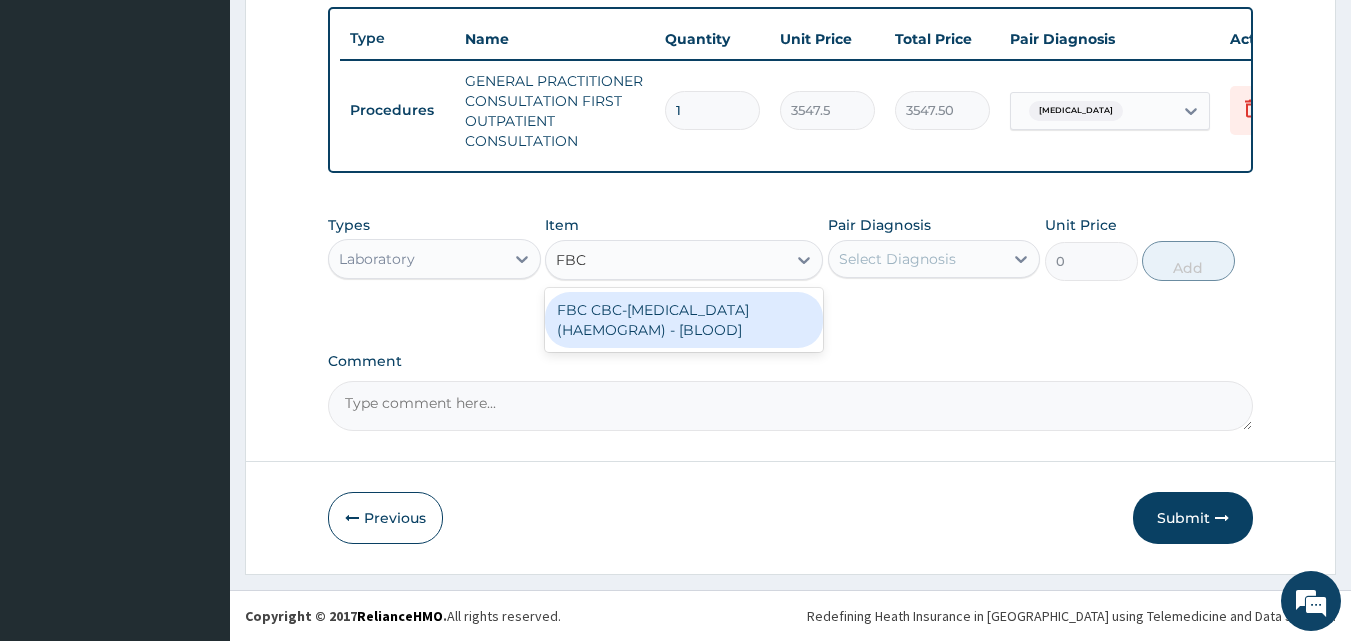 click on "FBC CBC-COMPLETE BLOOD COUNT (HAEMOGRAM) - [BLOOD]" at bounding box center (684, 320) 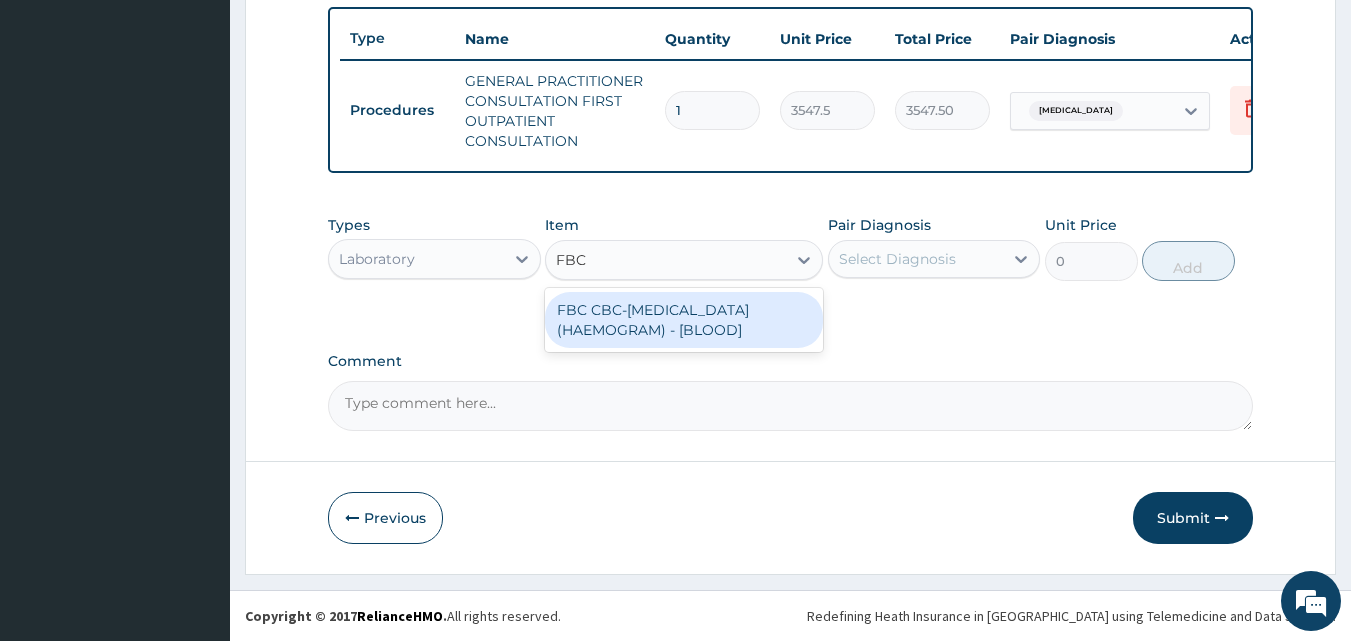 type 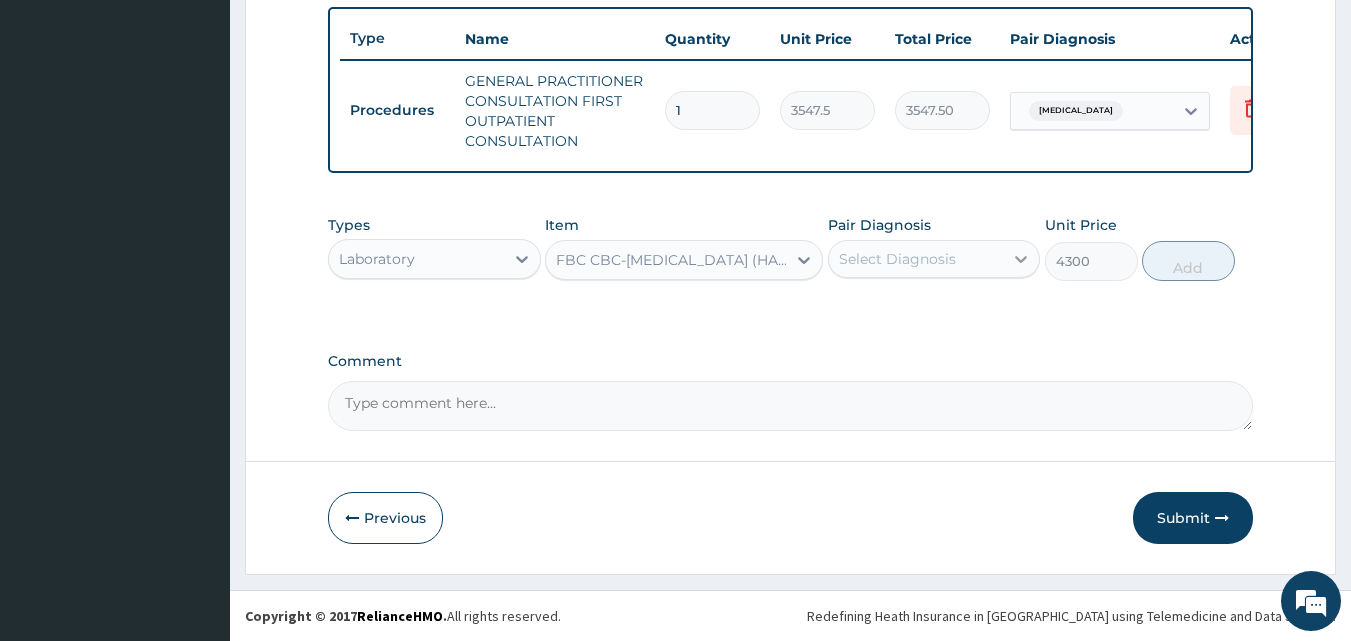 click 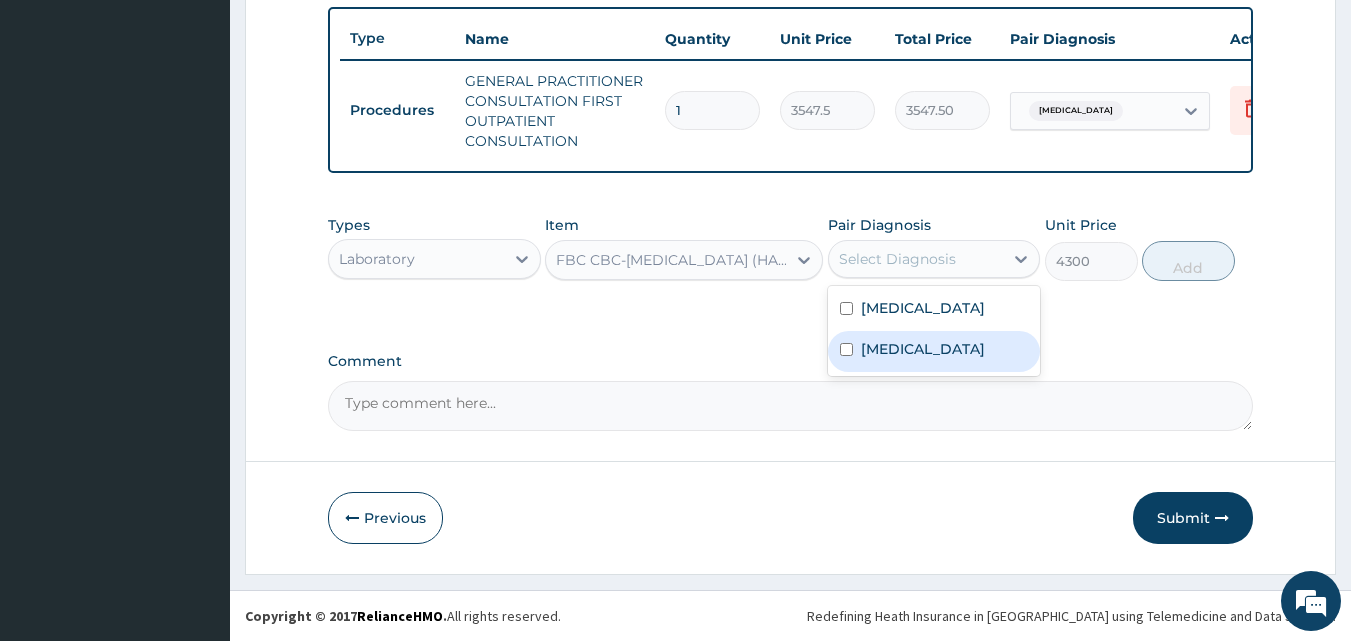 click on "Upper respiratory infection" at bounding box center (923, 349) 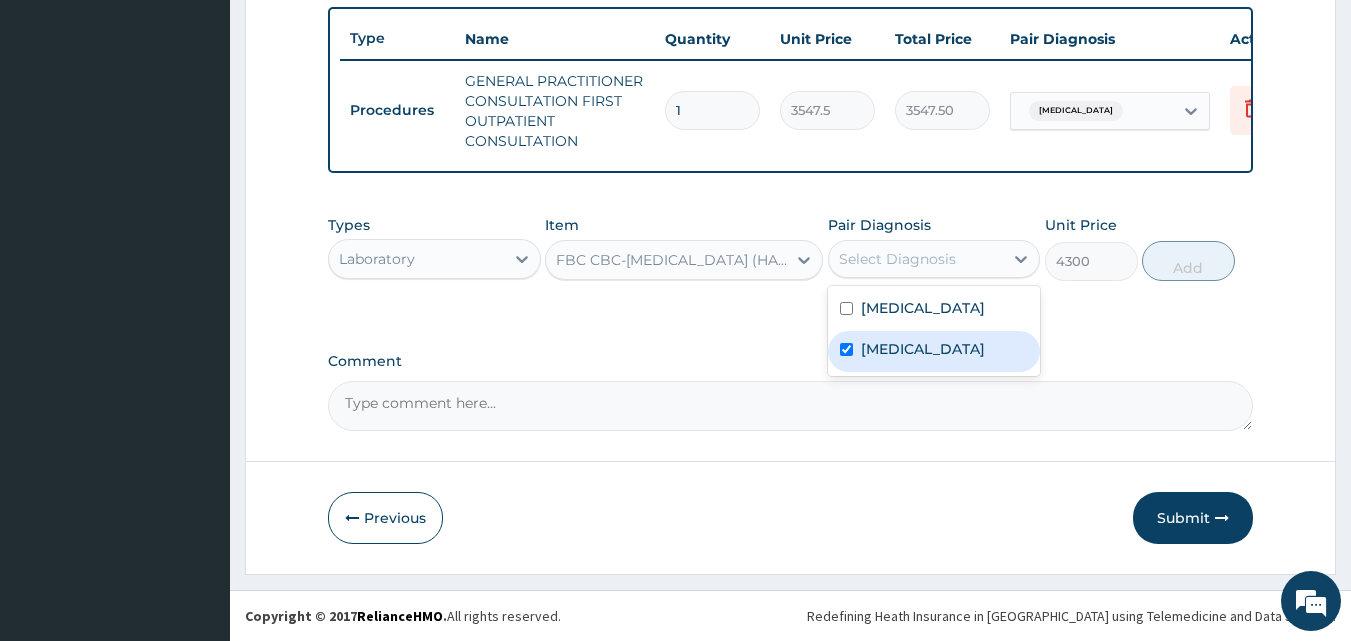 click on "Upper respiratory infection" at bounding box center [923, 349] 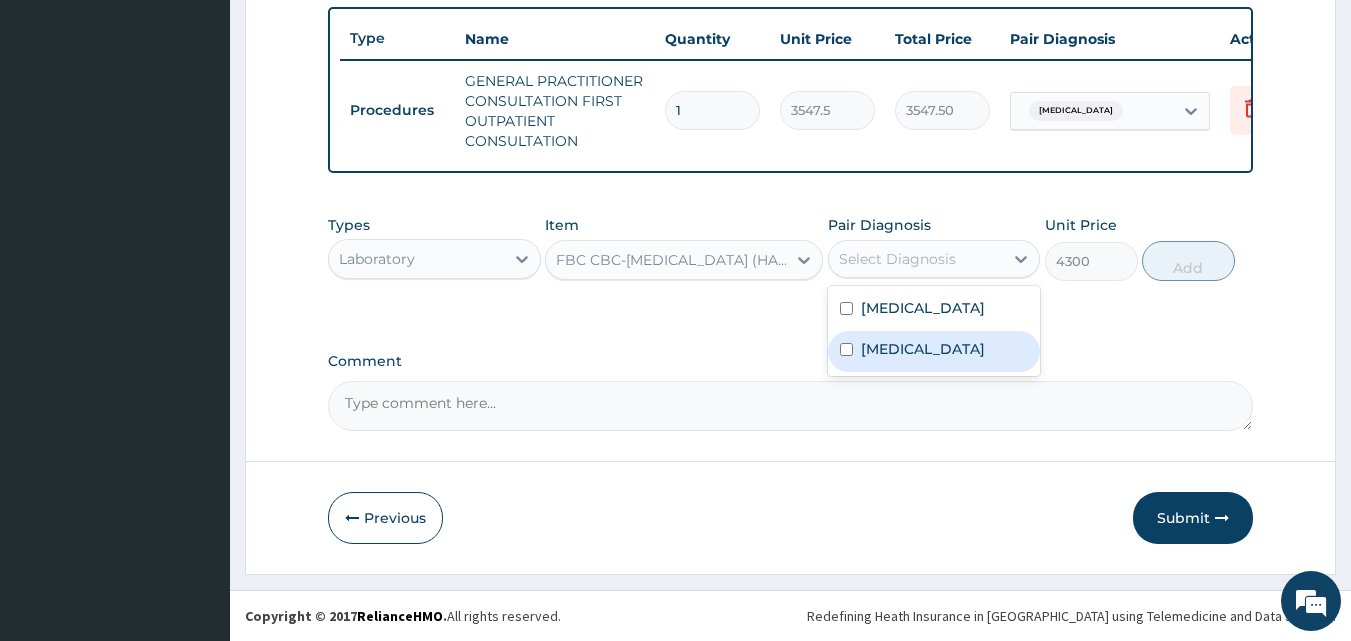 click on "Upper respiratory infection" at bounding box center [923, 349] 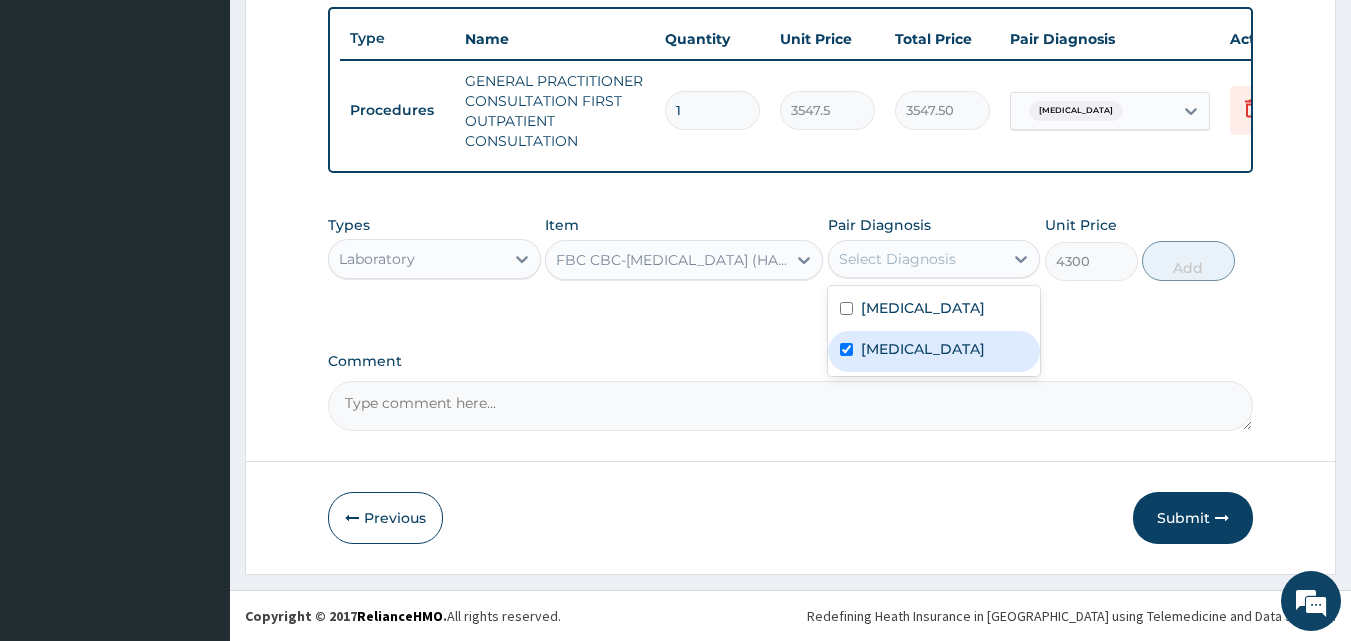checkbox on "true" 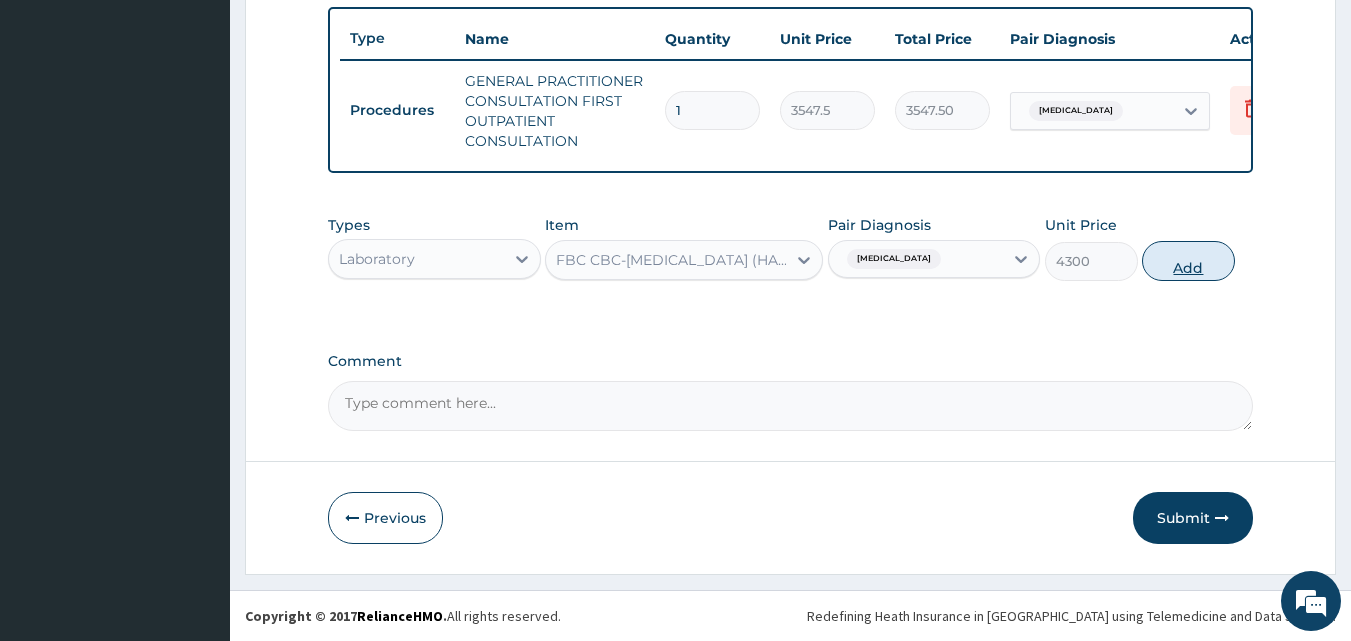 click on "Add" at bounding box center (1188, 261) 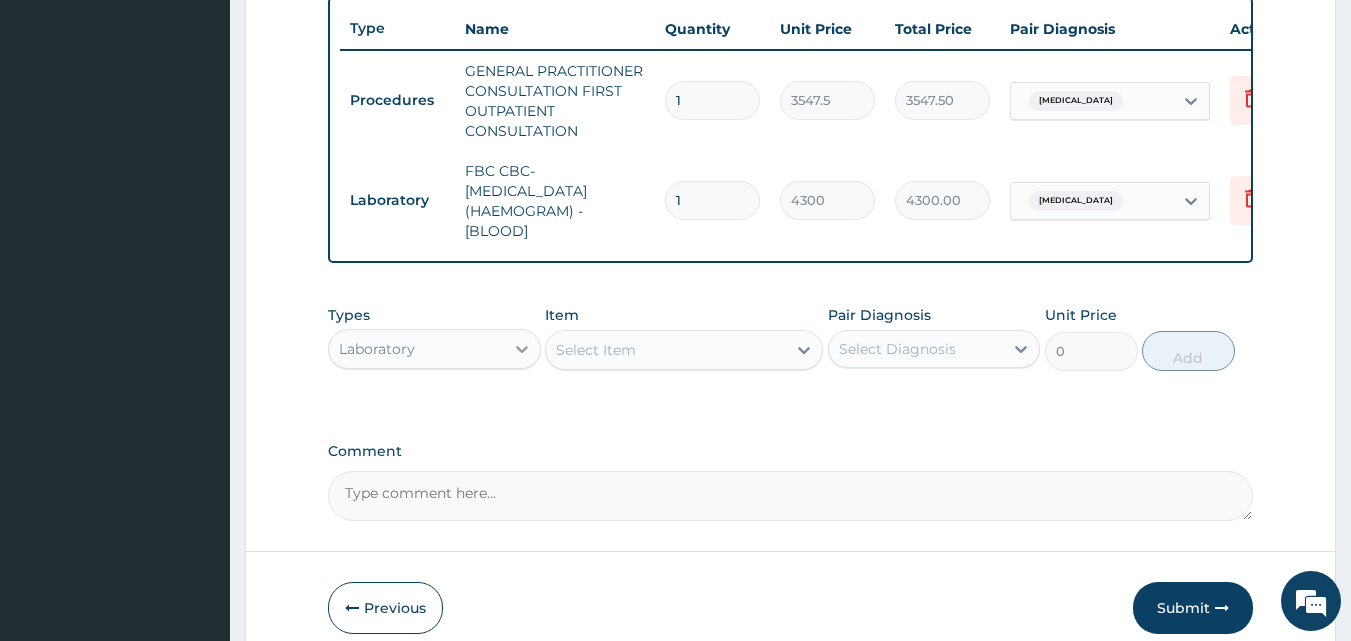 click 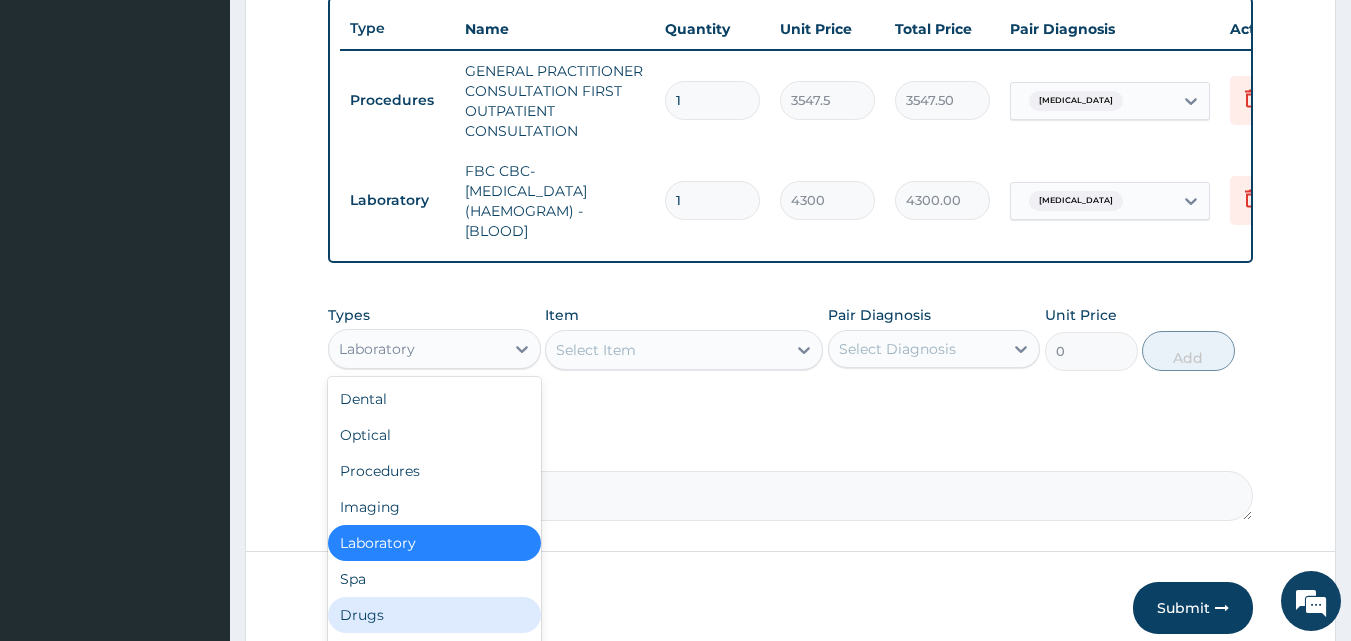 click on "Drugs" at bounding box center (434, 615) 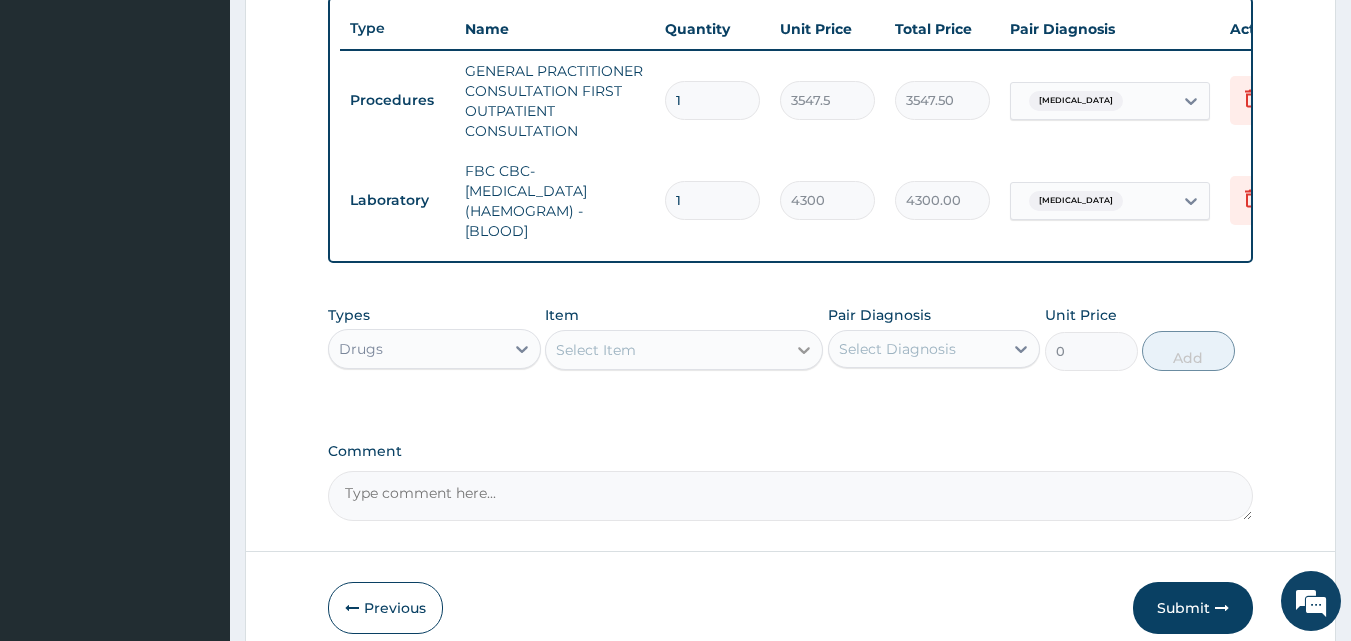 click 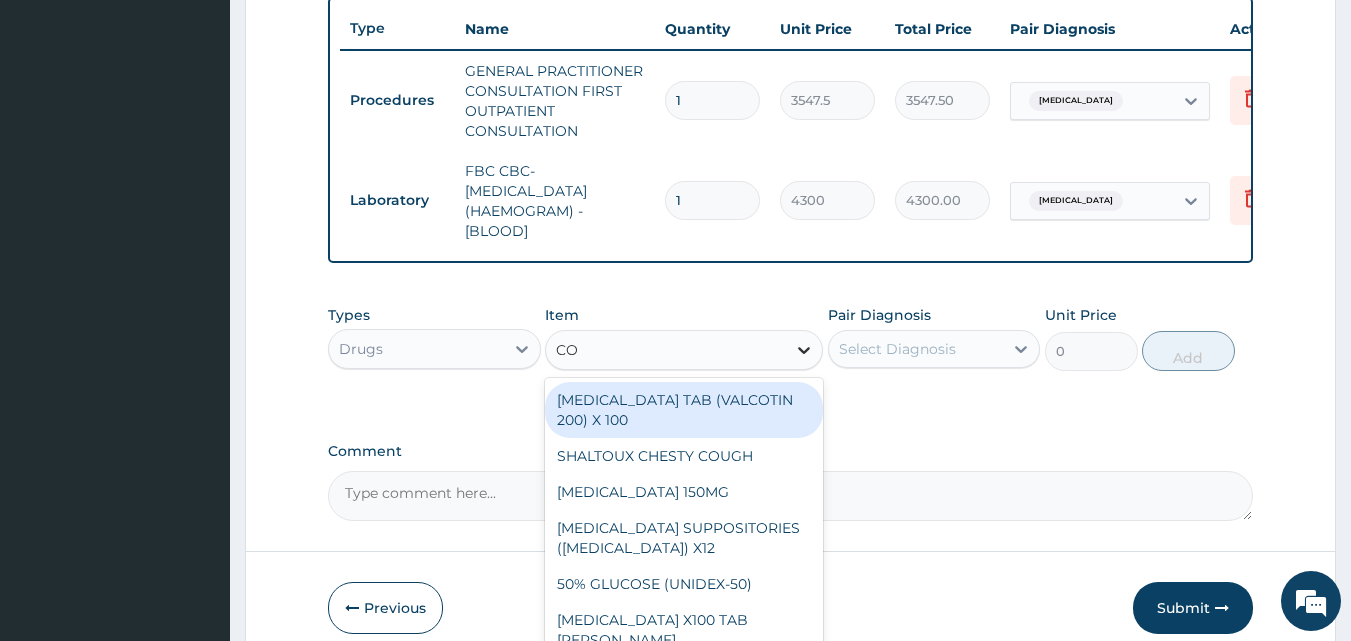type on "COA" 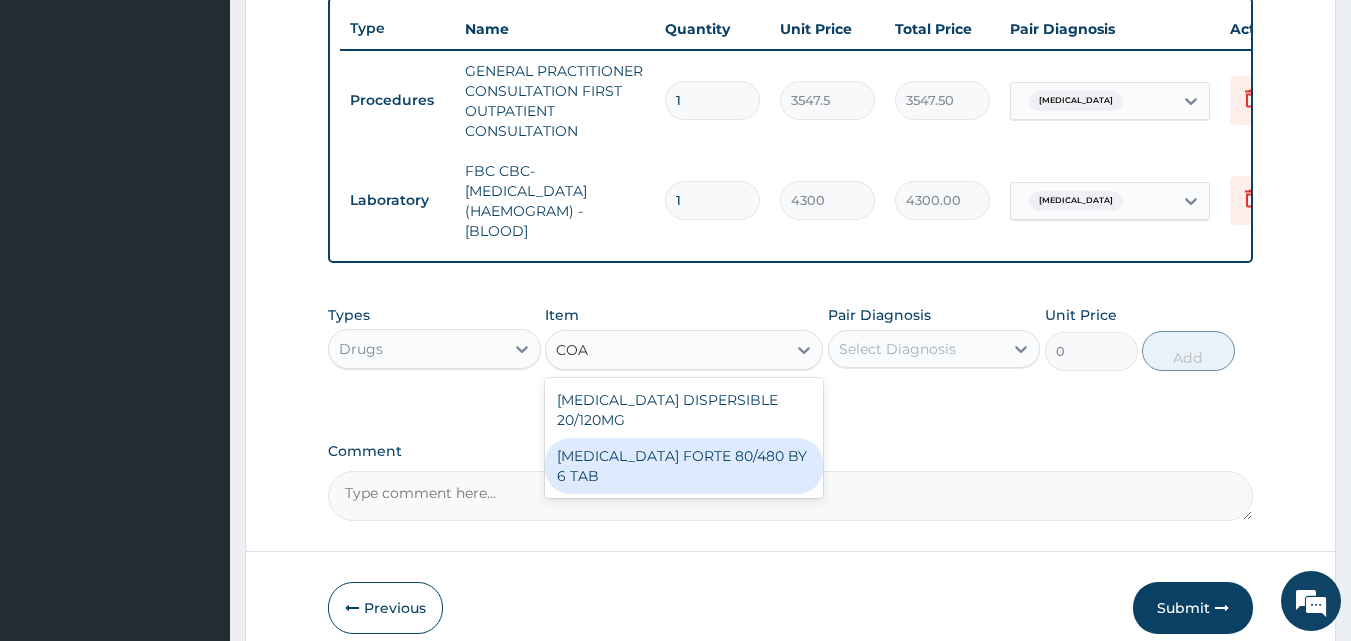 click on "COARTEM FORTE 80/480 BY 6 TAB" at bounding box center (684, 466) 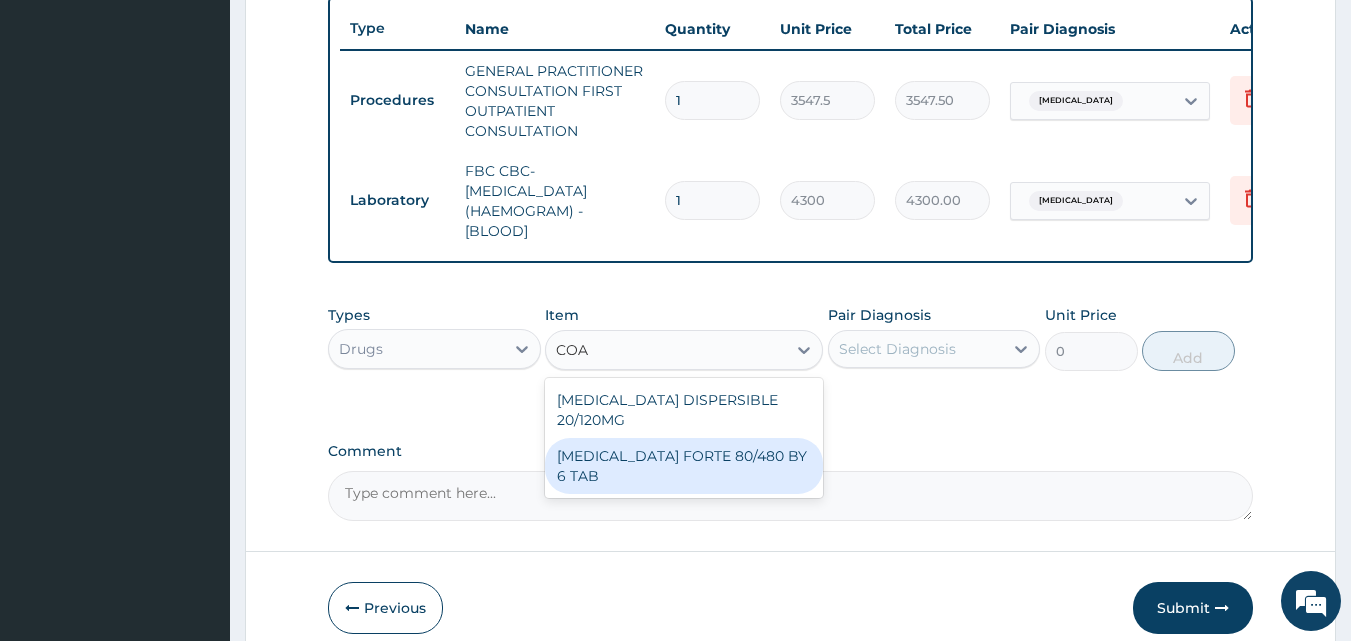 type 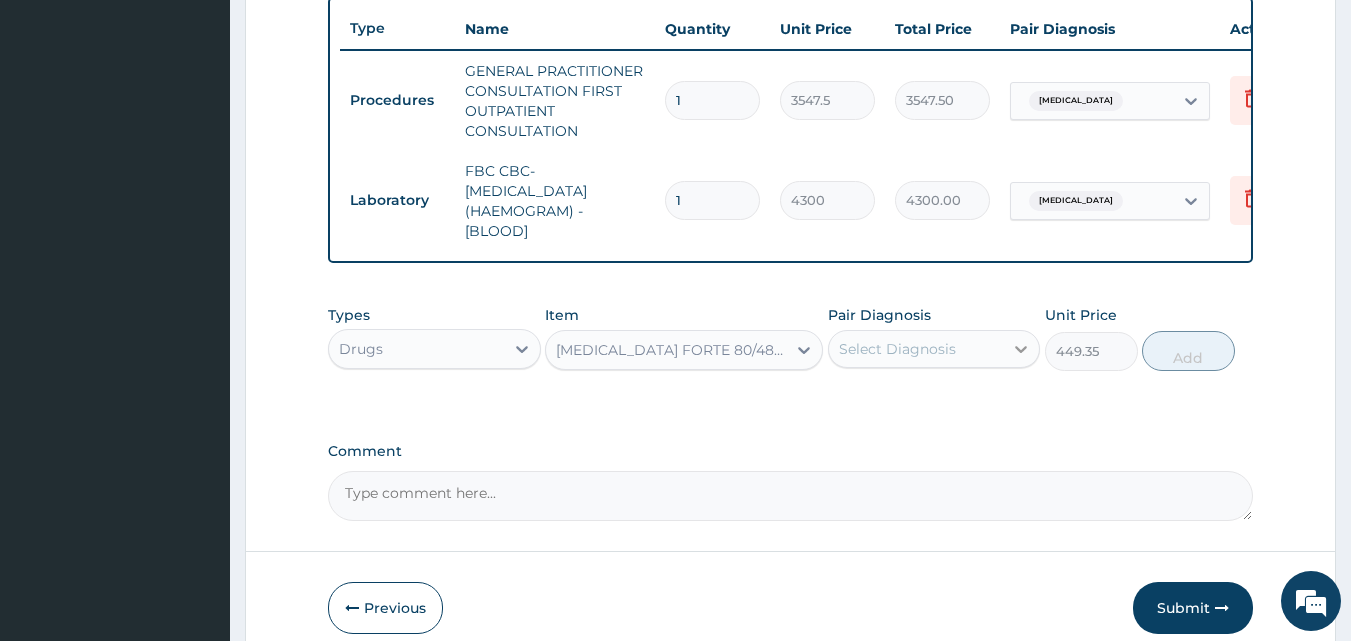 click 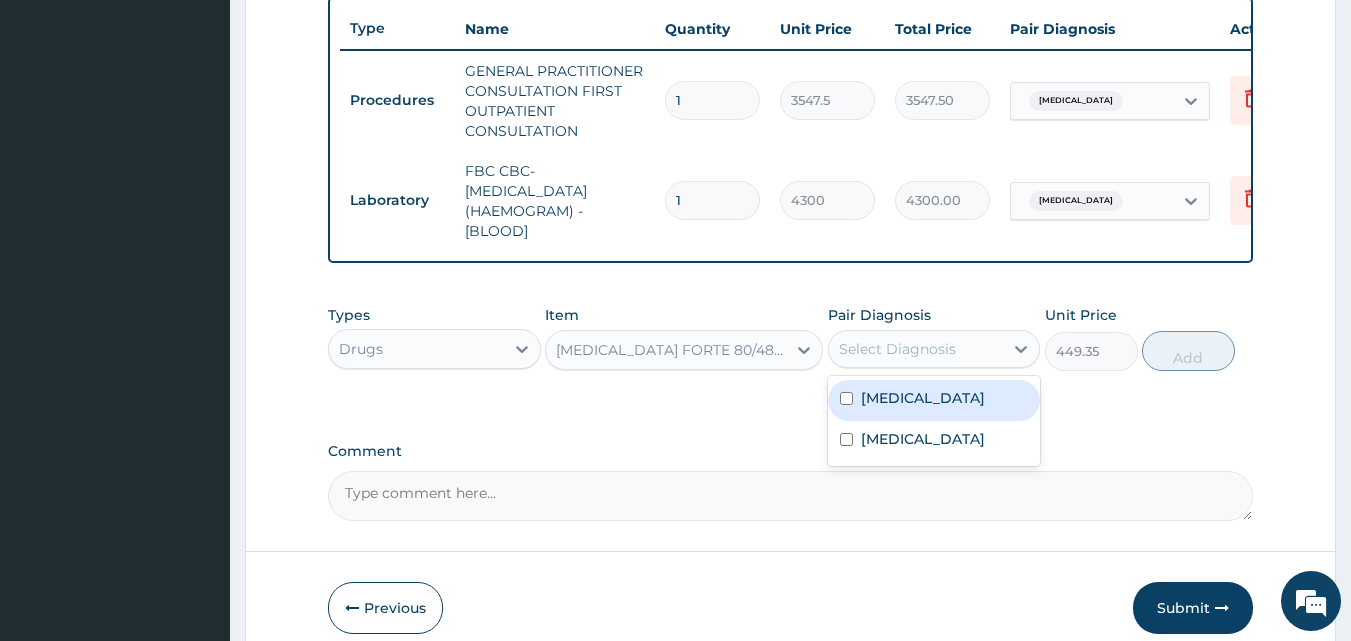 click on "Malaria" at bounding box center [934, 400] 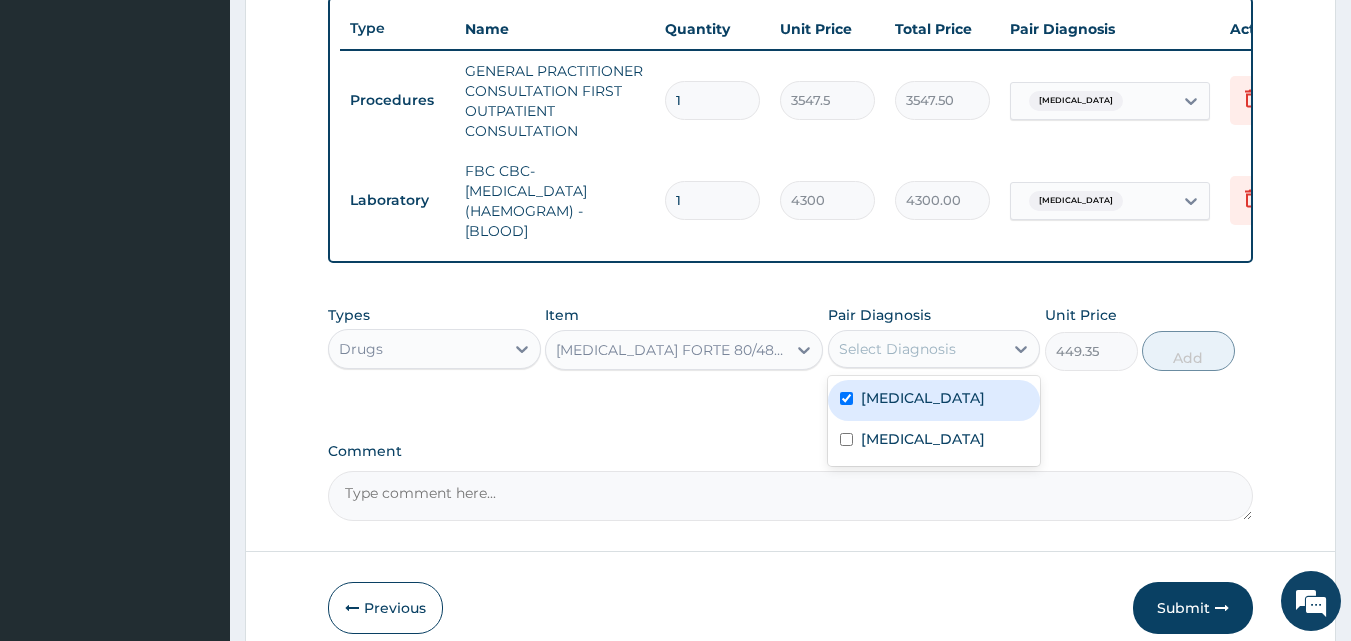 checkbox on "true" 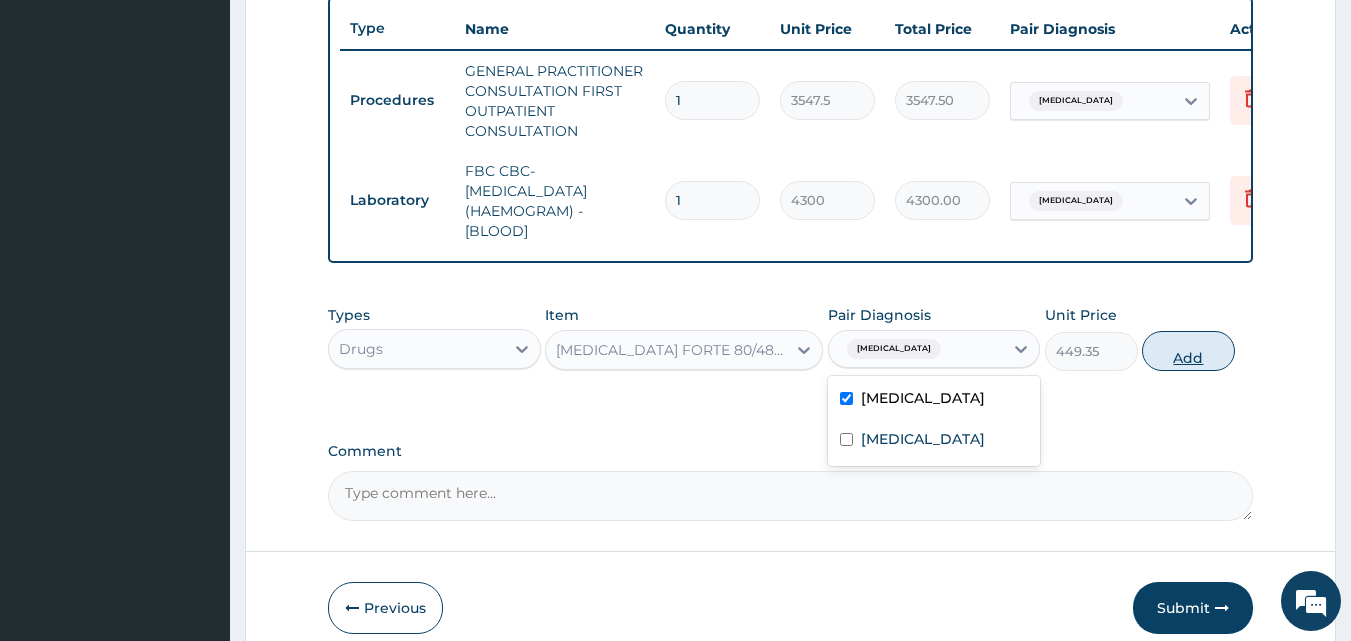 click on "Add" at bounding box center [1188, 351] 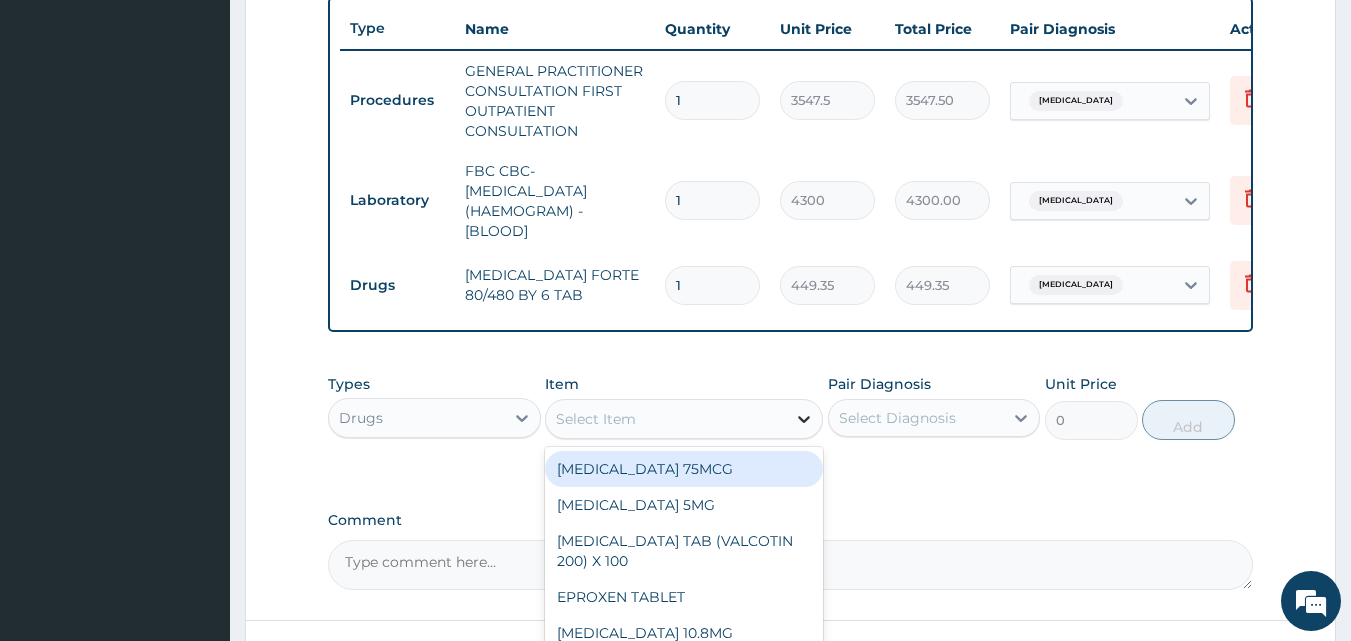 click 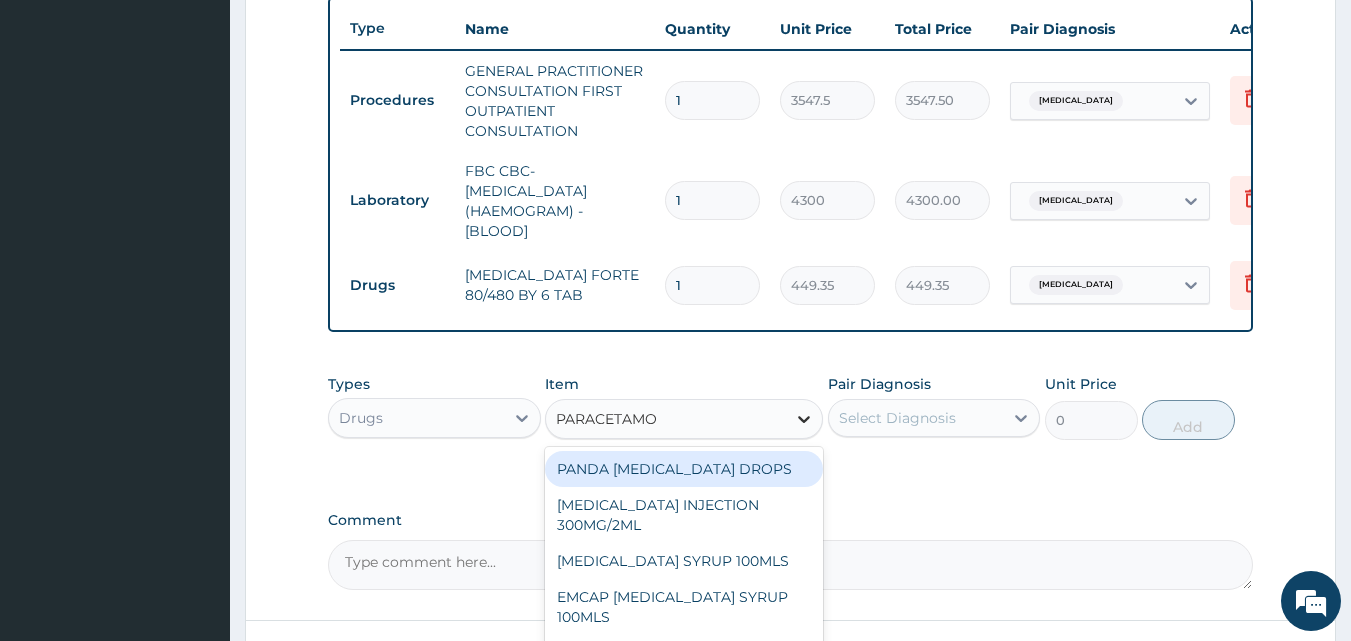 type on "PARACETAMOL" 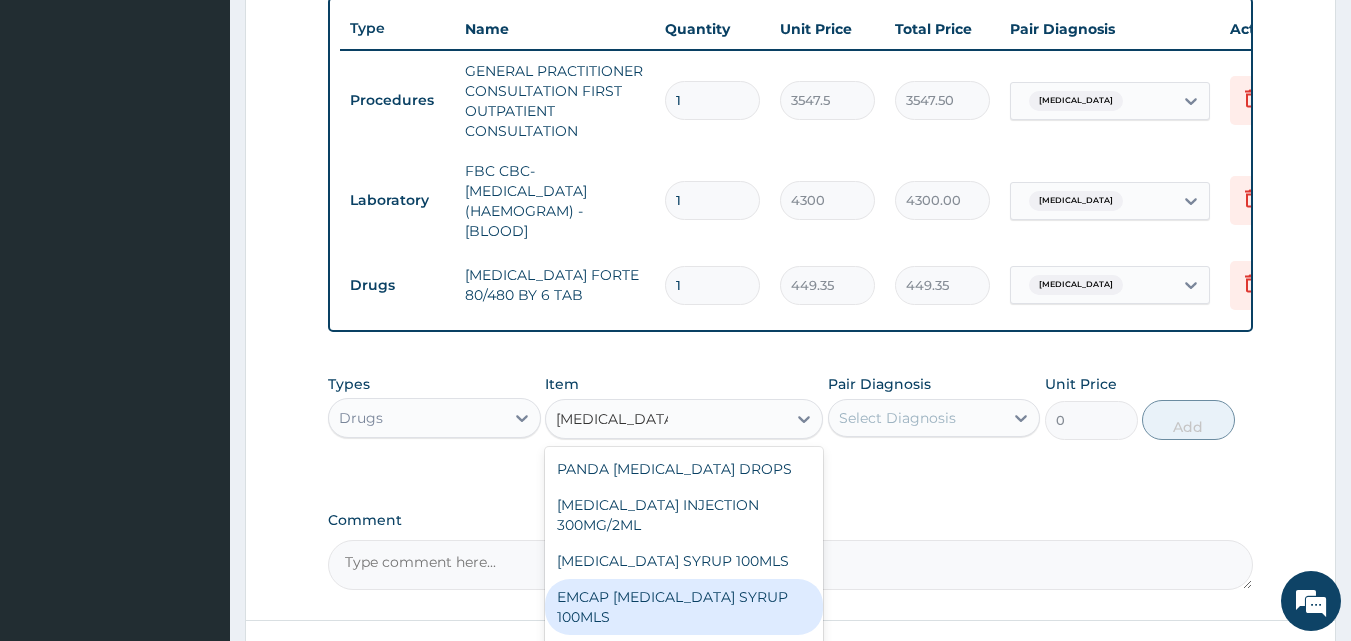 click on "EMCAP PARACETAMOL SYRUP 100MLS" at bounding box center (684, 607) 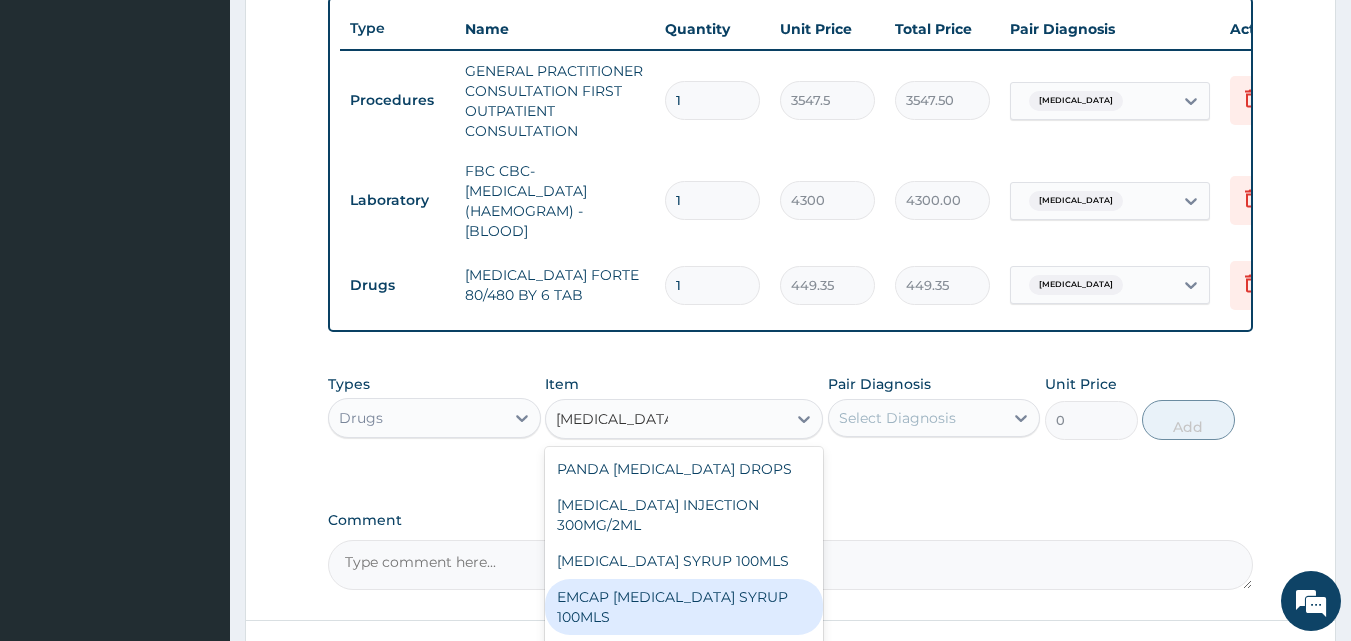 type 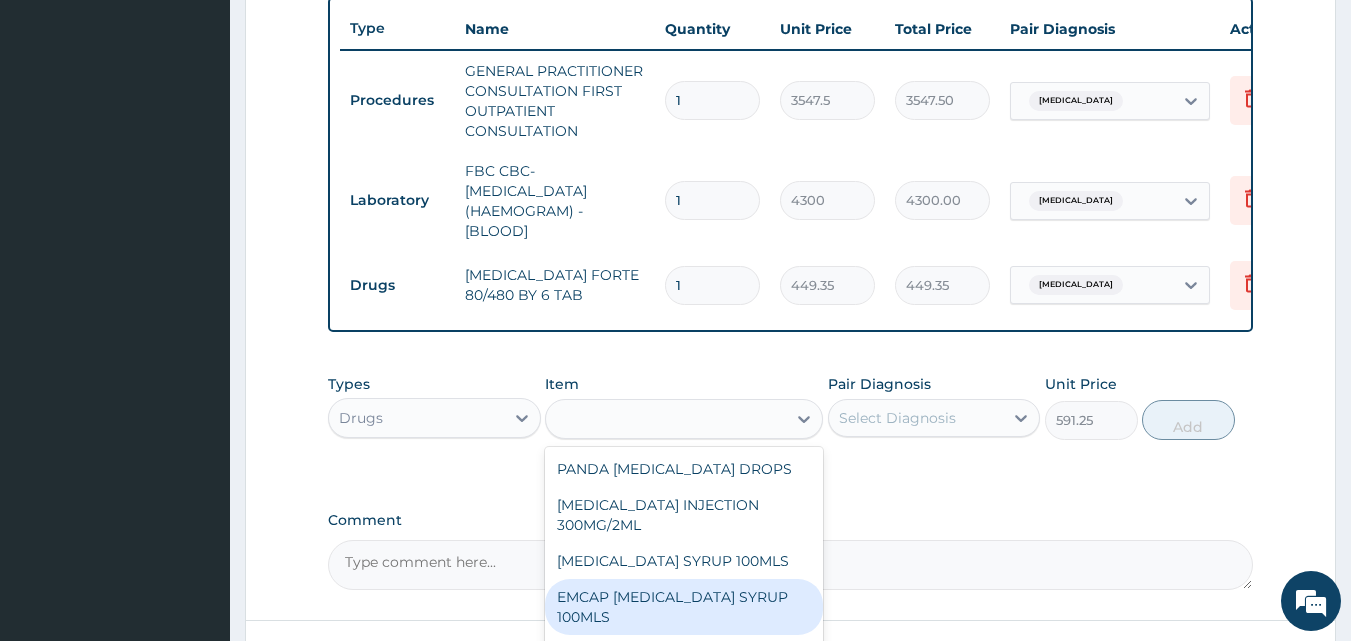 click on "Step  2  of 2 PA Code / Prescription Code Enter Code(Secondary Care Only) Encounter Date 10-07-2025 Important Notice Please enter PA codes before entering items that are not attached to a PA code   All diagnoses entered must be linked to a claim item. Diagnosis & Claim Items that are visible but inactive cannot be edited because they were imported from an already approved PA code. Diagnosis Malaria Confirmed Upper respiratory infection Confirmed NB: All diagnosis must be linked to a claim item Claim Items Type Name Quantity Unit Price Total Price Pair Diagnosis Actions Procedures GENERAL PRACTITIONER CONSULTATION FIRST OUTPATIENT CONSULTATION 1 3547.5 3547.50 Malaria Delete Laboratory FBC CBC-COMPLETE BLOOD COUNT (HAEMOGRAM) - [BLOOD] 1 4300 4300.00 Upper respiratory infection Delete Drugs COARTEM FORTE 80/480 BY 6 TAB 1 449.35 449.35 Malaria Delete Types Drugs Item option COARTEM FORTE 80/480 BY 6 TAB, selected. PARACETAMOL PANDA PARACETAMOL DROPS PARACETAMOL INJECTION 300MG/2ML PARACETAMOL SYRUP 100MLS Add" at bounding box center [790, 46] 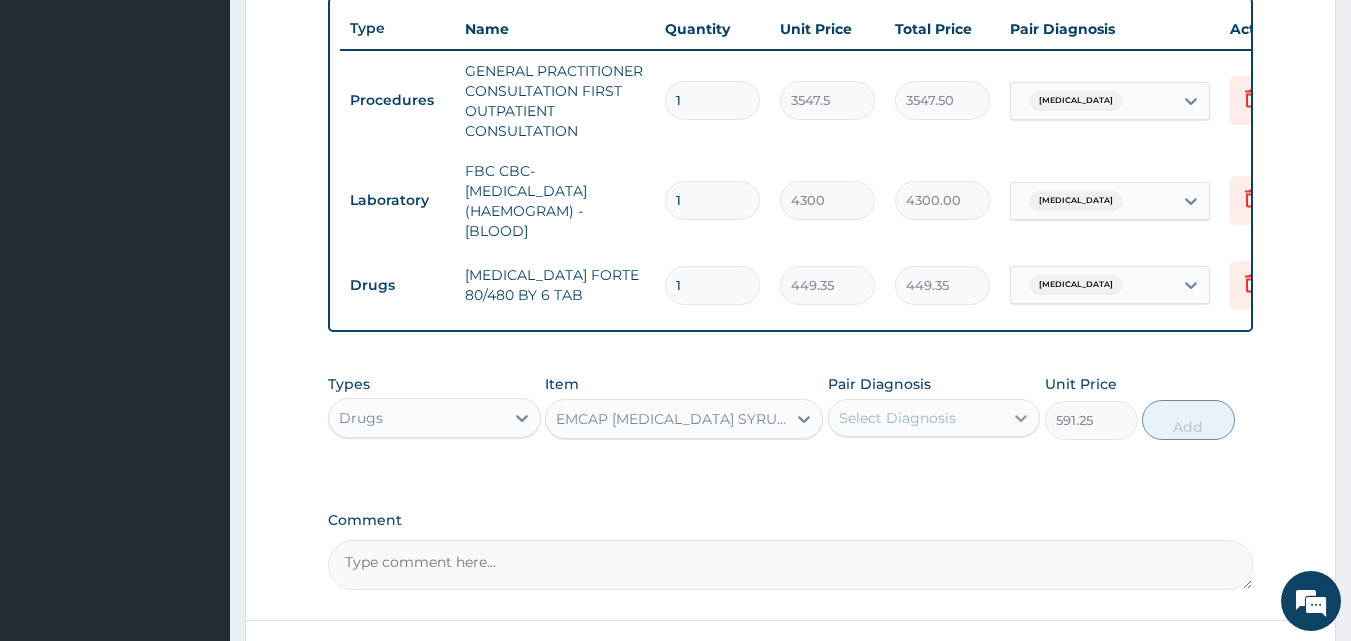 click 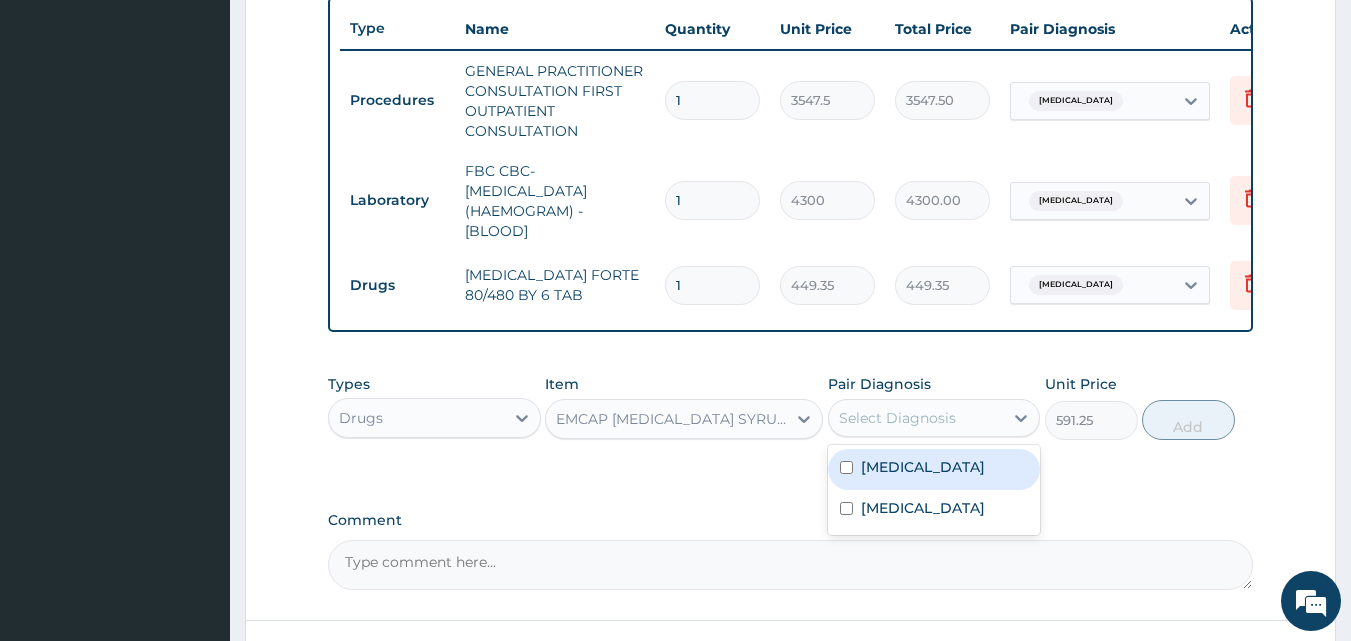 click on "Malaria" at bounding box center [934, 469] 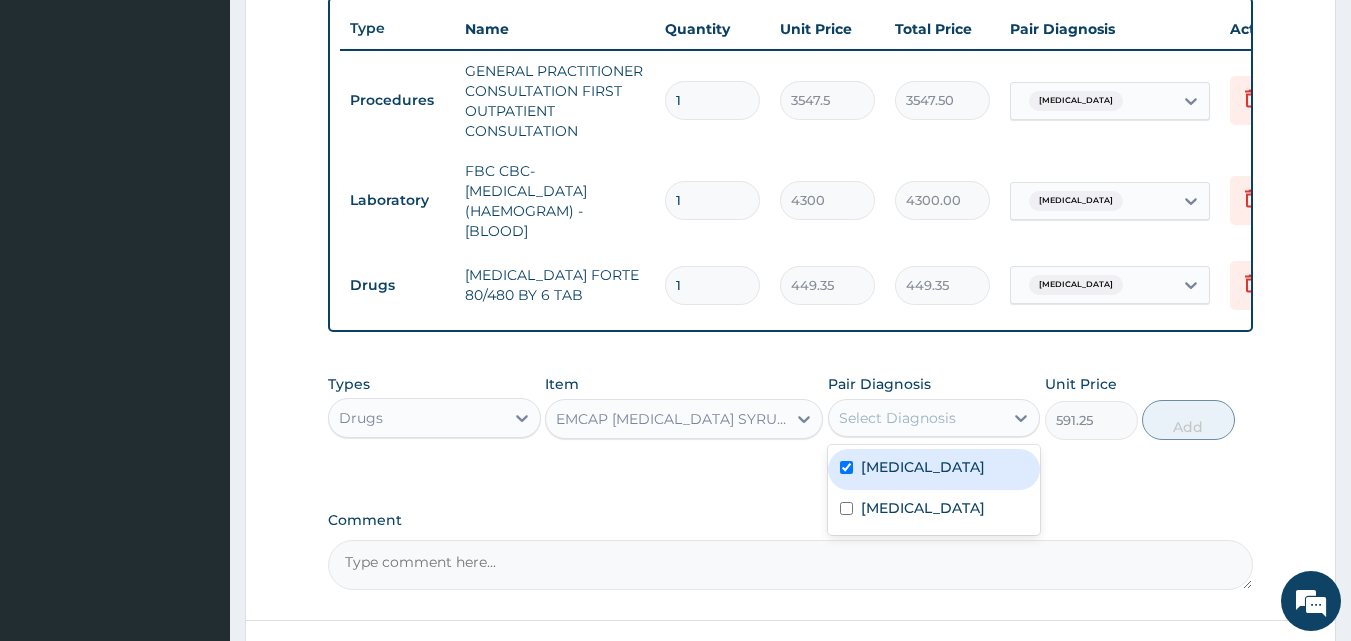 checkbox on "true" 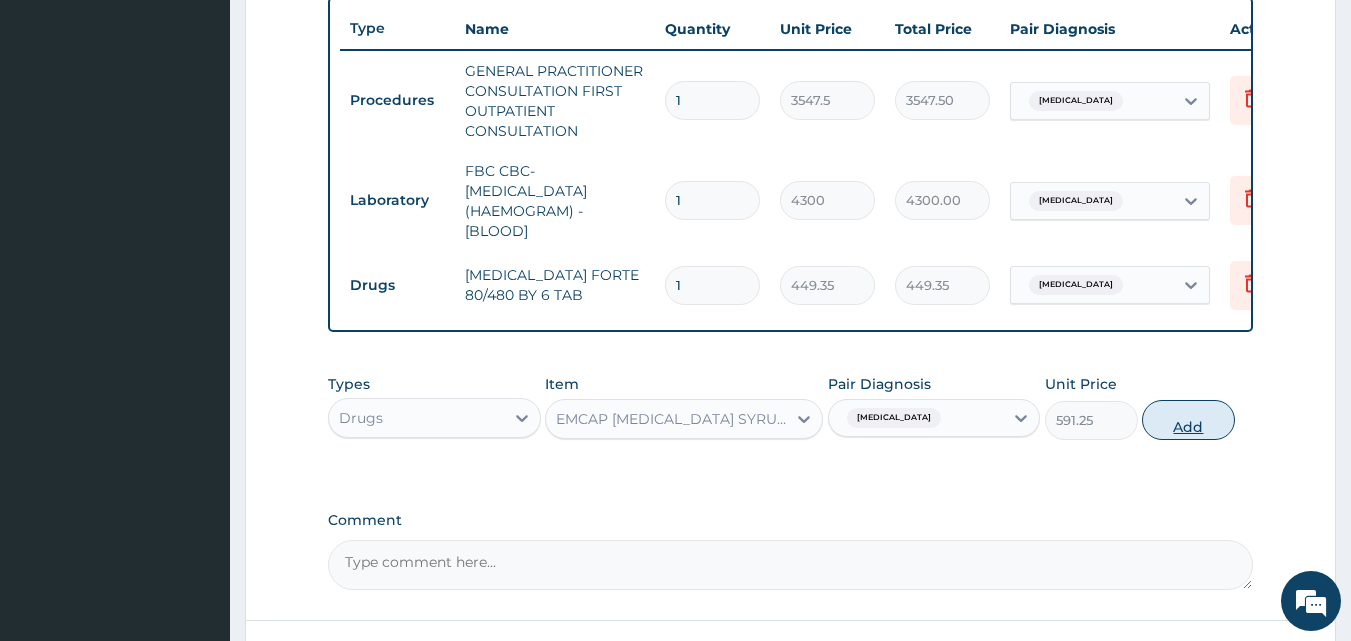 click on "Add" at bounding box center (1188, 420) 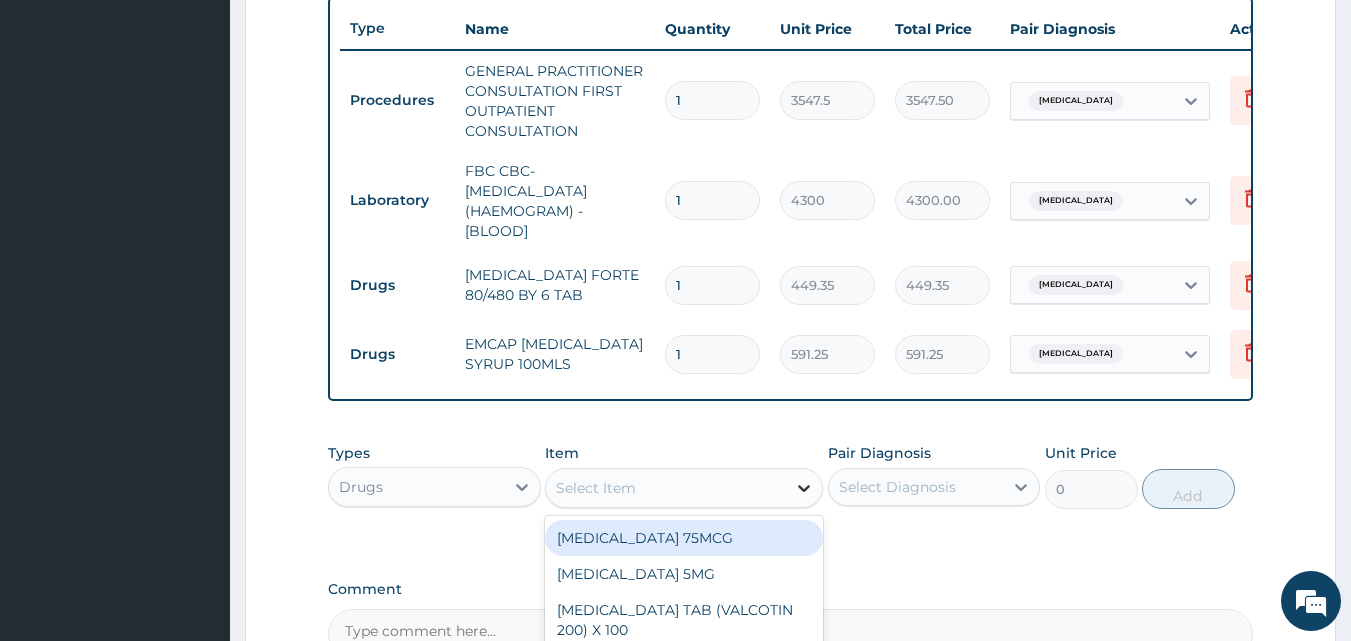 click 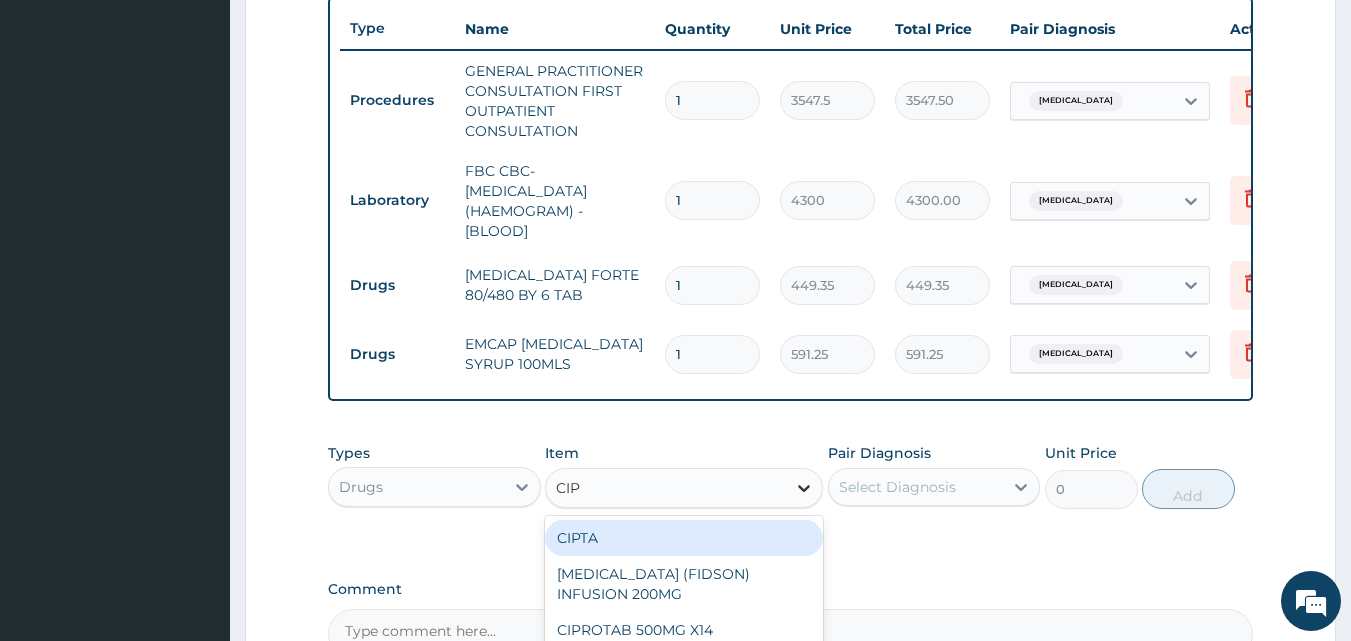 type on "CIPR" 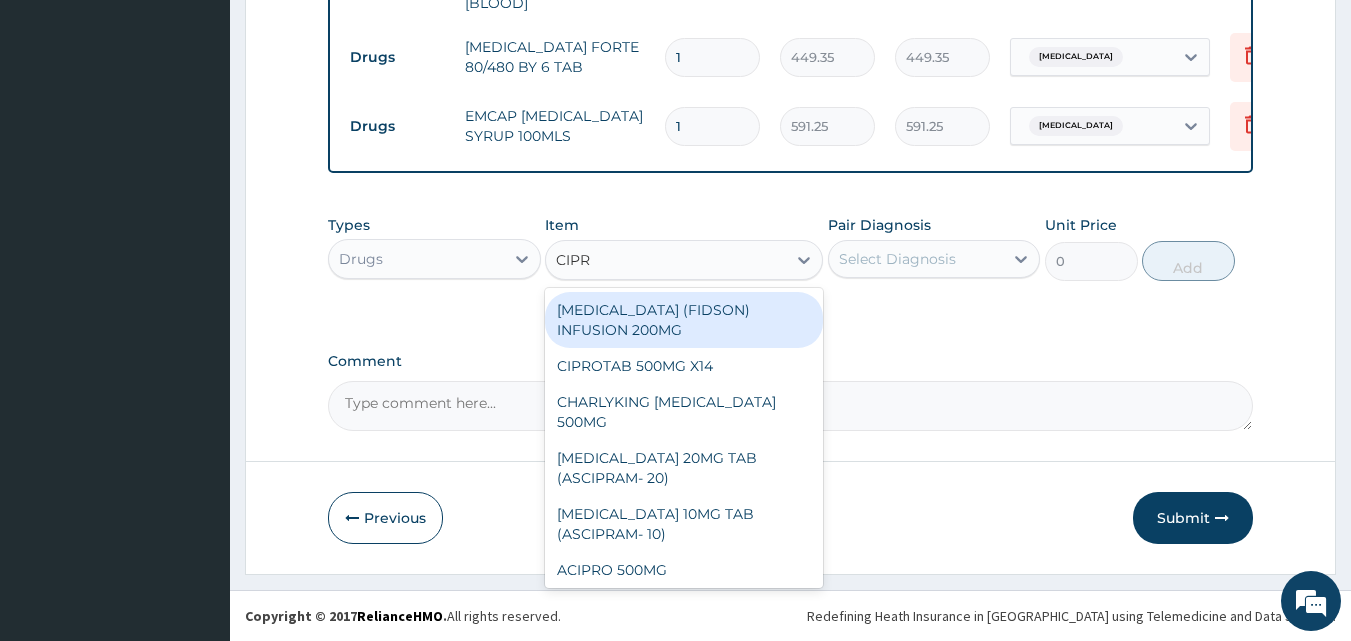 scroll, scrollTop: 990, scrollLeft: 0, axis: vertical 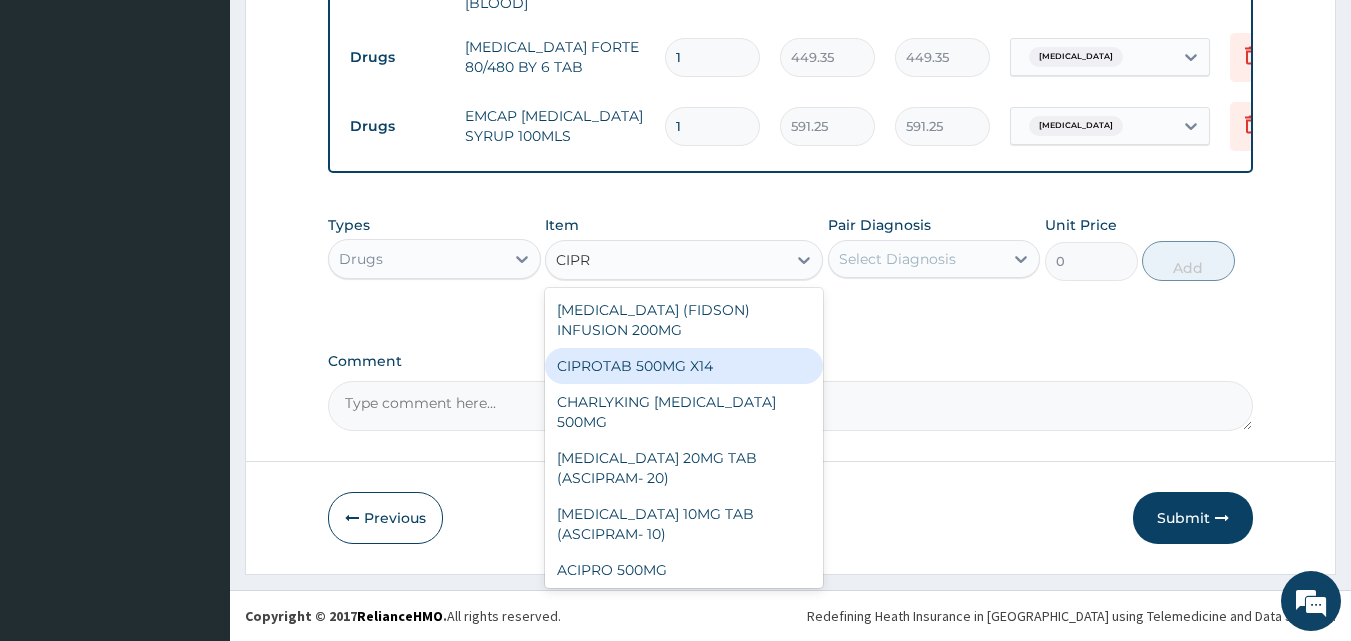 click on "CIPROTAB 500MG X14" at bounding box center (684, 366) 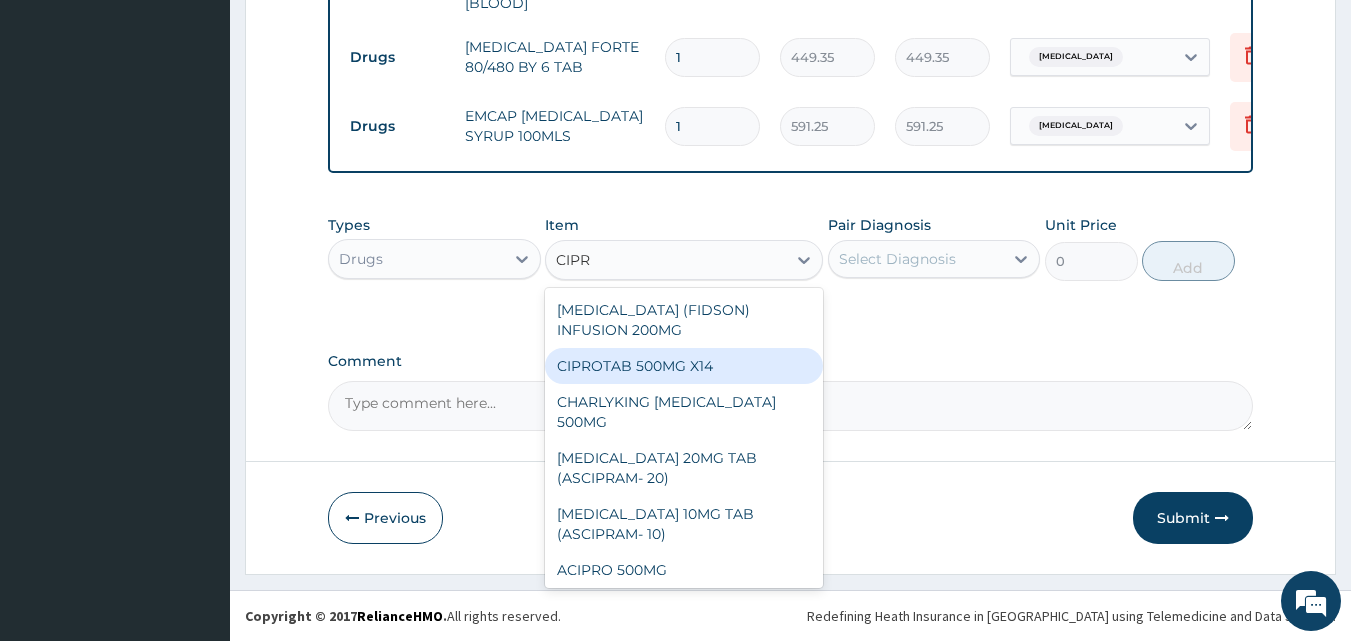 type 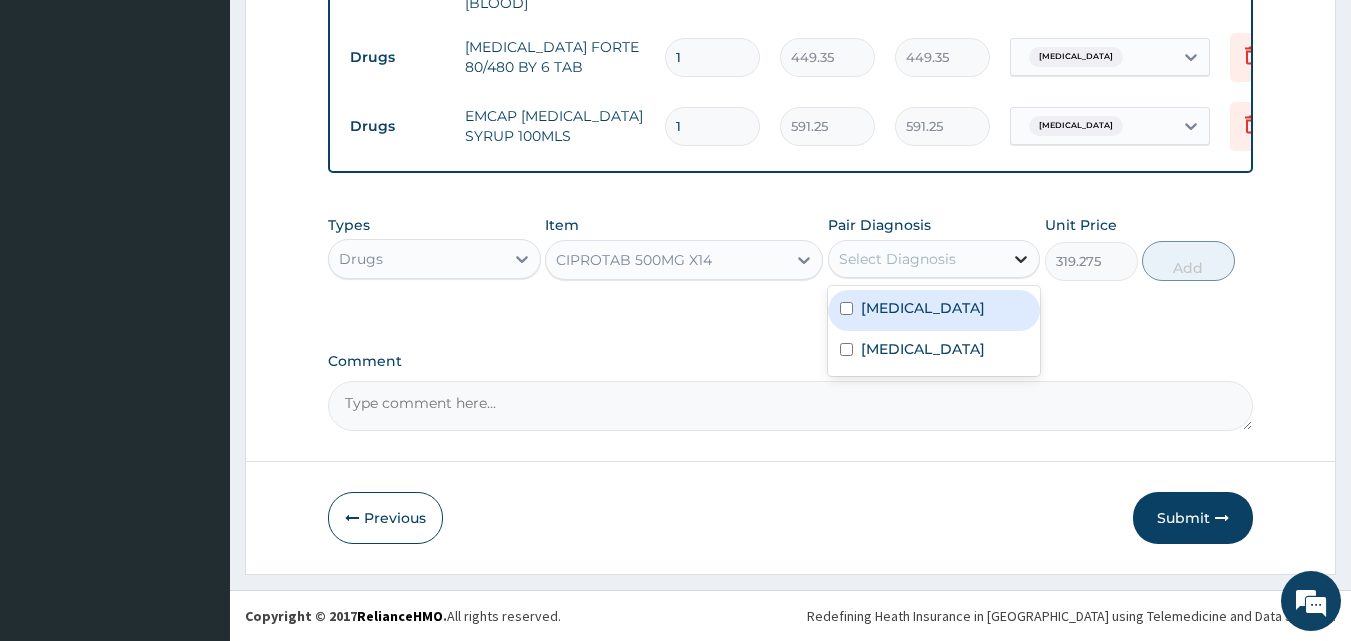 click 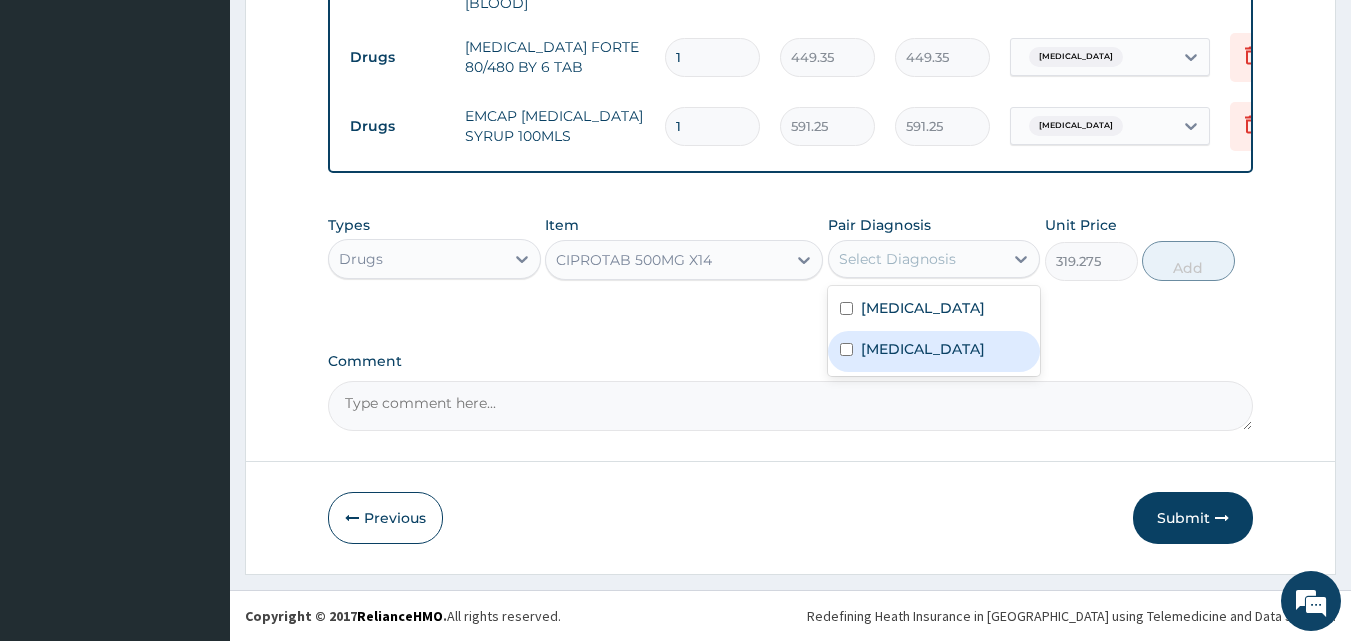 click on "Upper respiratory infection" at bounding box center (923, 349) 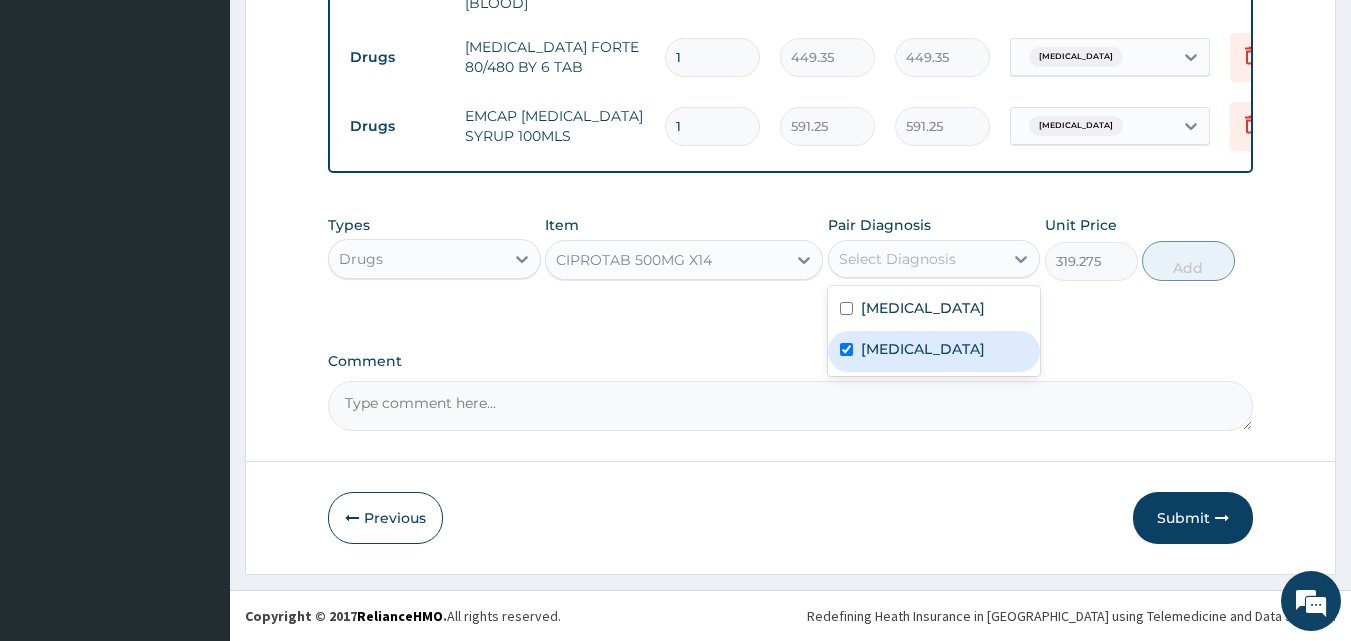 checkbox on "true" 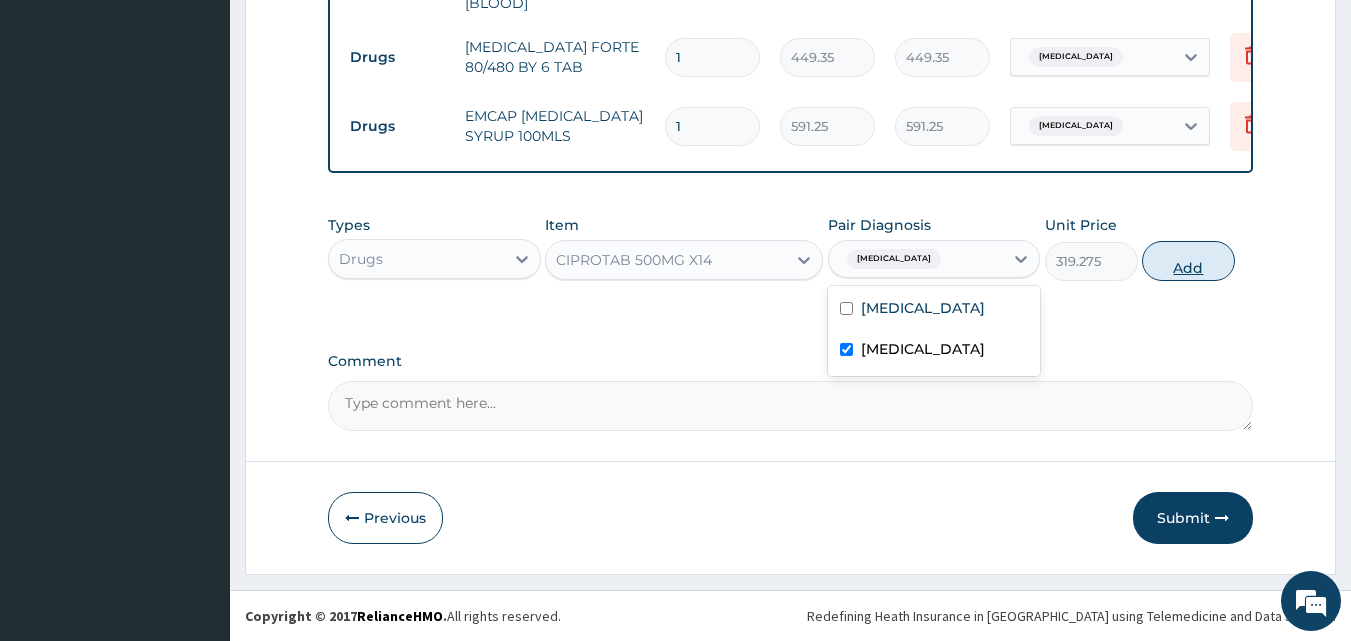 click on "Add" at bounding box center (1188, 261) 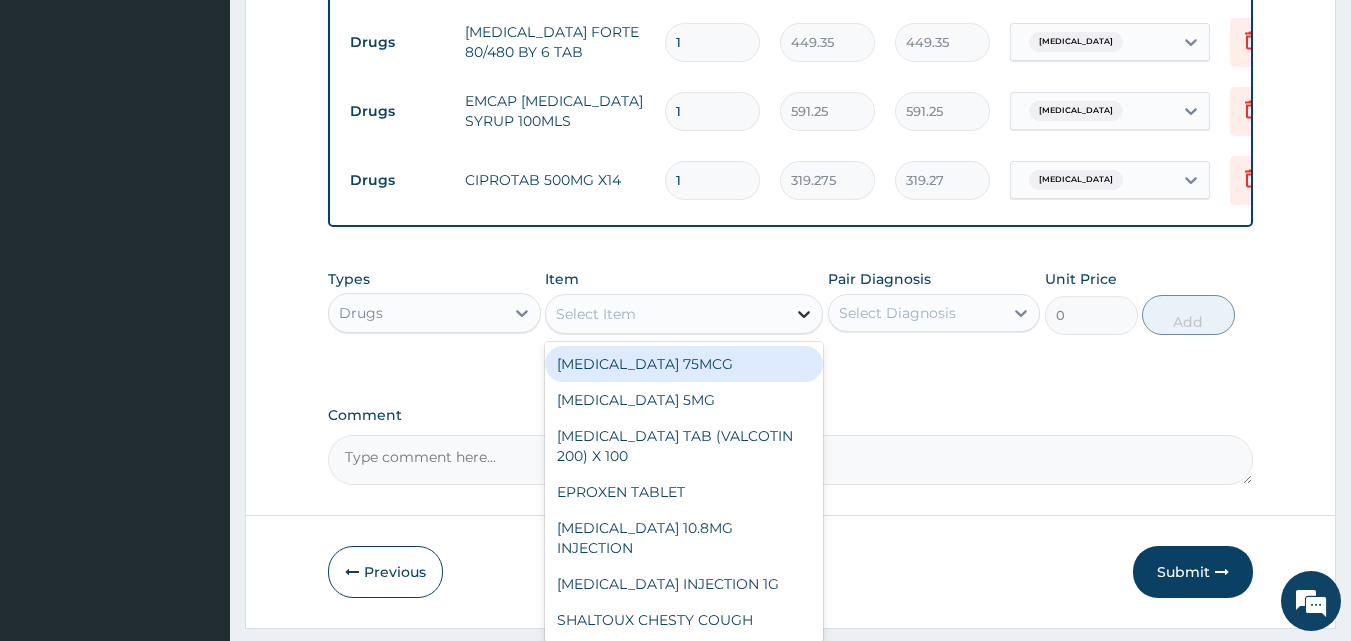 click 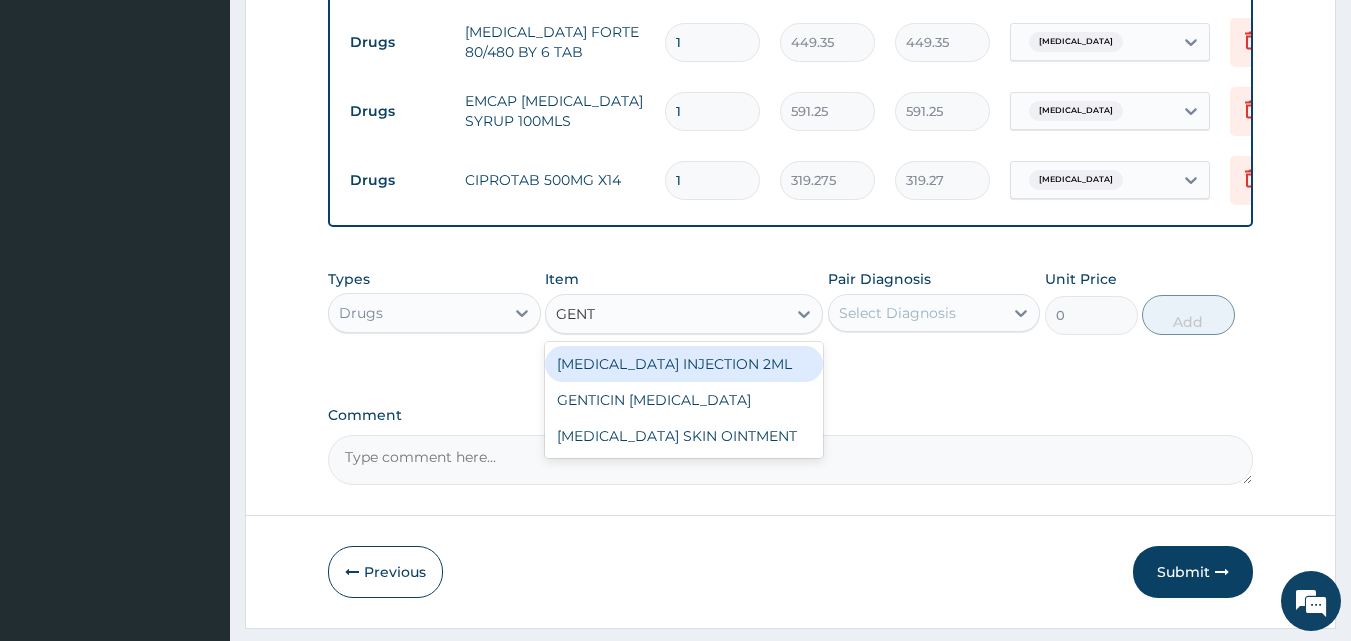 type on "GENTA" 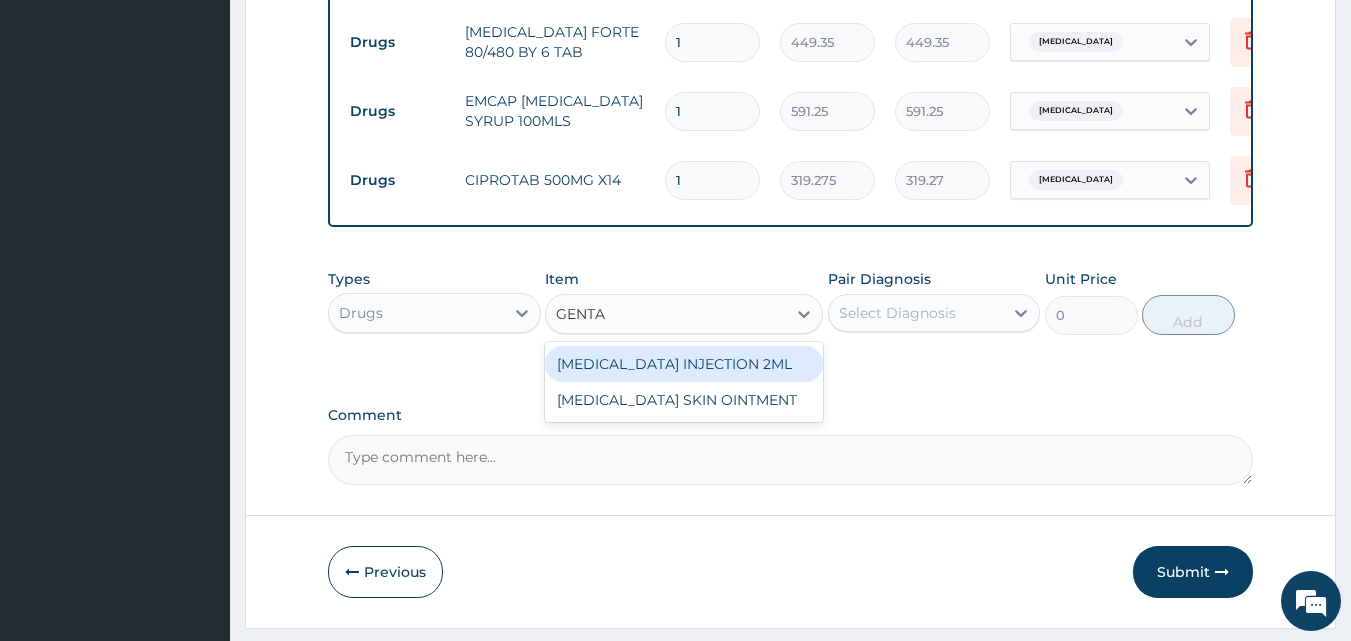 click on "GENTAMICIN INJECTION 2ML" at bounding box center (684, 364) 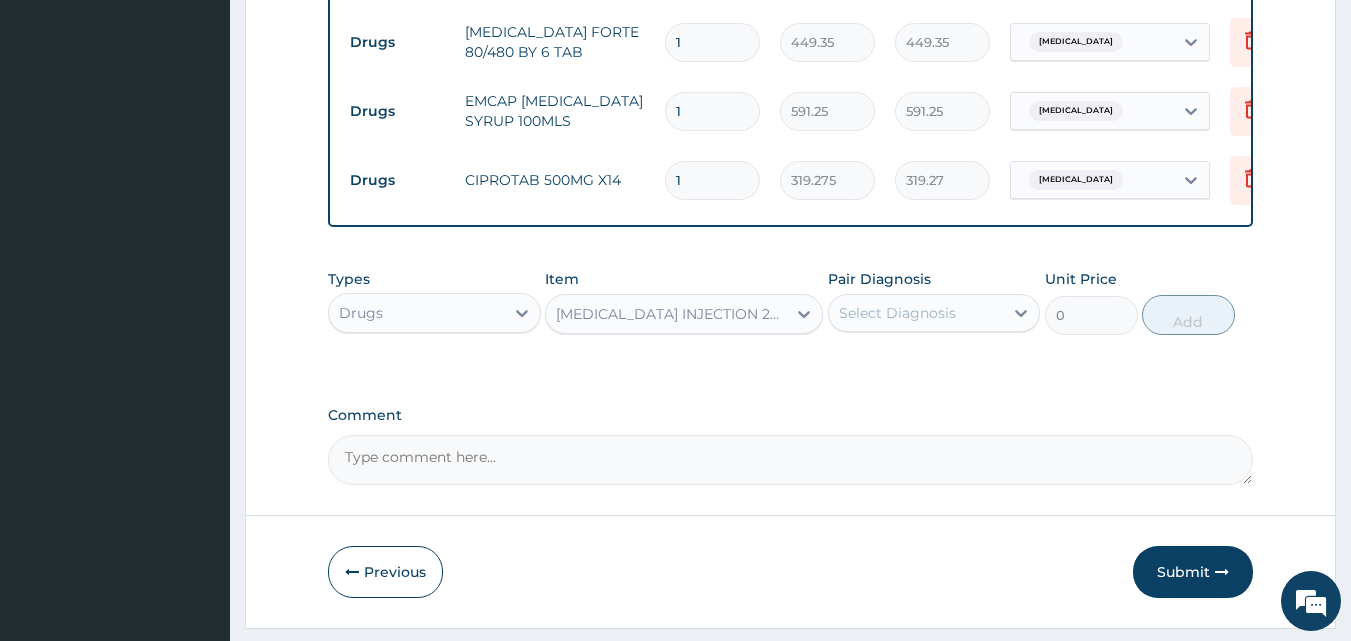 type 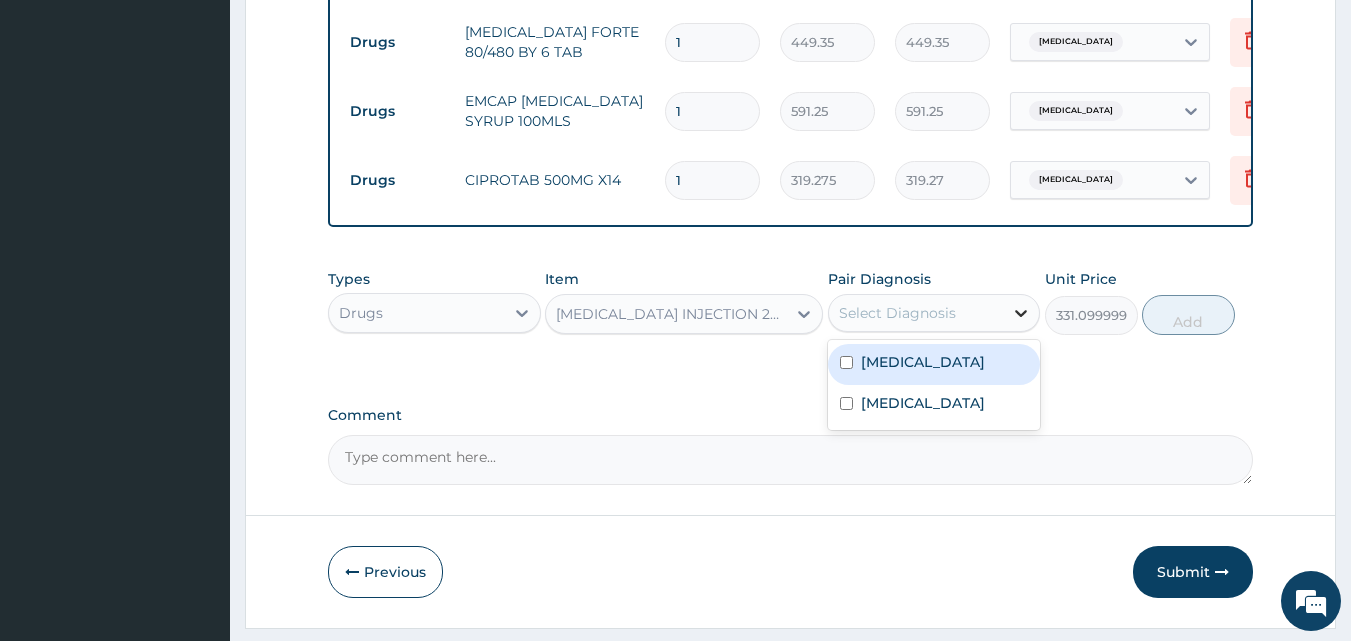 click 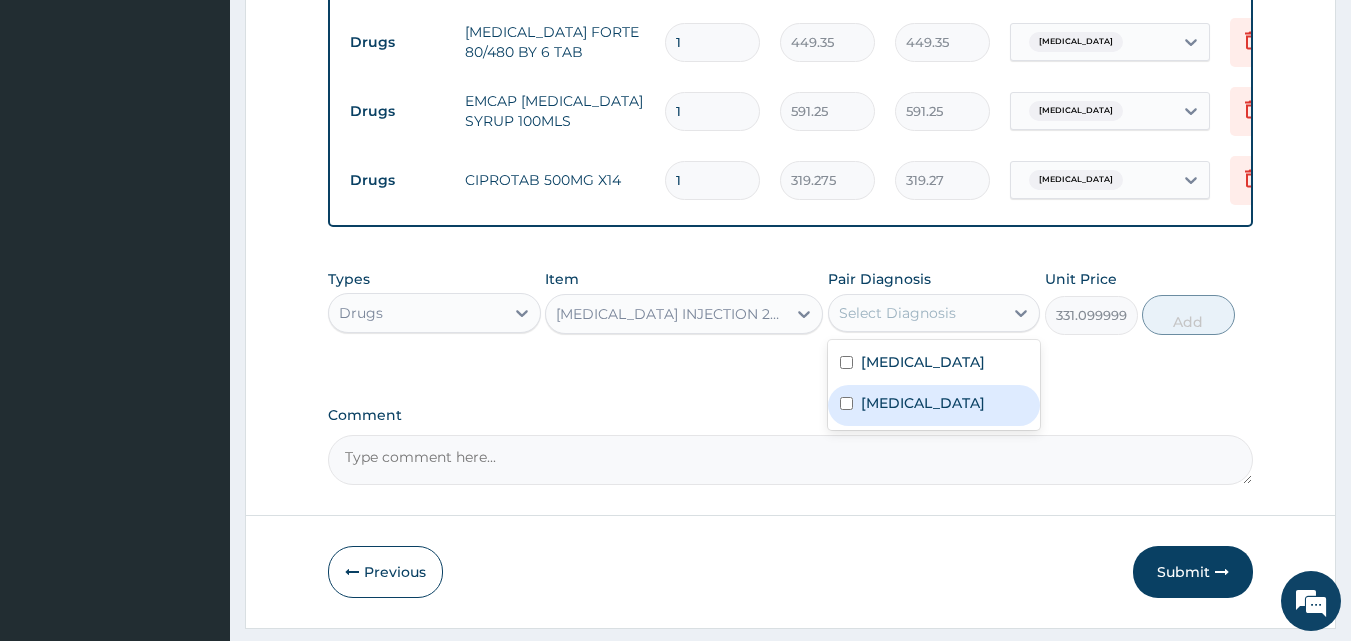 click on "Upper respiratory infection" at bounding box center [934, 405] 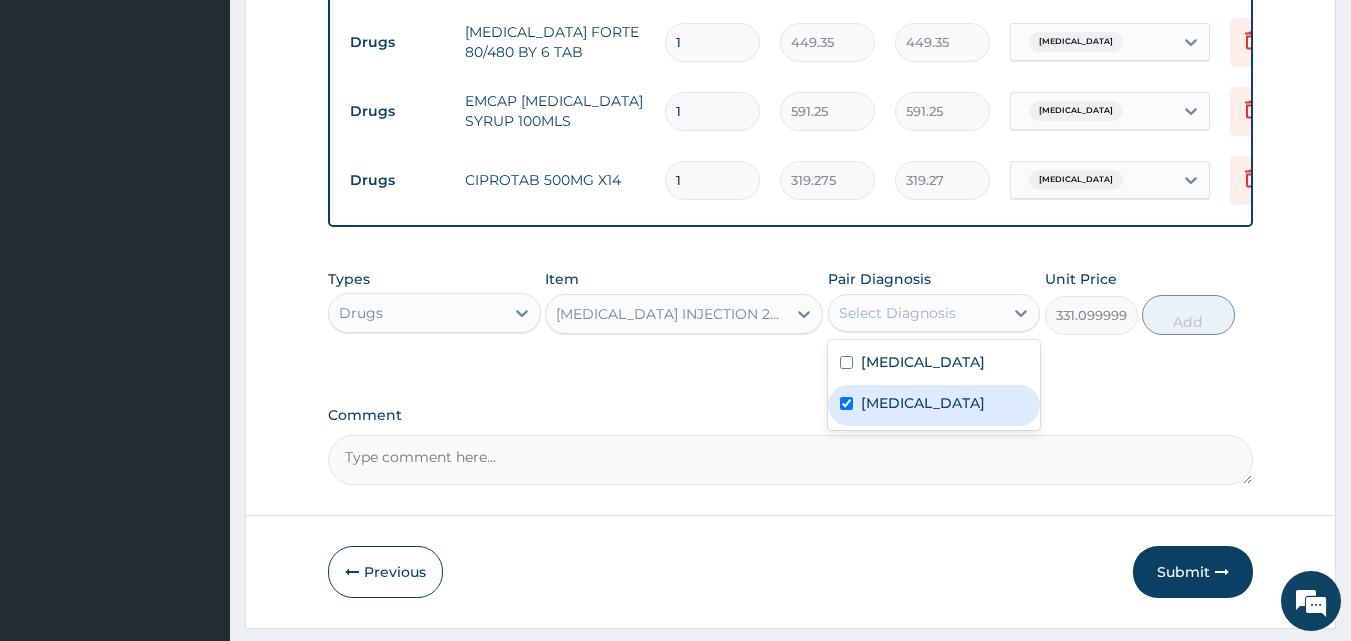 checkbox on "true" 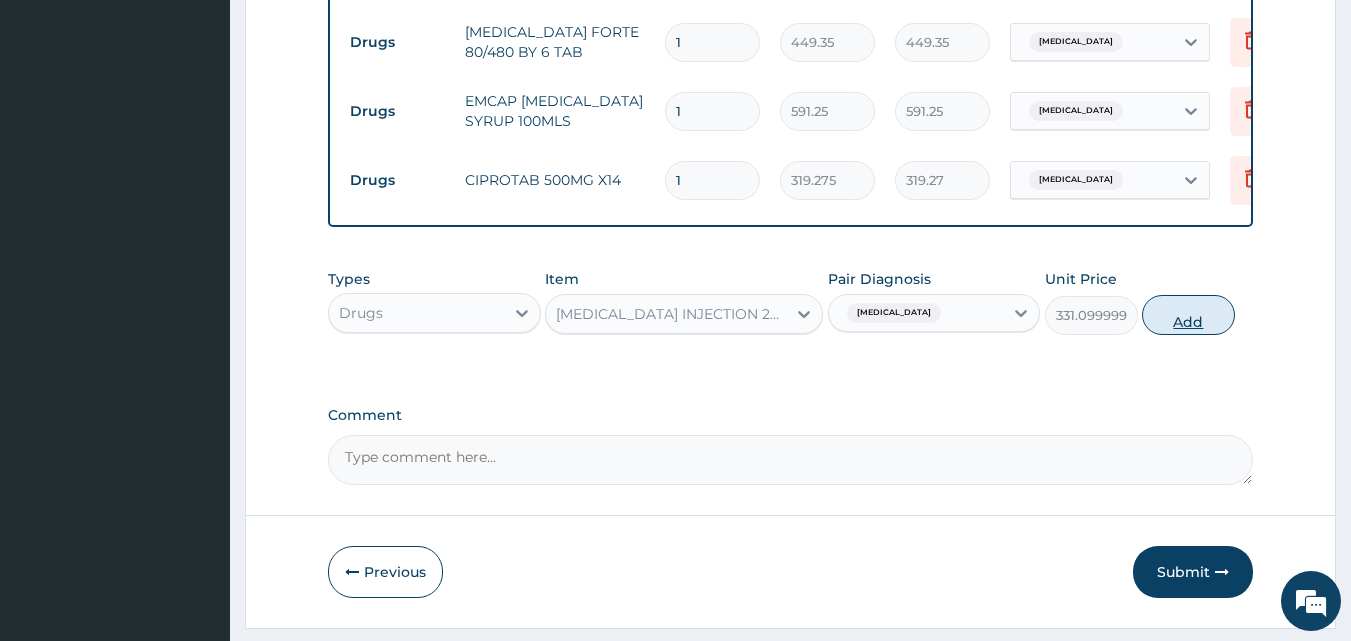 click on "Add" at bounding box center (1188, 315) 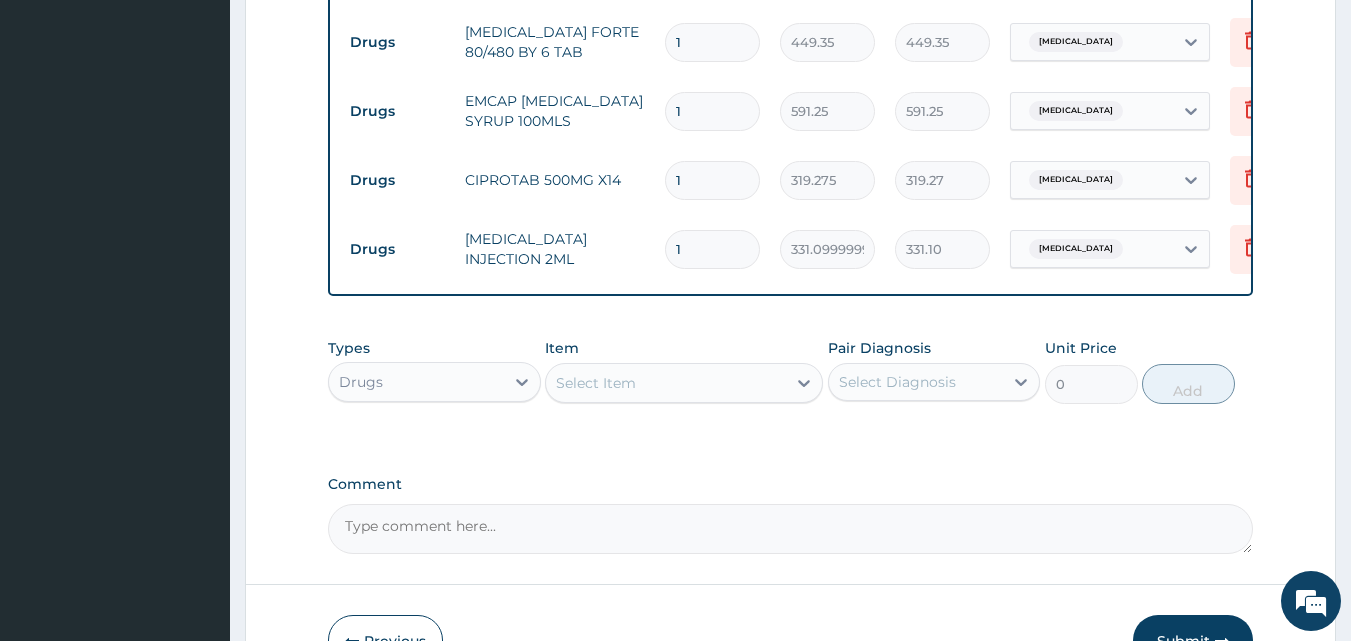 click on "1" at bounding box center (712, 42) 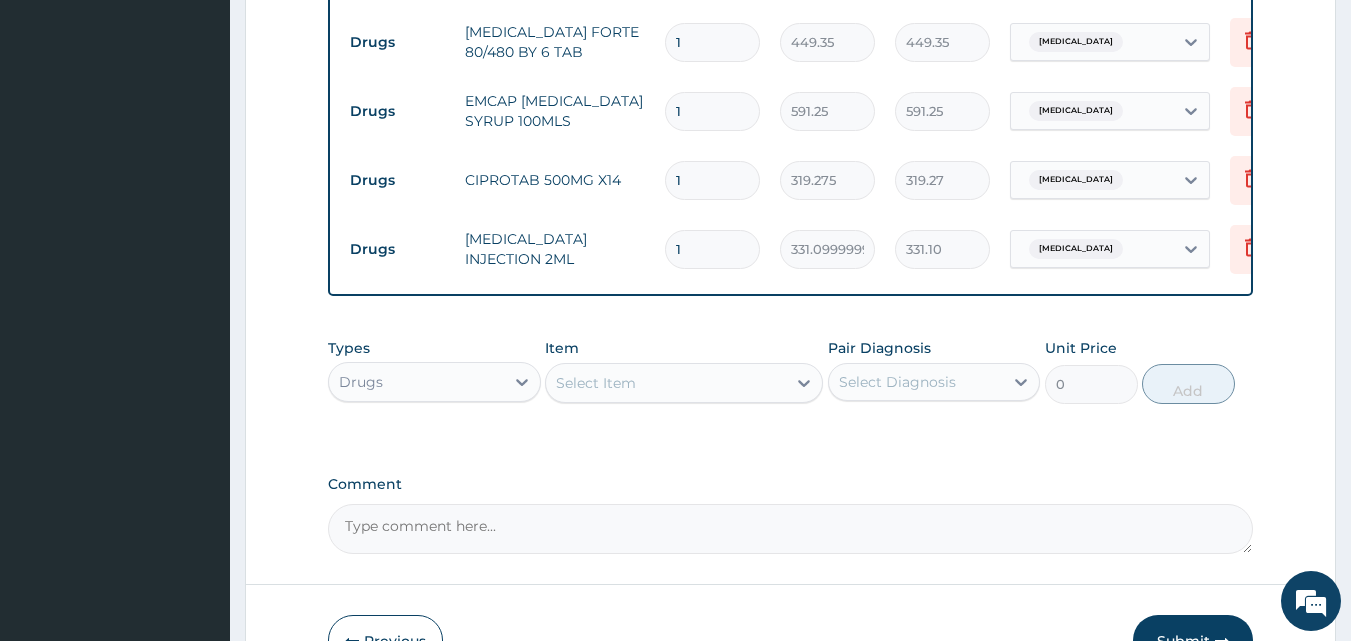 type 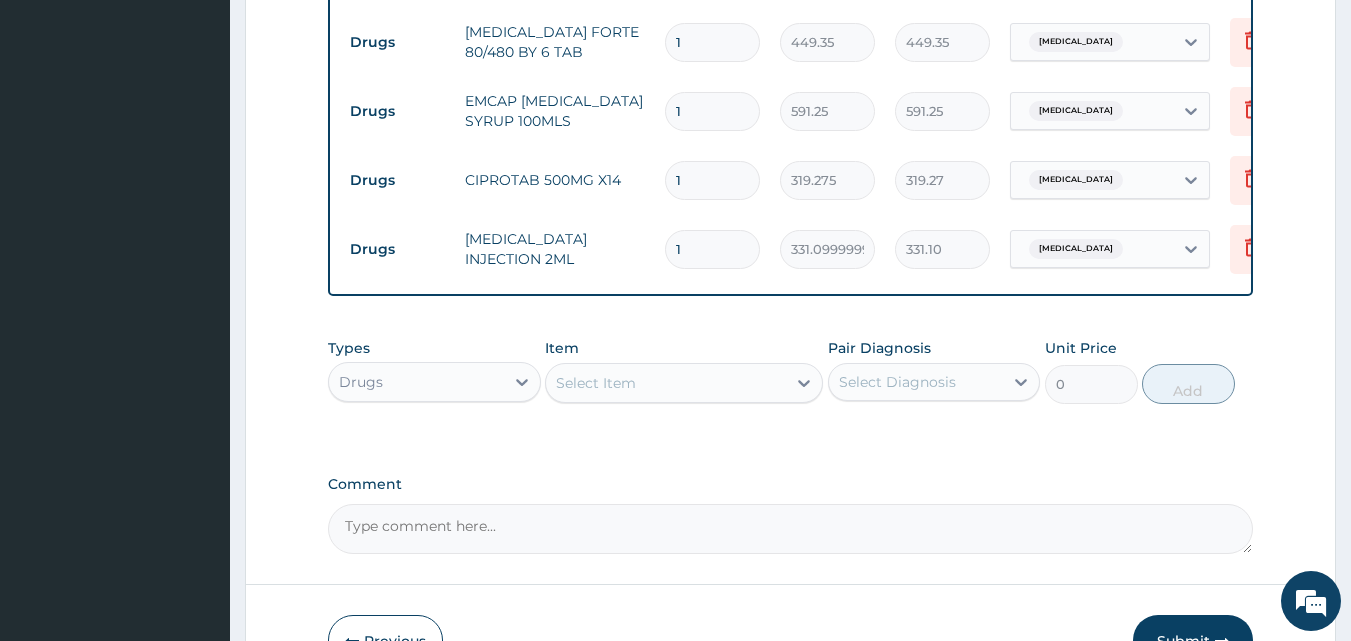 type on "0.00" 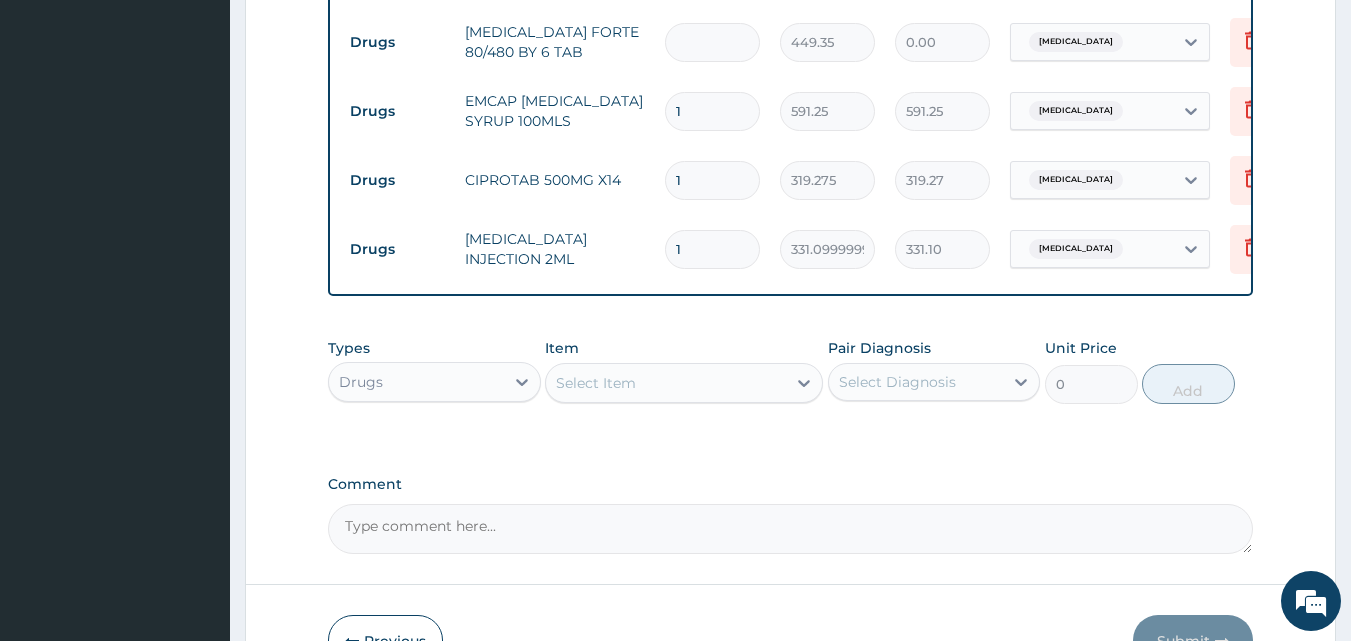 type on "6" 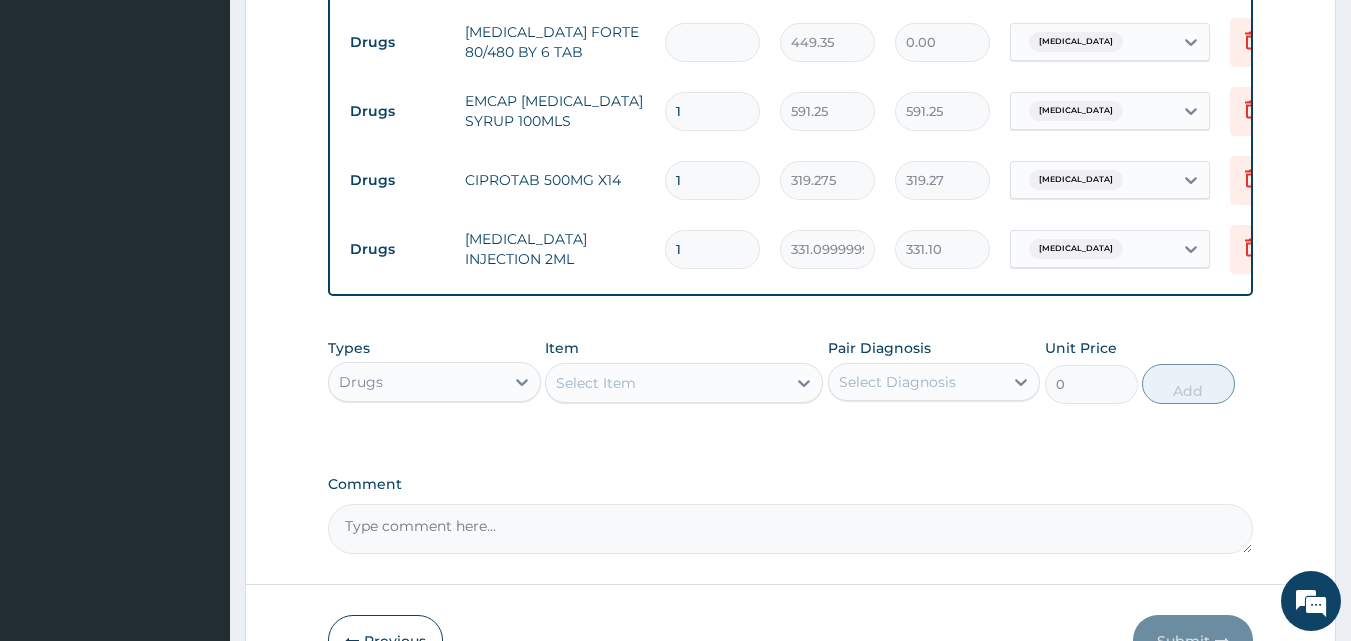 type on "2696.10" 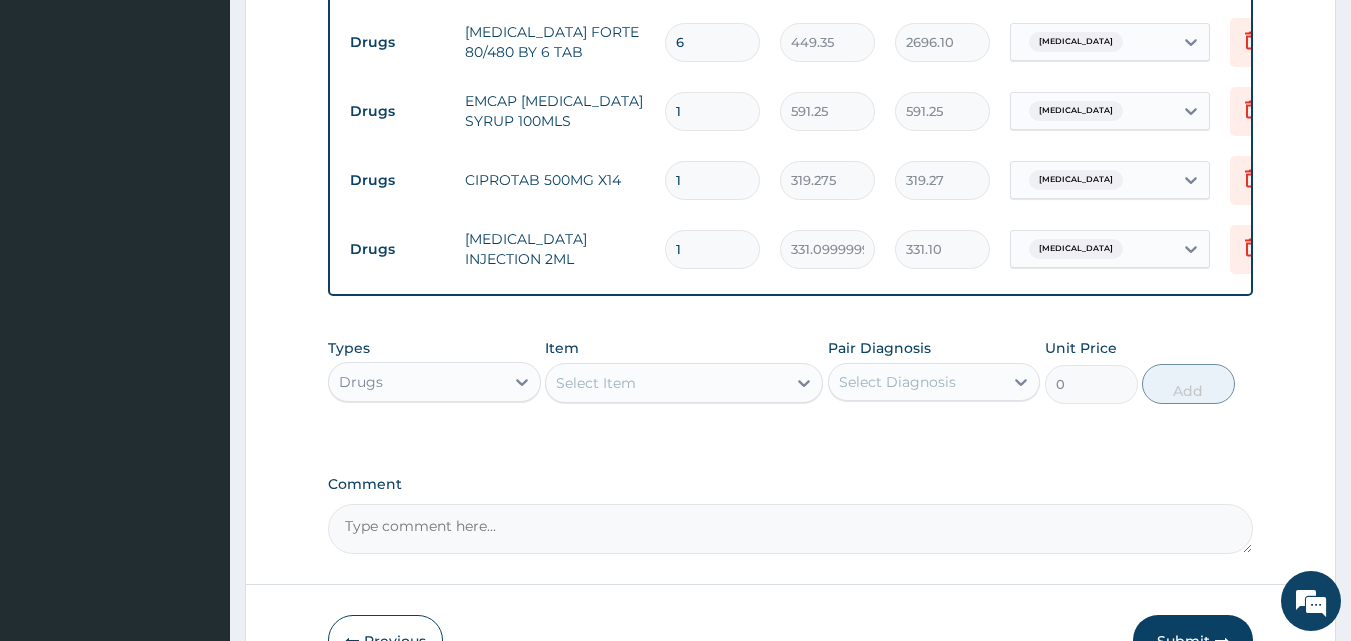 type on "5" 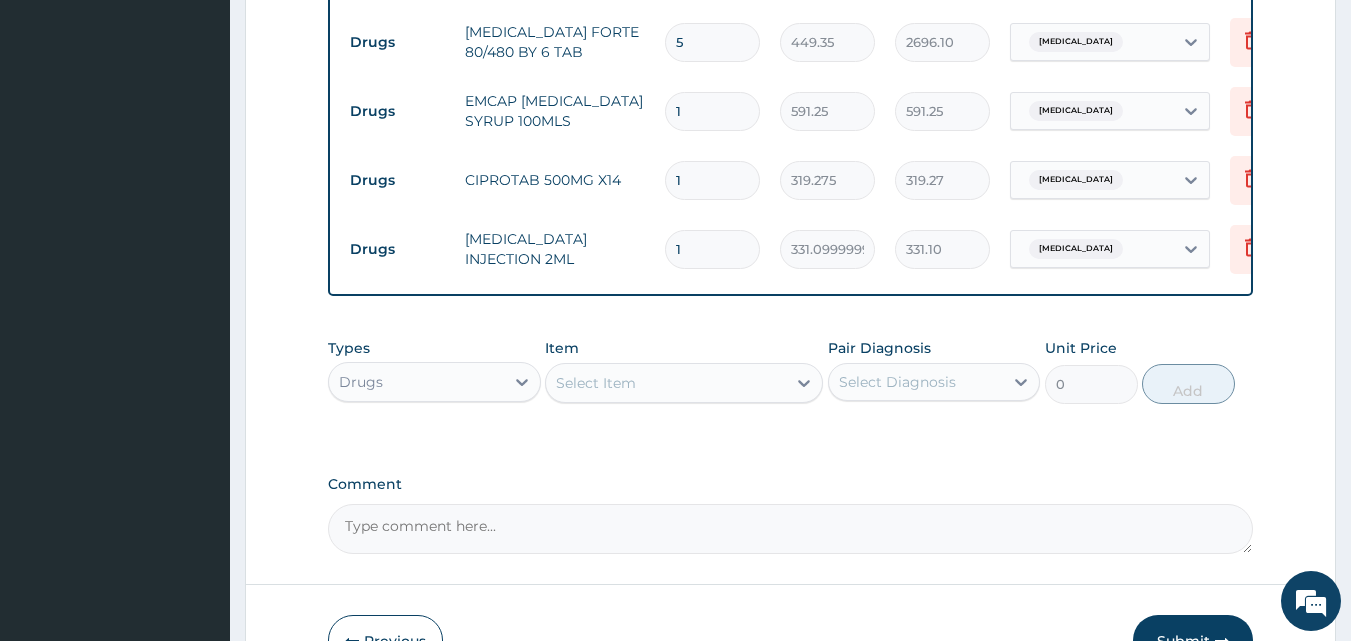 type on "2246.75" 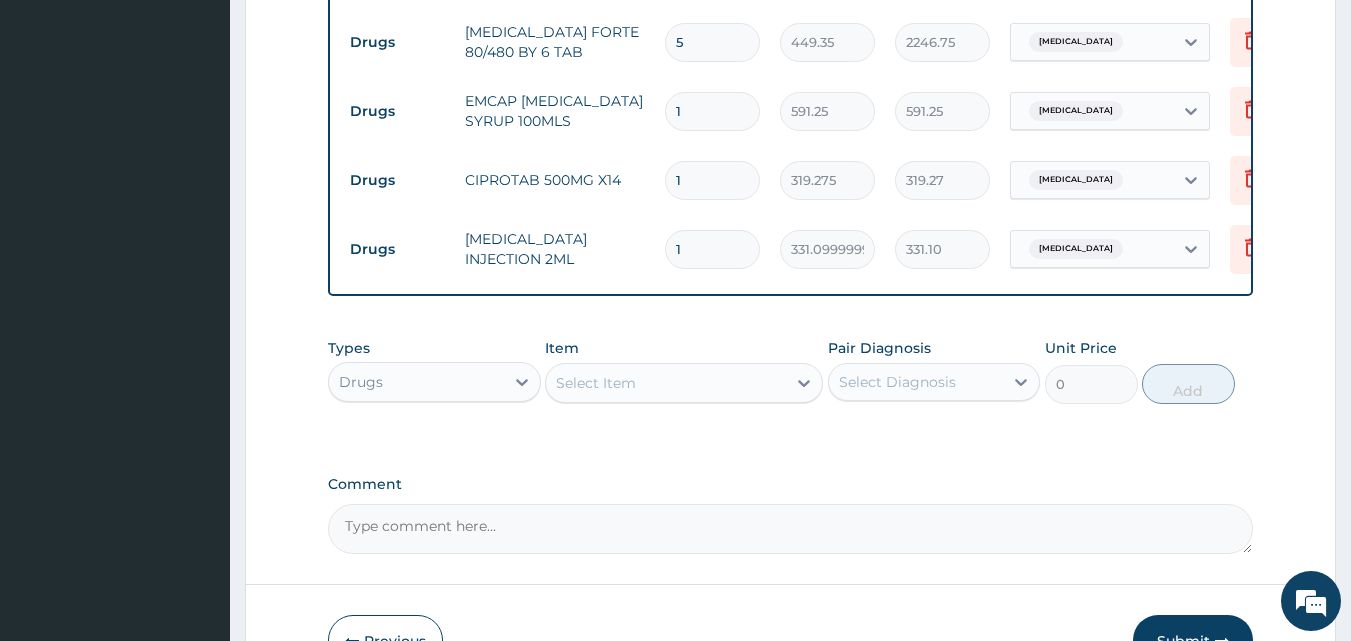 type 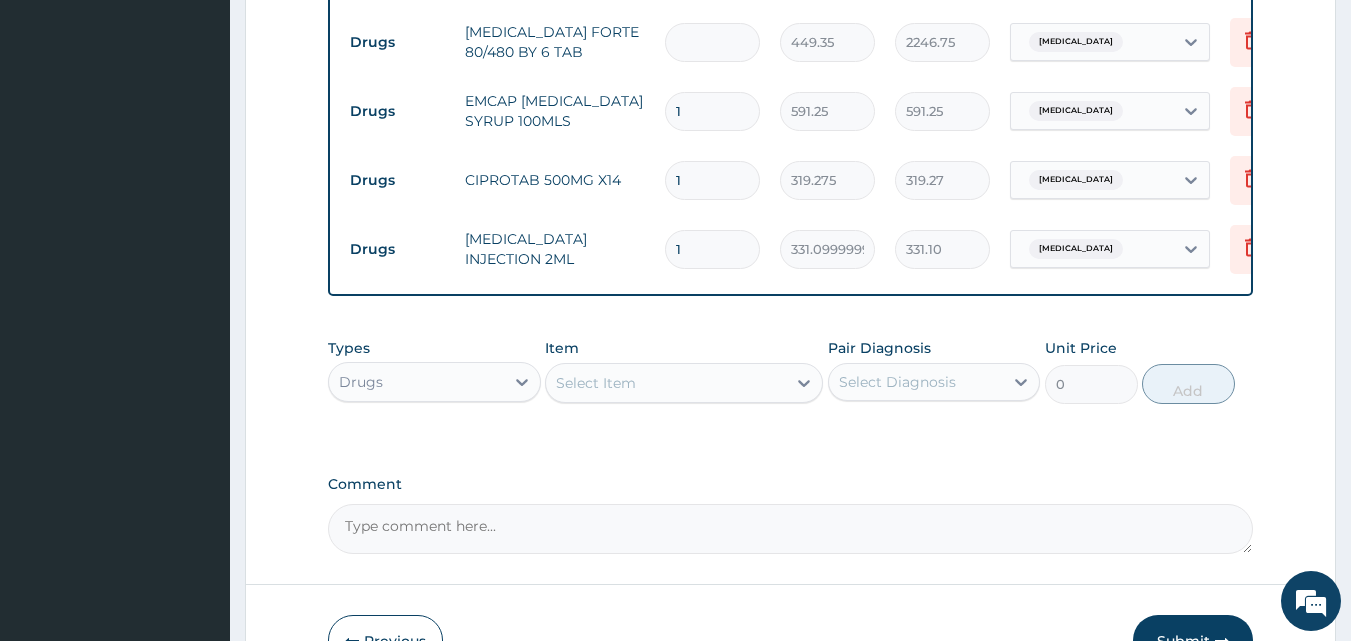 type on "0.00" 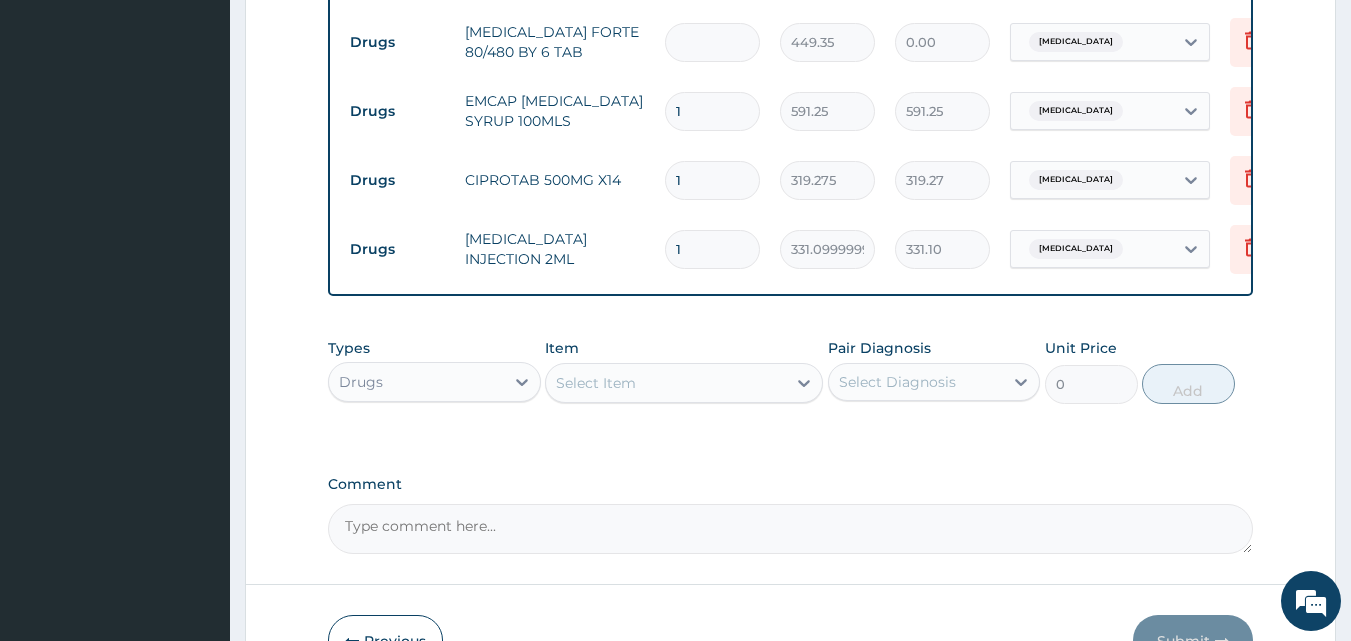 type on "6" 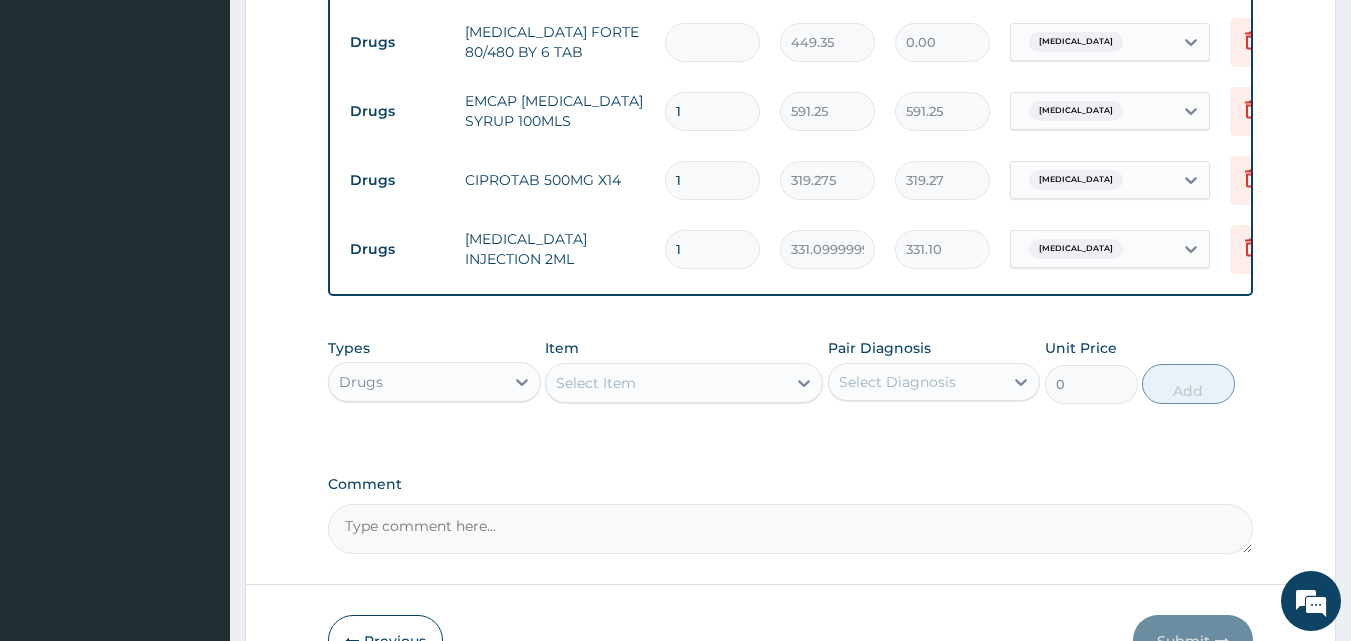 type on "2696.10" 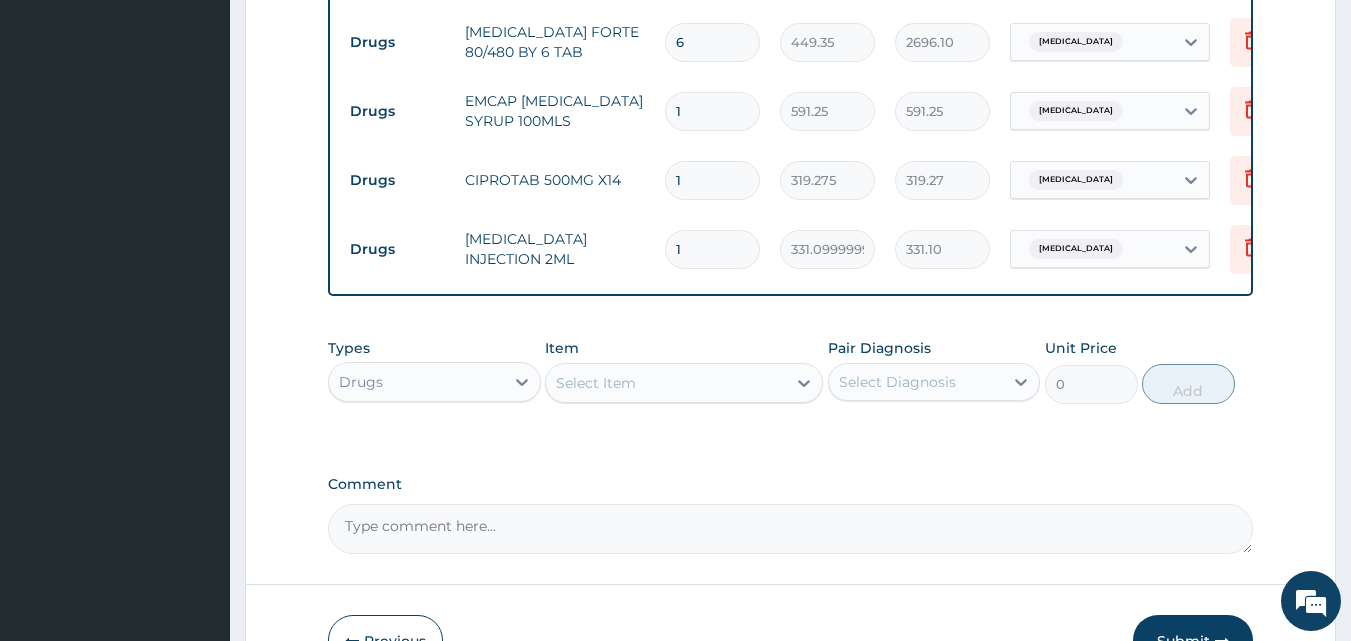 type on "6" 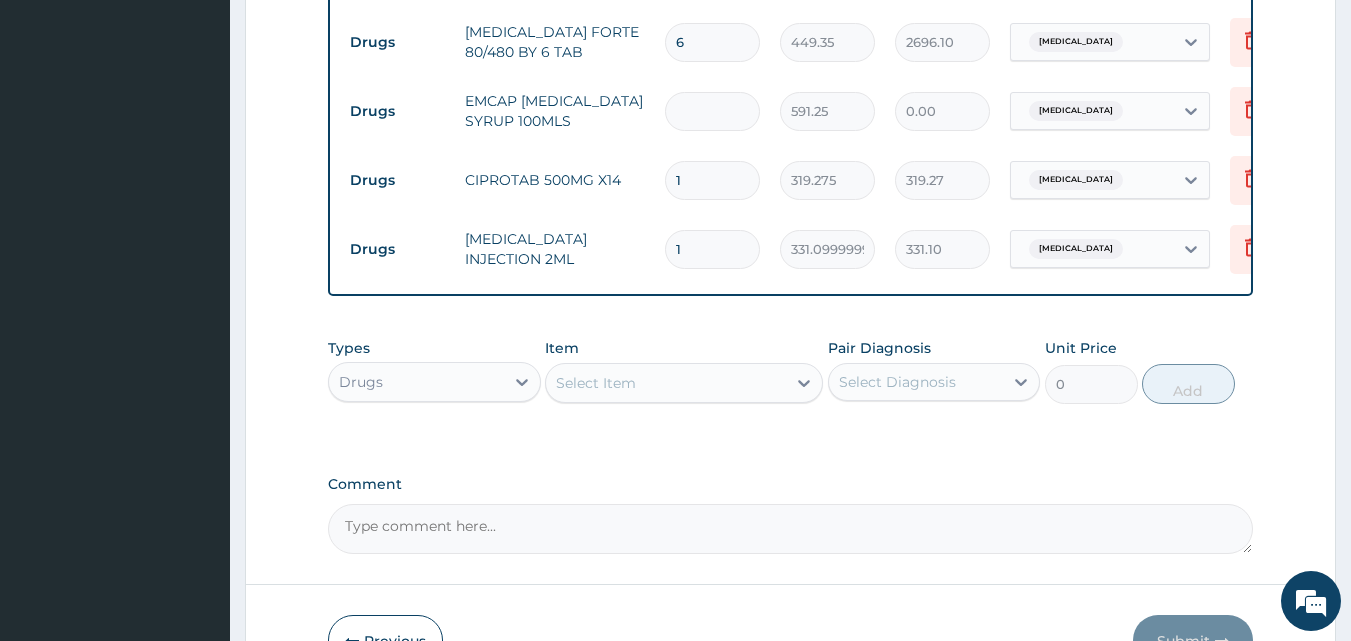 type on "1" 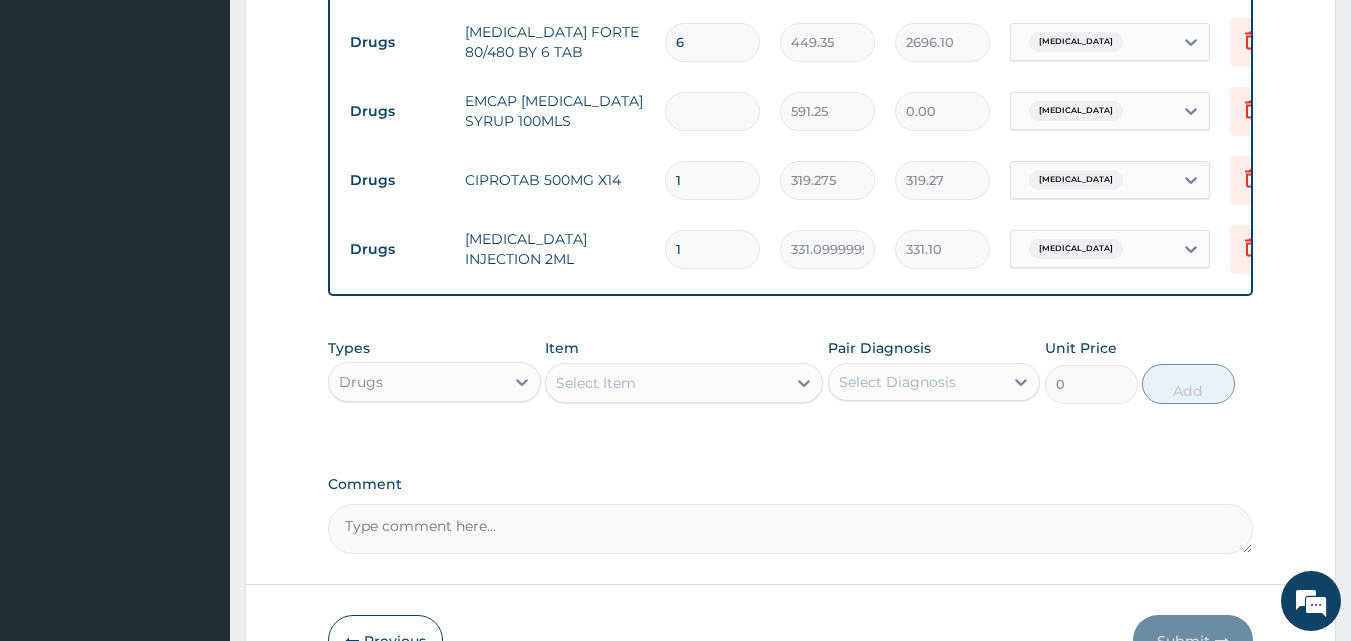 type on "591.25" 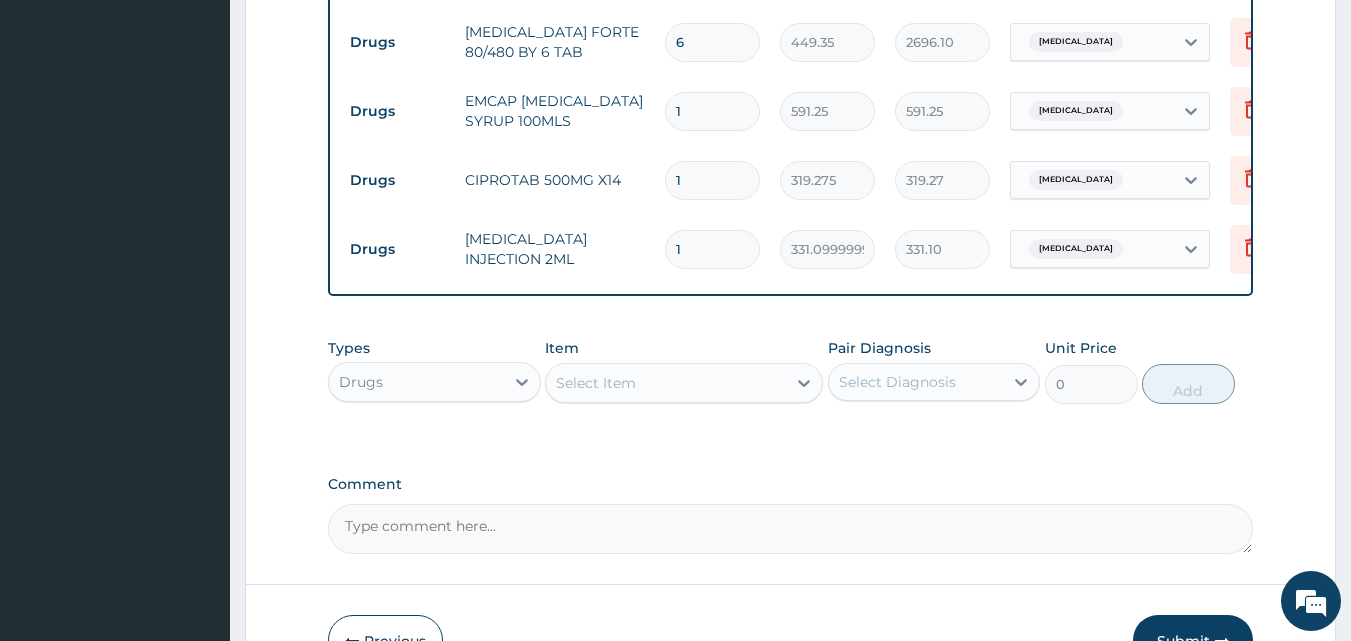 type on "18" 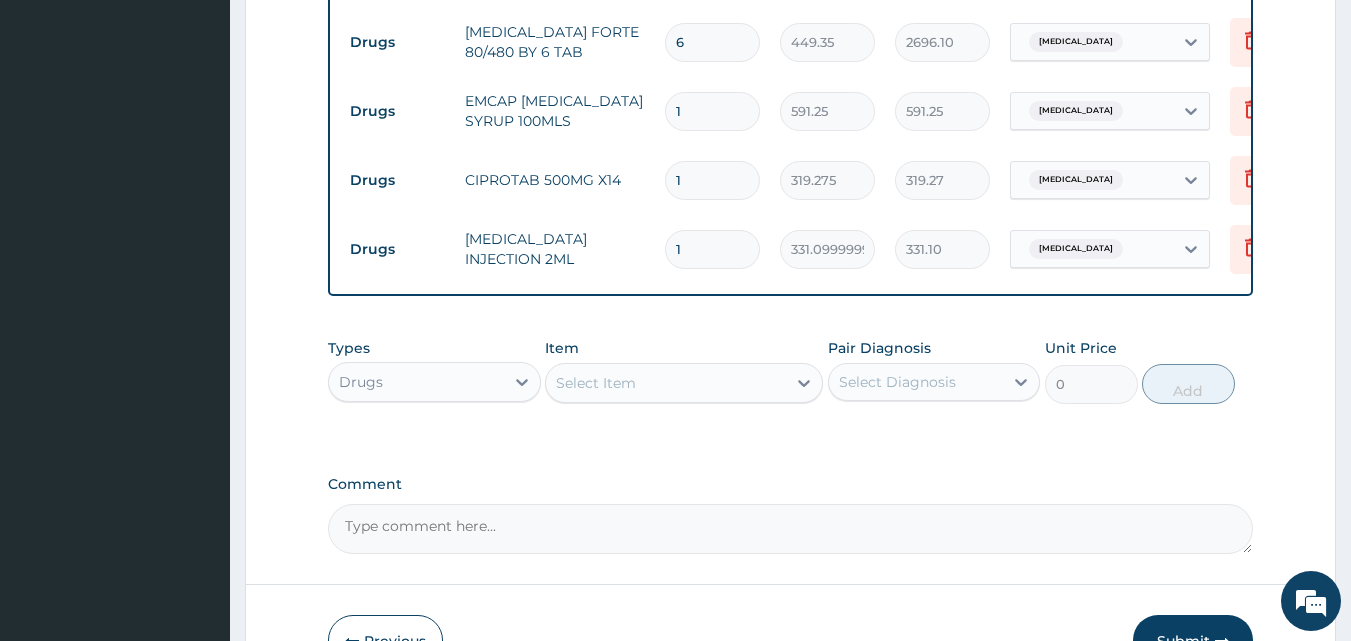 type on "10642.50" 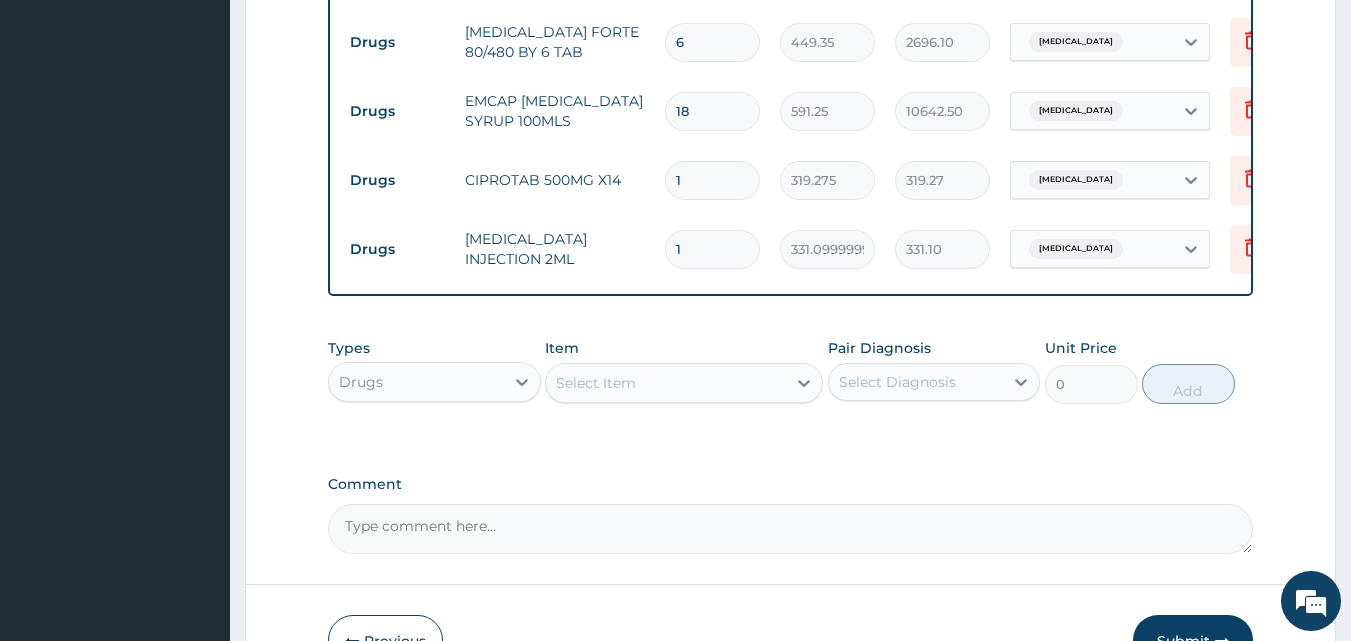 type on "18" 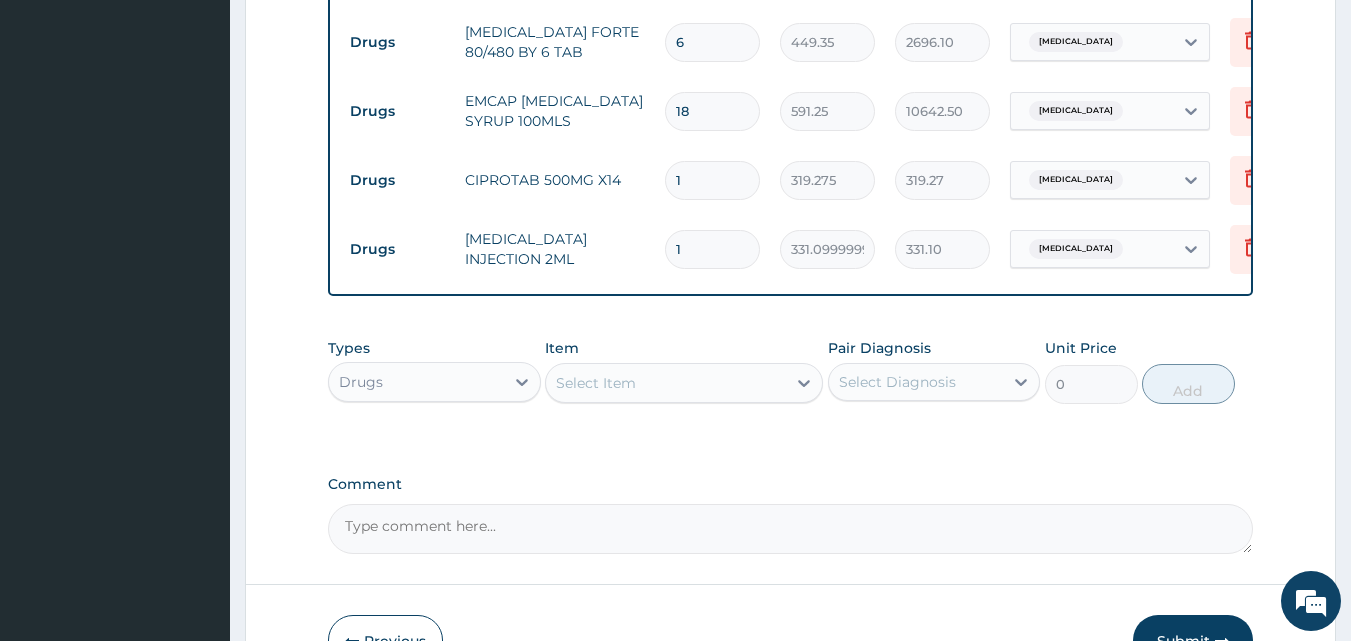 type 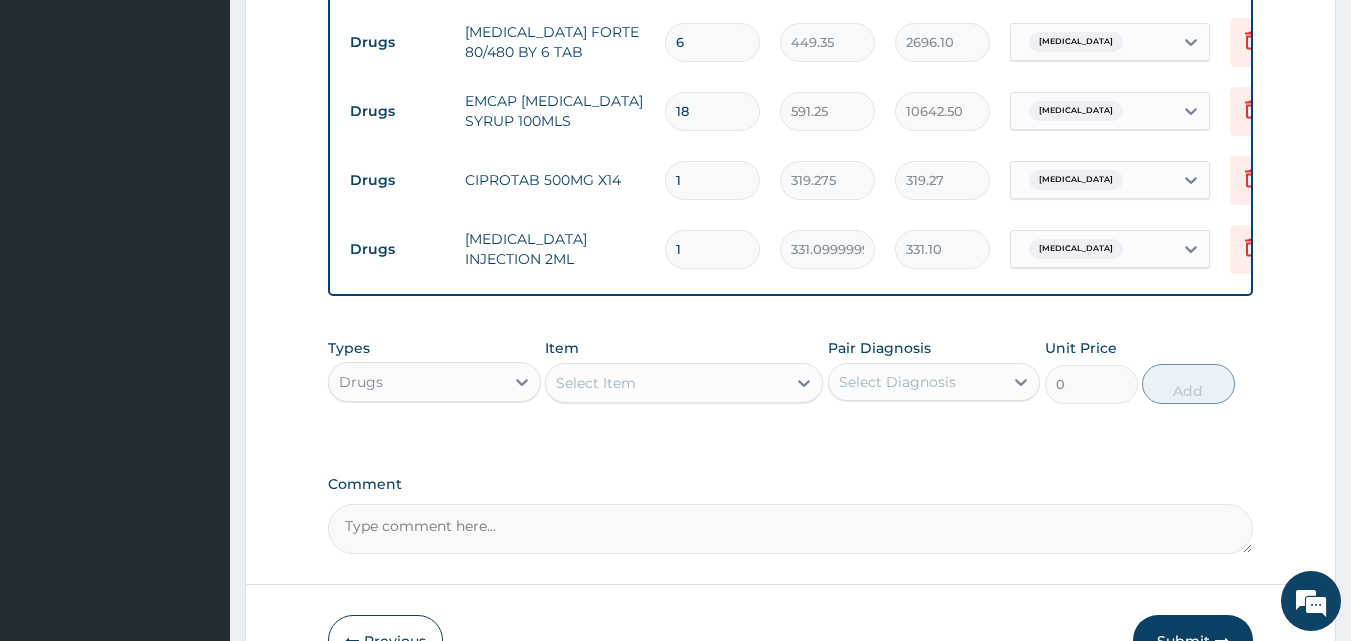 type on "0.00" 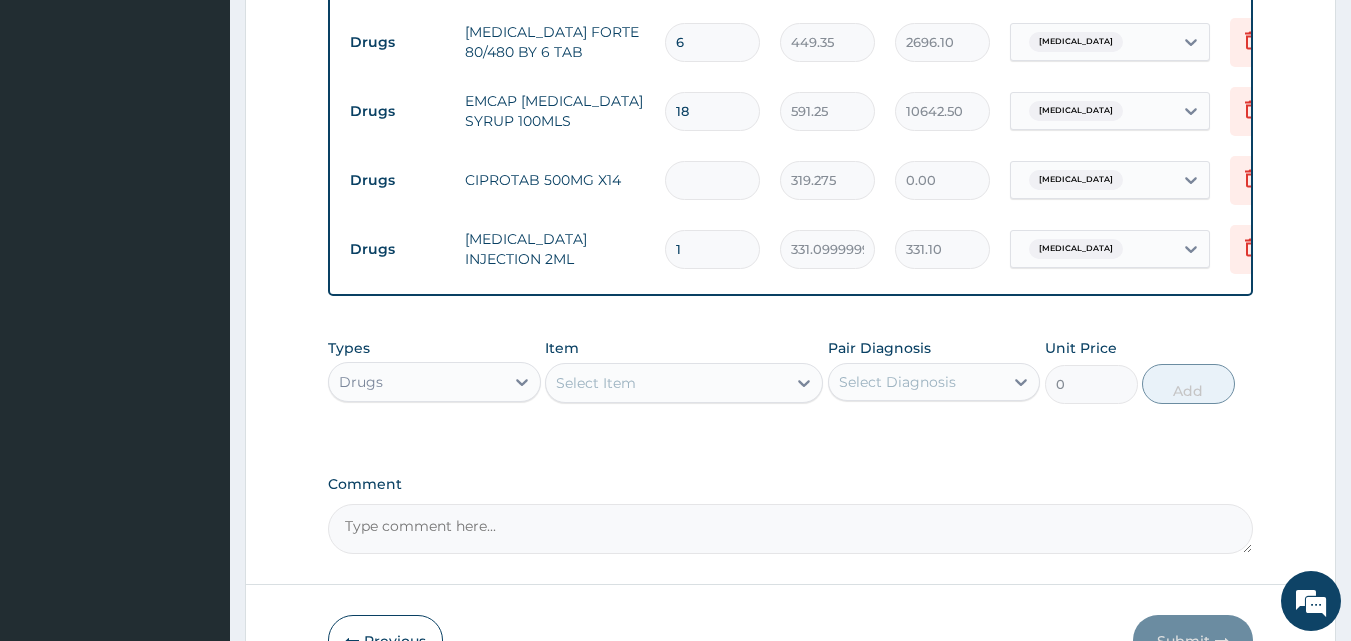 type on "1" 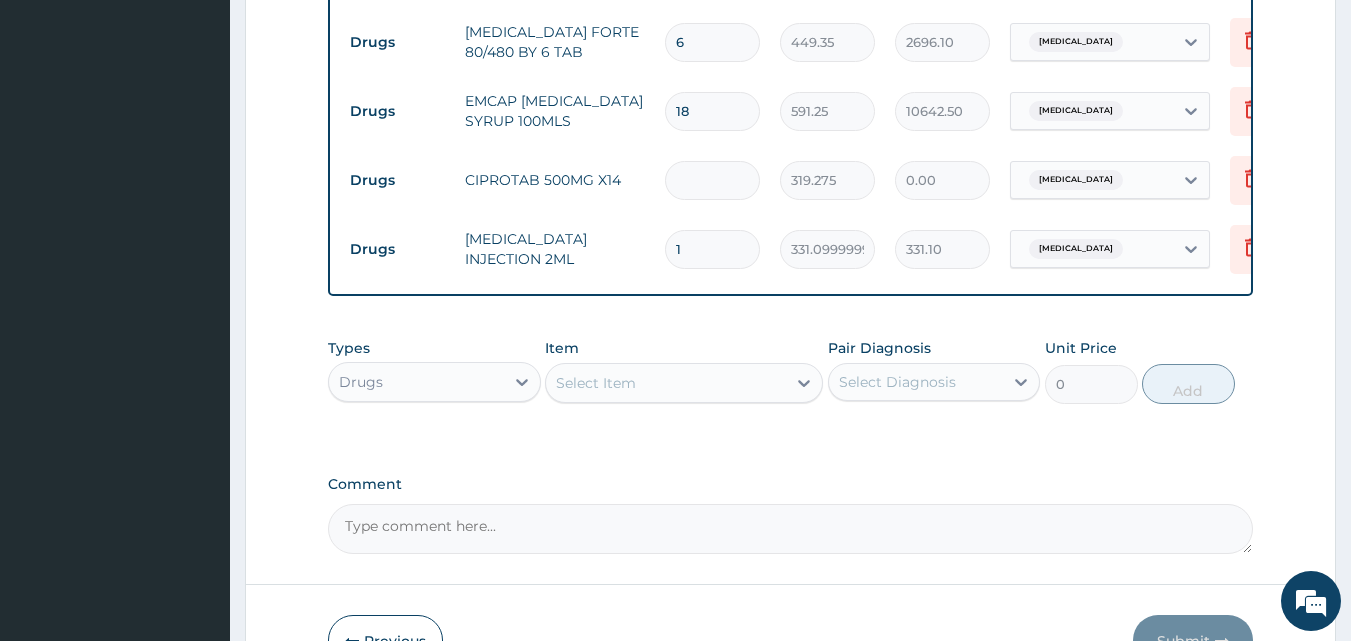 type on "319.27" 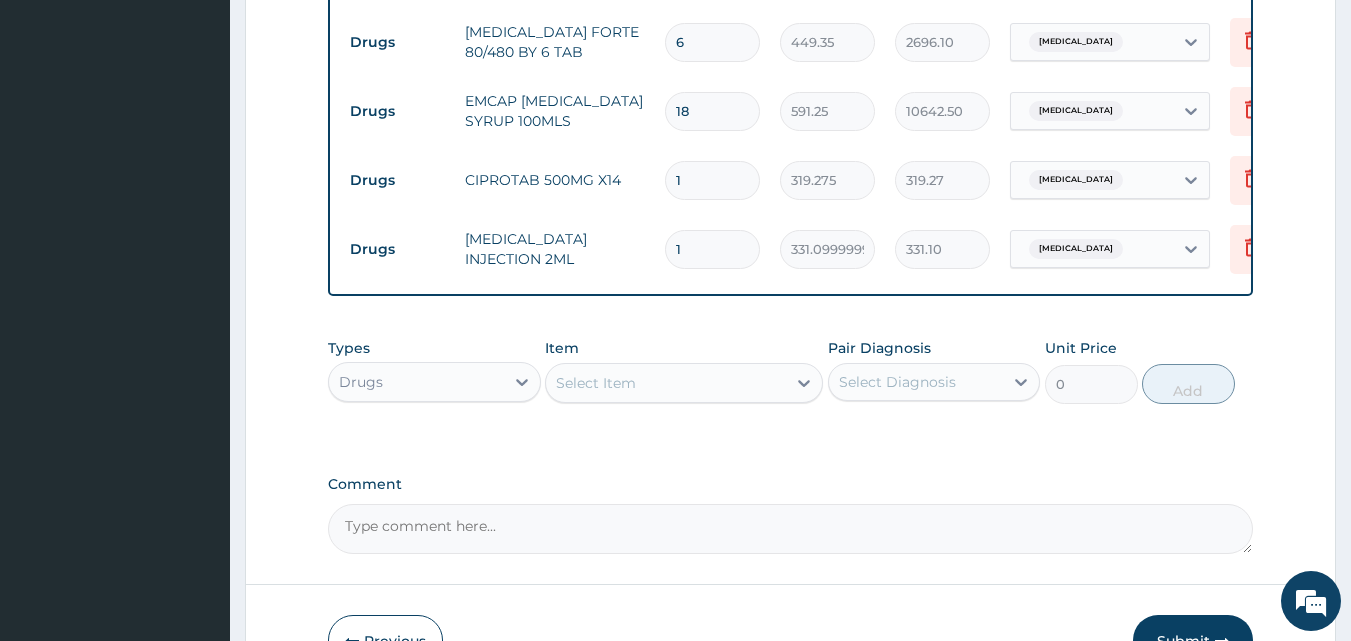 type on "18" 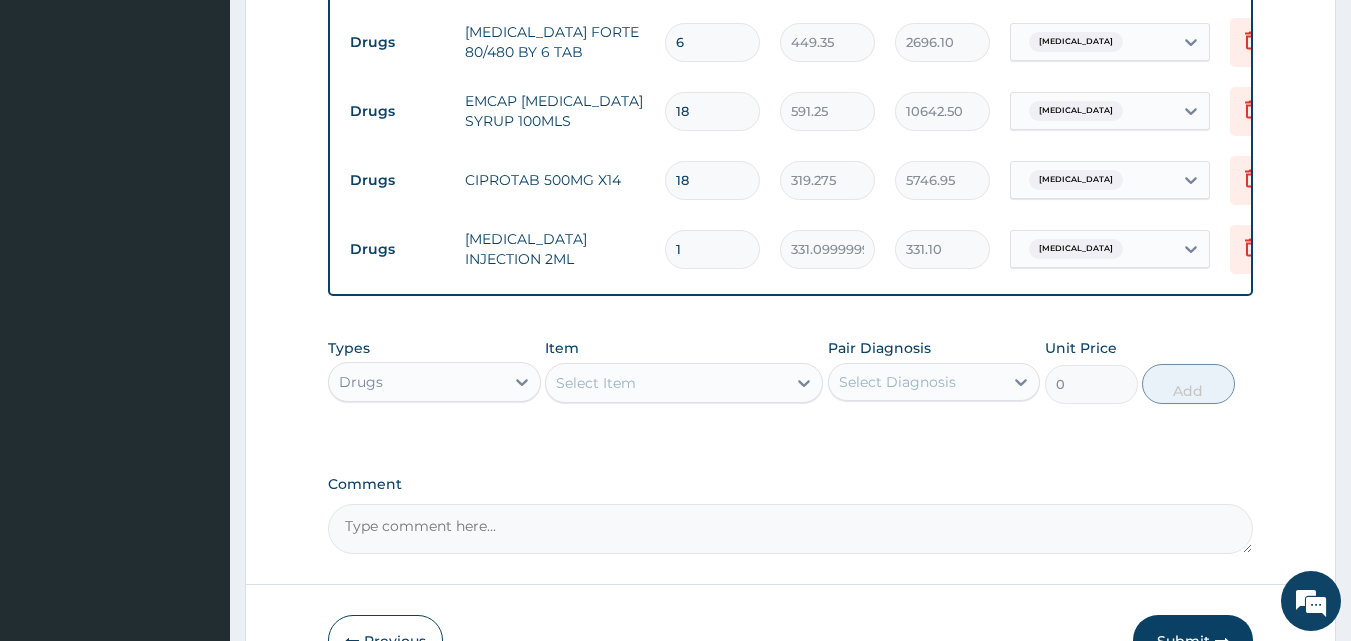 type on "1" 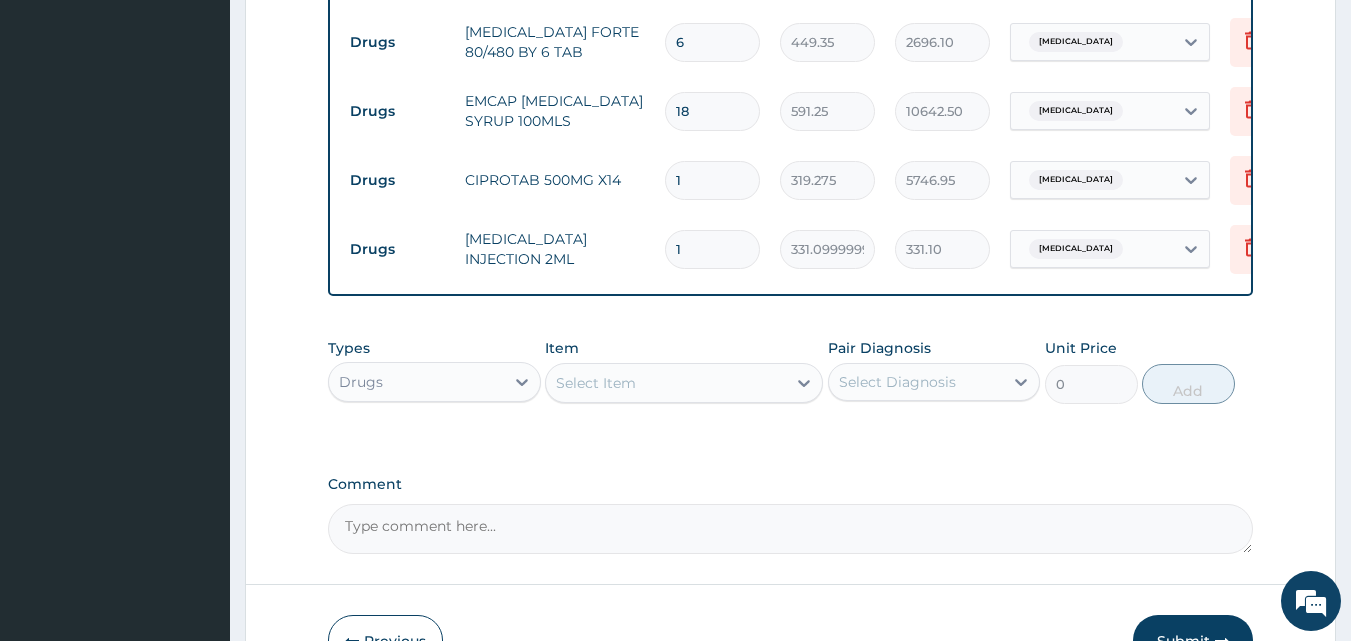 type on "319.27" 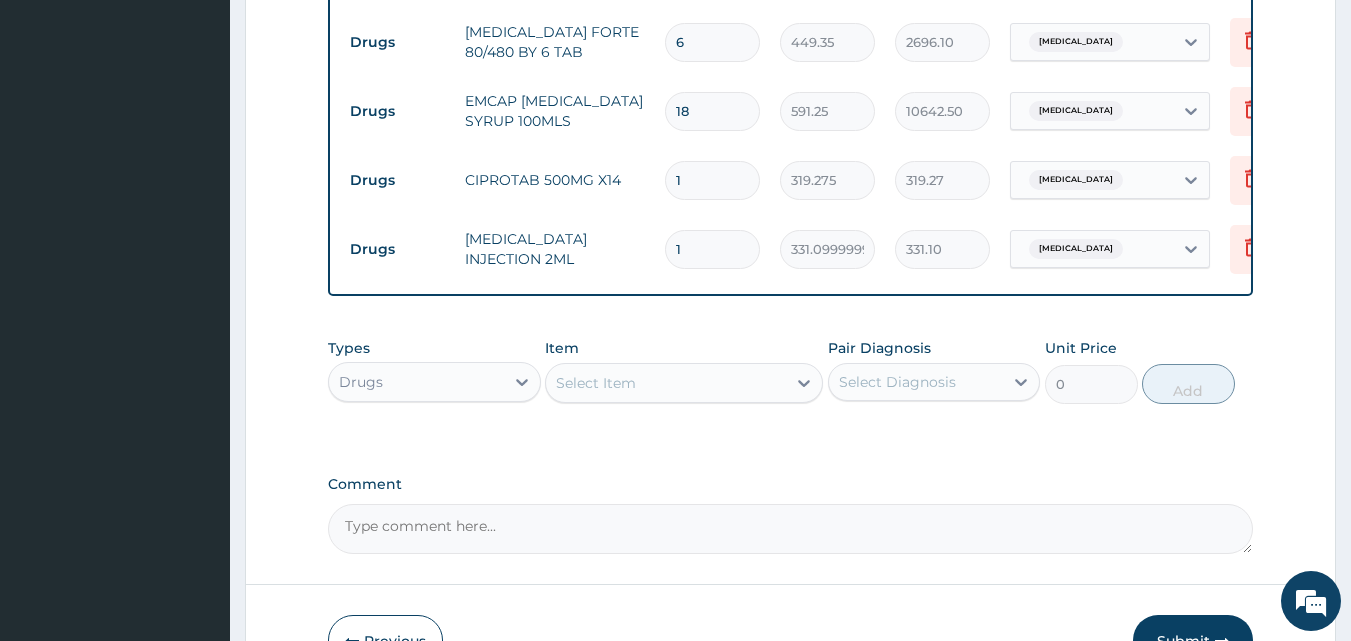 type on "10" 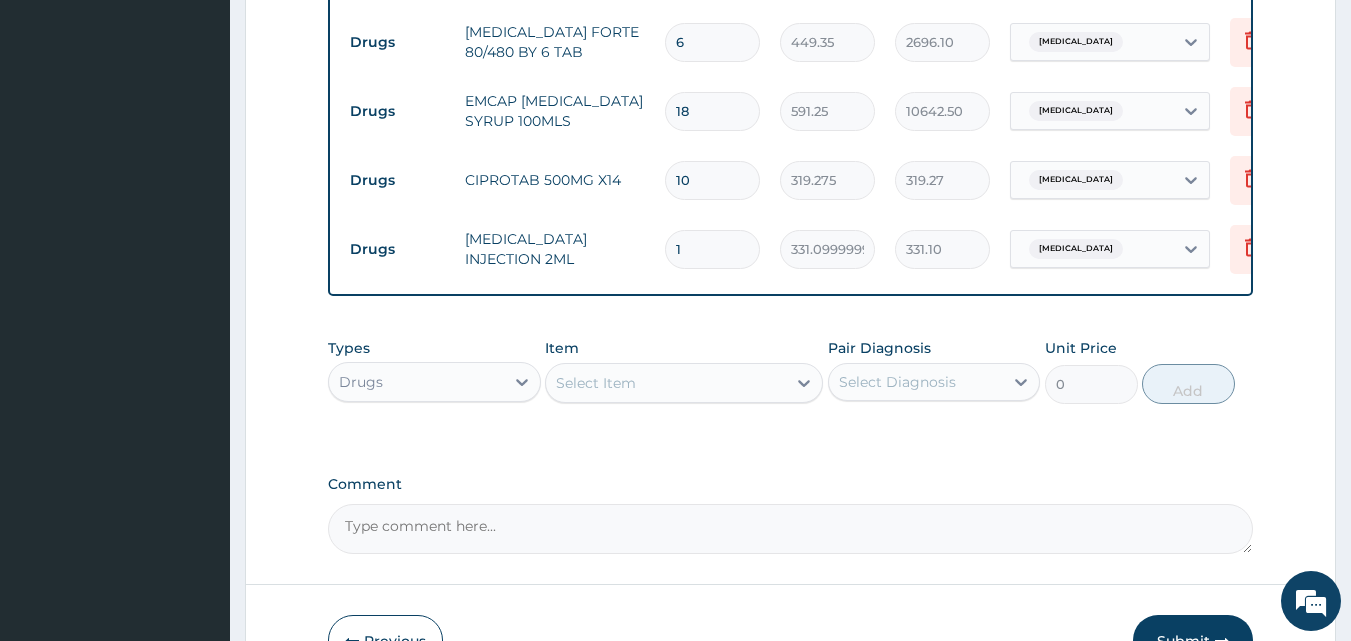 type on "3192.75" 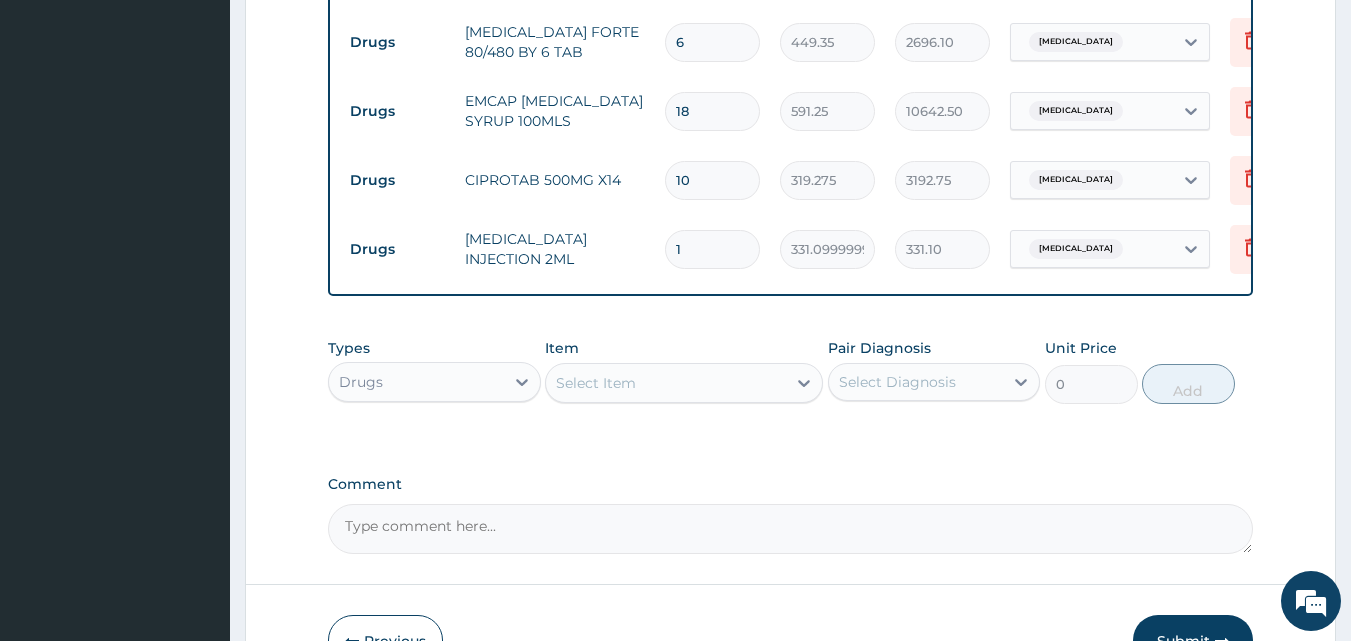 type on "10" 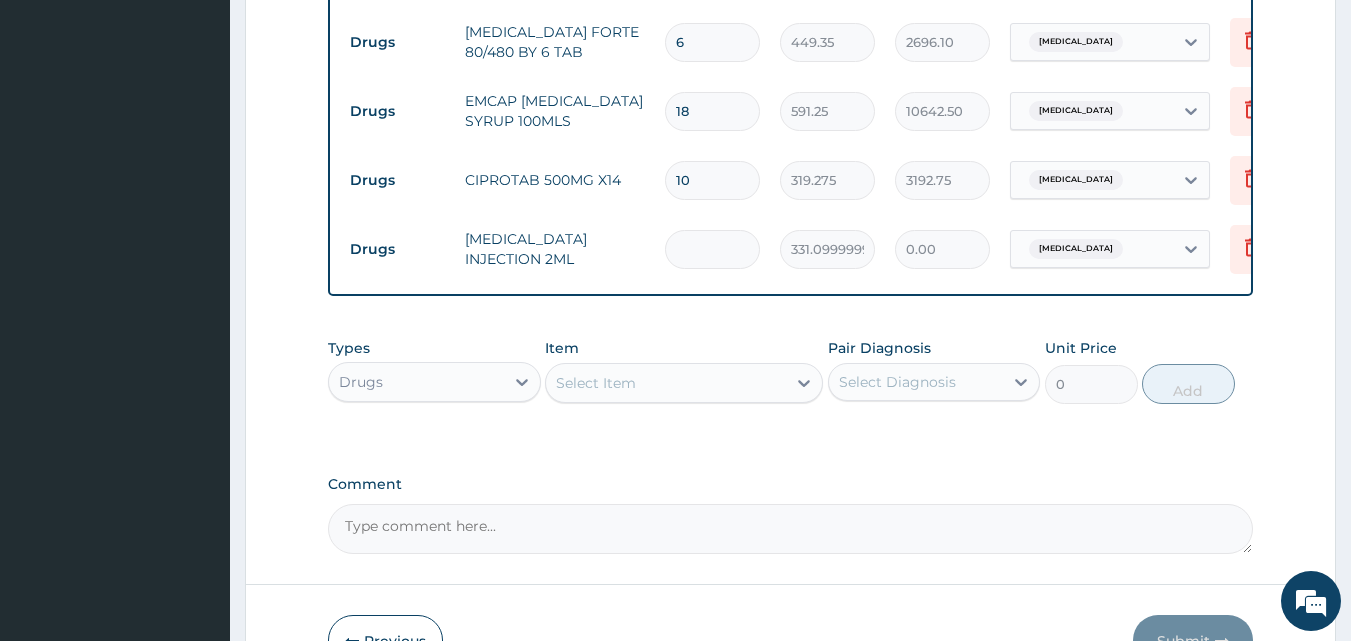 type on "3" 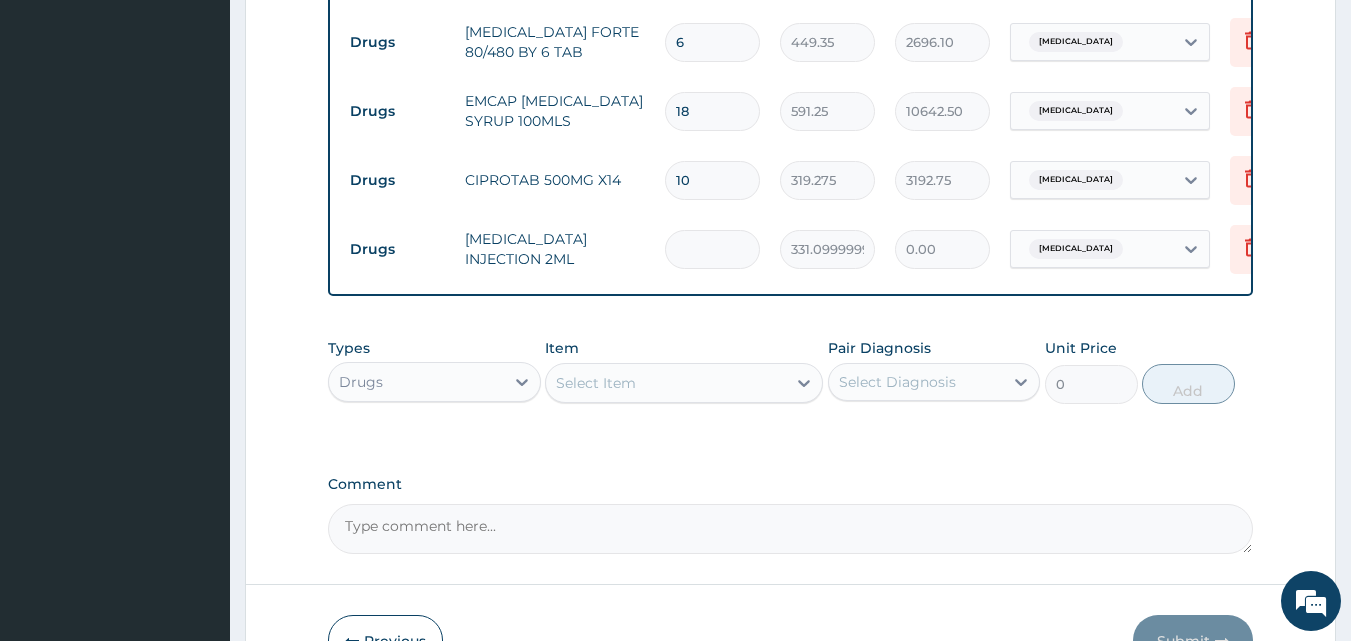 type on "993.30" 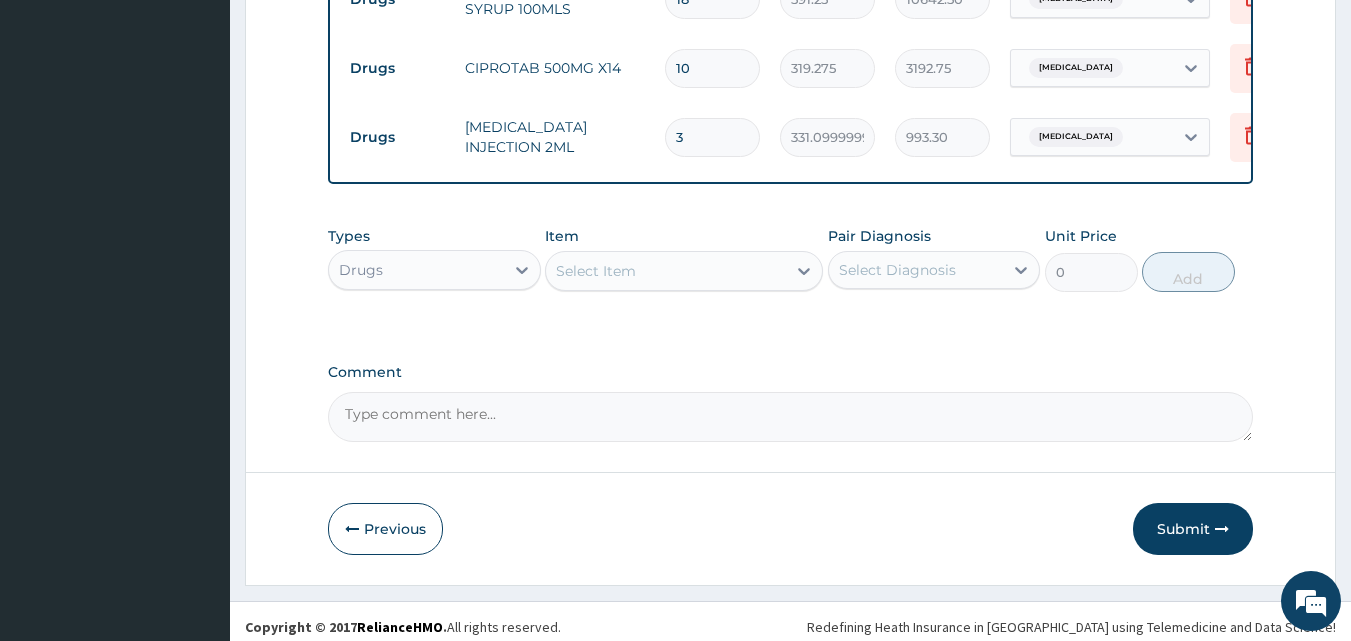 scroll, scrollTop: 1128, scrollLeft: 0, axis: vertical 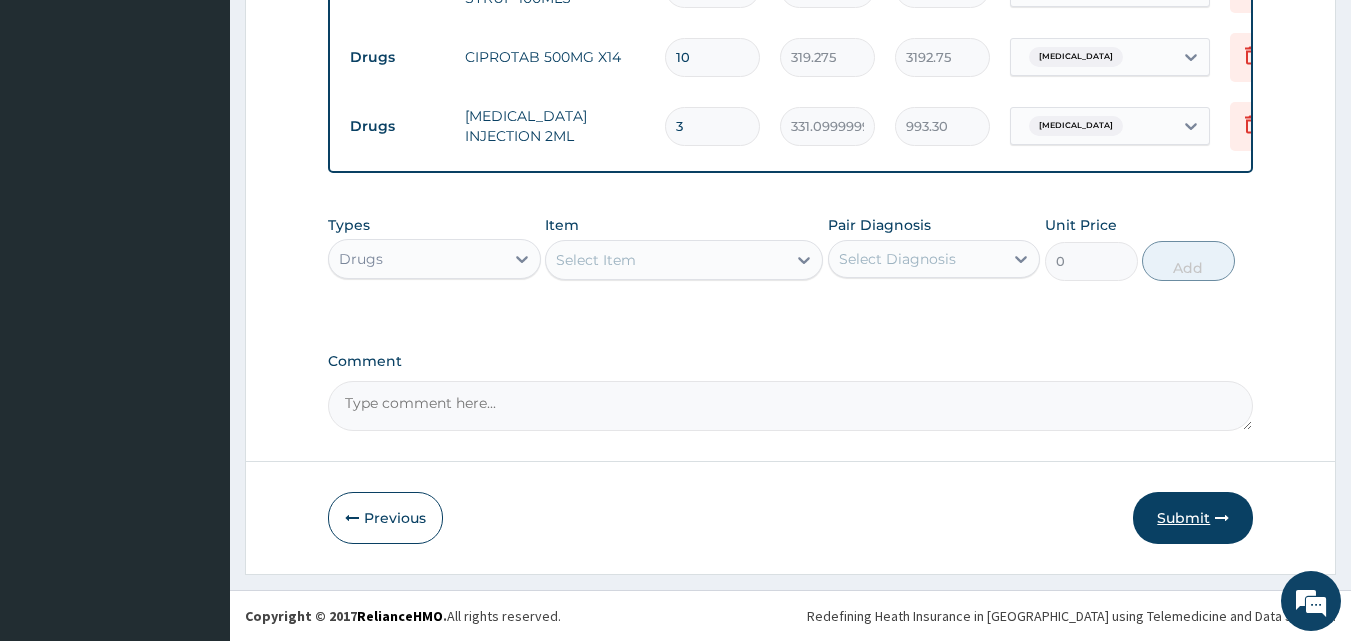 type on "3" 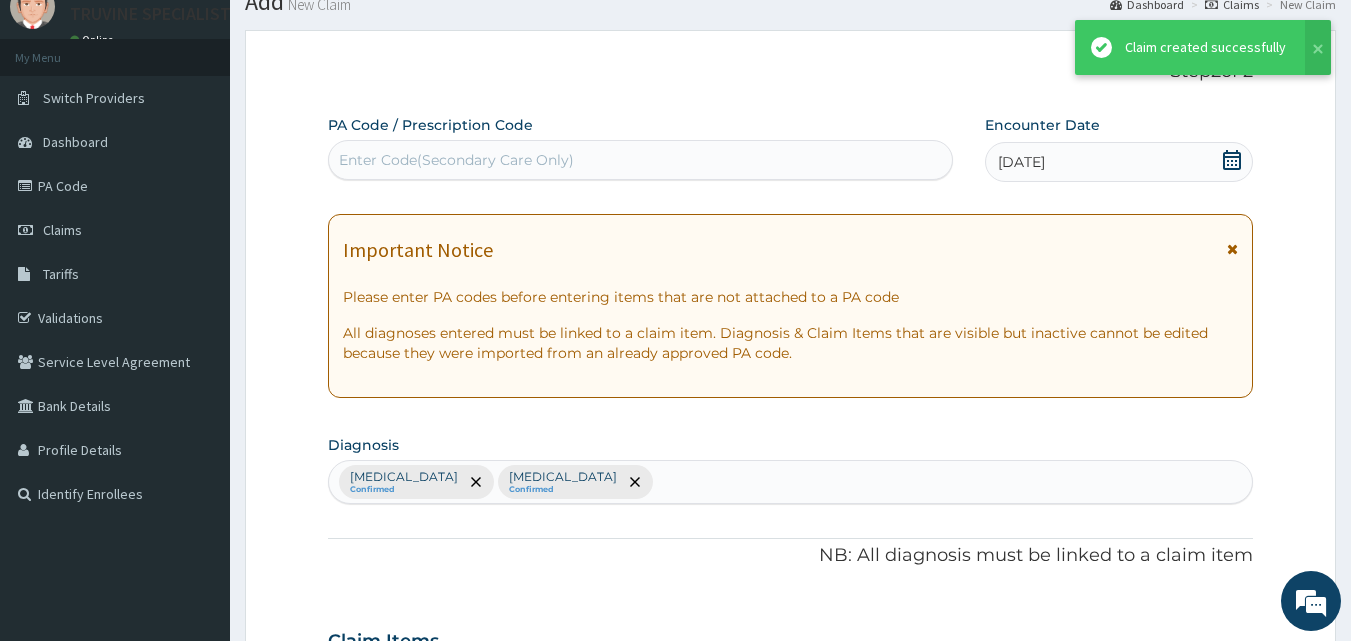scroll, scrollTop: 1128, scrollLeft: 0, axis: vertical 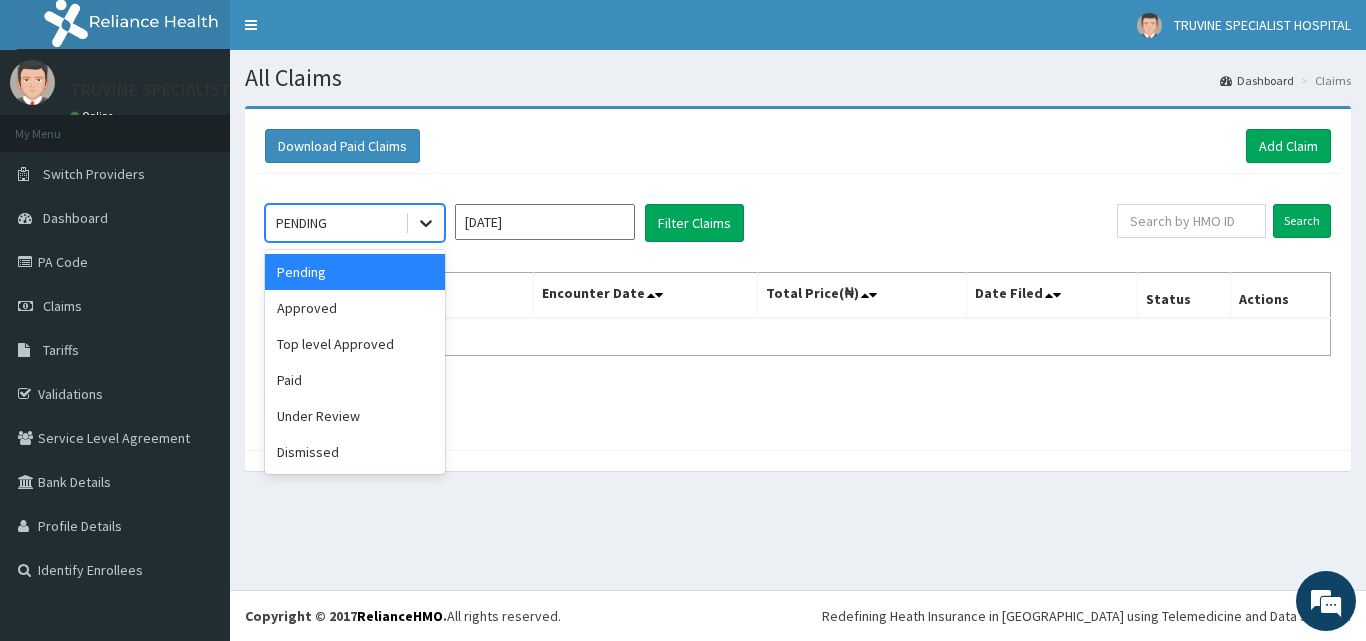 click 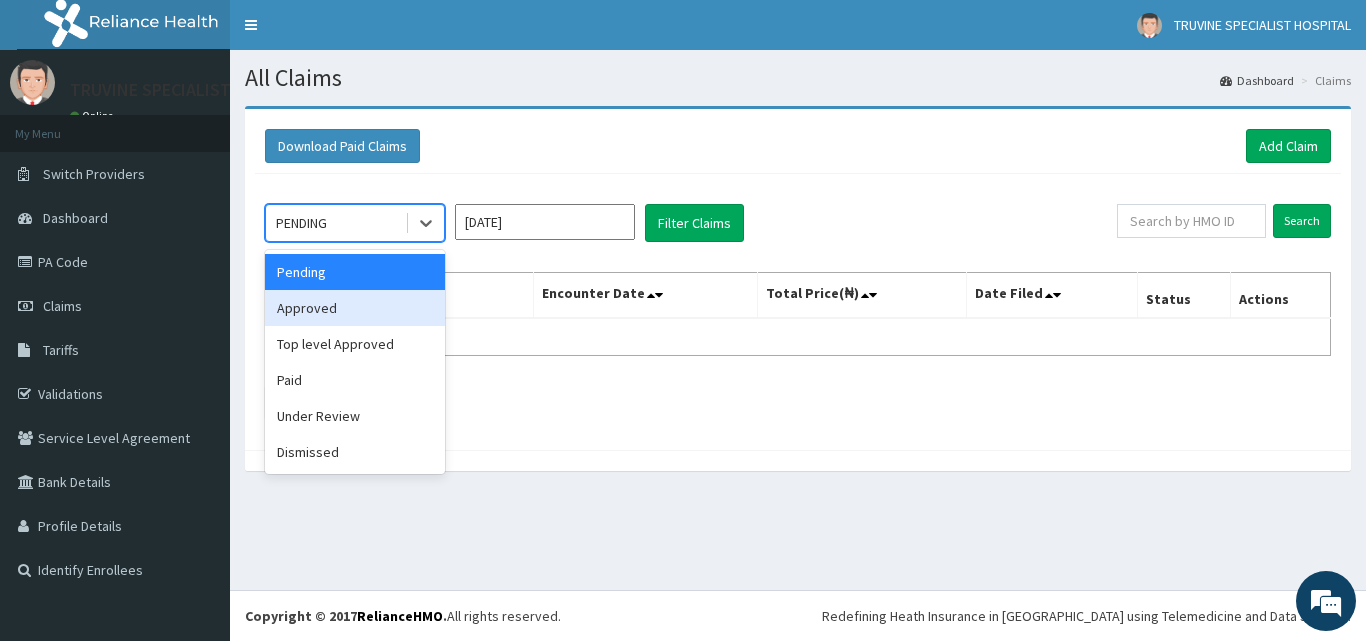 click on "Approved" at bounding box center (355, 308) 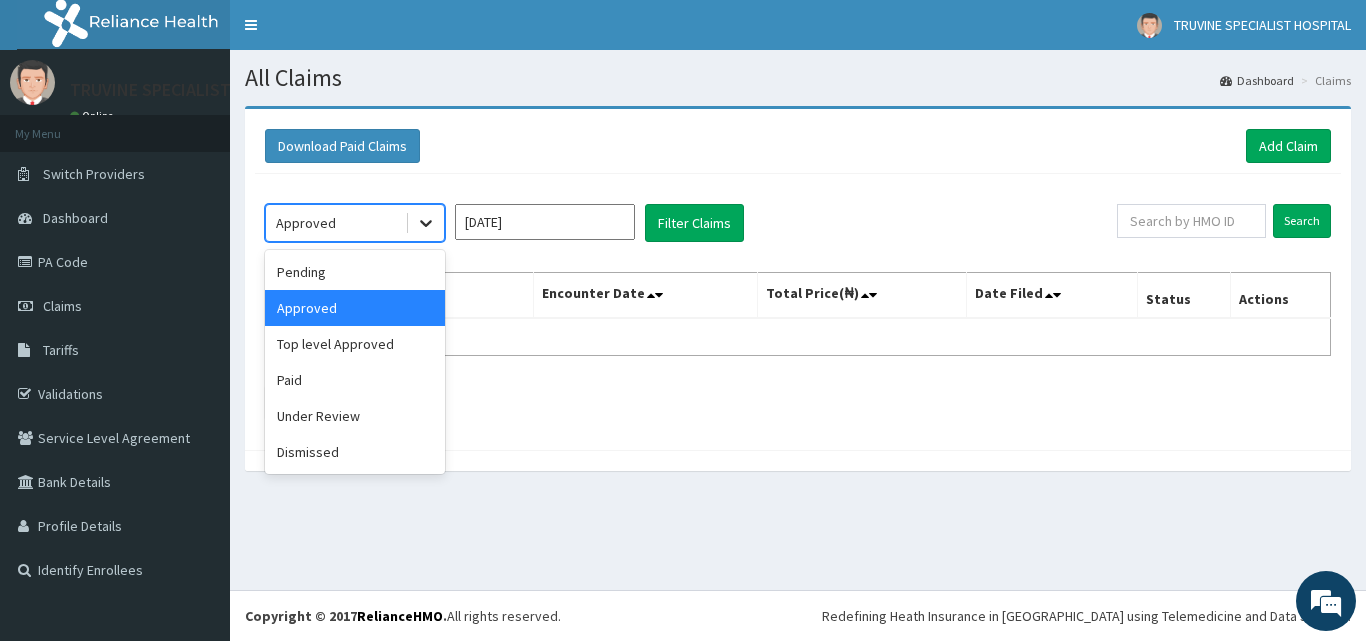 click 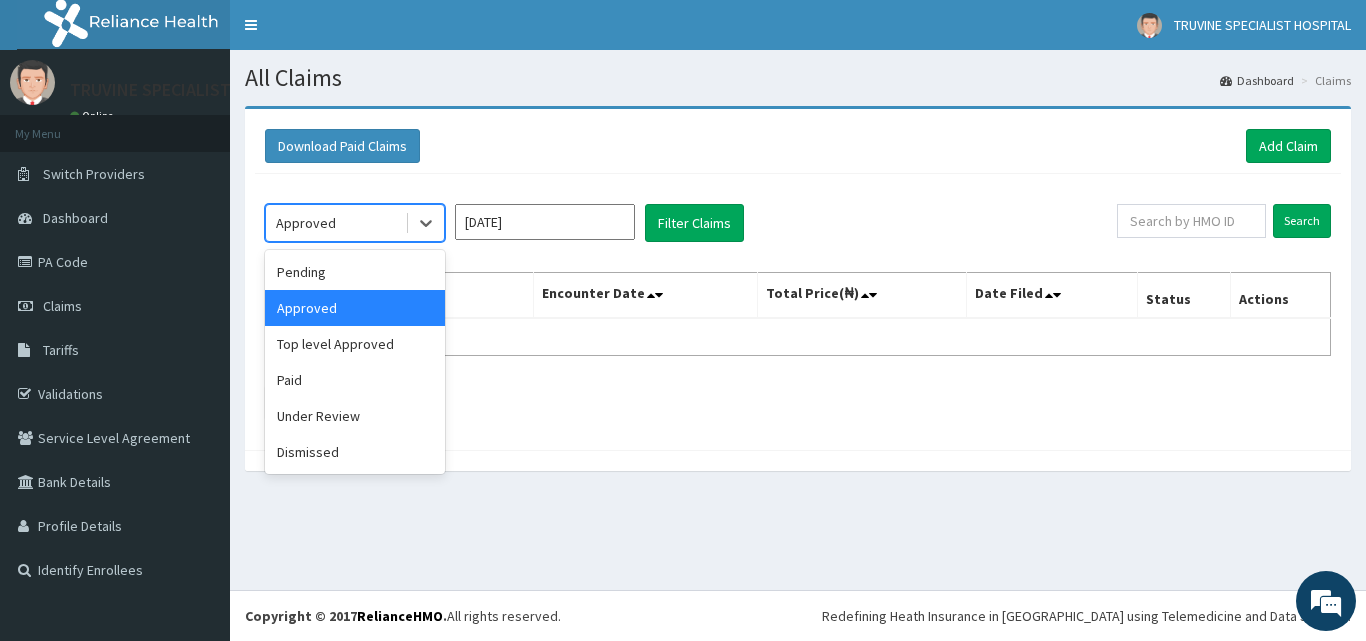 click on "Approved" at bounding box center (355, 308) 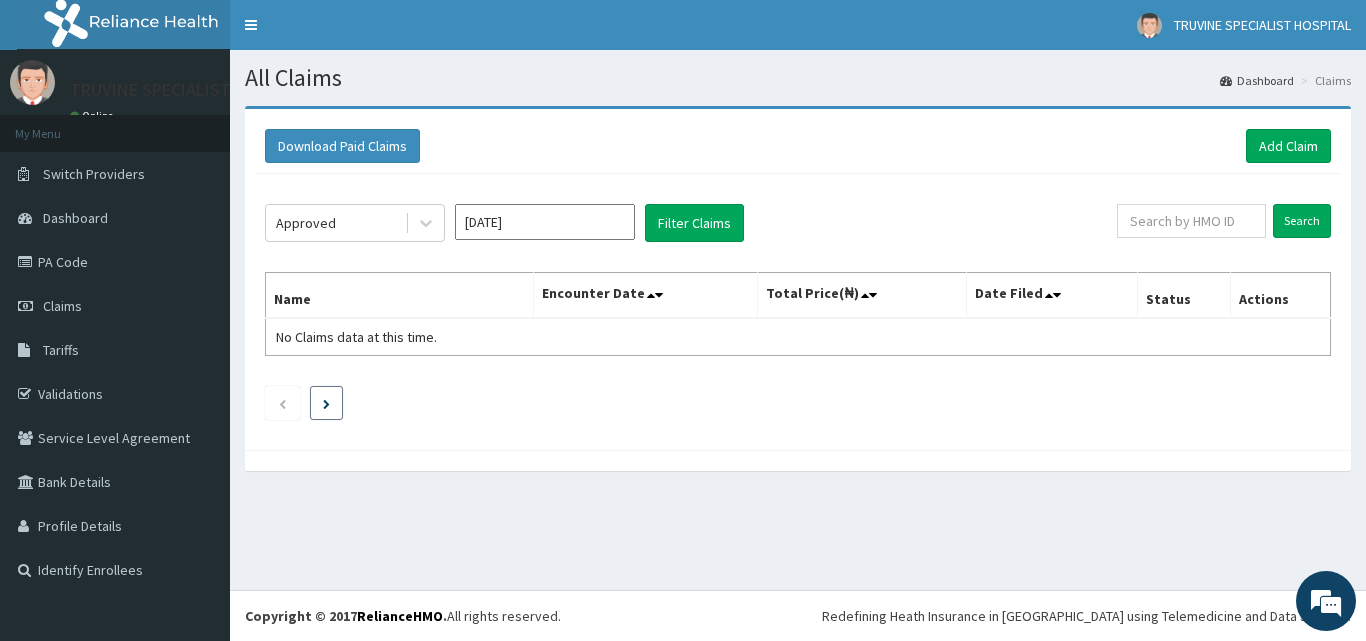 click at bounding box center (326, 404) 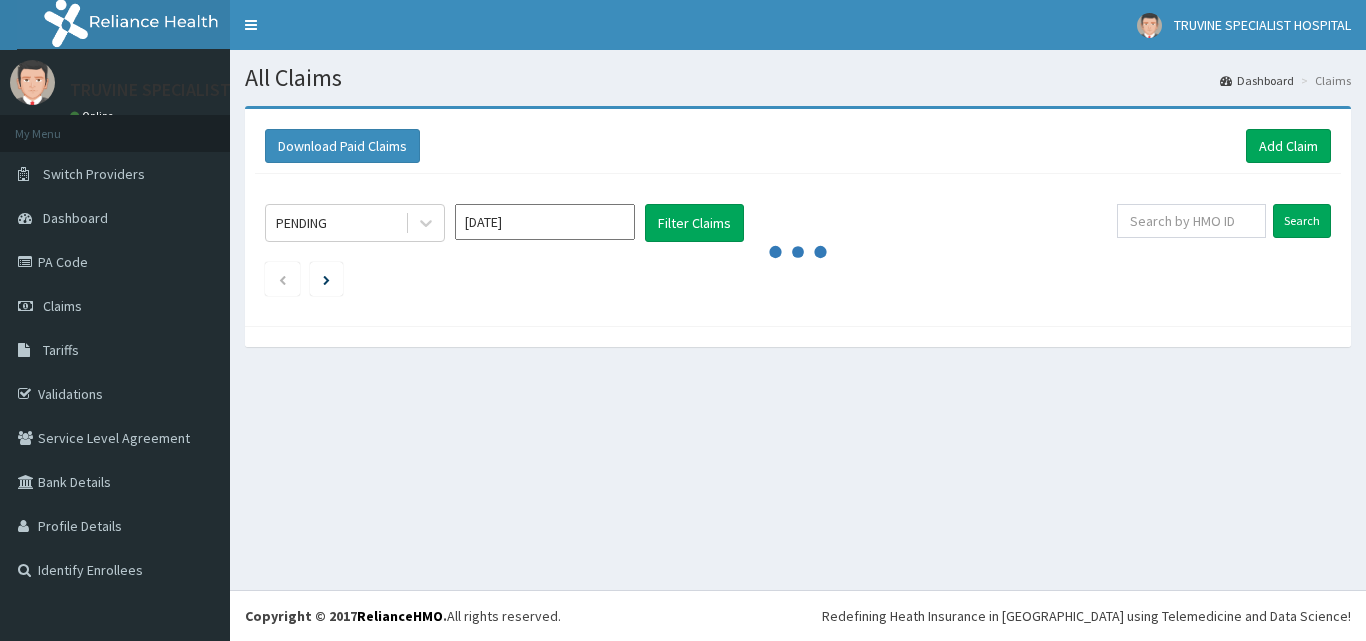scroll, scrollTop: 0, scrollLeft: 0, axis: both 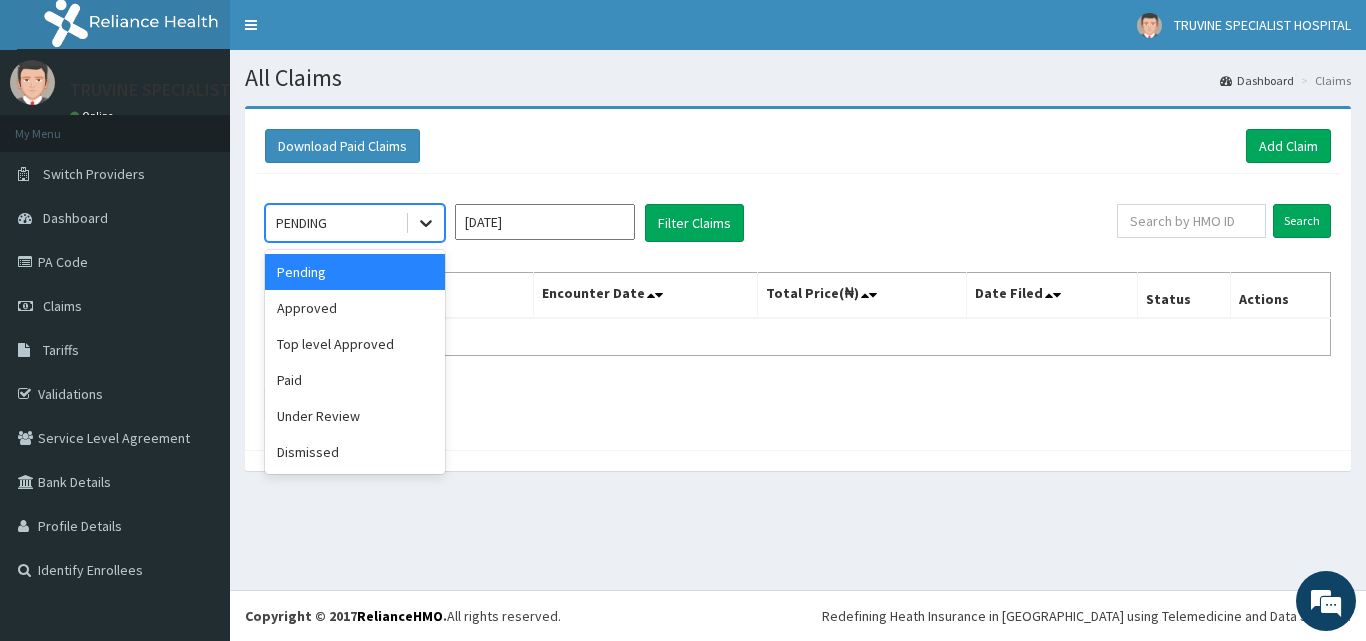 click 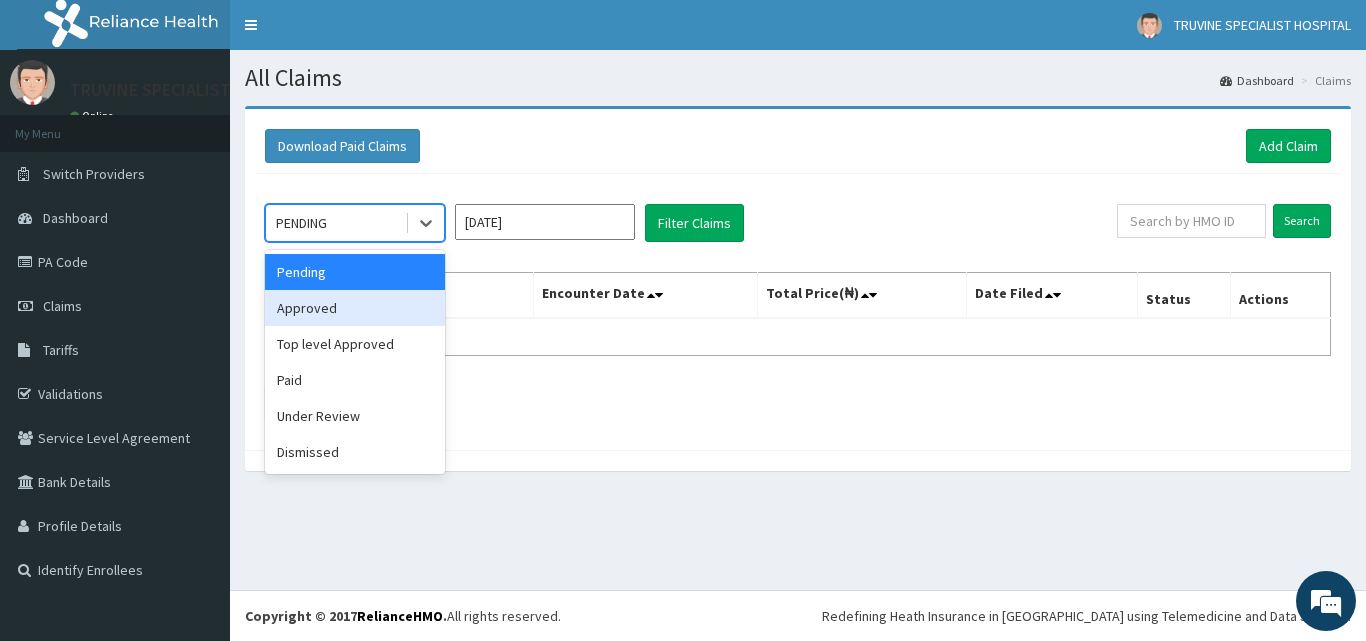 click on "Approved" at bounding box center [355, 308] 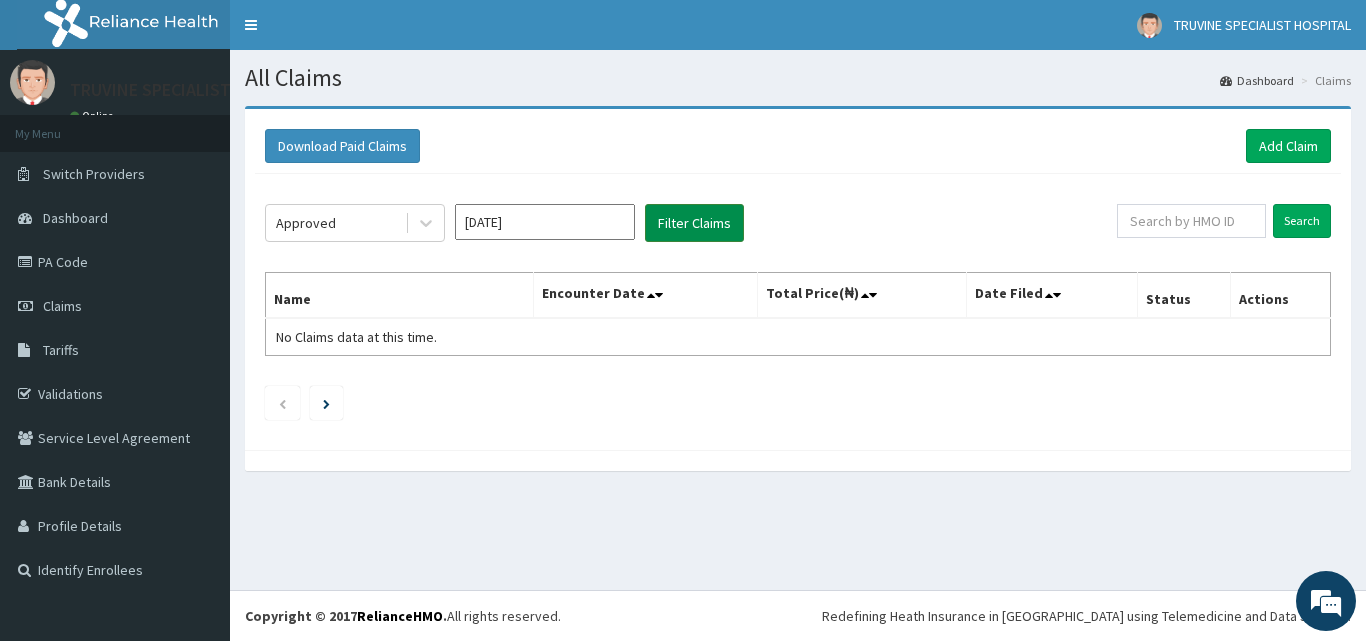 click on "Filter Claims" at bounding box center [694, 223] 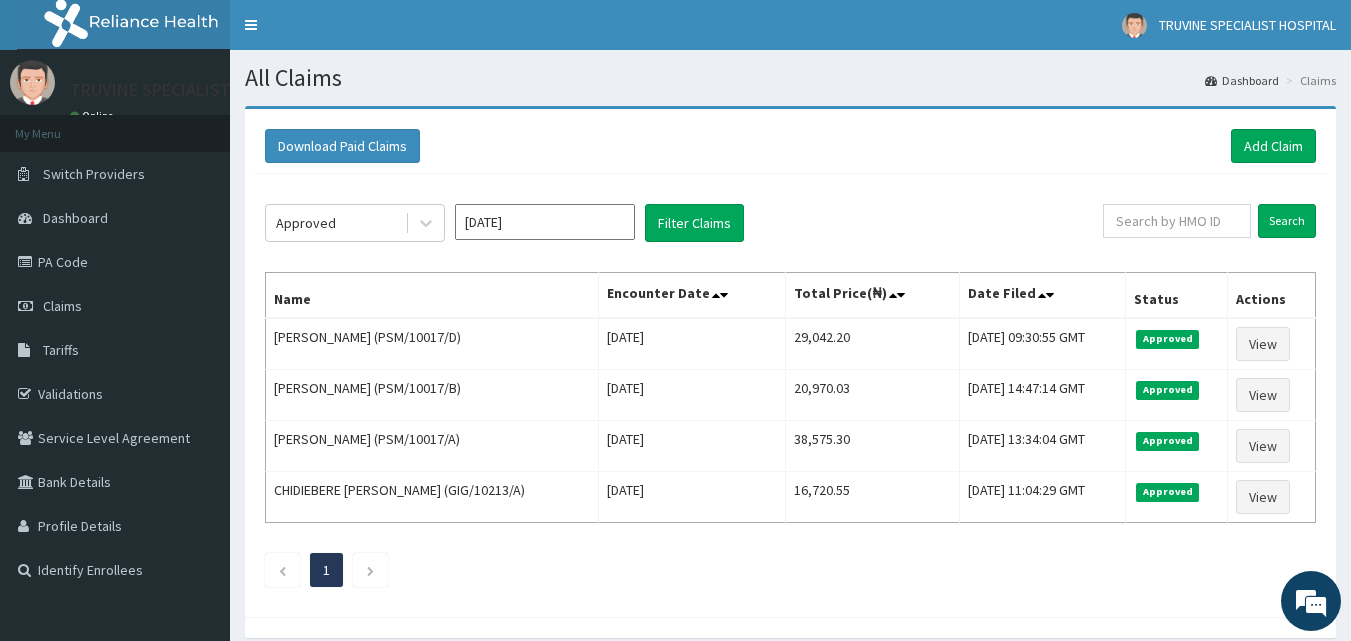 click on "Download Paid Claims Add Claim × Note you can only download claims within a maximum of 1 year and the dates will auto-adjust when you select range that is greater than 1 year From [DATE] To [DATE] Close Download Approved [DATE] Filter Claims Search Name Encounter Date Total Price(₦) Date Filed Status Actions Rhema Tamunotonye (PSM/10017/D) [DATE] 29,042.20 [DATE] 09:30:55 GMT Approved View Chidinma Tamunotonye (PSM/10017/B) [DATE] 20,970.03 [DATE] 14:47:14 GMT Approved View [PERSON_NAME] TAMUNOTONYE (PSM/10017/A) [DATE] 38,575.30 [DATE] 13:34:04 GMT Approved View CHIDIEBERE [PERSON_NAME] (GIG/10213/A) [DATE] 16,720.55 [DATE] 11:04:29 GMT Approved View 1" at bounding box center (790, 363) 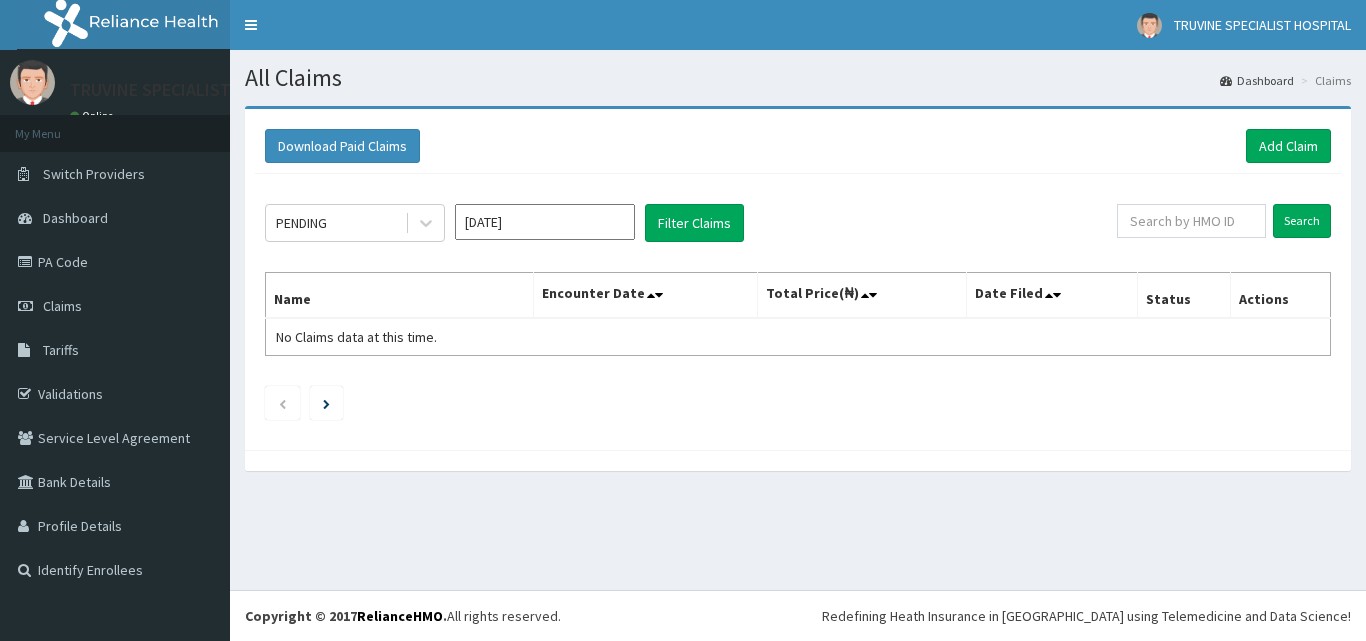 scroll, scrollTop: 0, scrollLeft: 0, axis: both 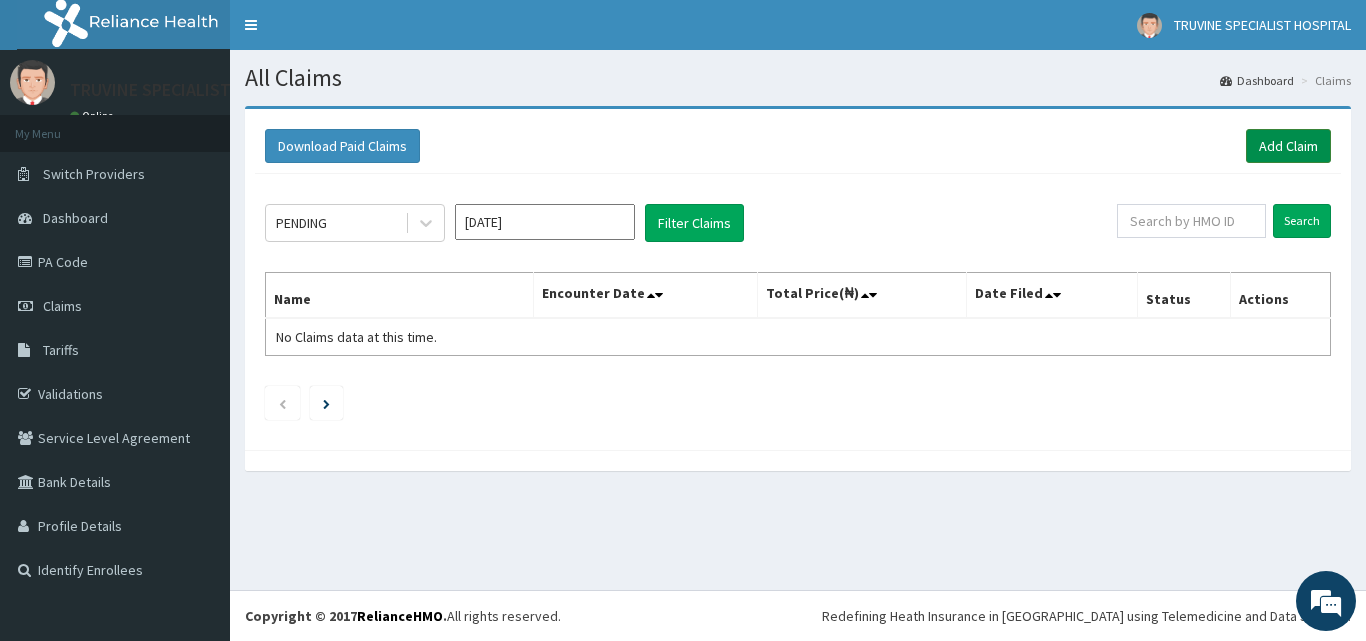 click on "Add Claim" at bounding box center [1288, 146] 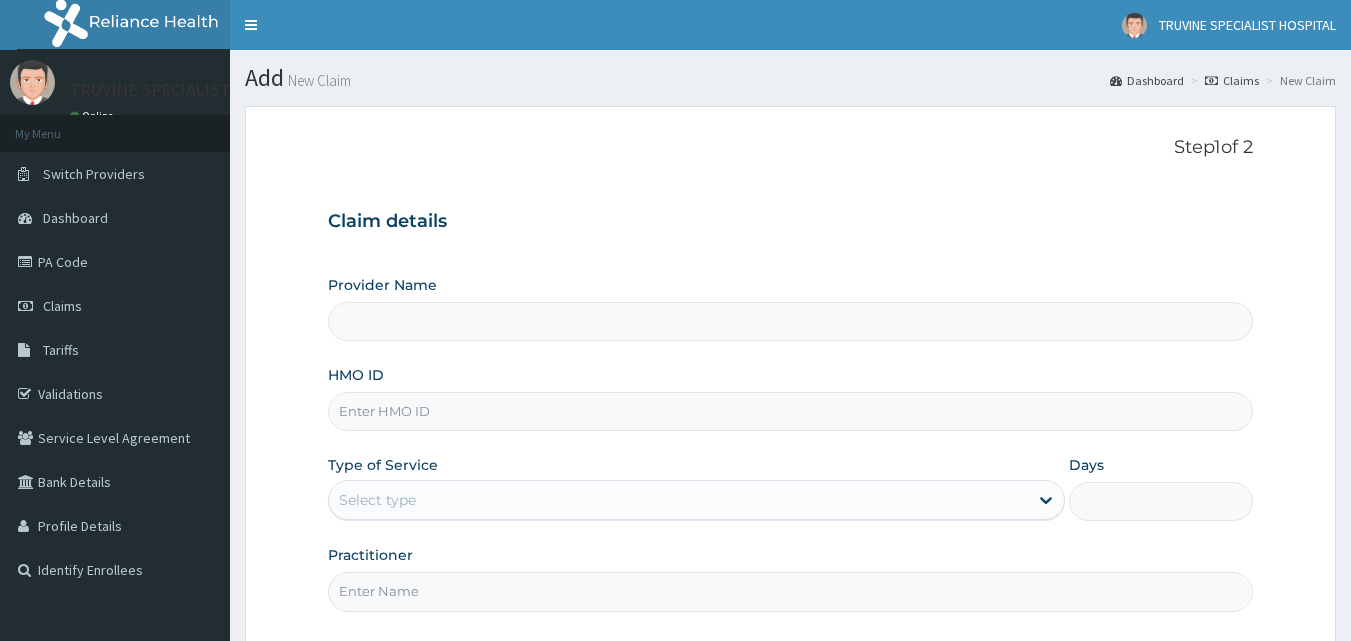 scroll, scrollTop: 0, scrollLeft: 0, axis: both 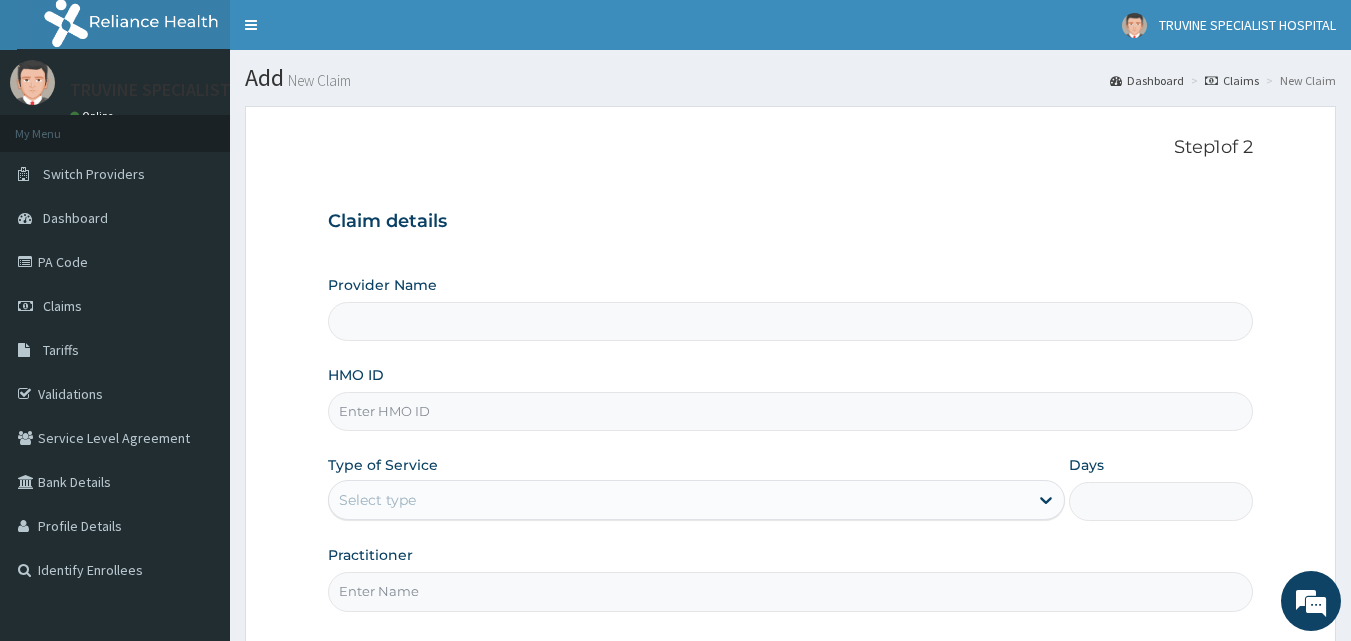 type on "TRUVINE SPECIALIST HOSPITAL" 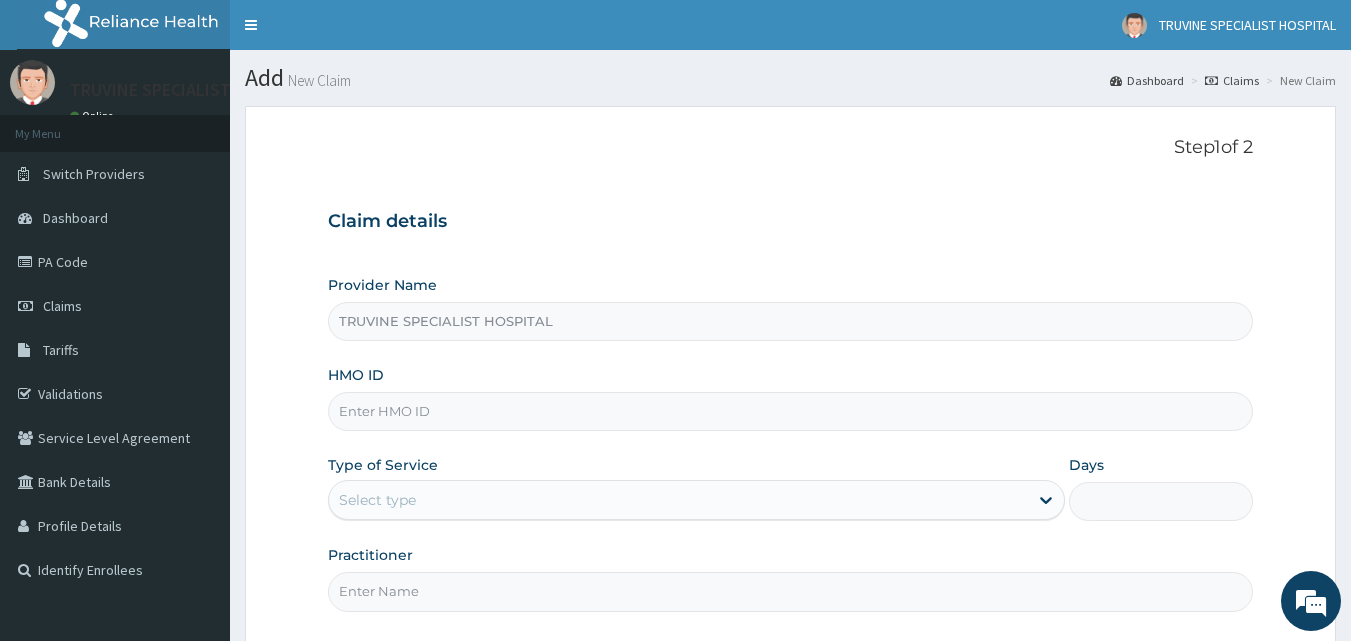 click on "HMO ID" at bounding box center (791, 411) 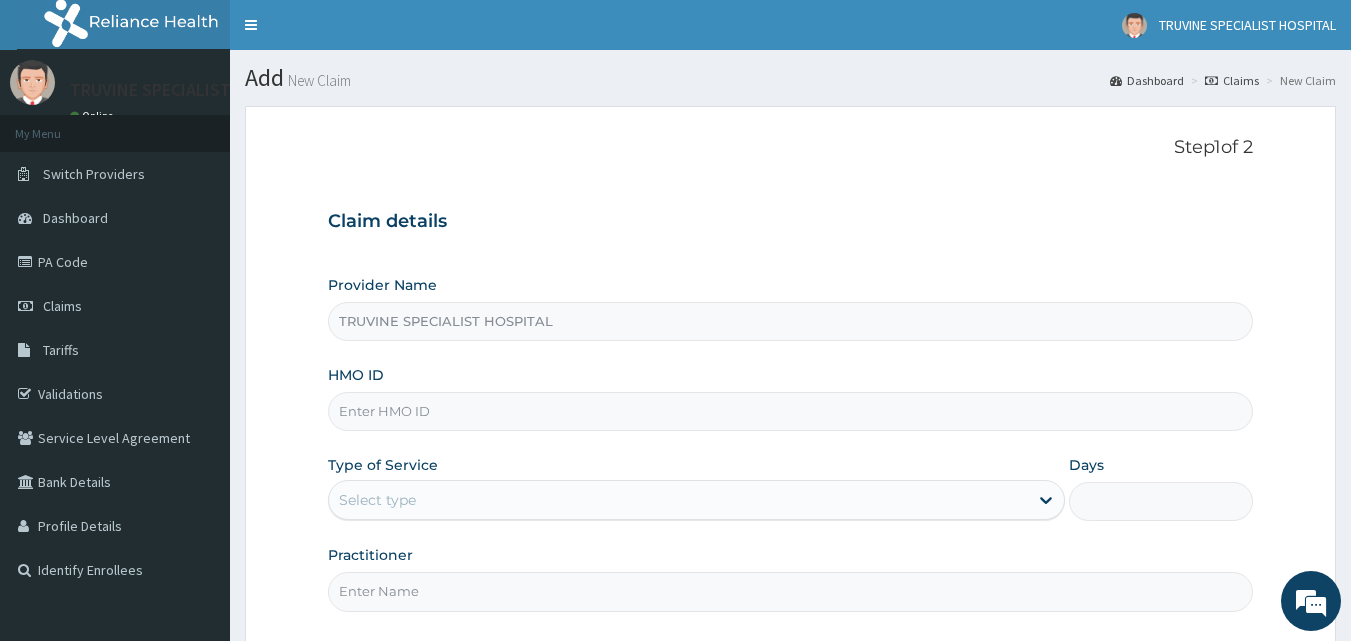 scroll, scrollTop: 0, scrollLeft: 0, axis: both 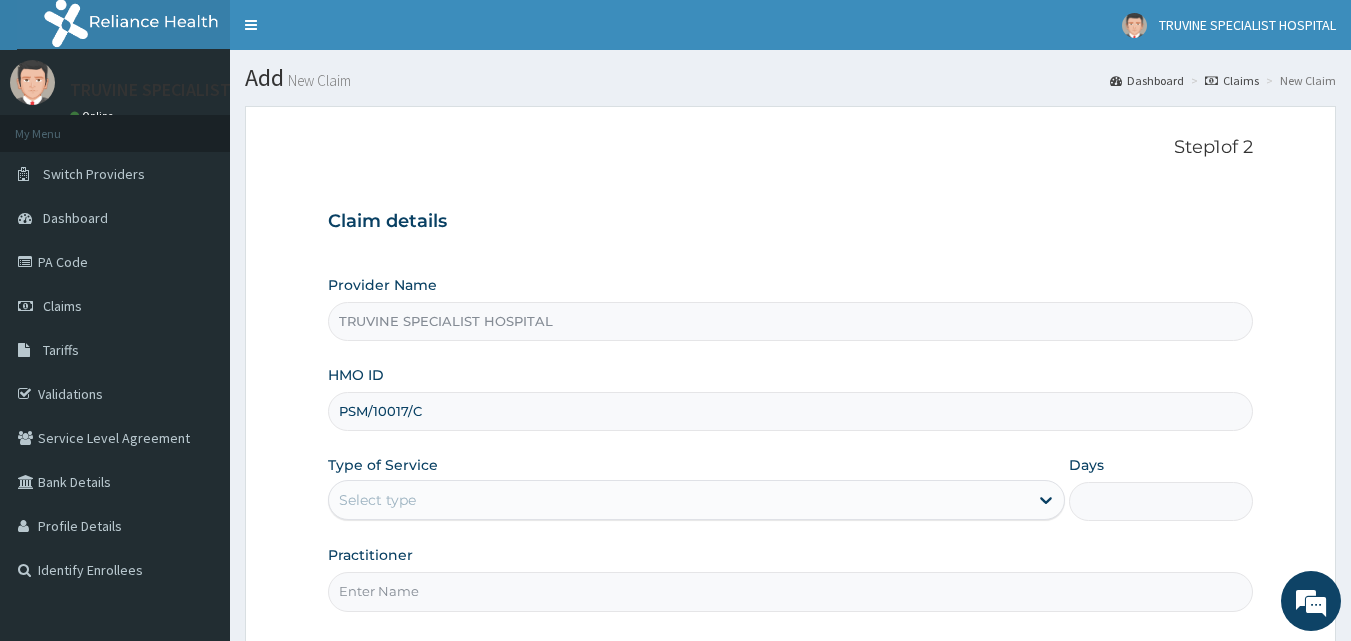 type on "PSM/10017/C" 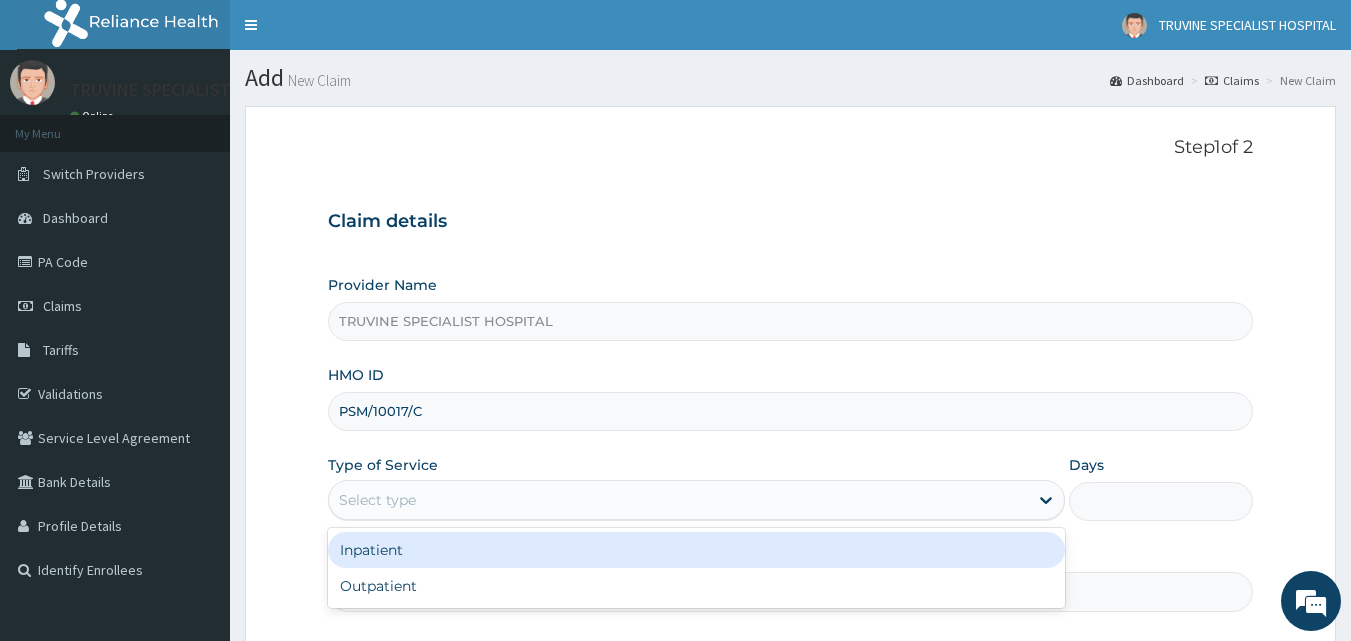 click on "Select type" at bounding box center [377, 500] 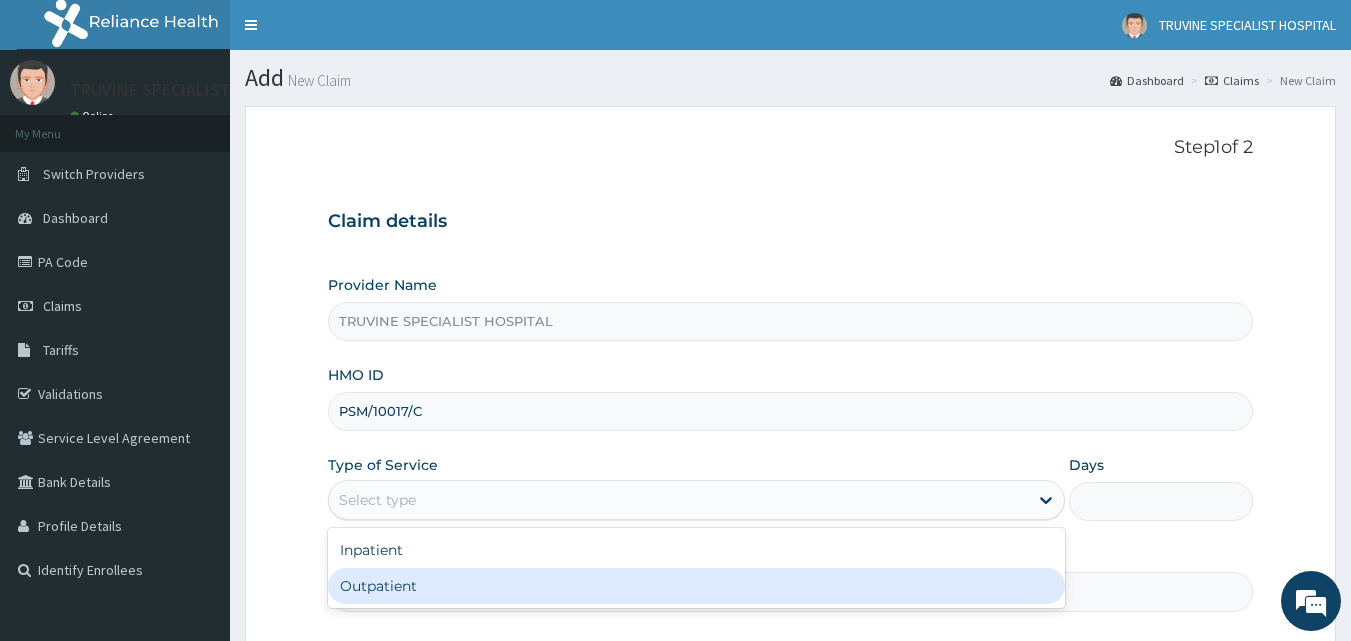click on "Outpatient" at bounding box center [696, 586] 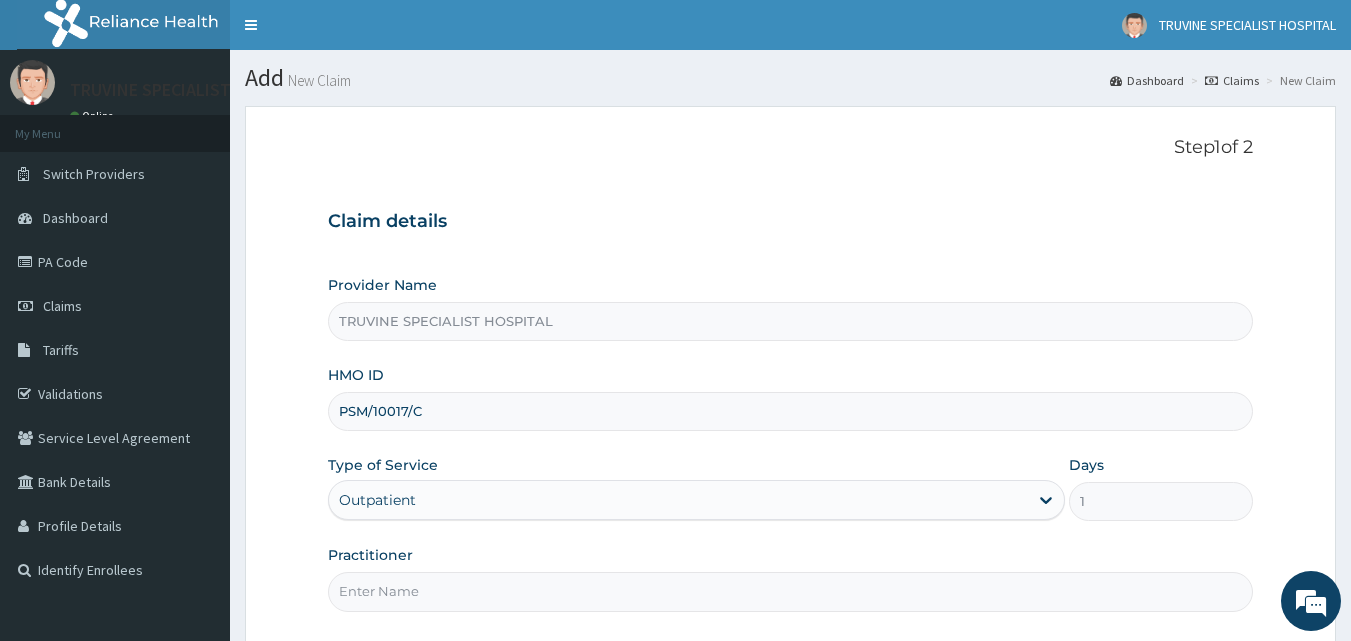 click on "Practitioner" at bounding box center [791, 591] 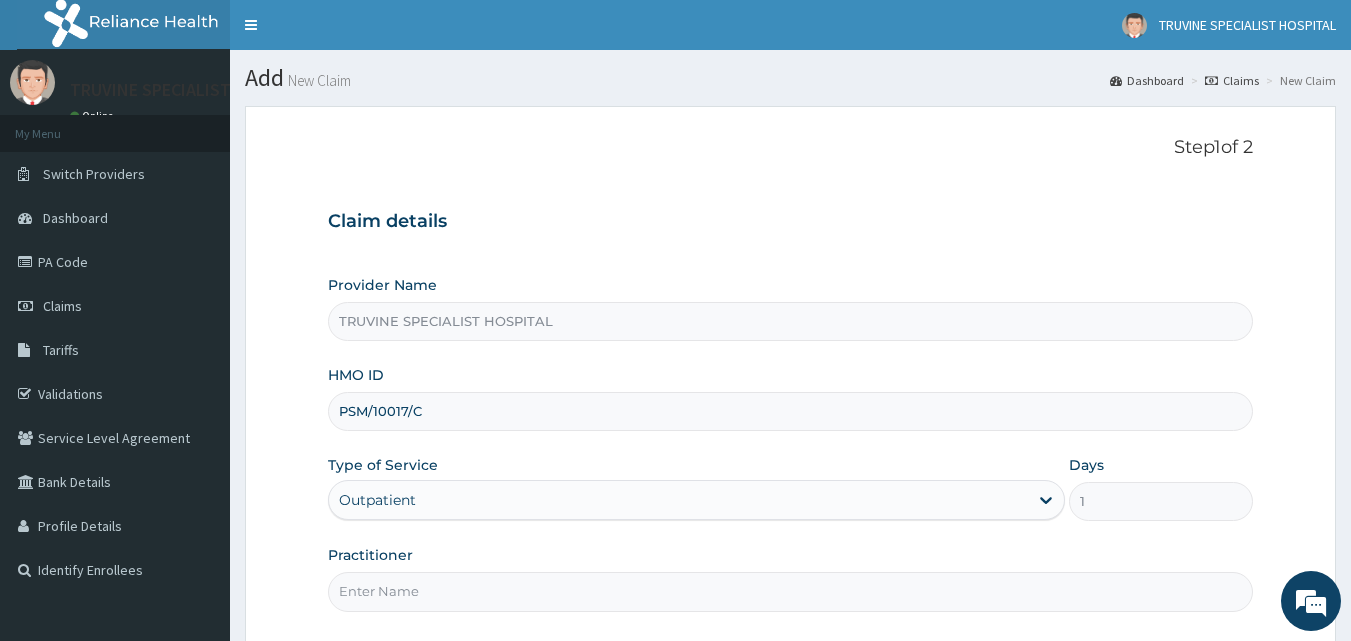 type on "DR. MWADI." 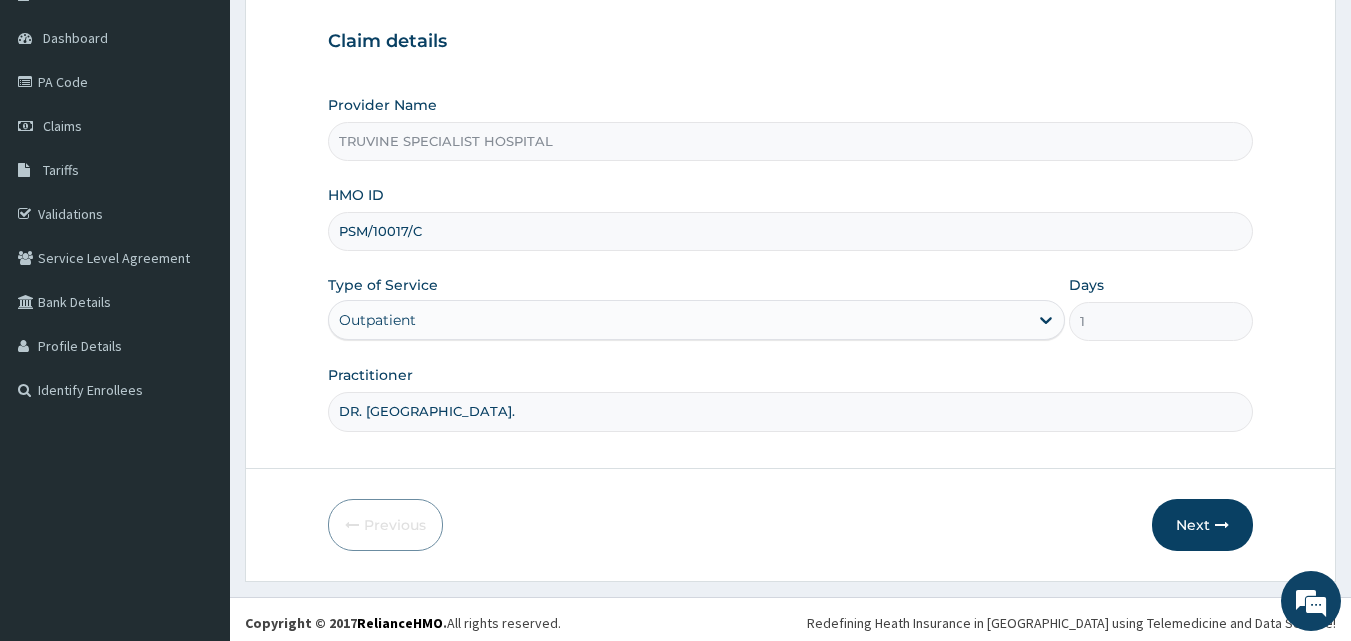 scroll, scrollTop: 187, scrollLeft: 0, axis: vertical 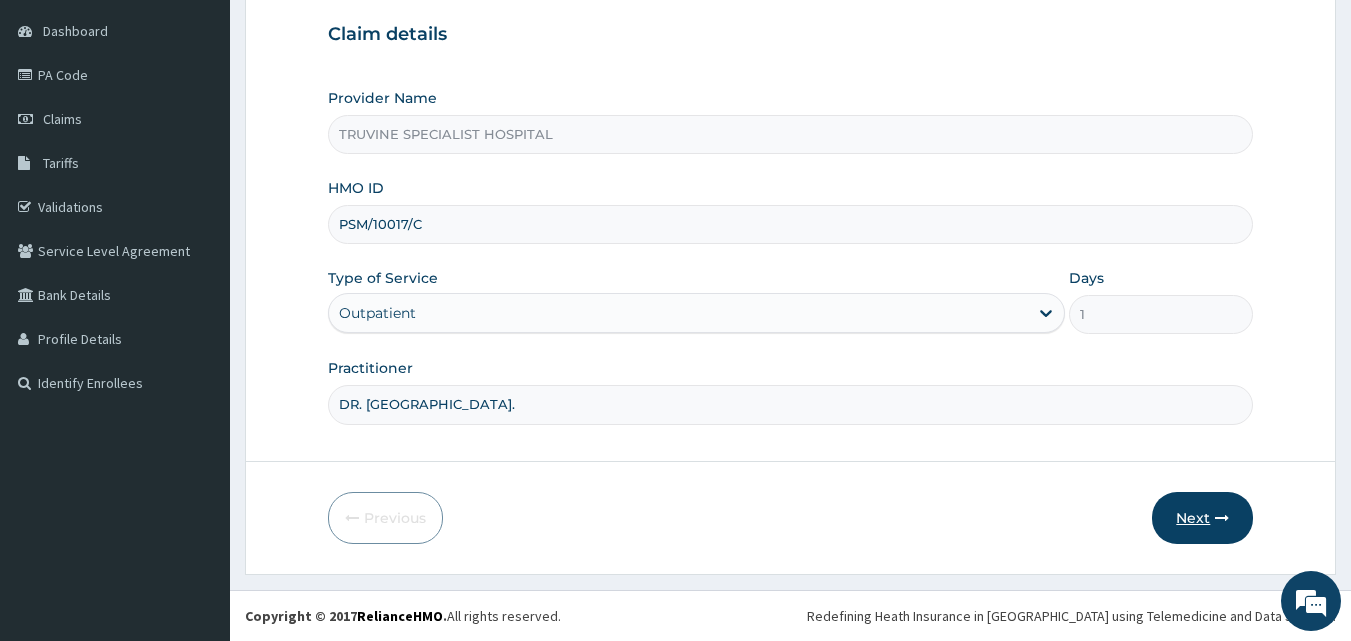 click on "Next" at bounding box center (1202, 518) 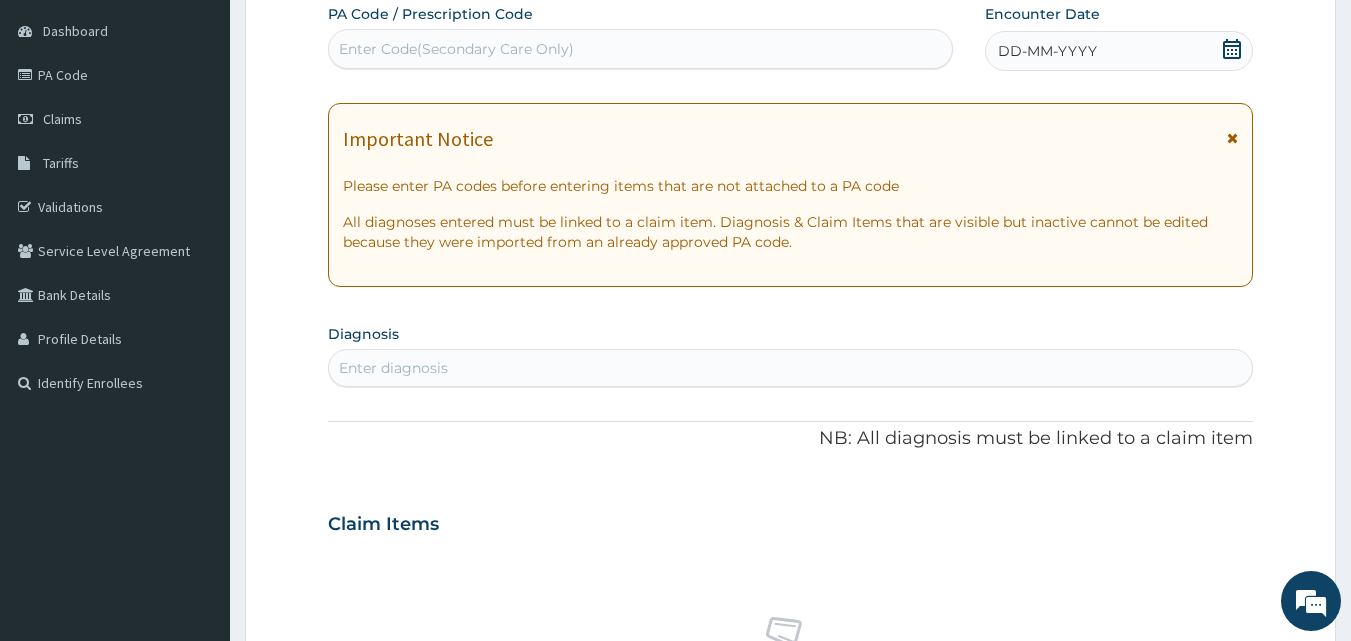 scroll, scrollTop: 747, scrollLeft: 0, axis: vertical 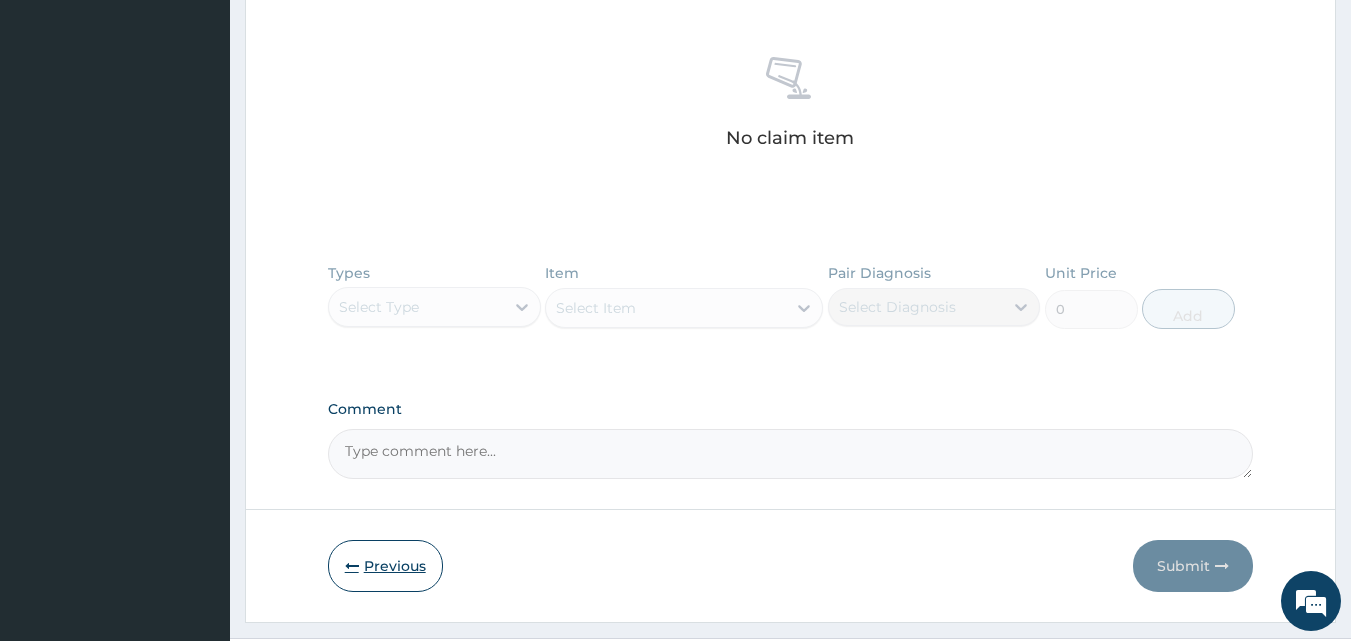 click at bounding box center [352, 566] 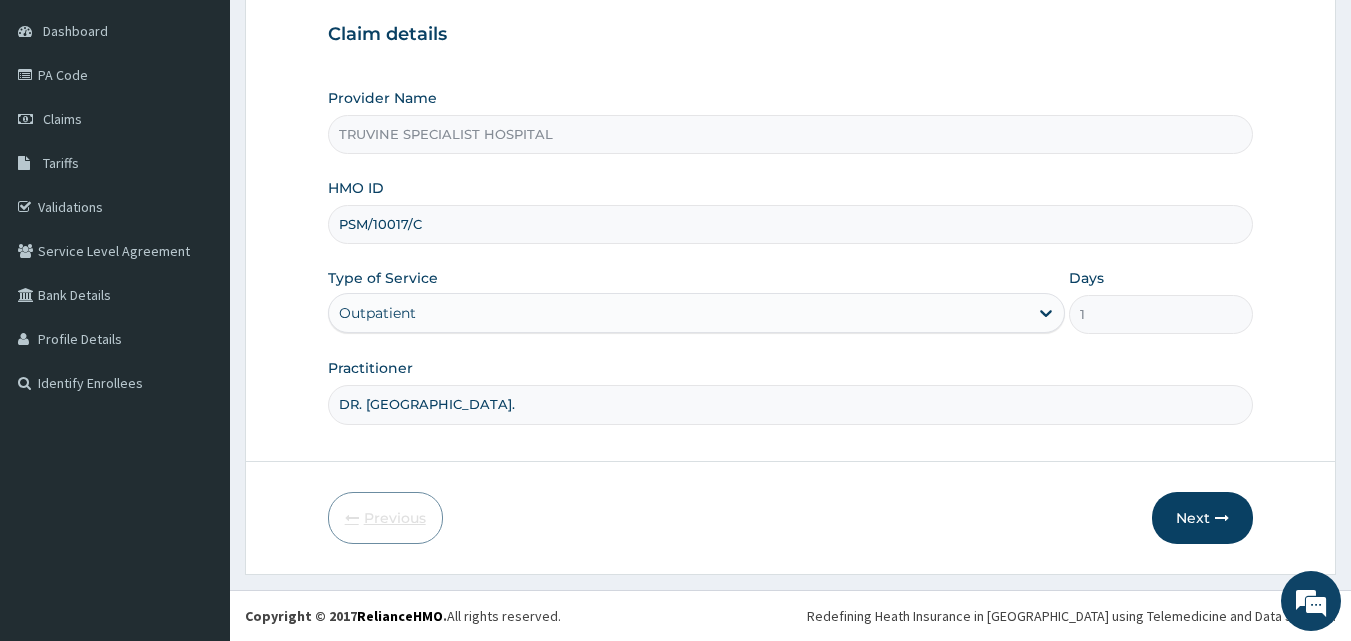 scroll, scrollTop: 187, scrollLeft: 0, axis: vertical 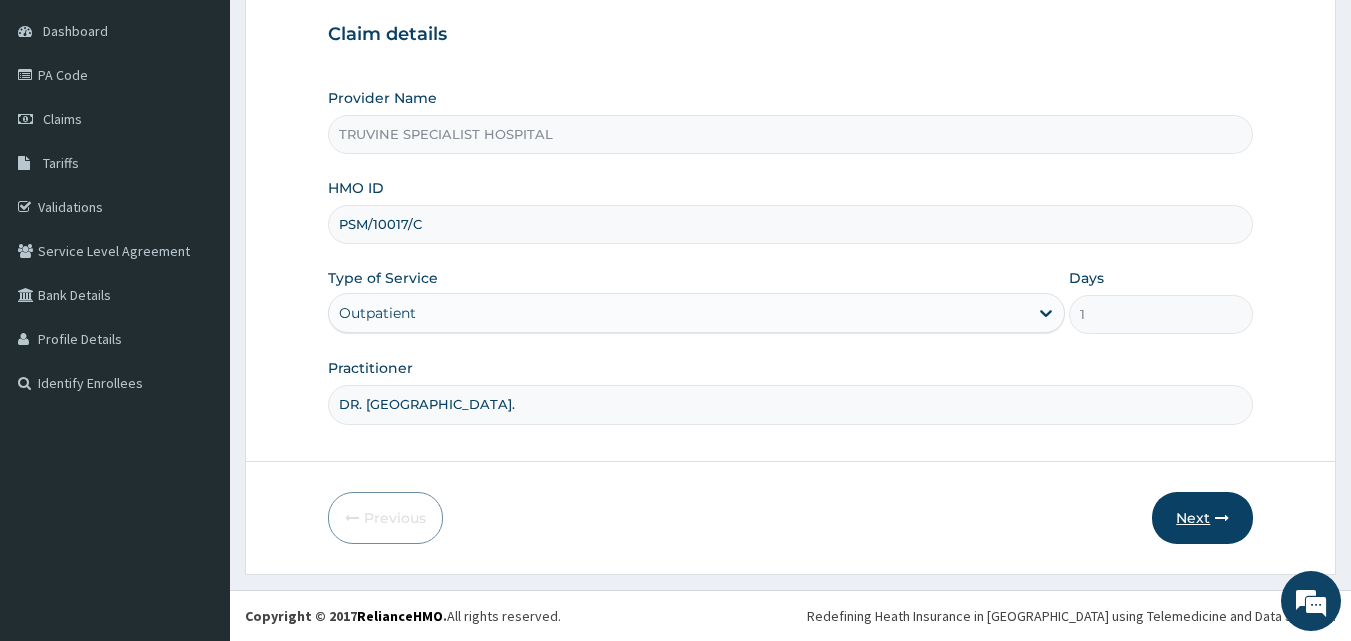 click on "Next" at bounding box center (1202, 518) 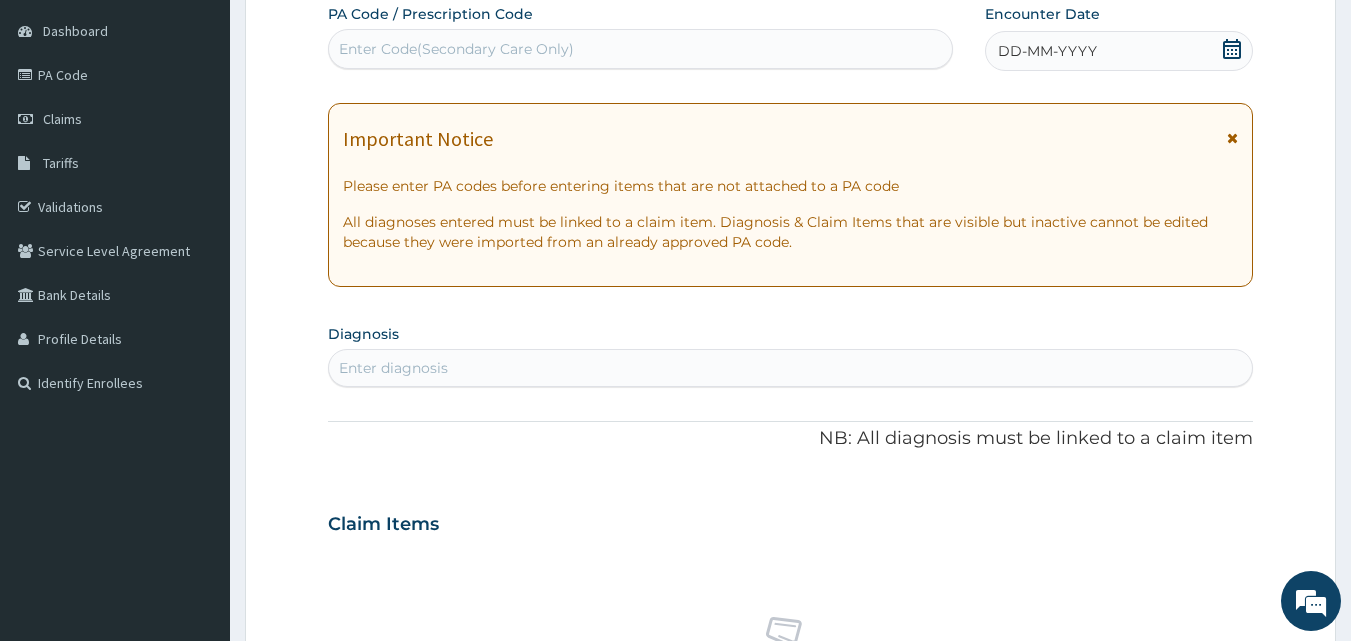click on "Enter diagnosis" at bounding box center [791, 368] 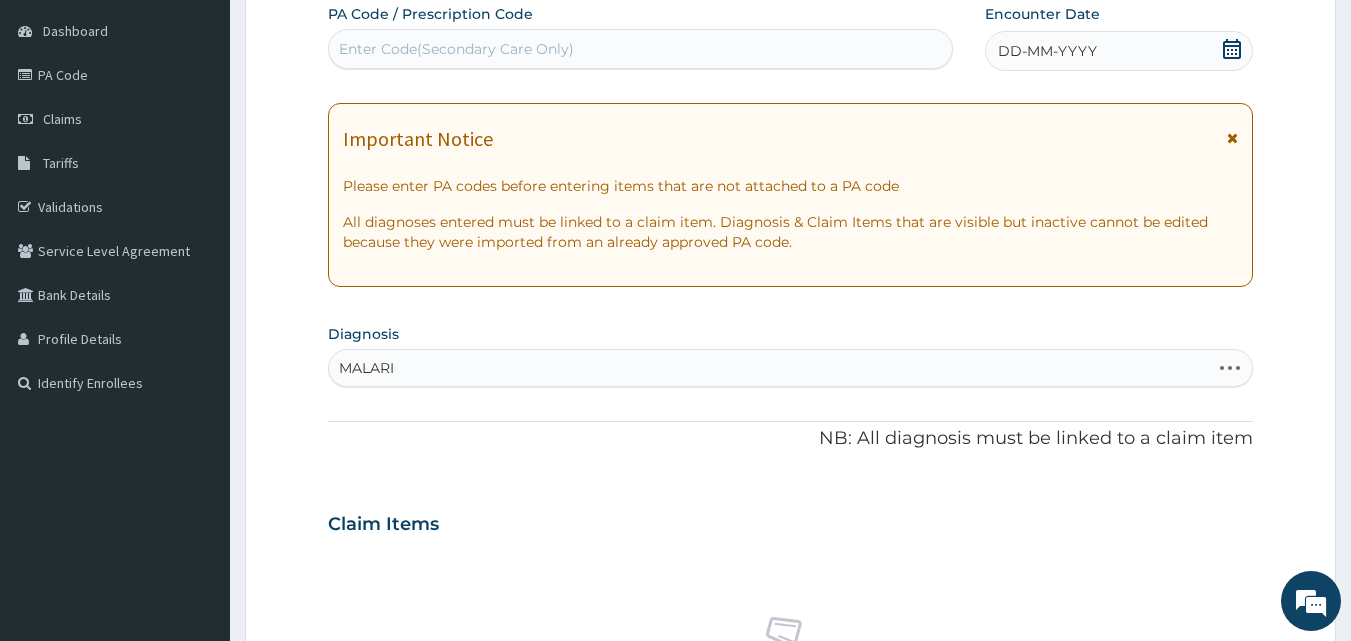 type on "MALAR" 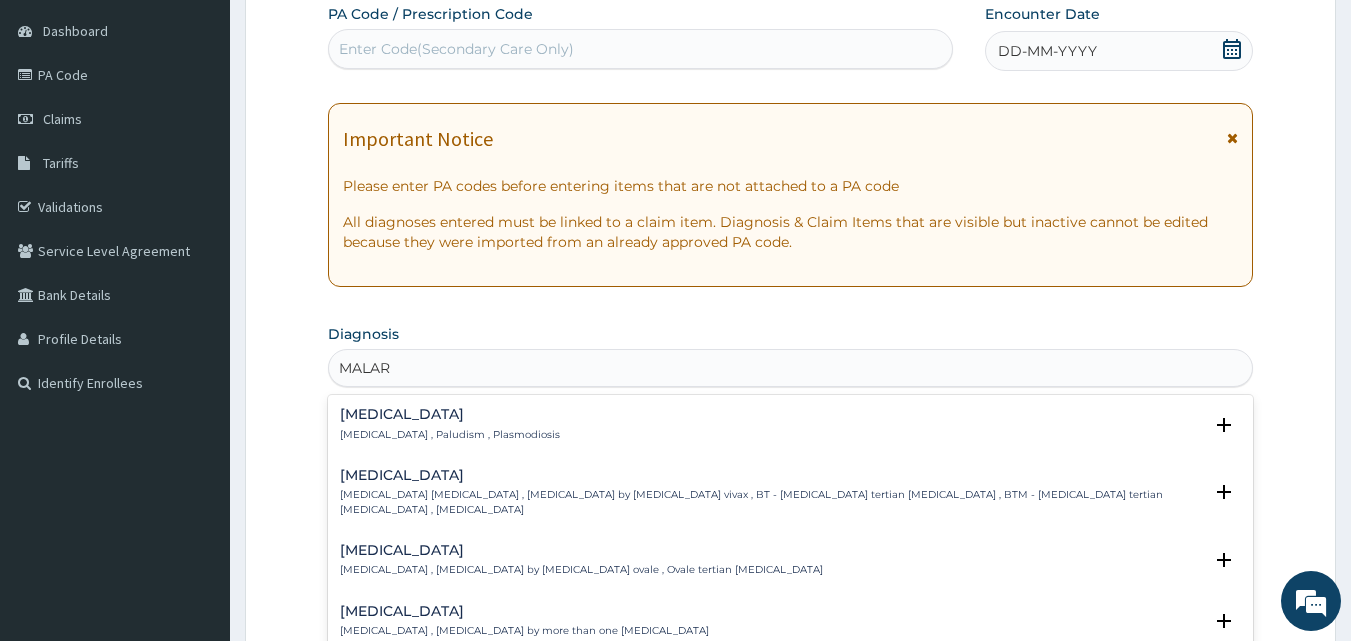 click on "Malaria Malaria , Paludism , Plasmodiosis" at bounding box center (791, 424) 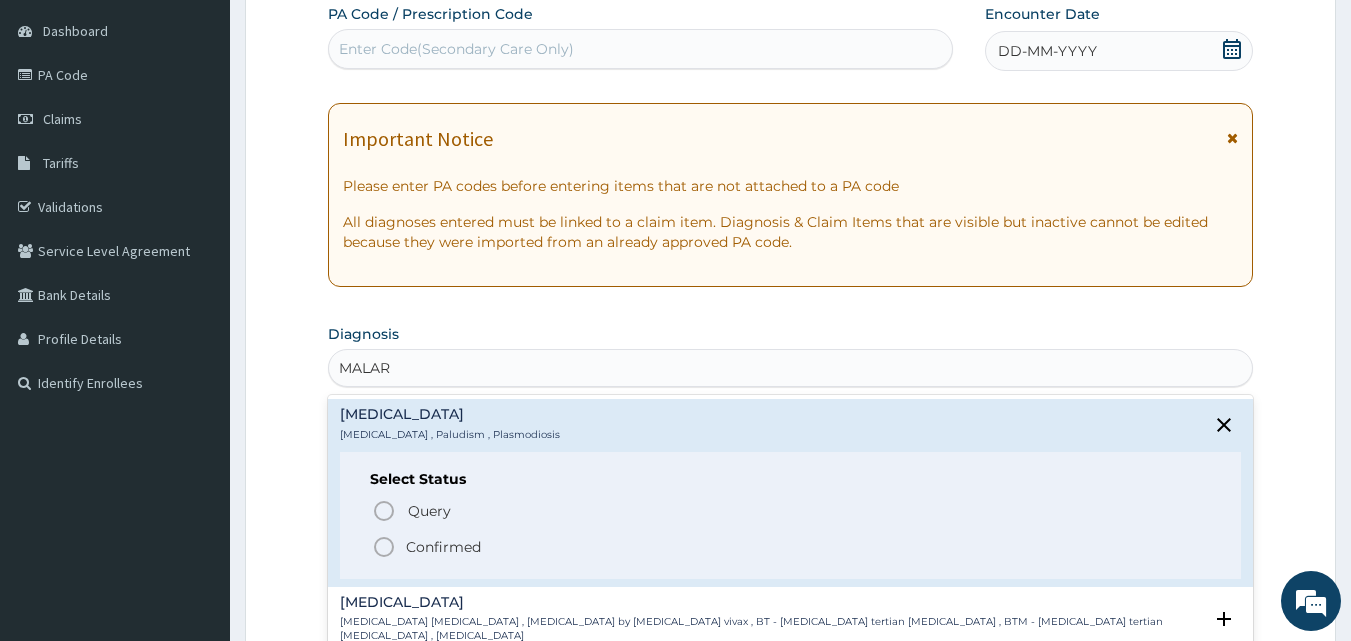 click on "Confirmed" at bounding box center (792, 547) 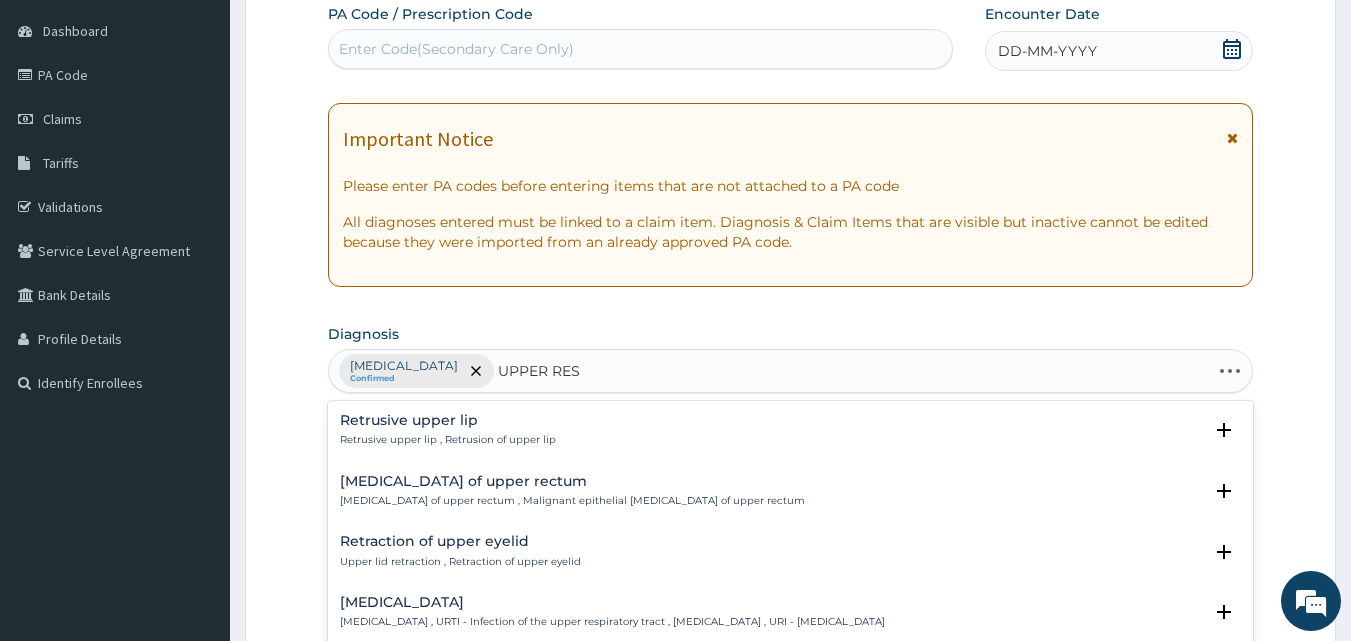 type on "UPPER RESP" 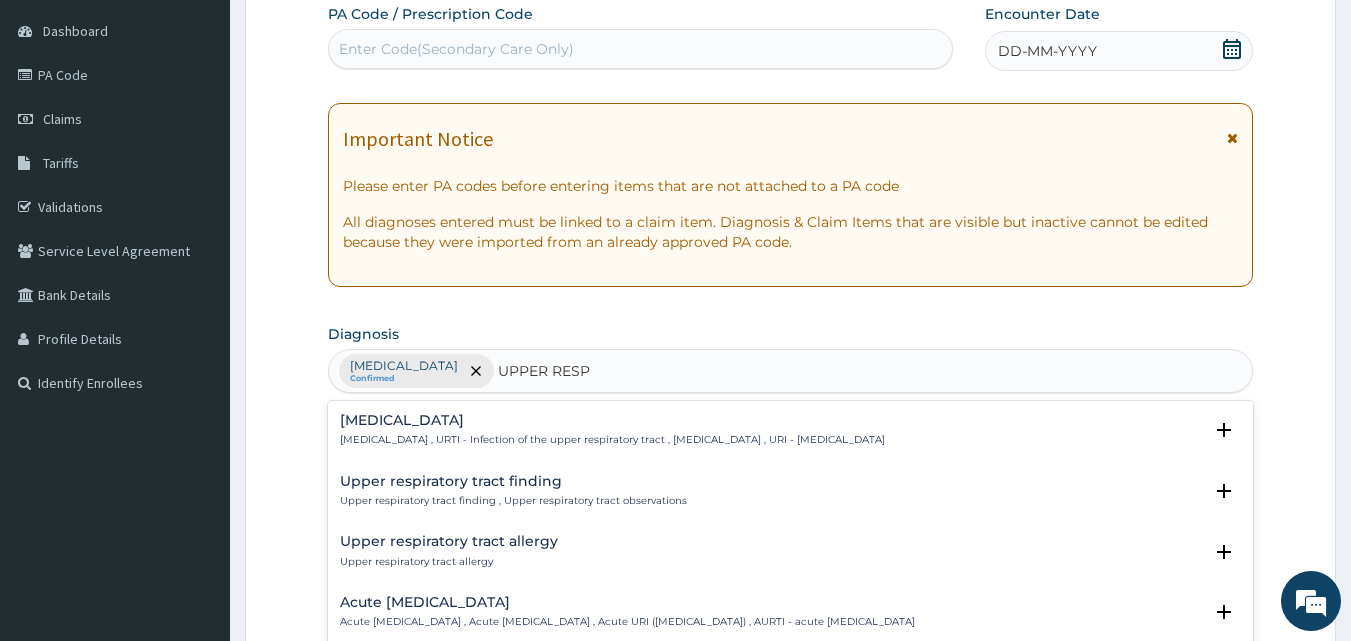 click on "Acute upper respiratory infection" at bounding box center [627, 602] 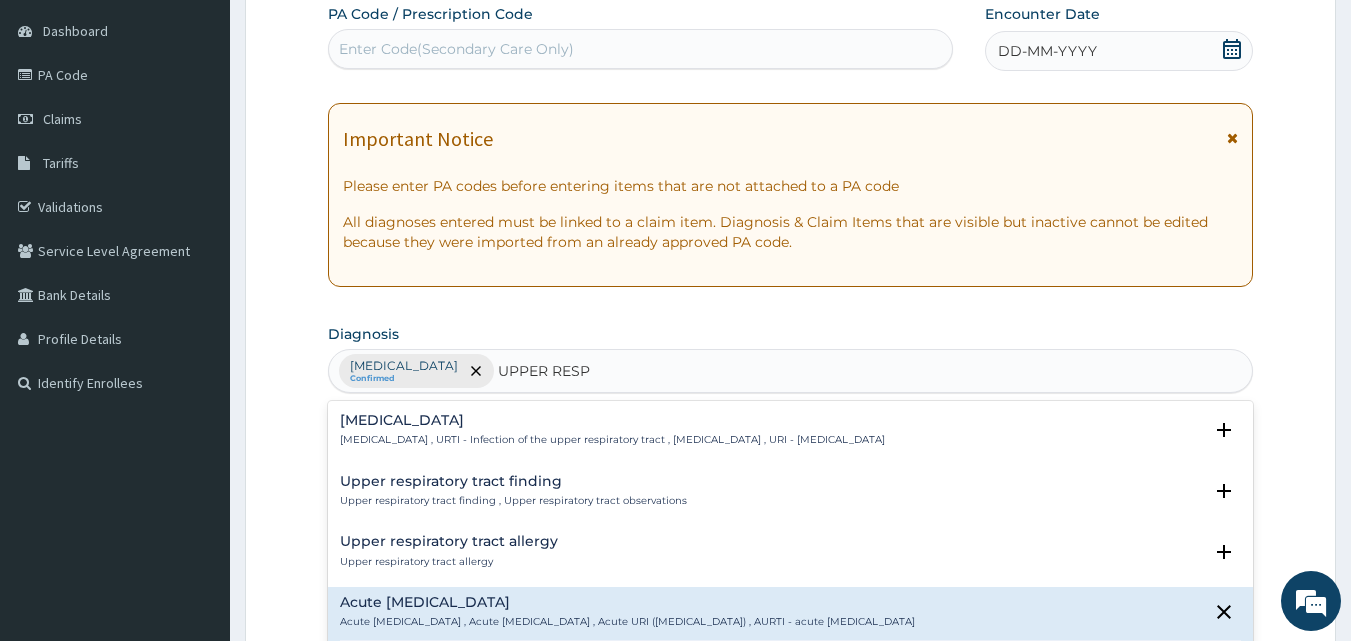 click on "Upper respiratory infection Upper respiratory infection , URTI - Infection of the upper respiratory tract , Upper respiratory tract infection , URI - Upper respiratory infection Select Status Query Query covers suspected (?), Keep in view (kiv), Ruled out (r/o) Confirmed Upper respiratory tract finding Upper respiratory tract finding , Upper respiratory tract observations Select Status Query Query covers suspected (?), Keep in view (kiv), Ruled out (r/o) Confirmed Upper respiratory tract allergy Upper respiratory tract allergy Select Status Query Query covers suspected (?), Keep in view (kiv), Ruled out (r/o) Confirmed Acute upper respiratory infection Acute upper respiratory infection , Acute upper respiratory tract infection , Acute URI (upper respiratory infection) , AURTI - acute upper respiratory tract infection Select Status Query Query covers suspected (?), Keep in view (kiv), Ruled out (r/o) Confirmed Injury of upper respiratory tract Injury of upper respiratory tract Select Status Query Confirmed" at bounding box center (791, 551) 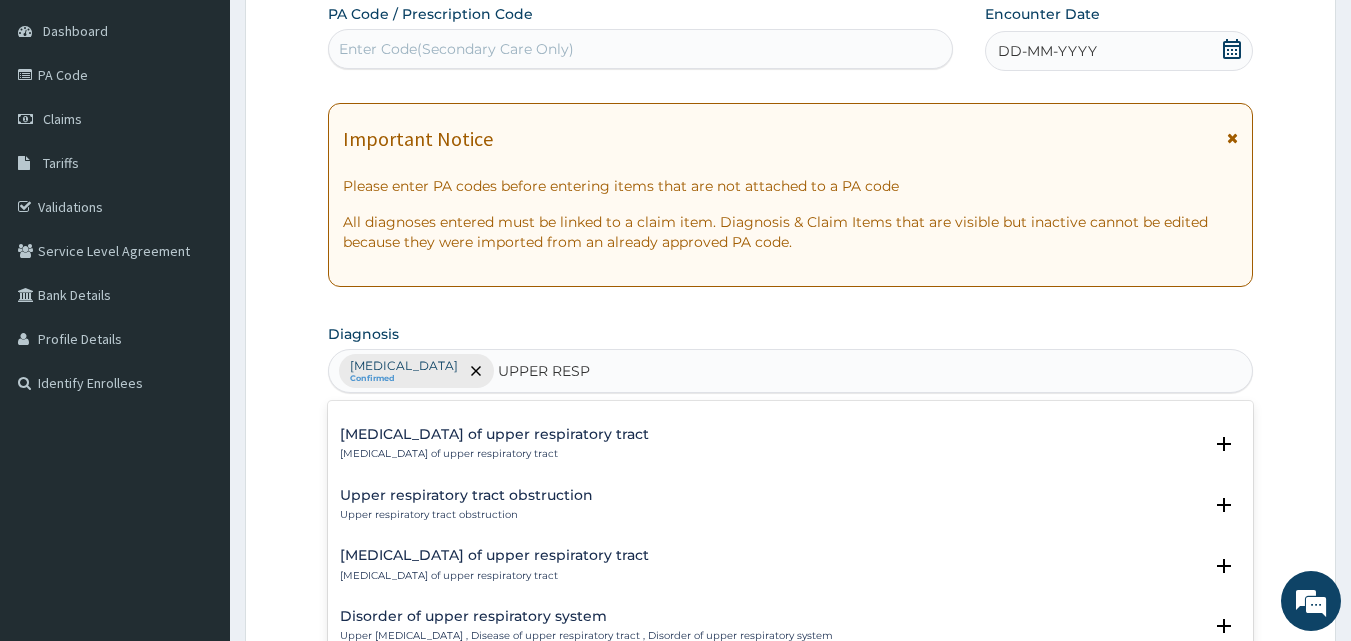scroll, scrollTop: 524, scrollLeft: 0, axis: vertical 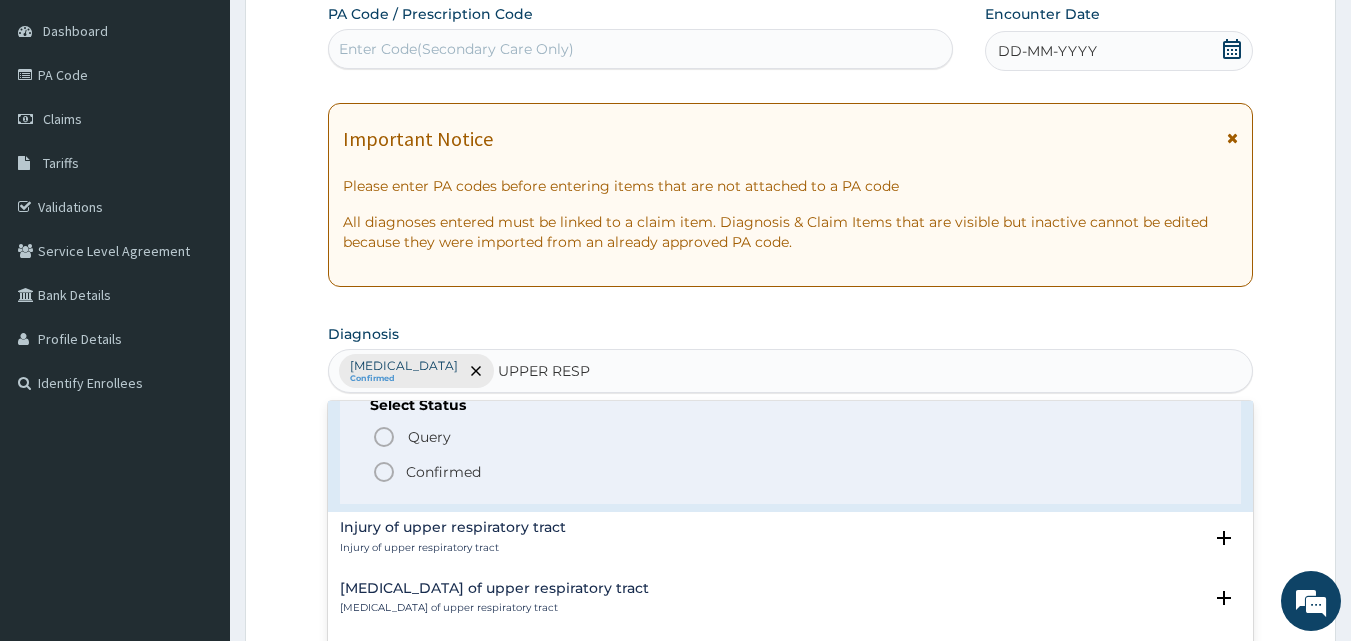 click on "Confirmed" at bounding box center [443, 472] 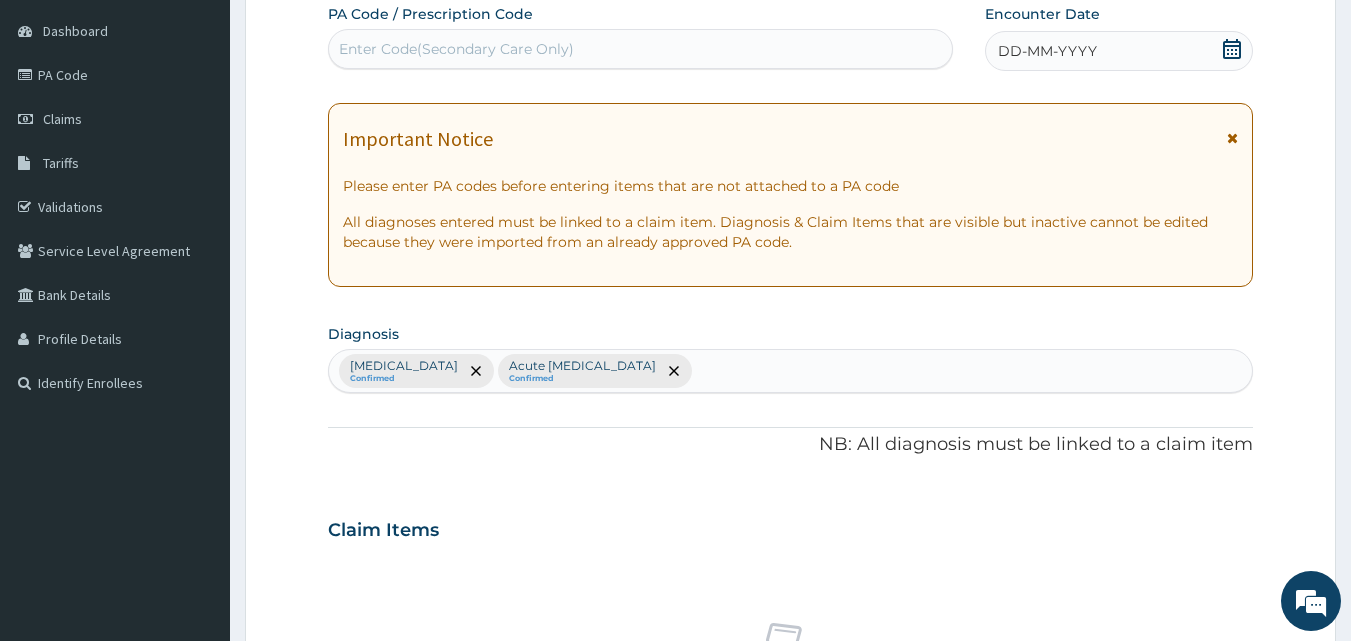 click 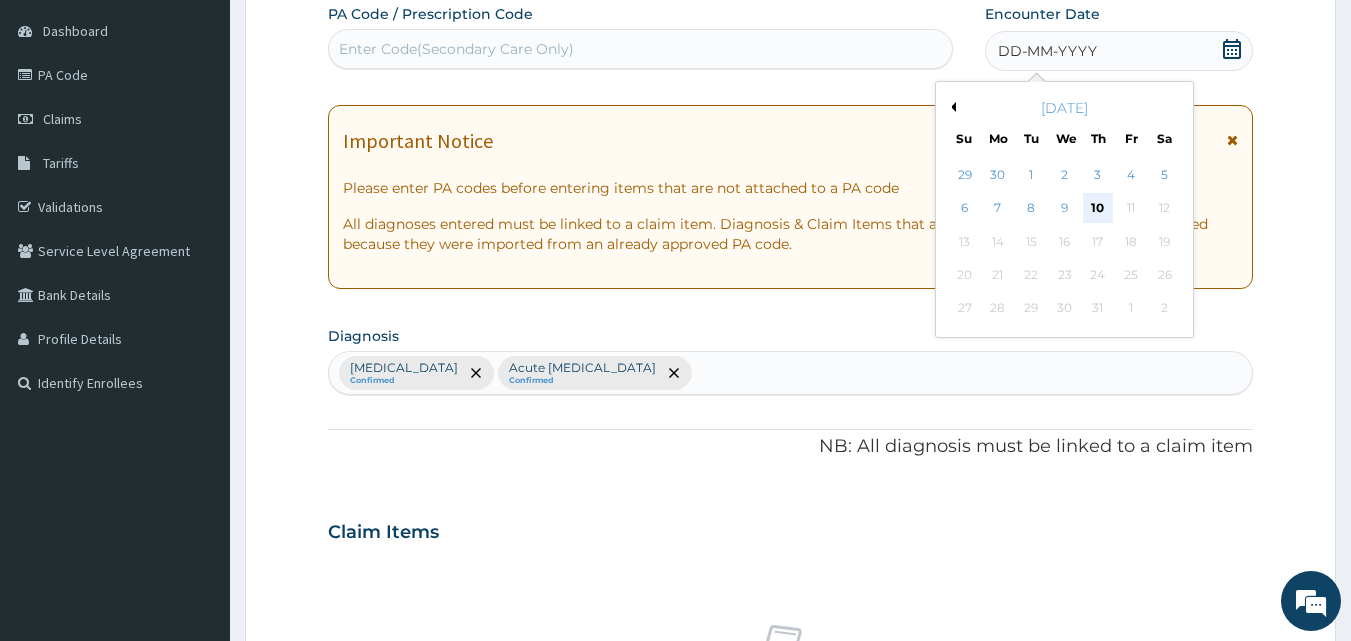 click on "10" at bounding box center (1098, 209) 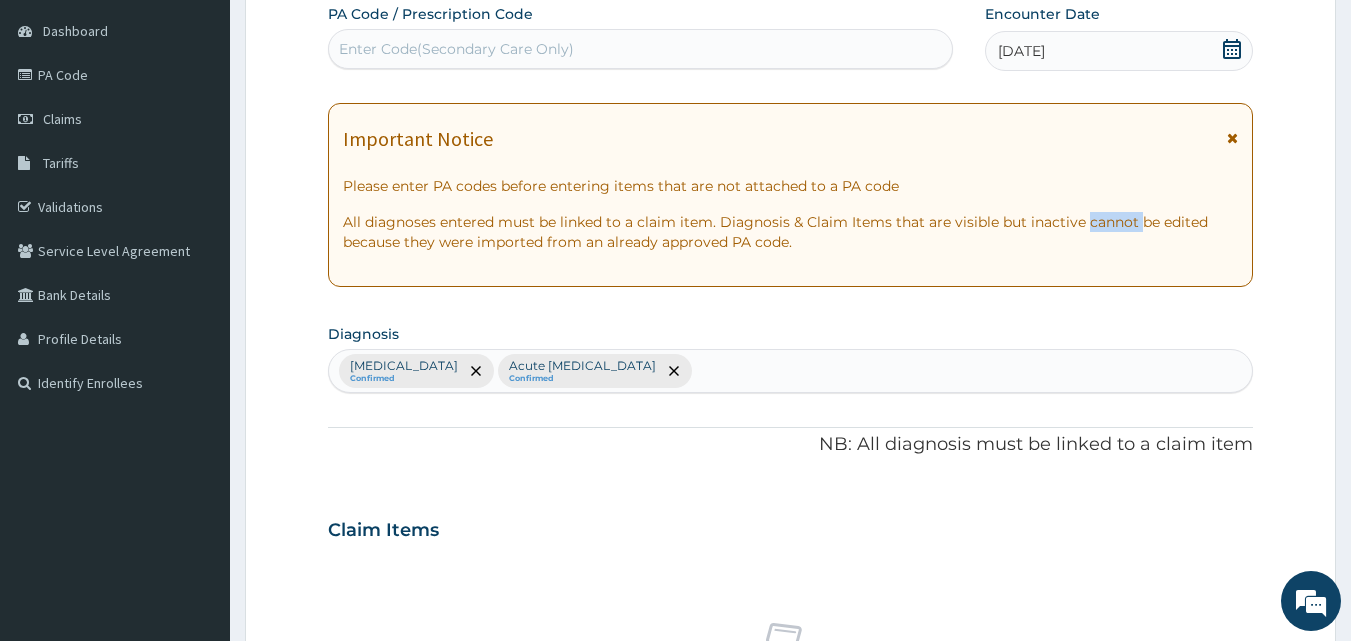 scroll, scrollTop: 747, scrollLeft: 0, axis: vertical 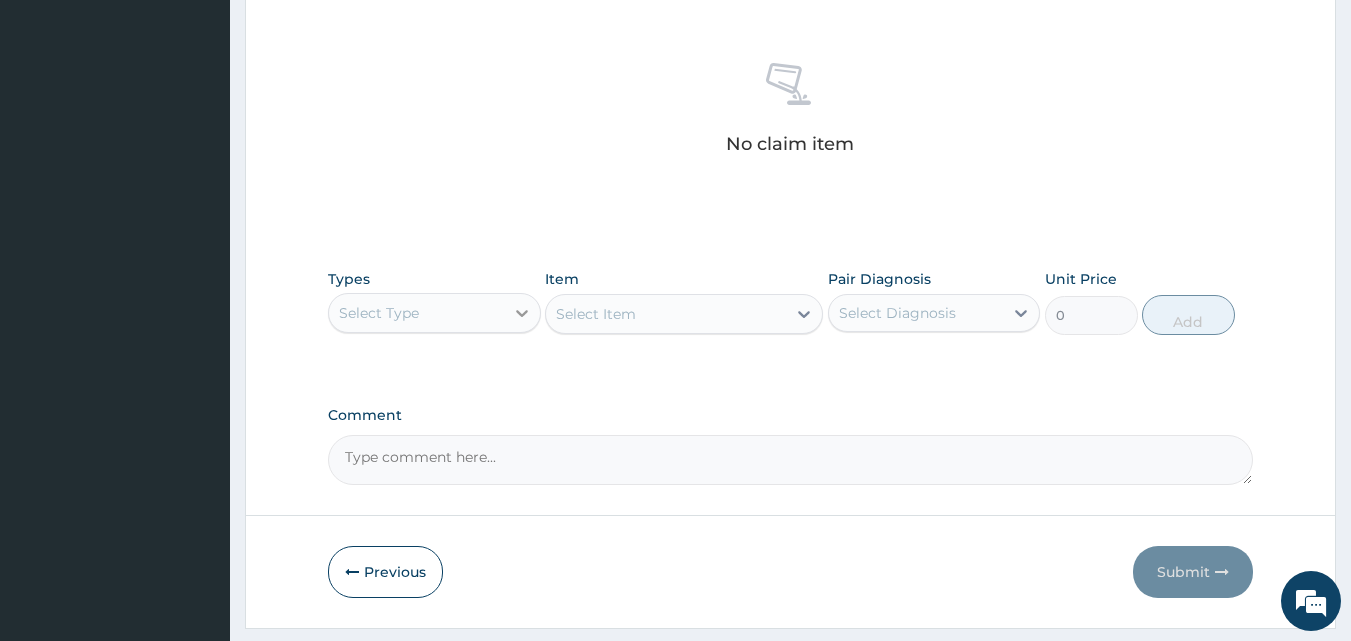 click 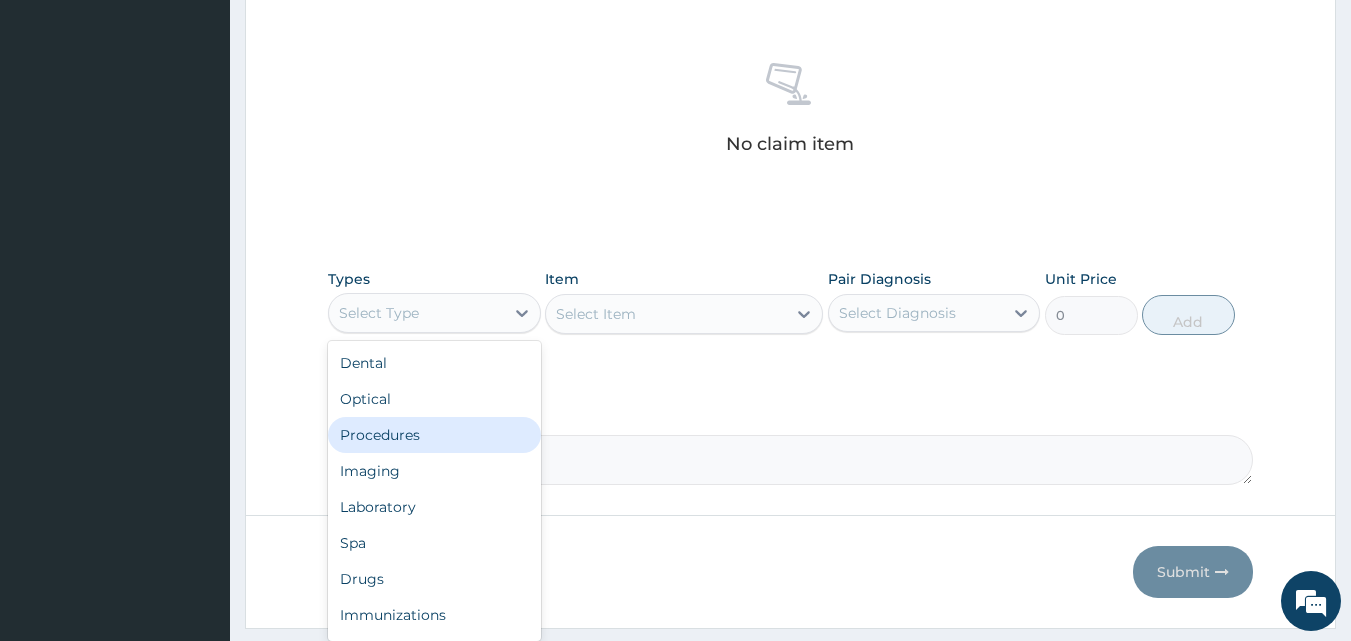 click on "Procedures" at bounding box center (434, 435) 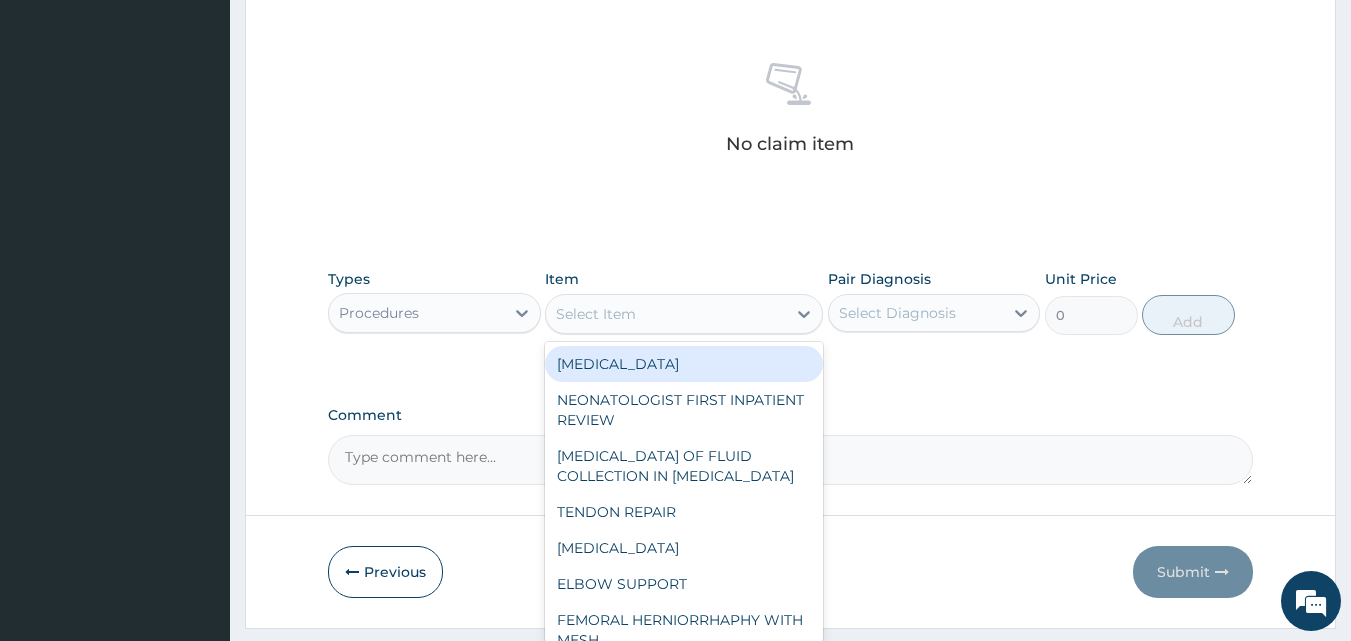 click 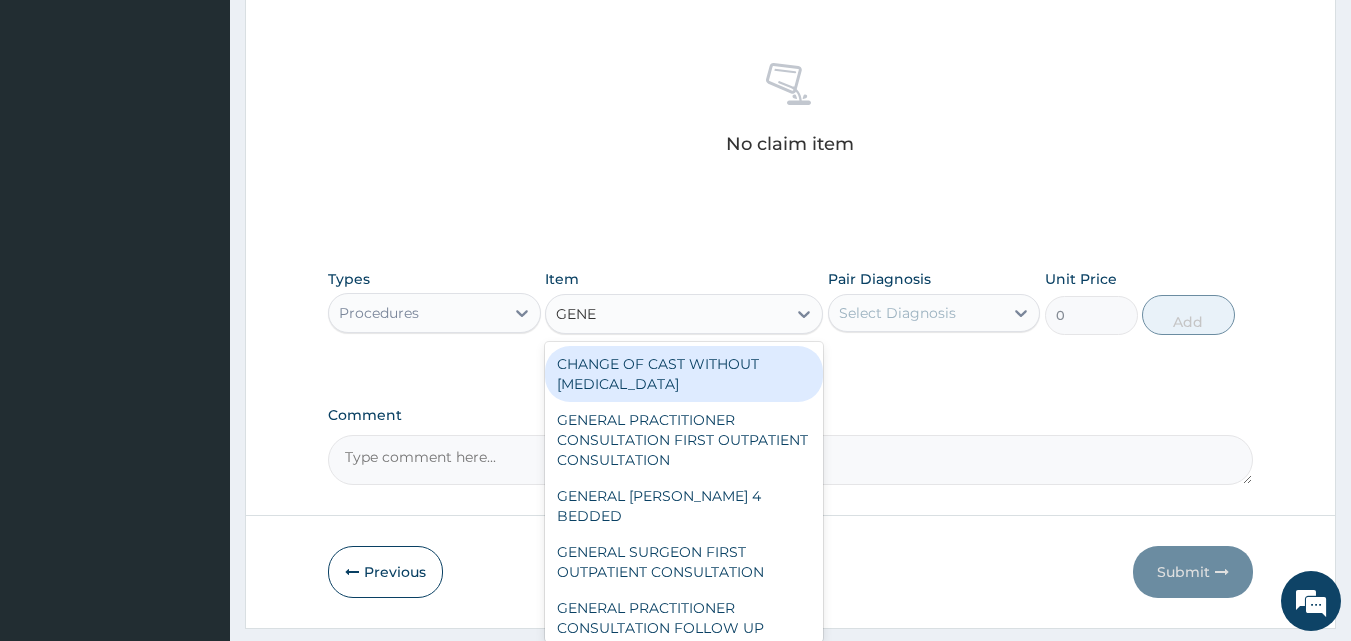 type on "GENER" 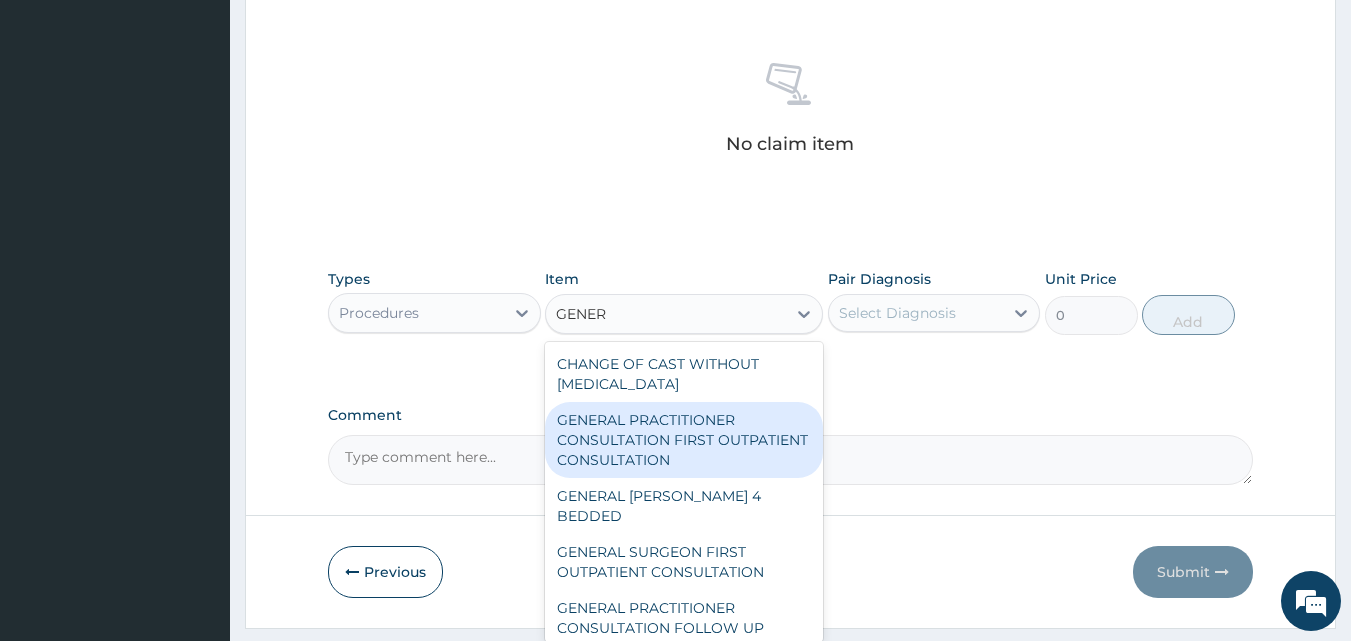 click on "GENERAL PRACTITIONER CONSULTATION FIRST OUTPATIENT CONSULTATION" at bounding box center (684, 440) 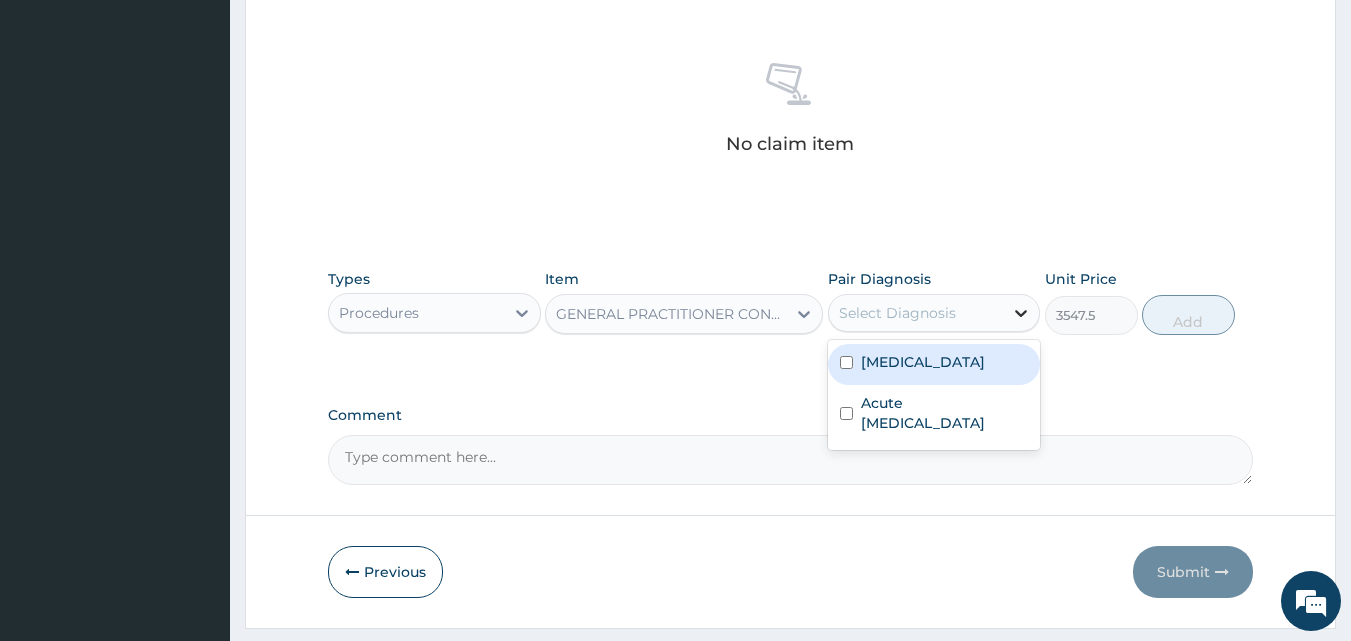 click 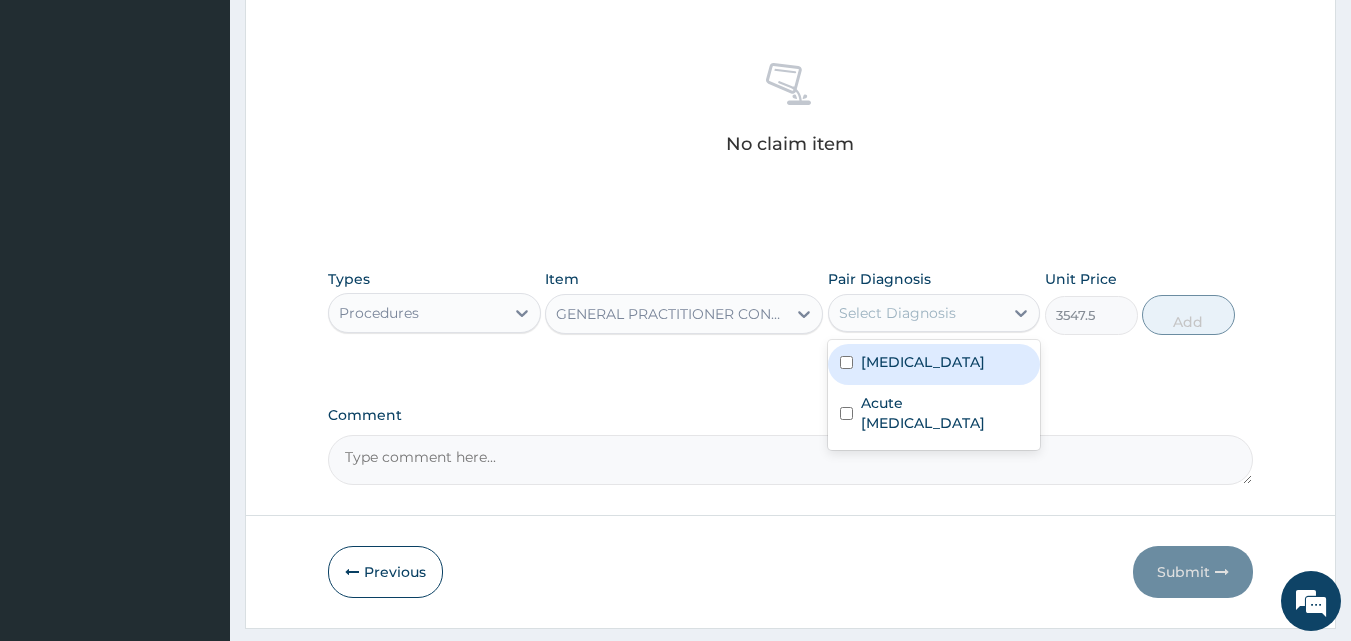 click on "Malaria" at bounding box center (934, 364) 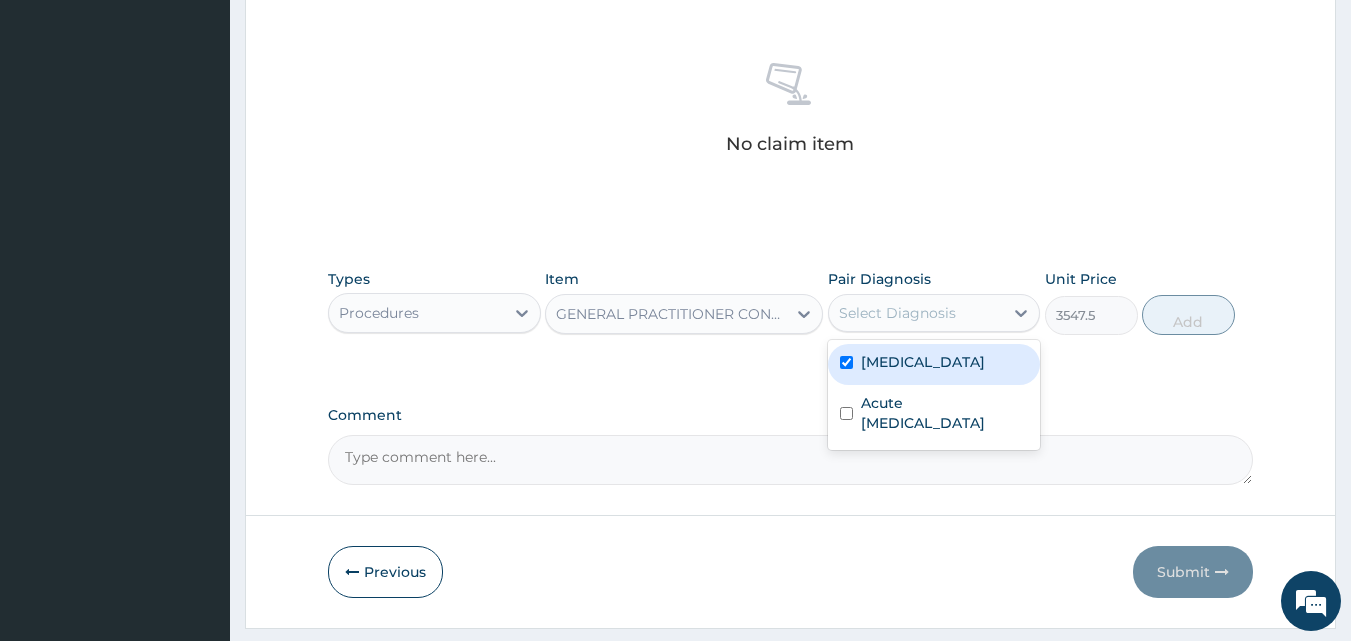 checkbox on "true" 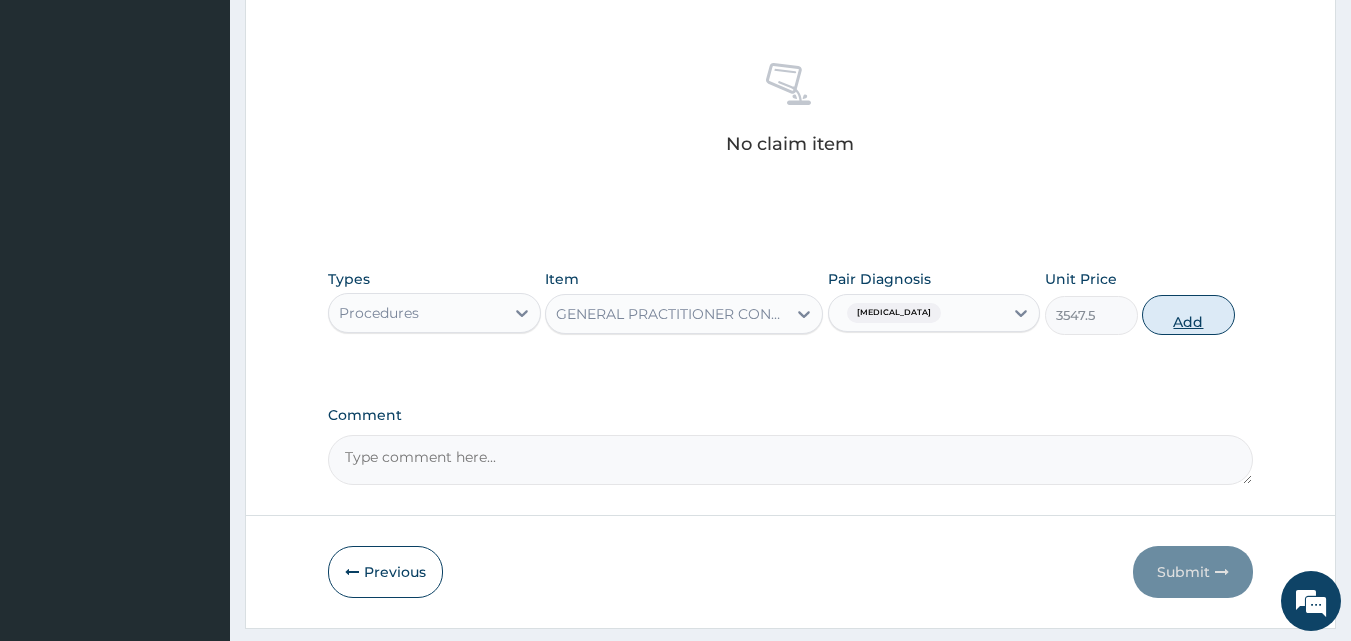 click on "Add" at bounding box center [1188, 315] 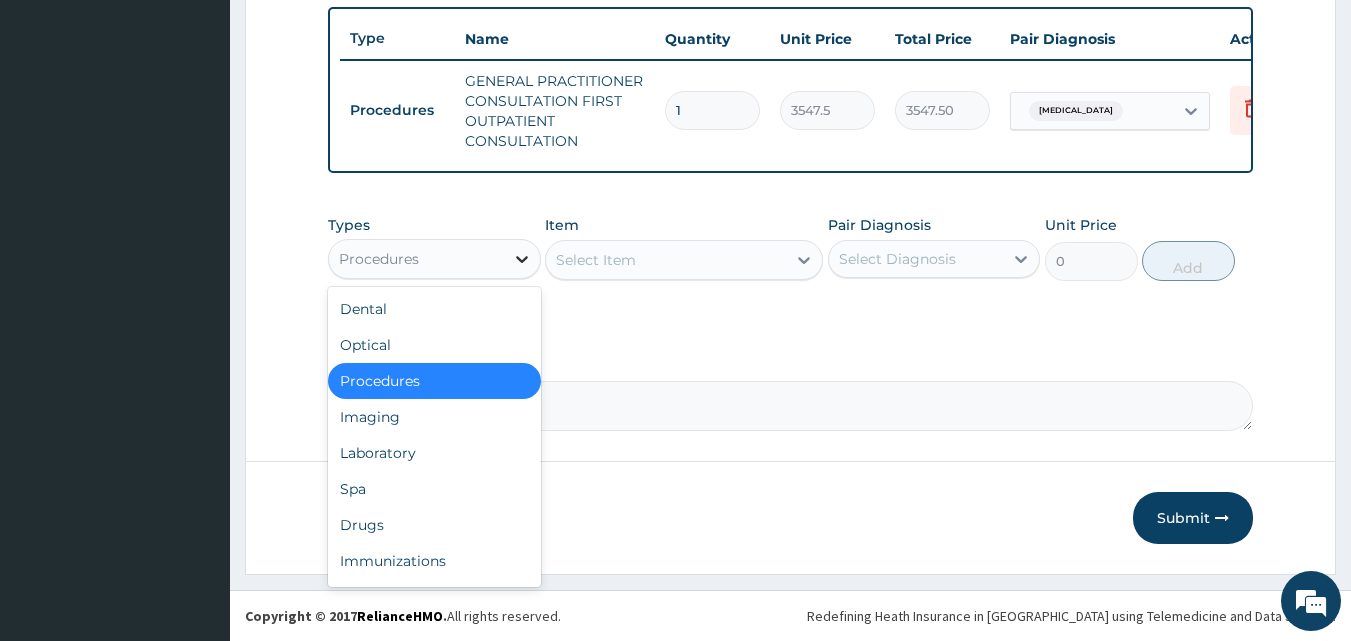 click 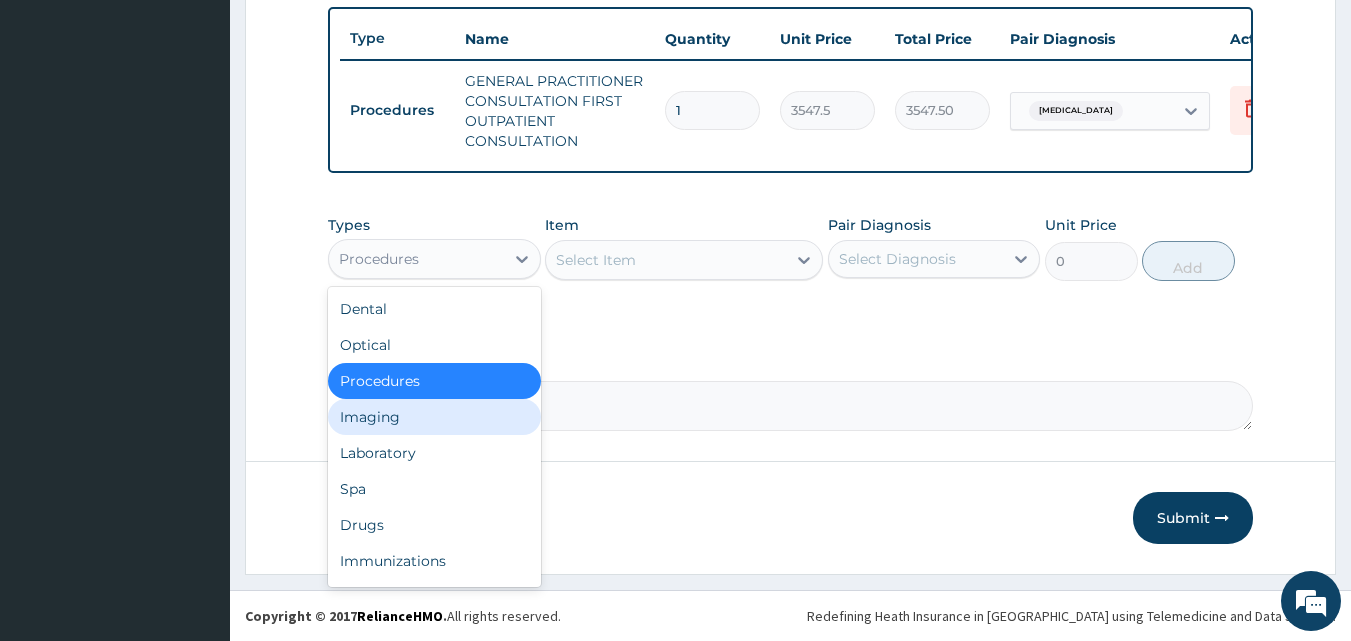 drag, startPoint x: 489, startPoint y: 446, endPoint x: 705, endPoint y: 319, distance: 250.56935 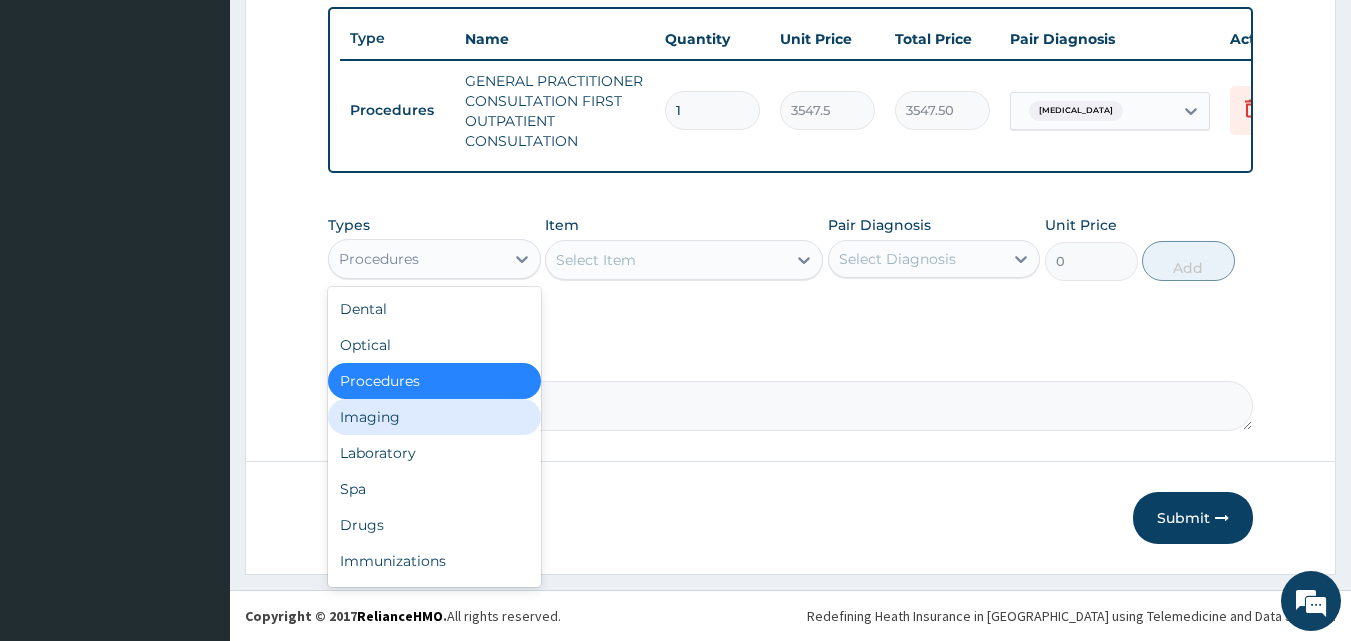 click on "Types option Procedures, selected. option Imaging focused, 4 of 10. 10 results available. Use Up and Down to choose options, press Enter to select the currently focused option, press Escape to exit the menu, press Tab to select the option and exit the menu. Procedures Dental Optical Procedures Imaging Laboratory Spa Drugs Immunizations Others Gym Item Select Item Pair Diagnosis Select Diagnosis Unit Price 0 Add" at bounding box center (791, 263) 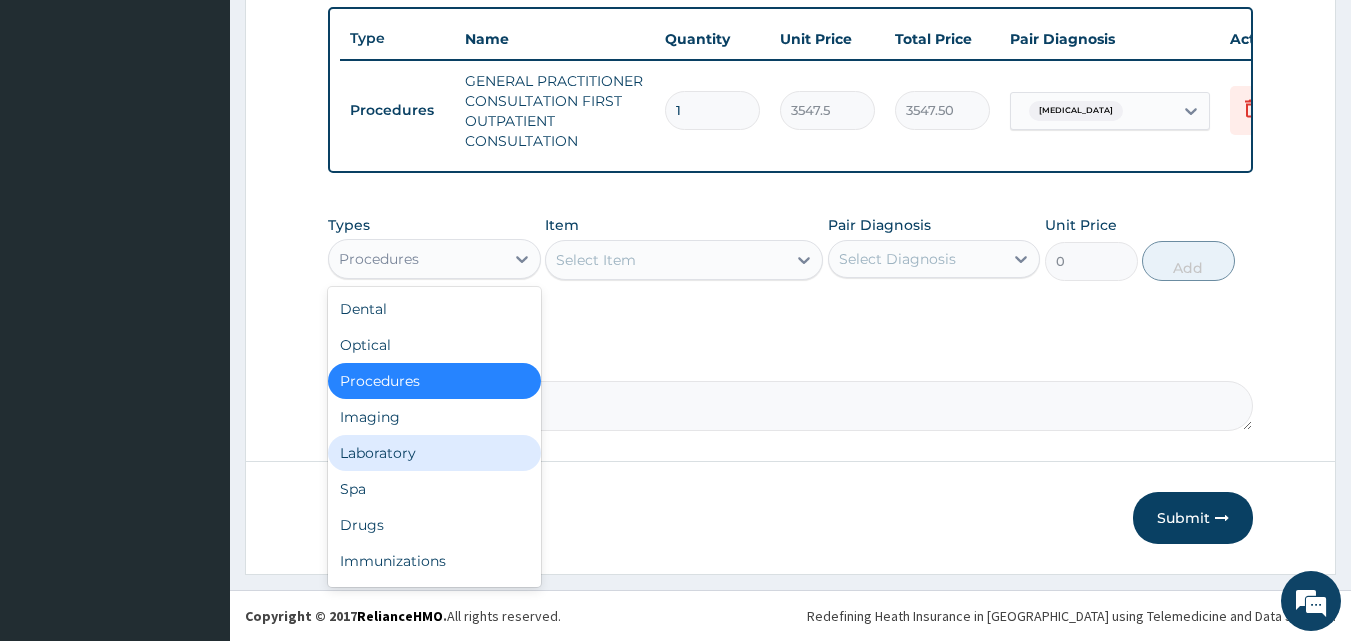 click on "Laboratory" at bounding box center (434, 453) 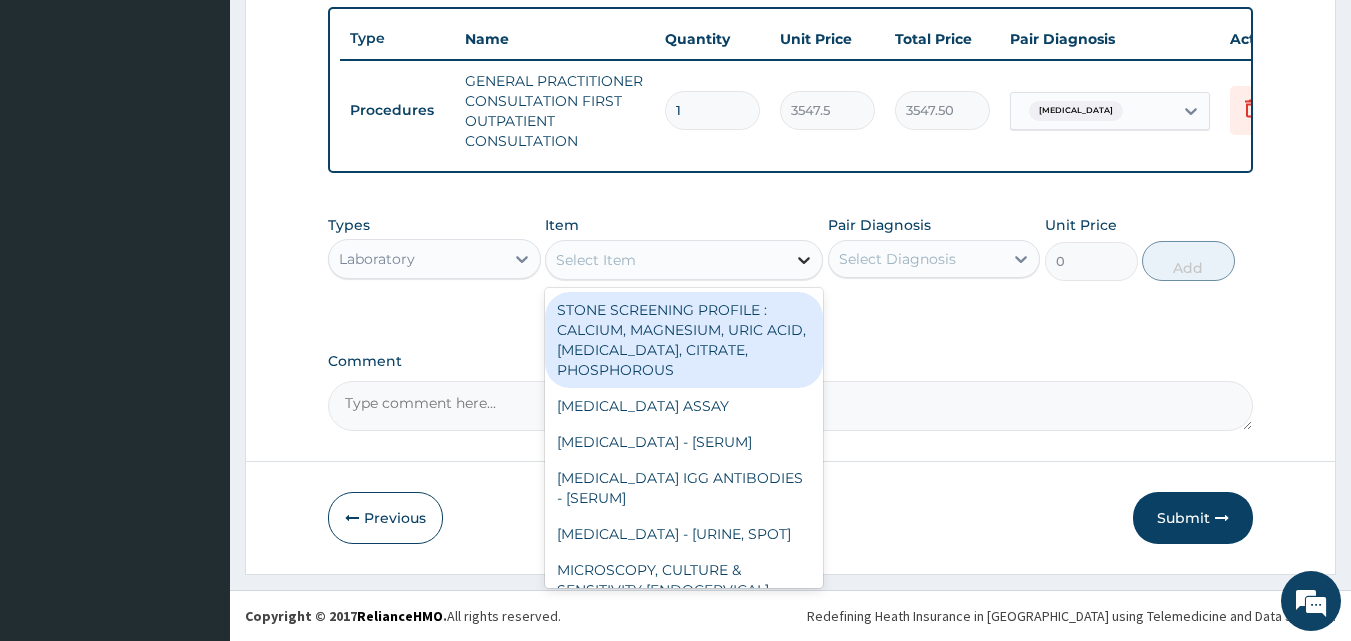 click 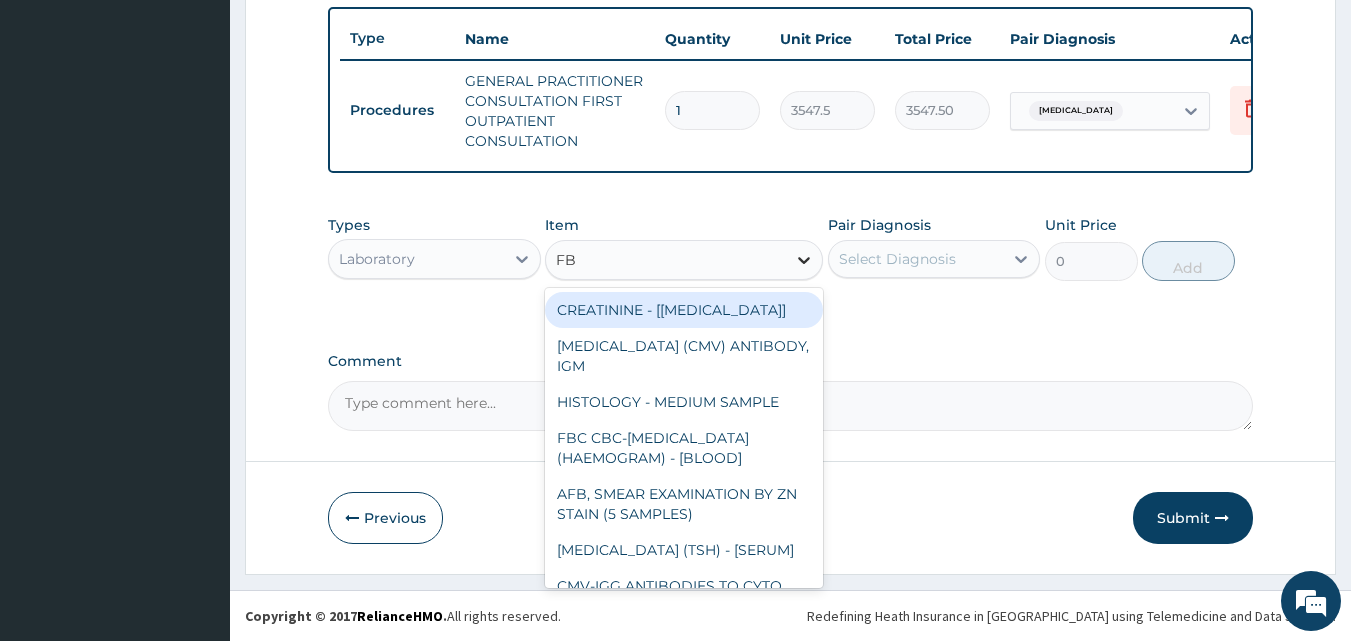 type on "FBC" 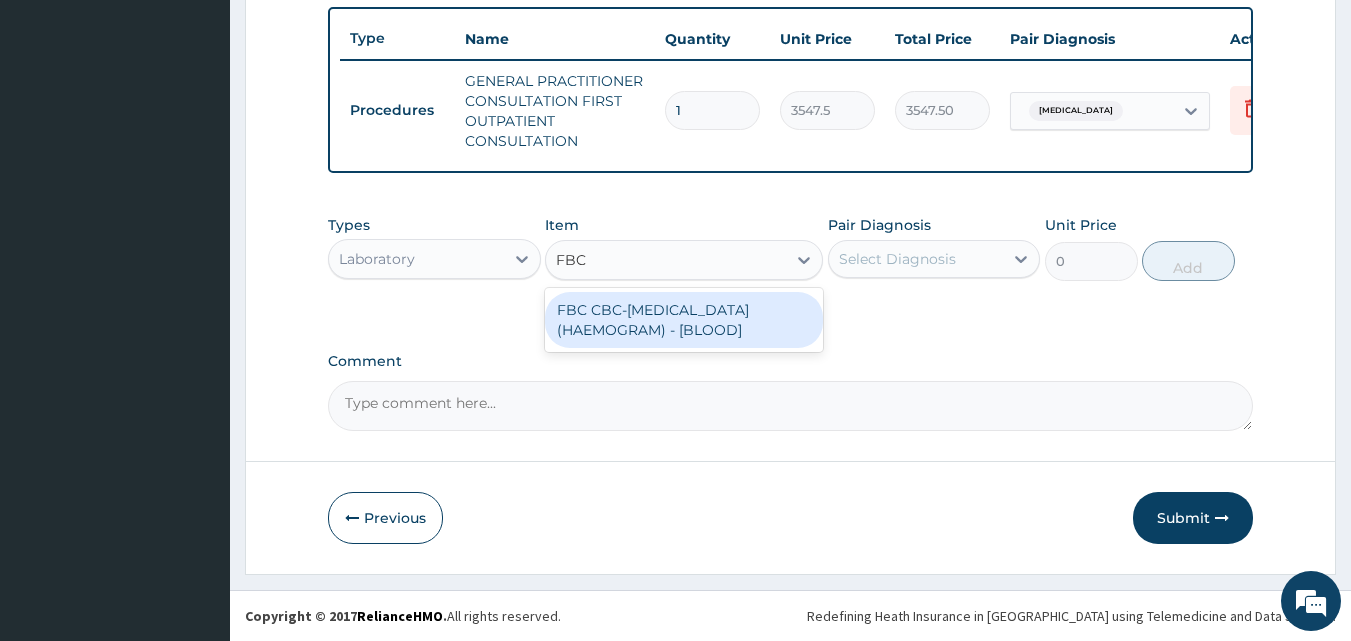 click on "FBC CBC-COMPLETE BLOOD COUNT (HAEMOGRAM) - [BLOOD]" at bounding box center [684, 320] 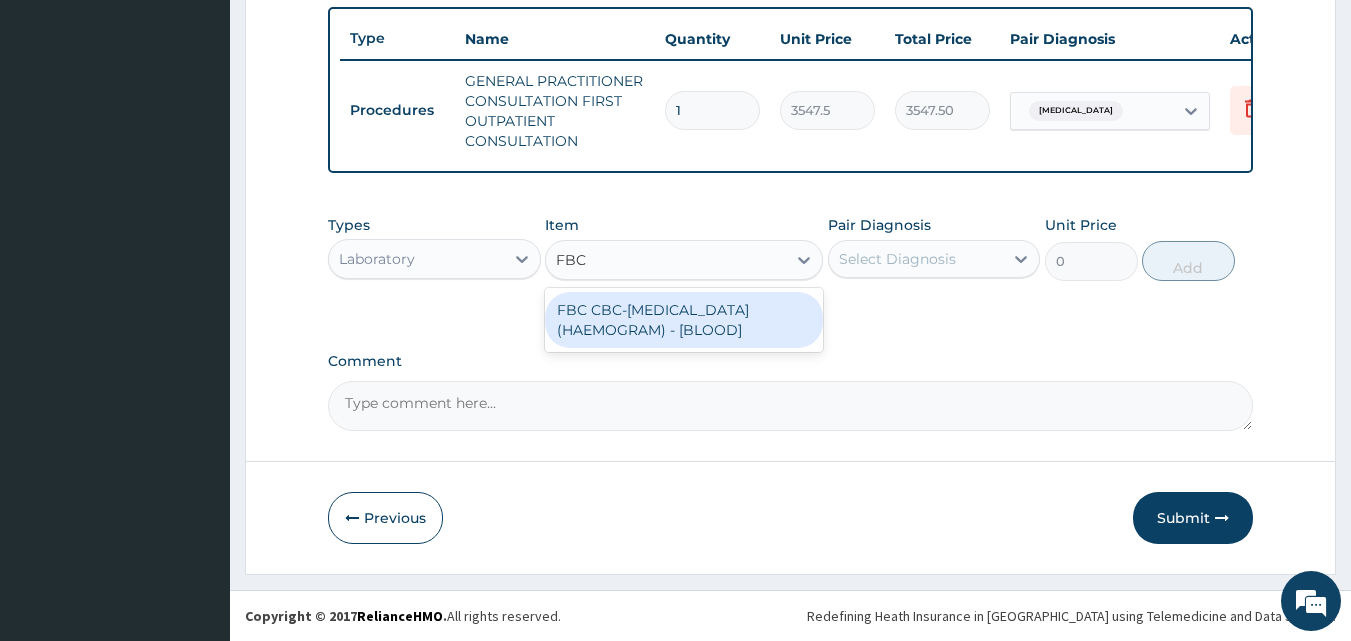 type 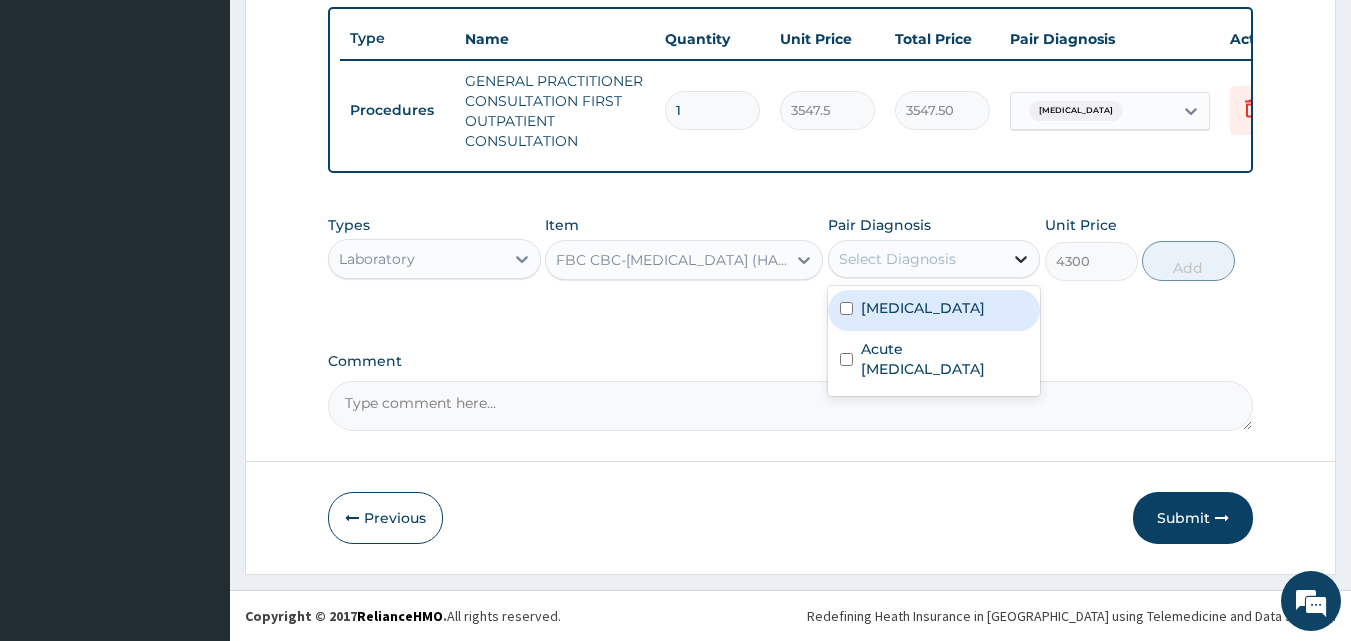 click 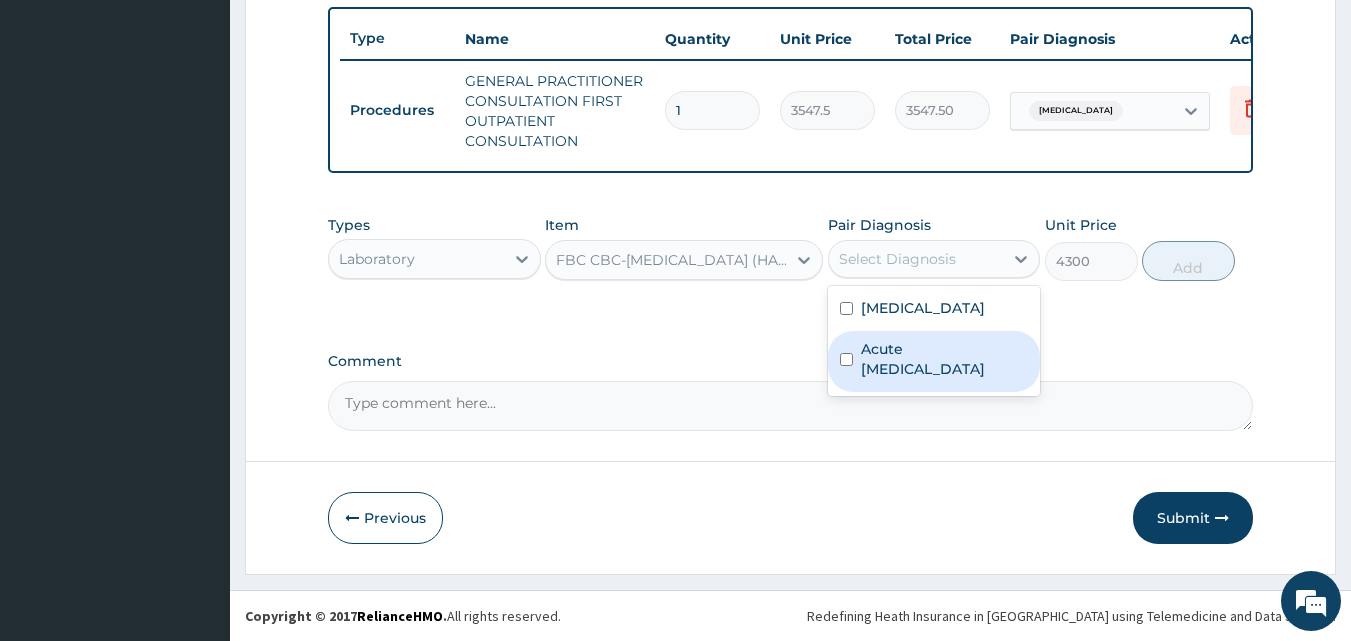 drag, startPoint x: 997, startPoint y: 356, endPoint x: 1159, endPoint y: 317, distance: 166.62833 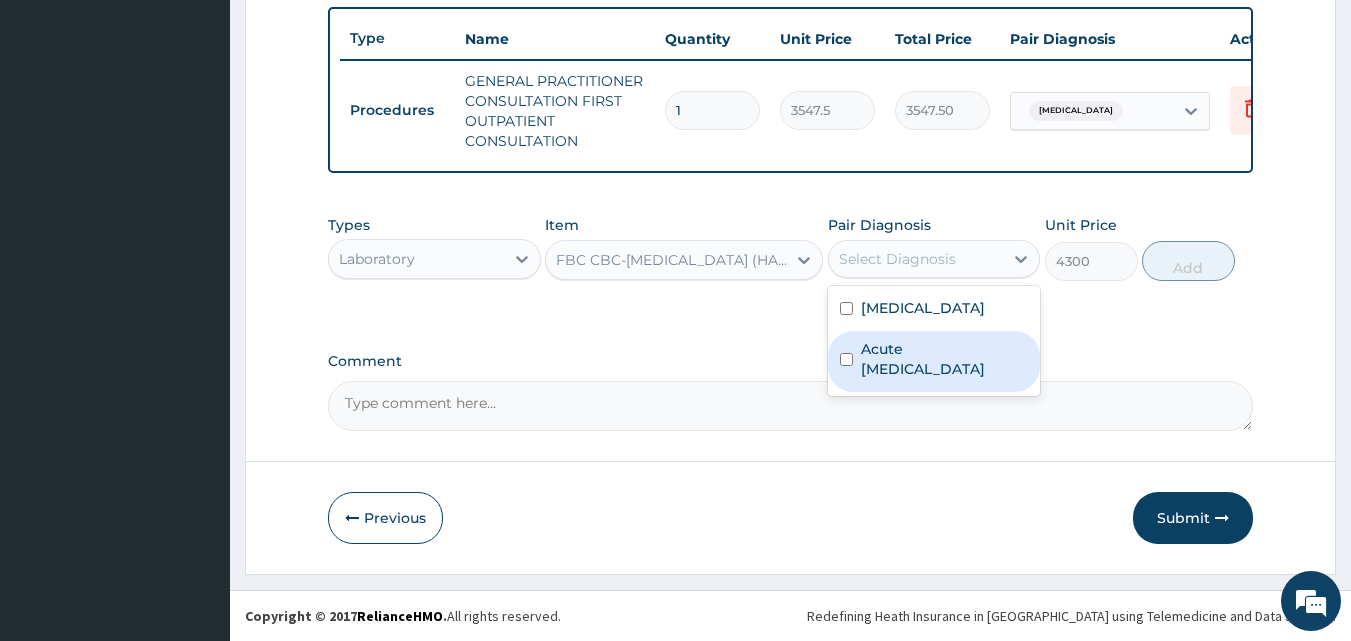 click on "Types Laboratory Item FBC CBC-COMPLETE BLOOD COUNT (HAEMOGRAM) - [BLOOD] Pair Diagnosis option Malaria, selected. option Acute upper respiratory infection focused, 2 of 2. 2 results available. Use Up and Down to choose options, press Enter to select the currently focused option, press Escape to exit the menu, press Tab to select the option and exit the menu. Select Diagnosis Malaria Acute upper respiratory infection Unit Price 4300 Add" at bounding box center (791, 263) 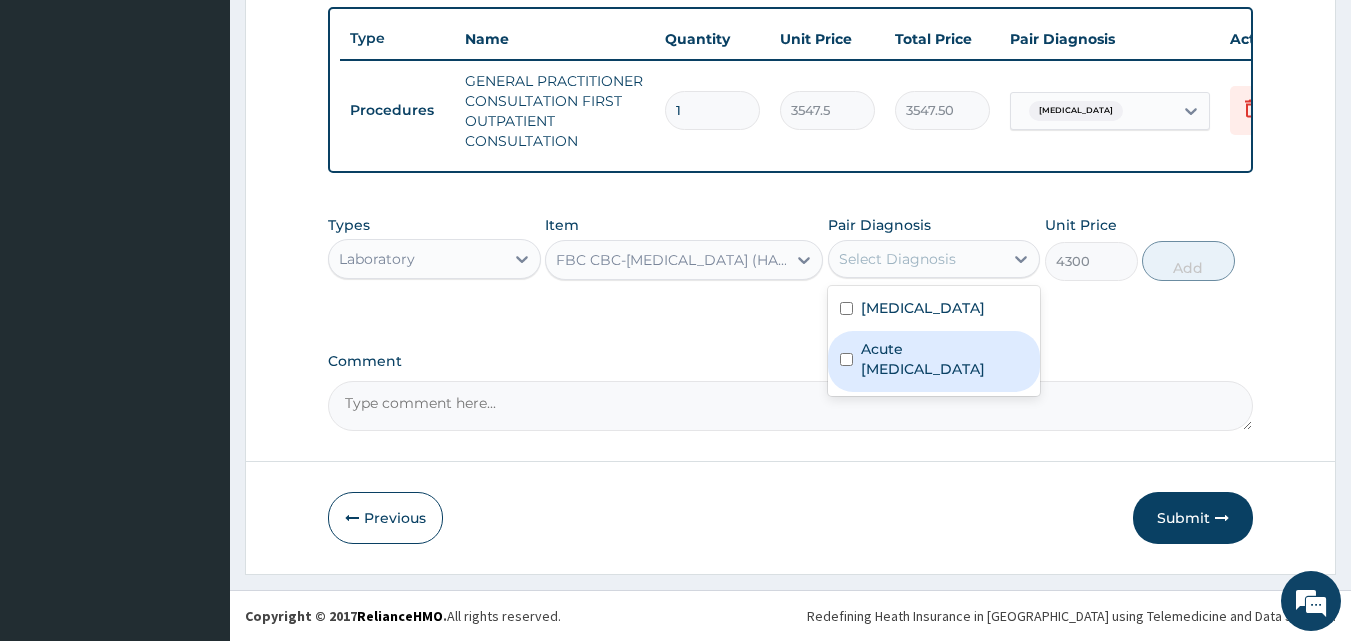 click on "Acute upper respiratory infection" at bounding box center [934, 361] 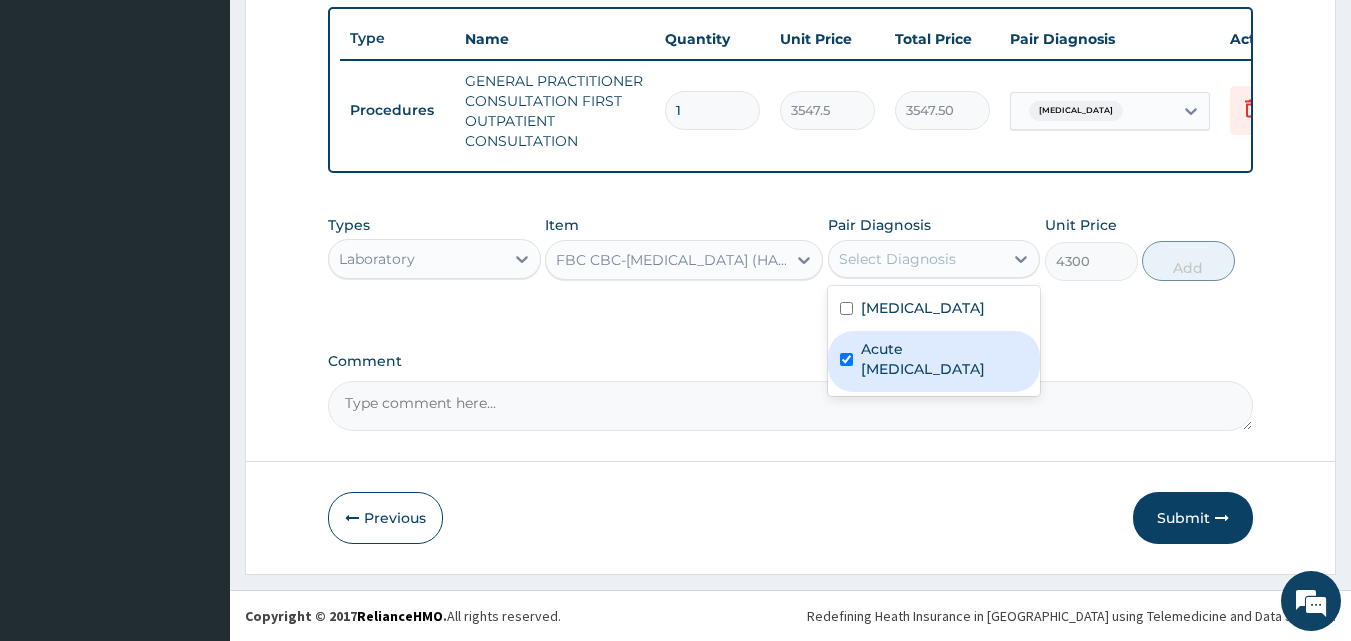 checkbox on "true" 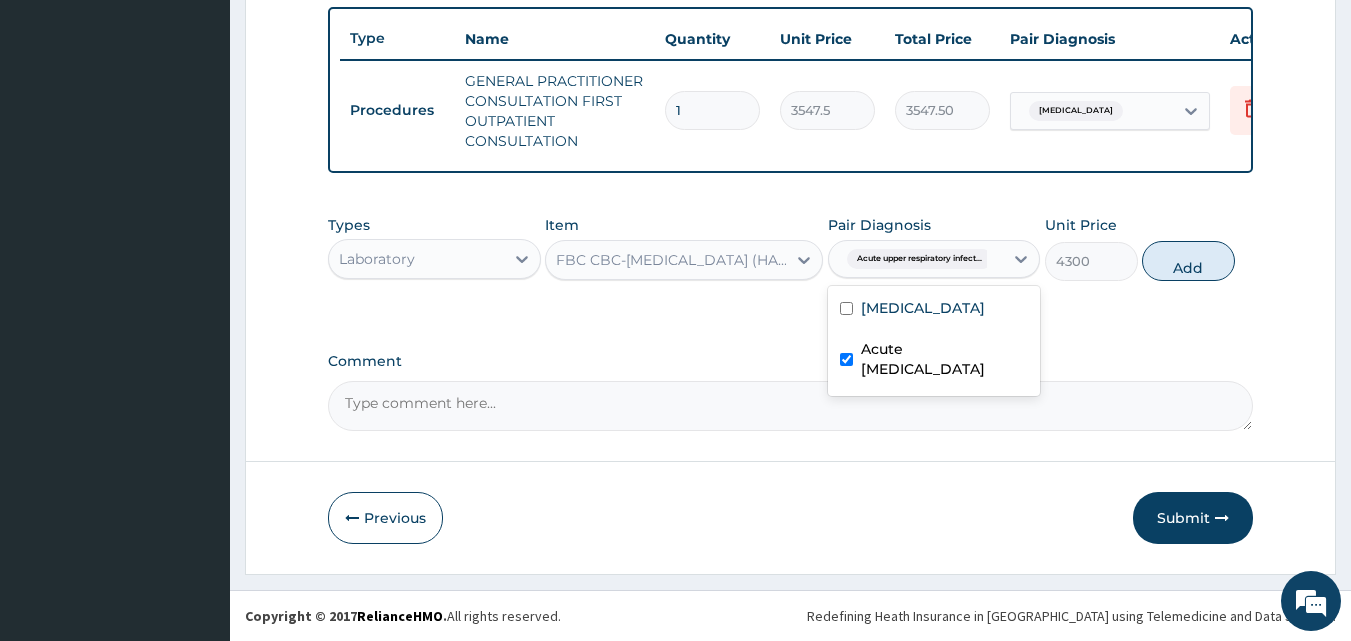 scroll, scrollTop: 187, scrollLeft: 0, axis: vertical 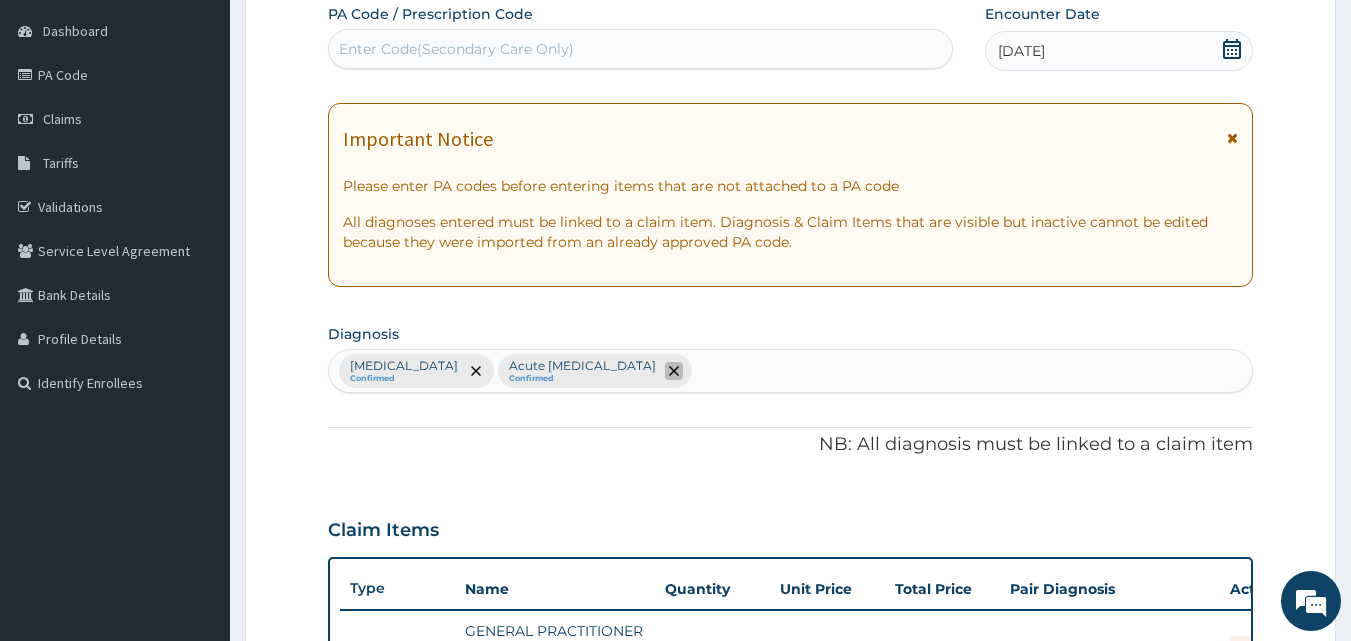 click 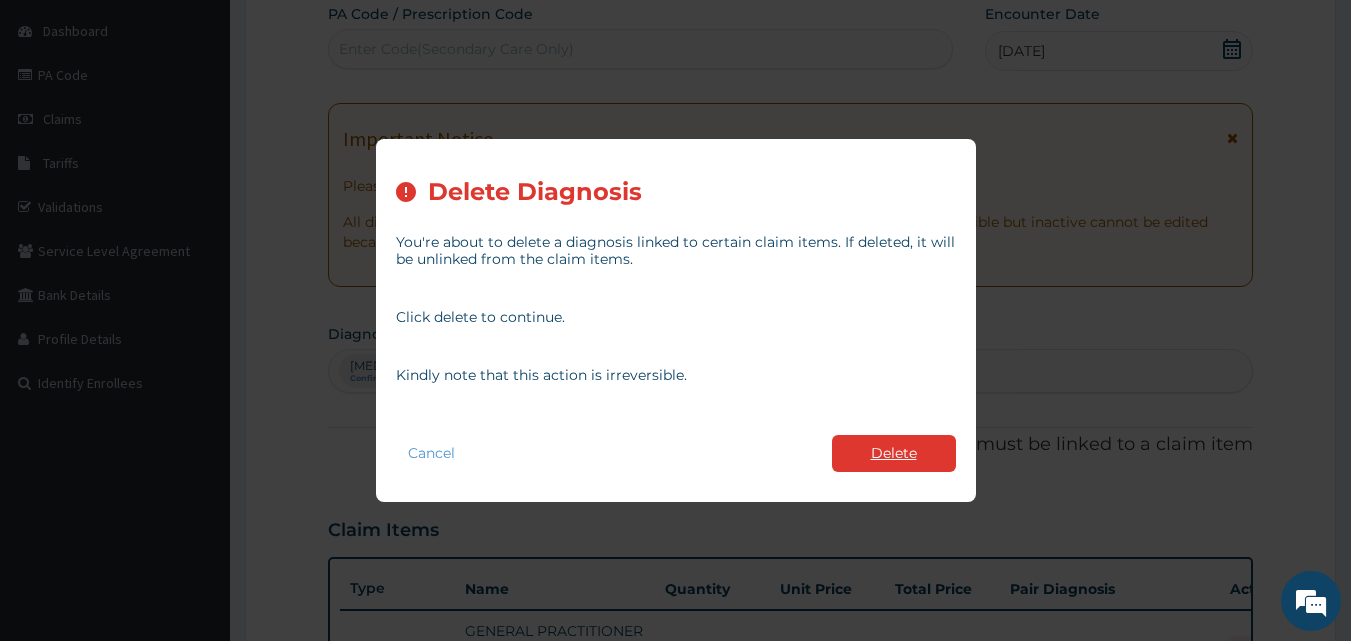 click on "Delete" at bounding box center [894, 453] 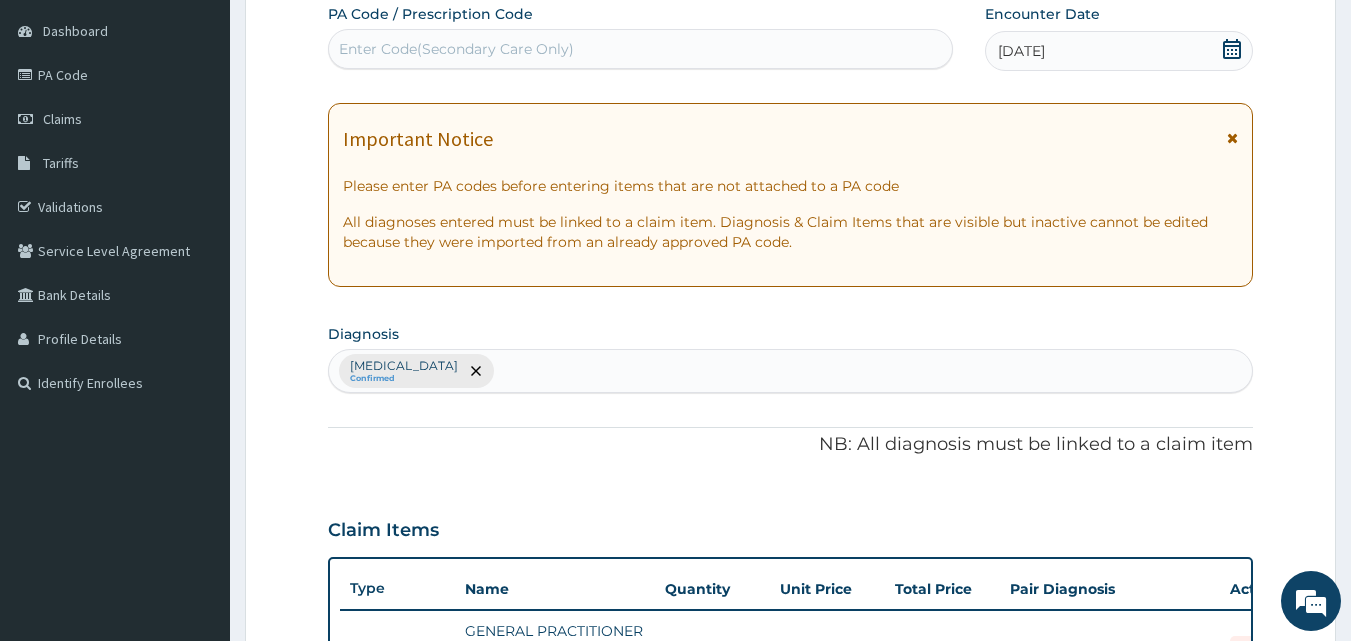 click at bounding box center (499, 371) 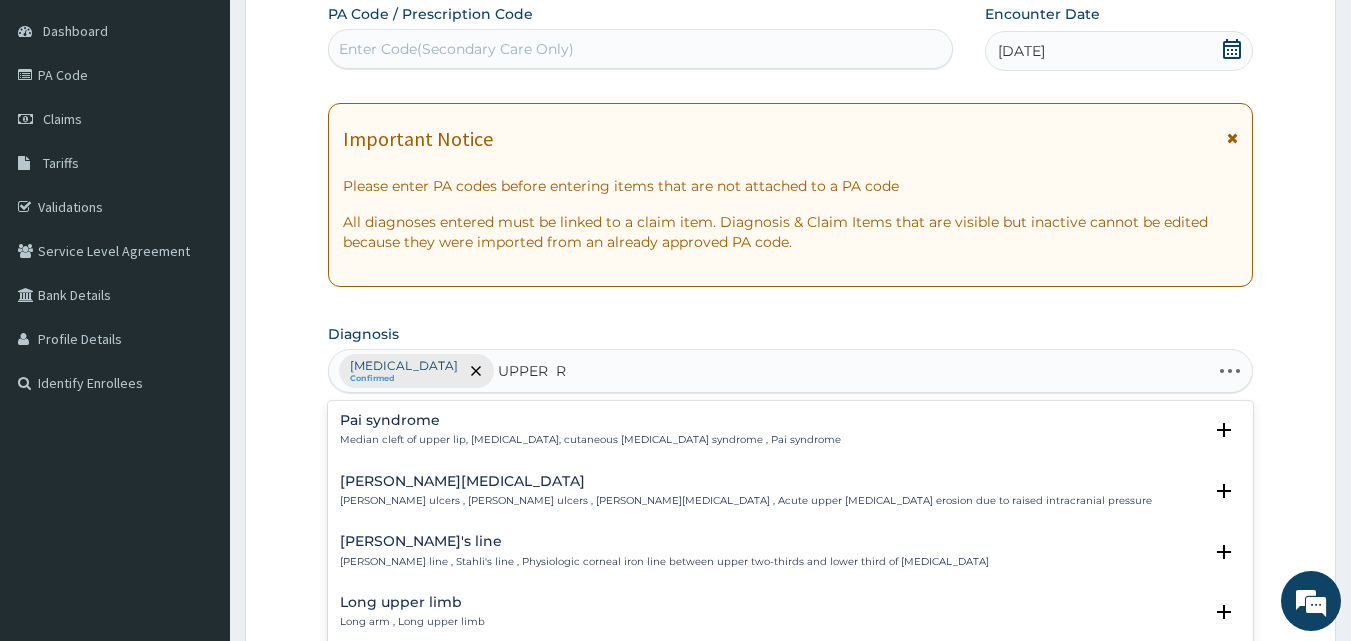 type on "UPPER  RE" 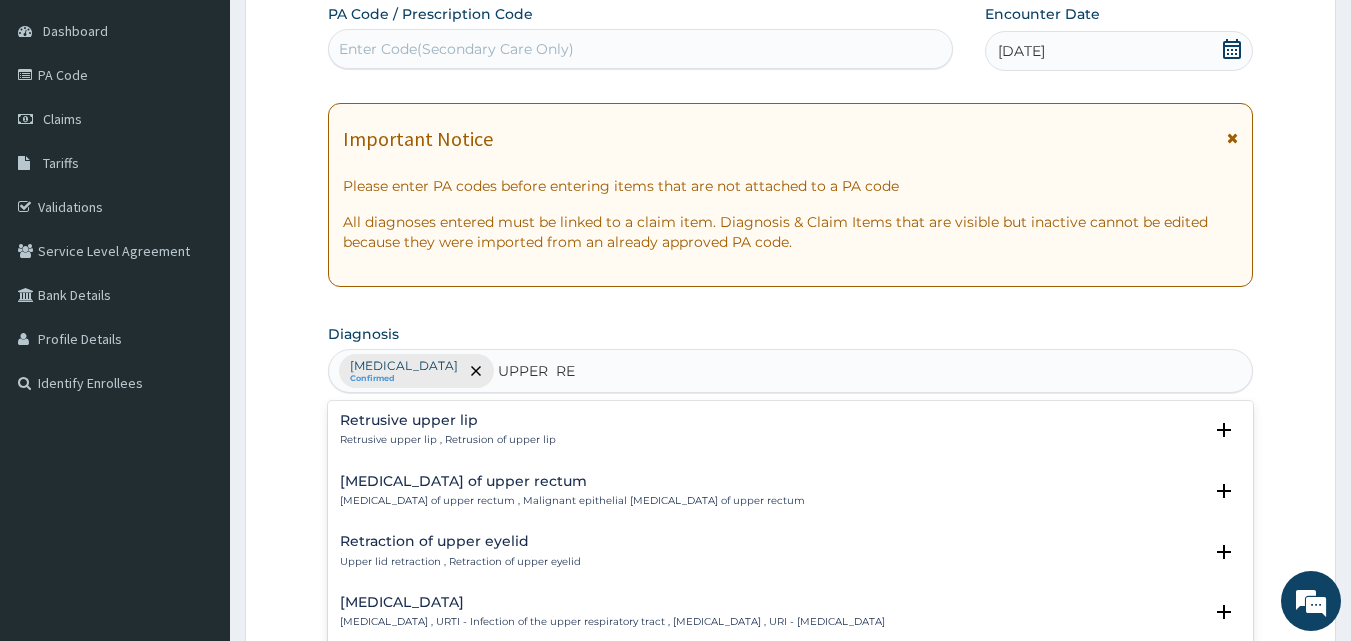 click on "Upper respiratory infection" at bounding box center (612, 602) 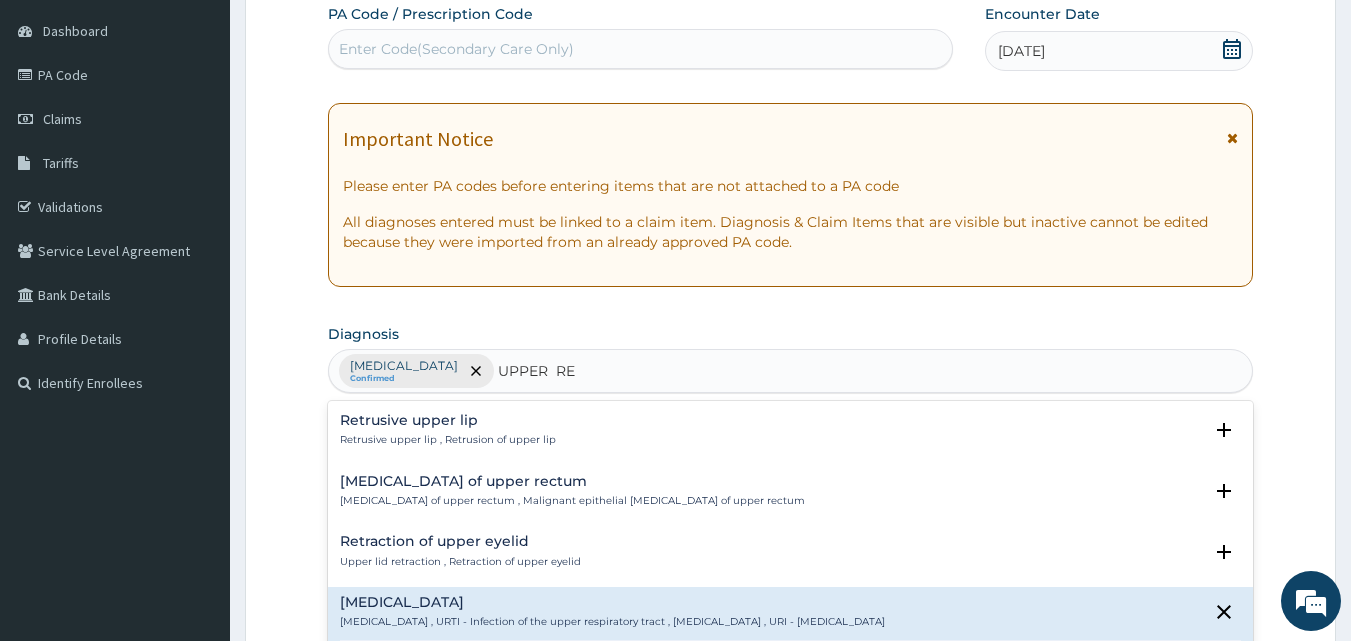 scroll, scrollTop: 262, scrollLeft: 0, axis: vertical 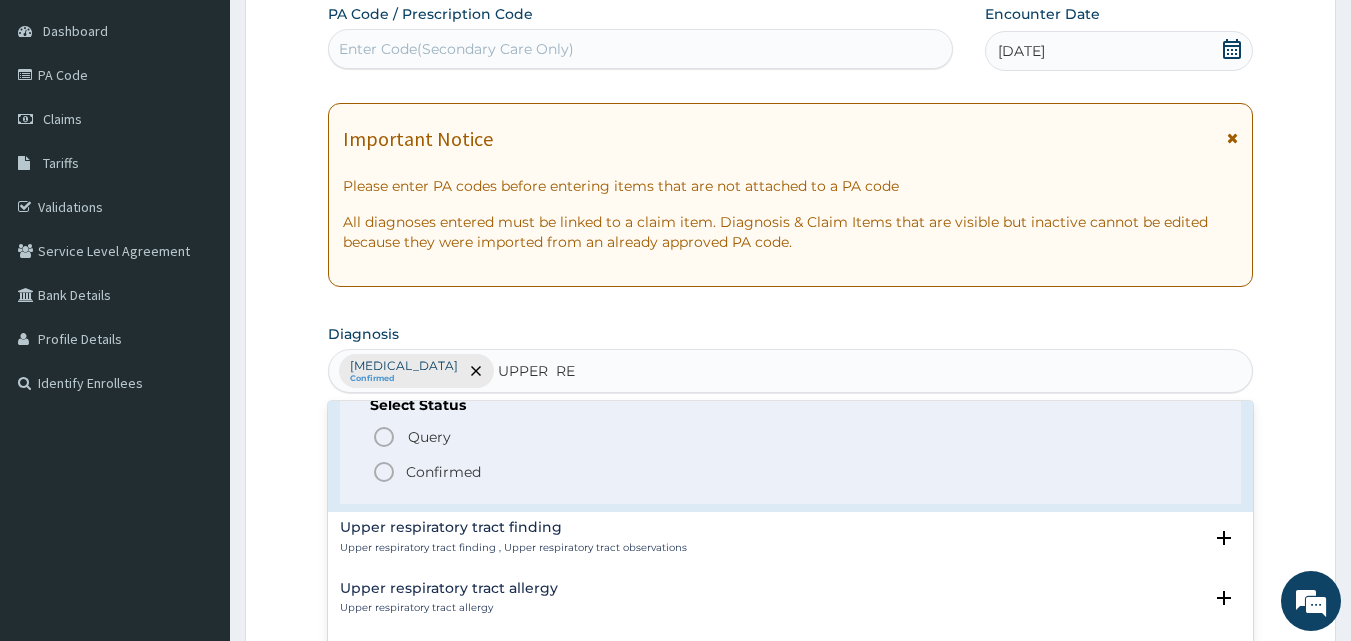 click on "Confirmed" at bounding box center [443, 472] 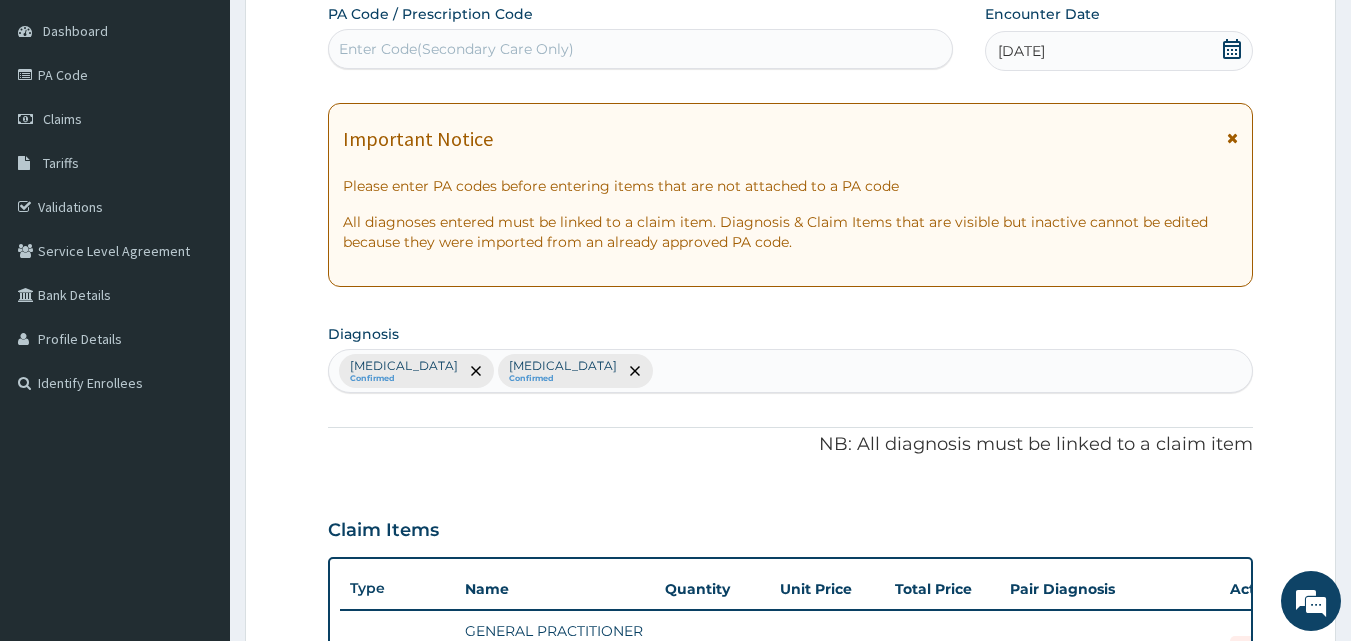 scroll, scrollTop: 747, scrollLeft: 0, axis: vertical 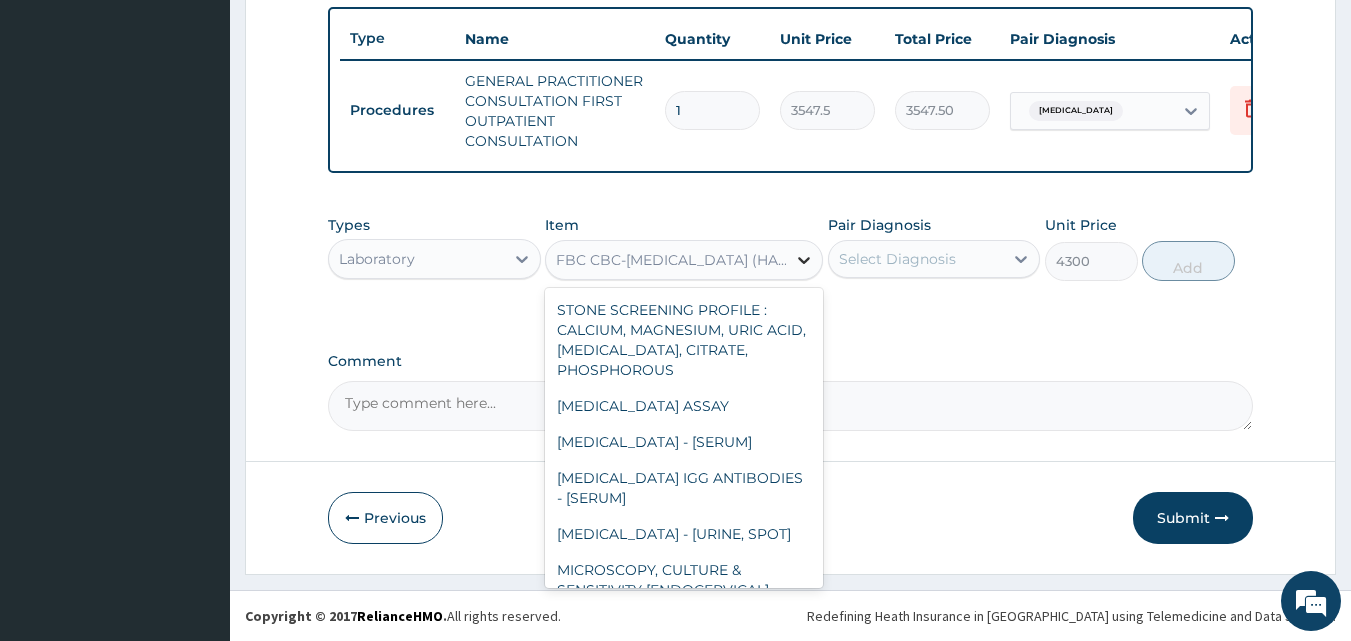click 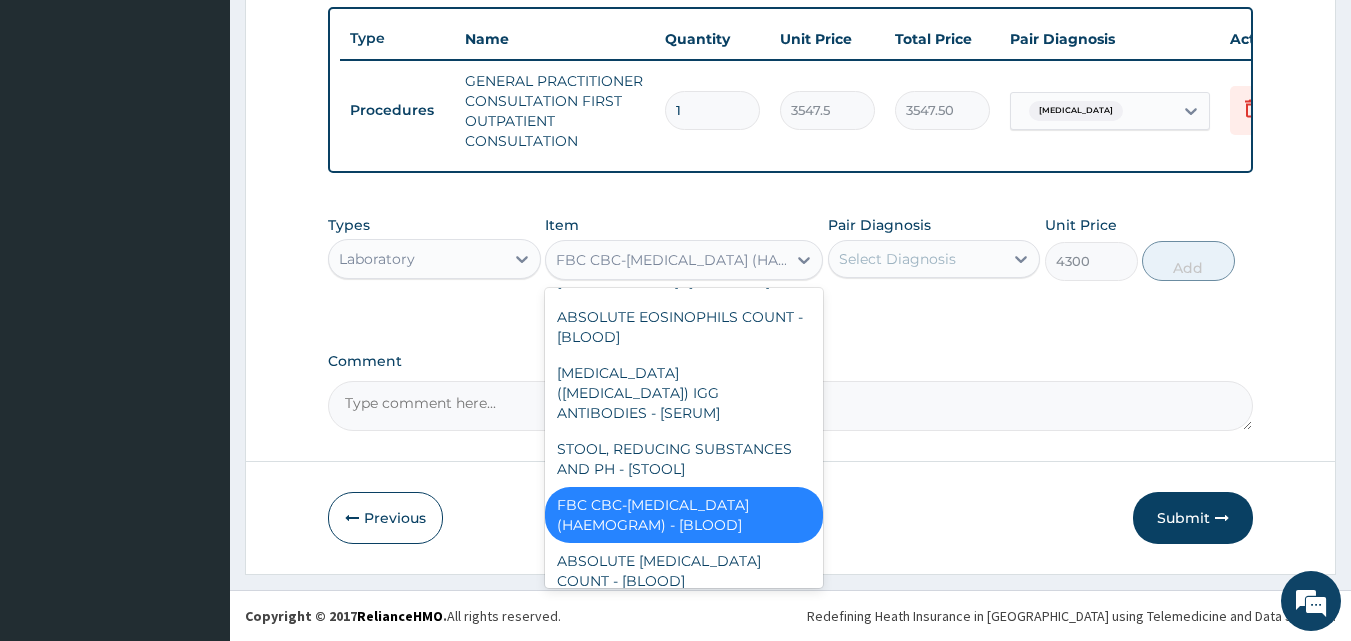 click on "FBC CBC-COMPLETE BLOOD COUNT (HAEMOGRAM) - [BLOOD]" at bounding box center (684, 515) 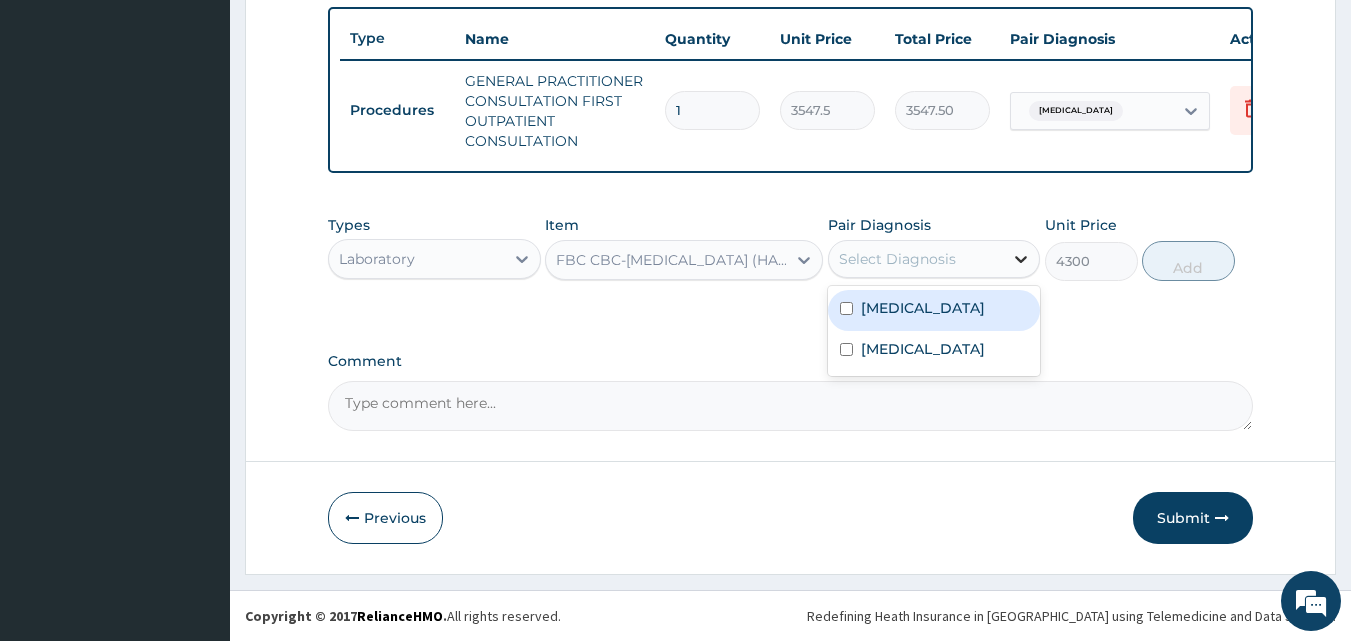 click 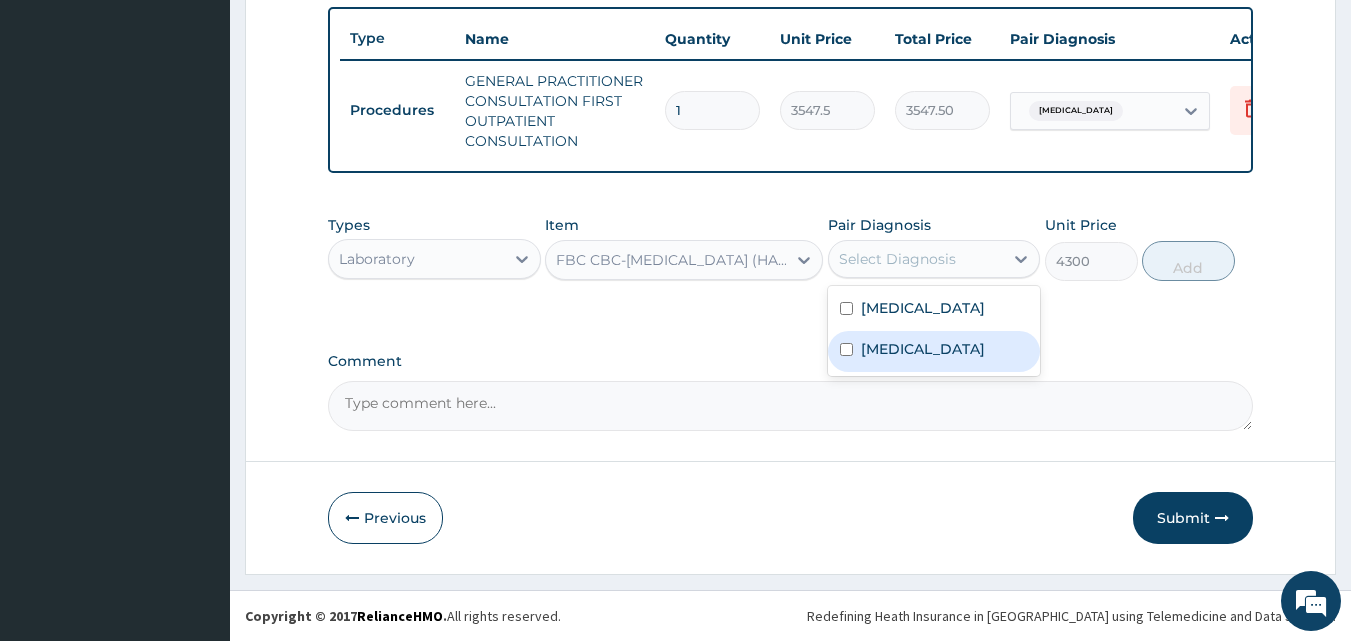 click on "Upper respiratory infection" at bounding box center [923, 349] 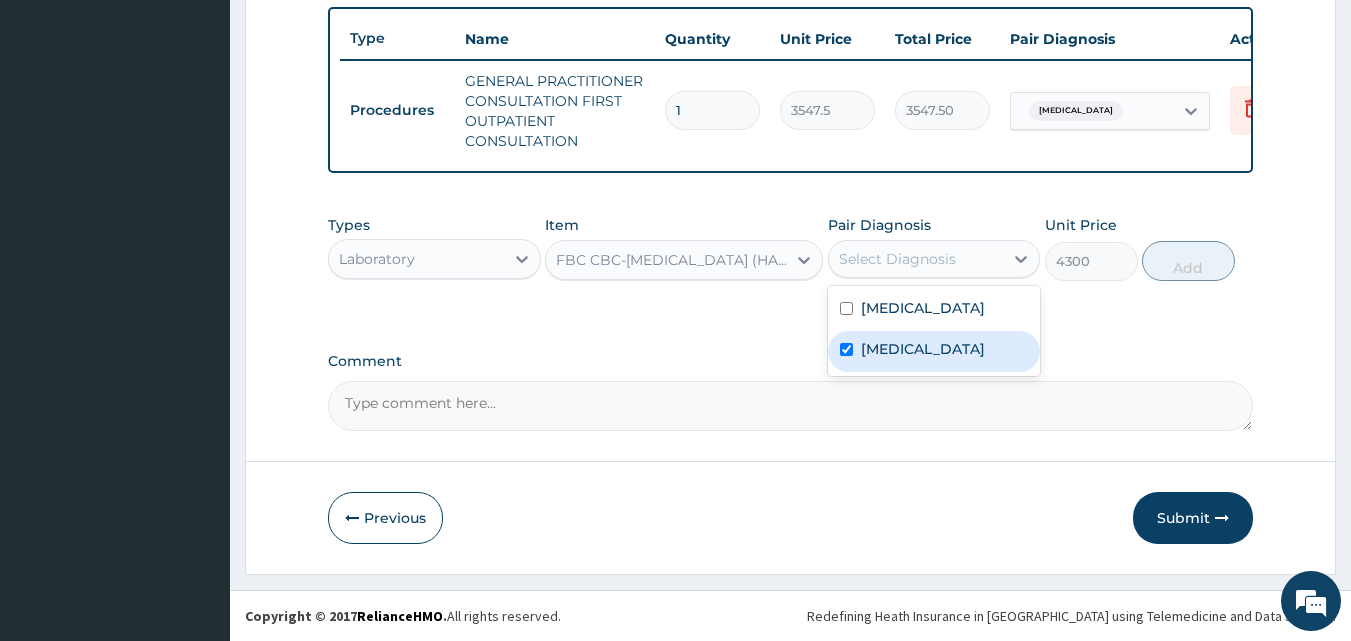 checkbox on "true" 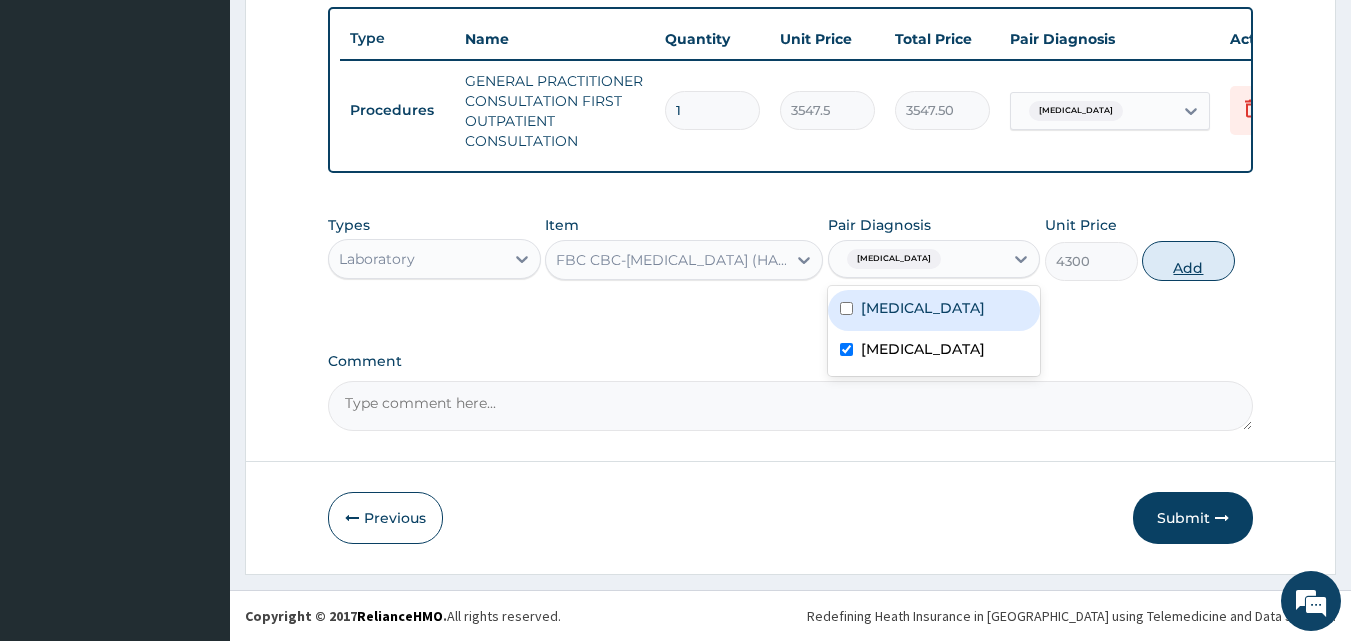 click on "Add" at bounding box center [1188, 261] 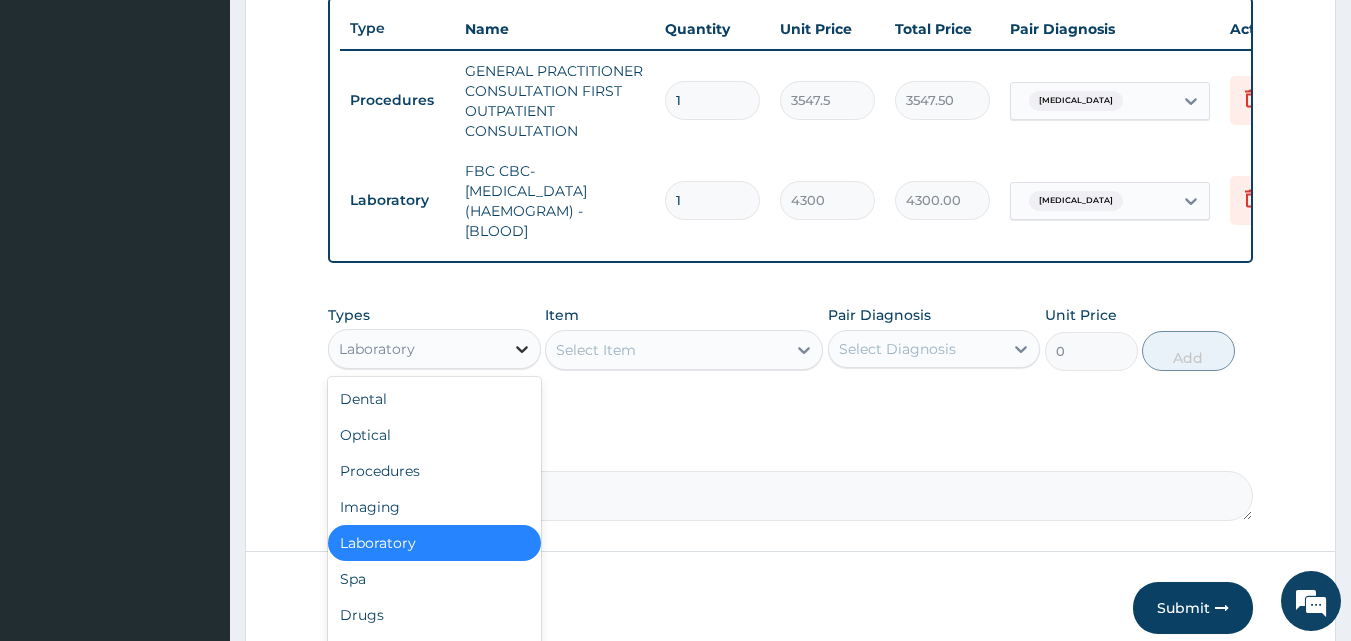 click 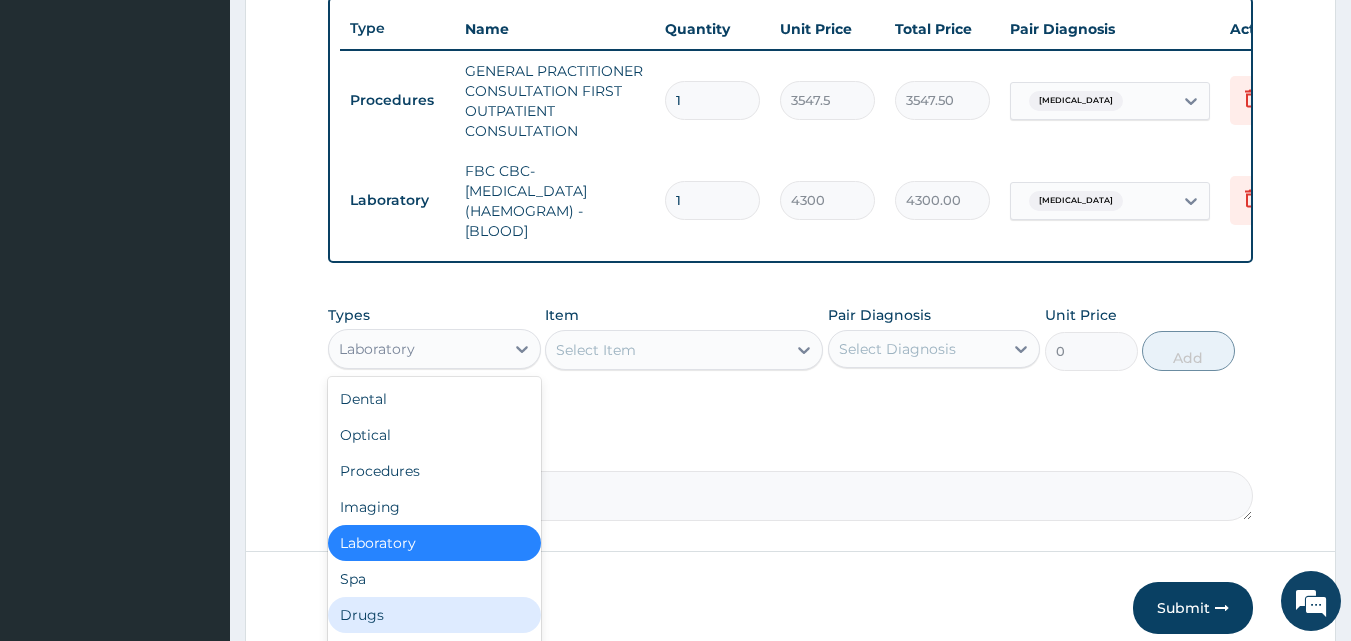 click on "Drugs" at bounding box center (434, 615) 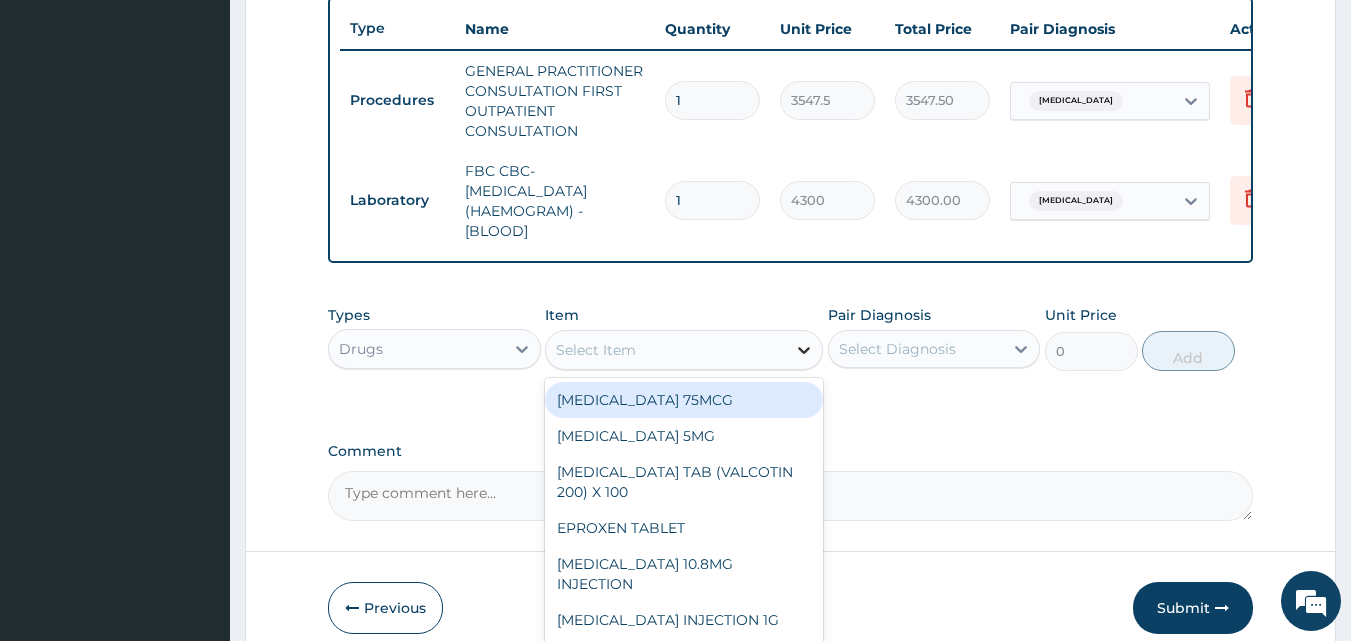 click 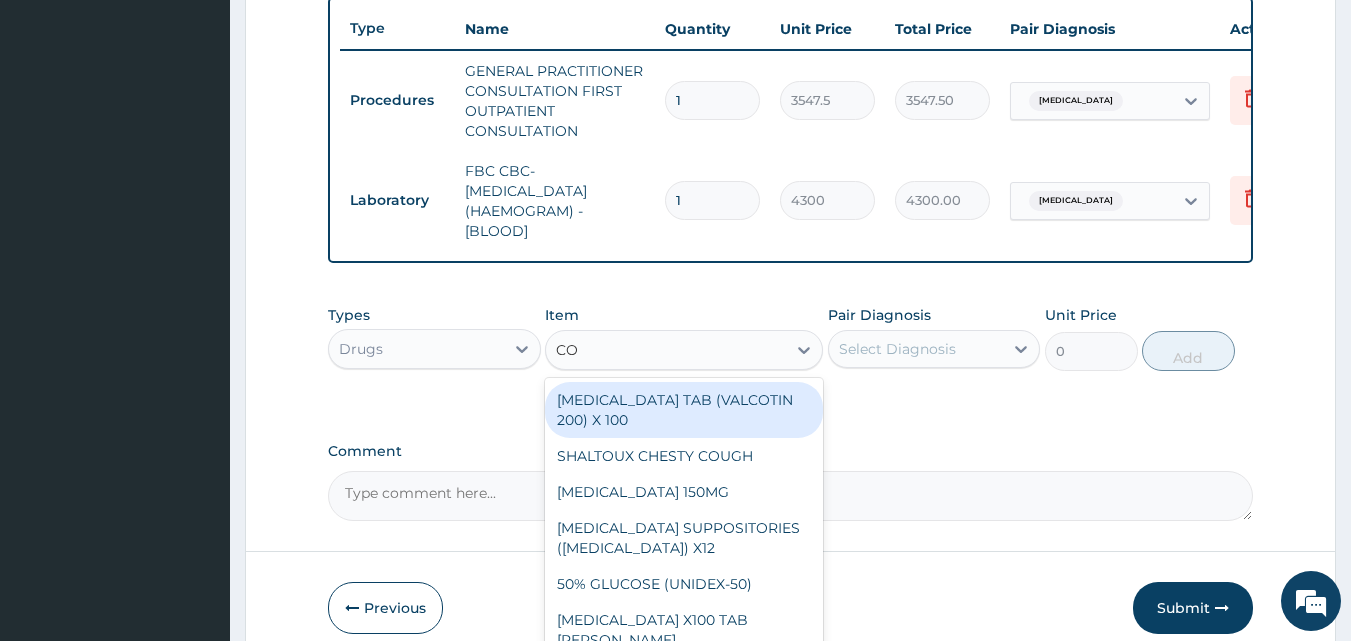 type on "COA" 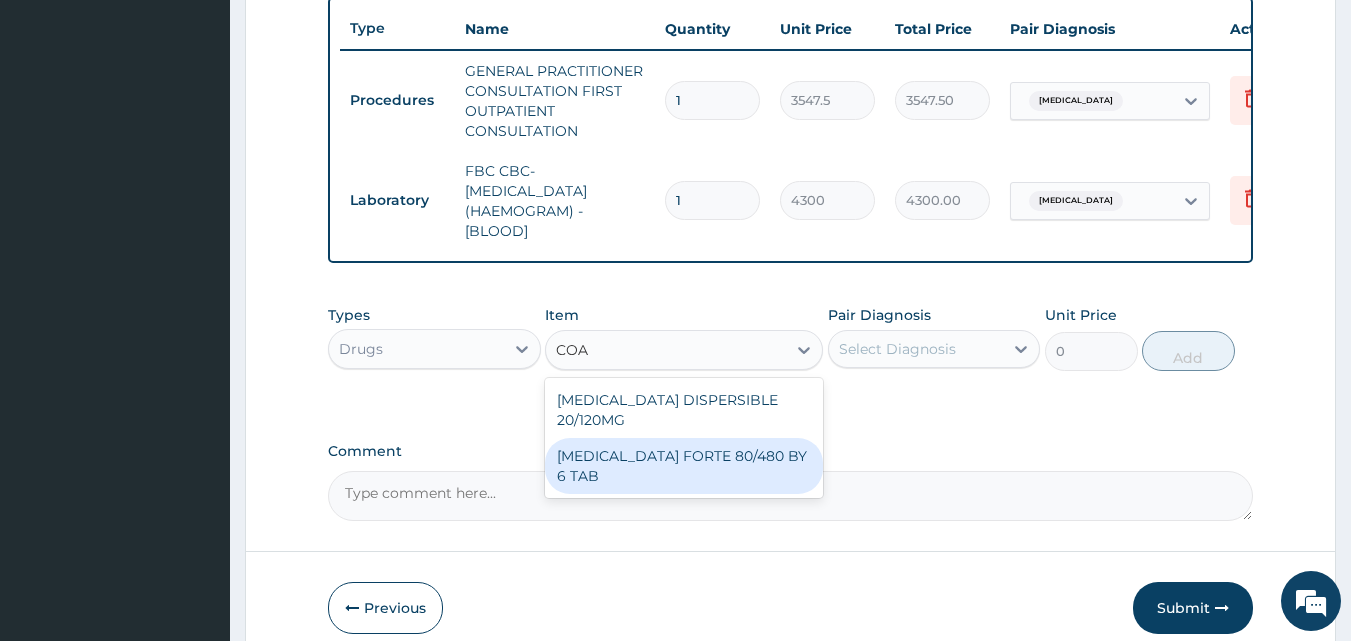 click on "COARTEM FORTE 80/480 BY 6 TAB" at bounding box center [684, 466] 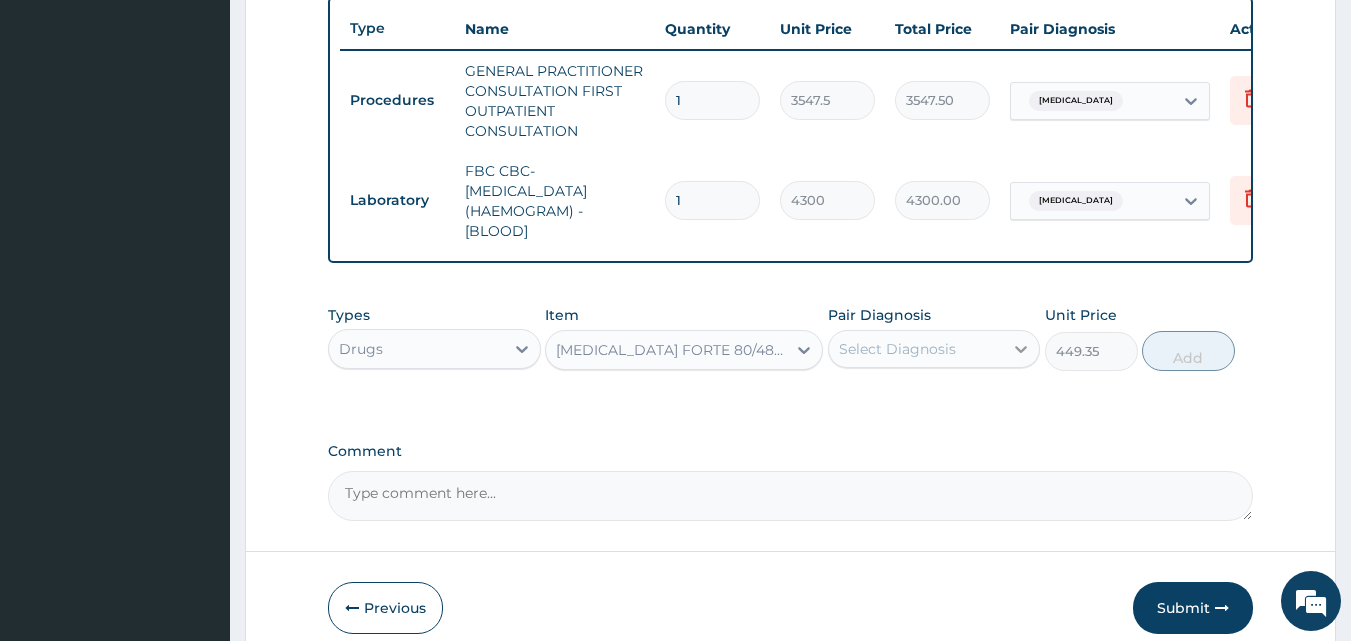 click 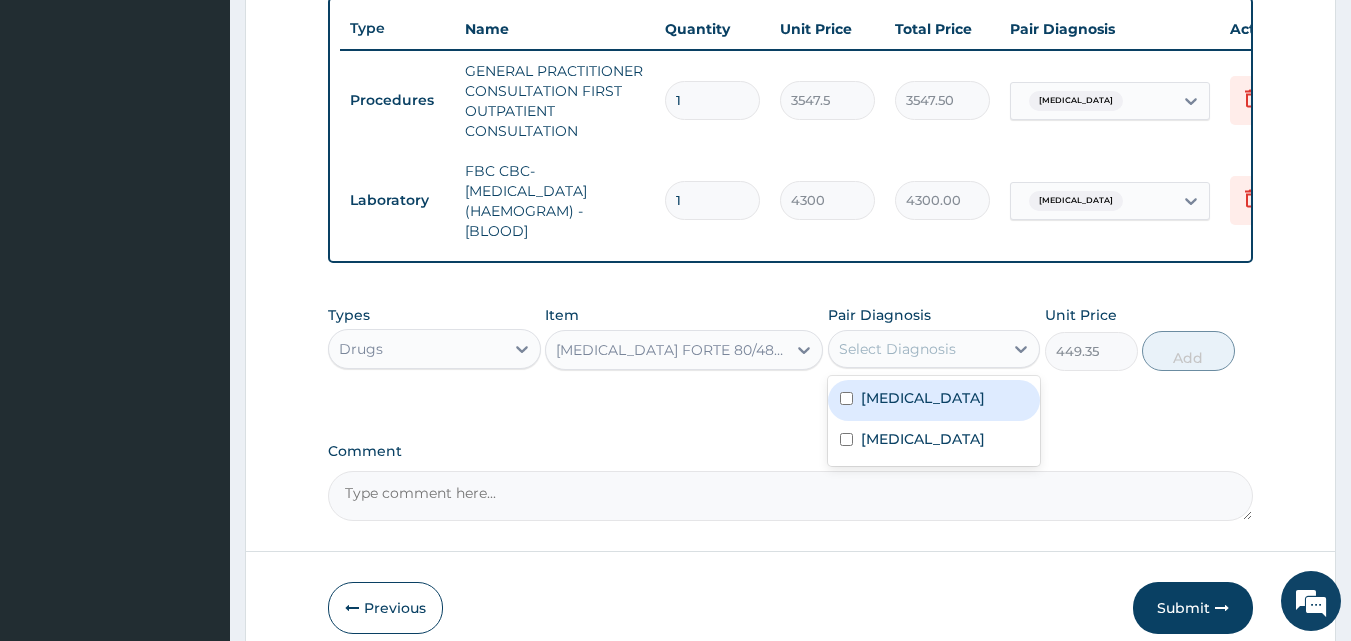 click on "Malaria" at bounding box center (934, 400) 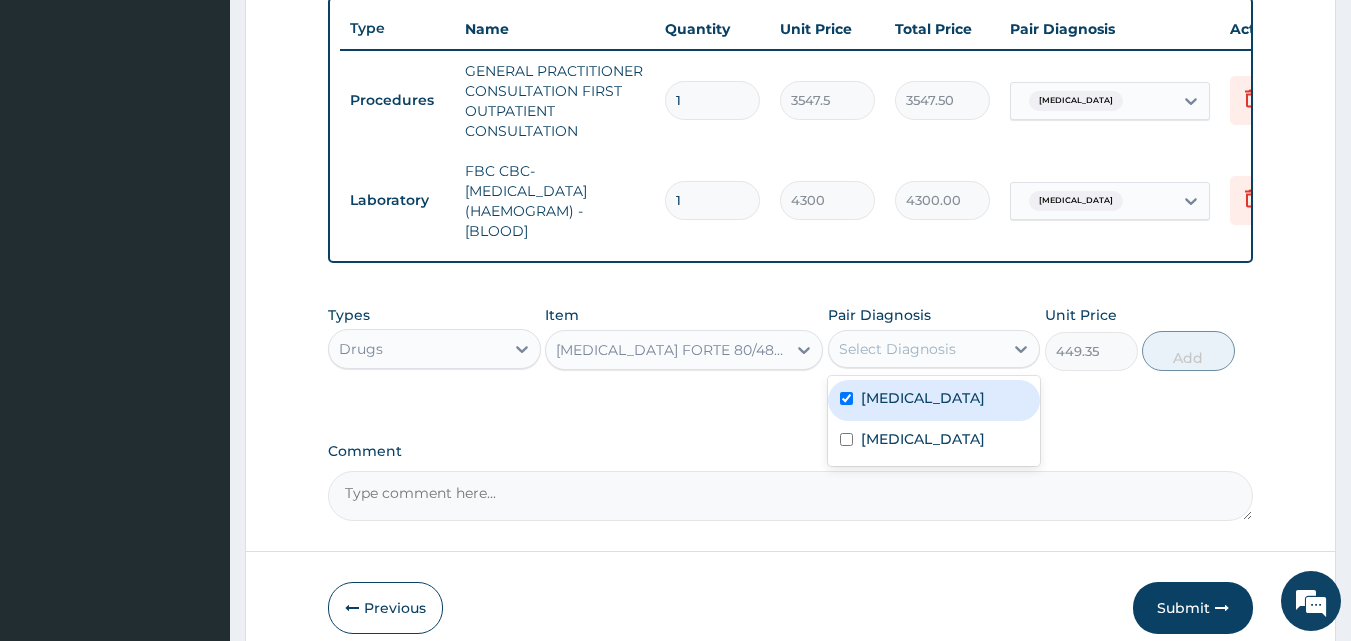 checkbox on "true" 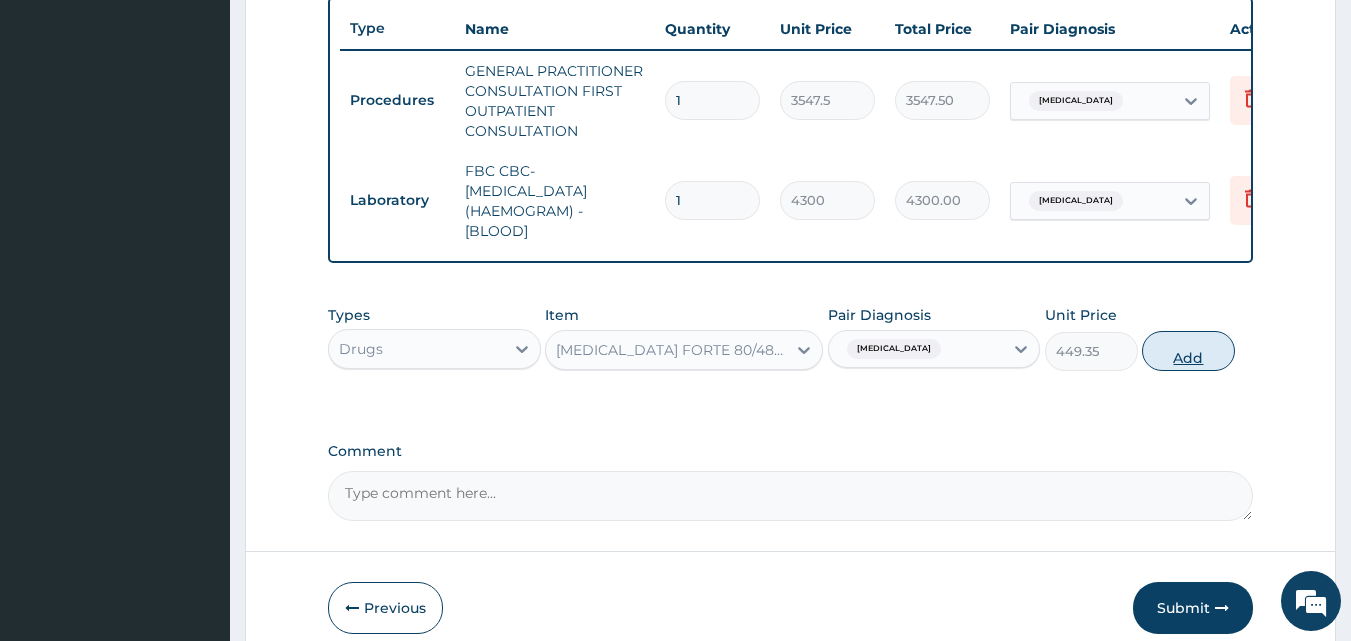 click on "Add" at bounding box center [1188, 351] 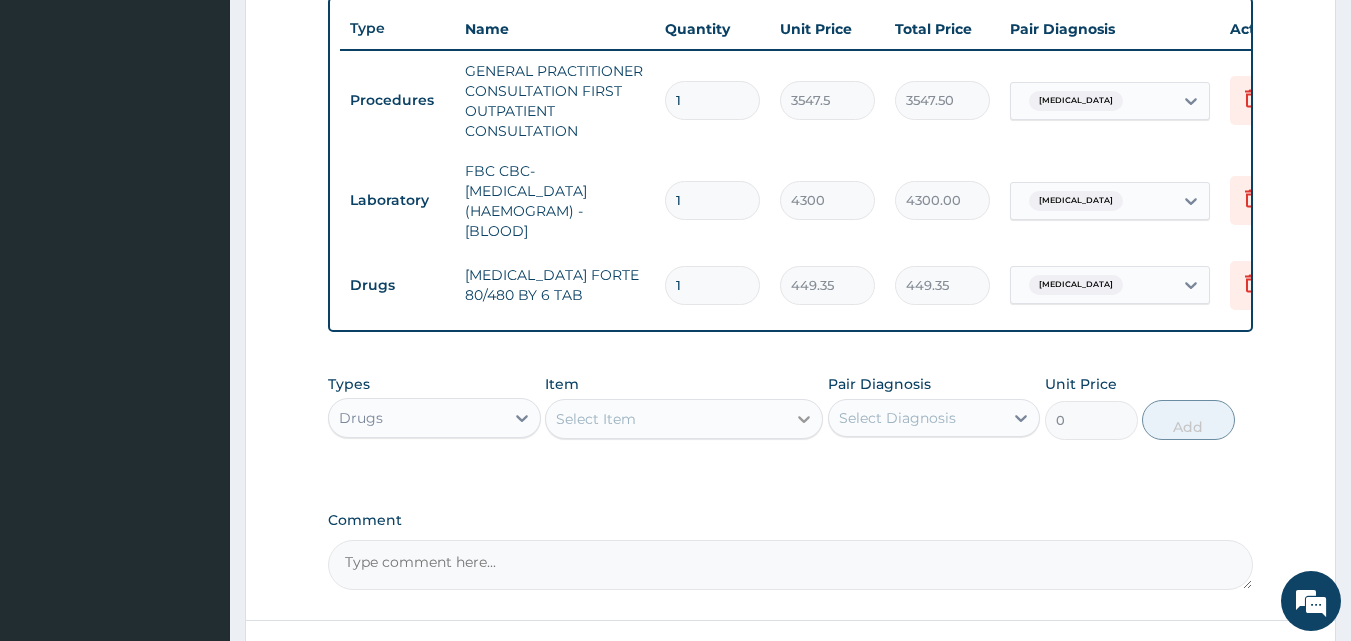 click 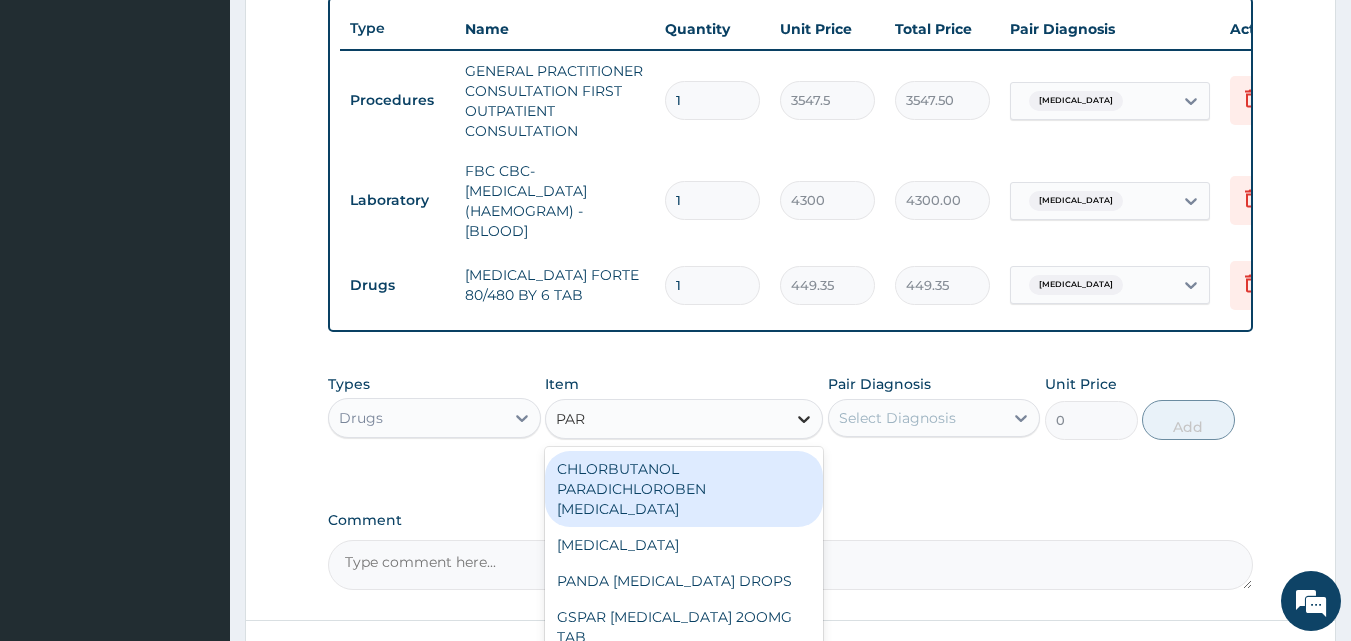 type on "PARA" 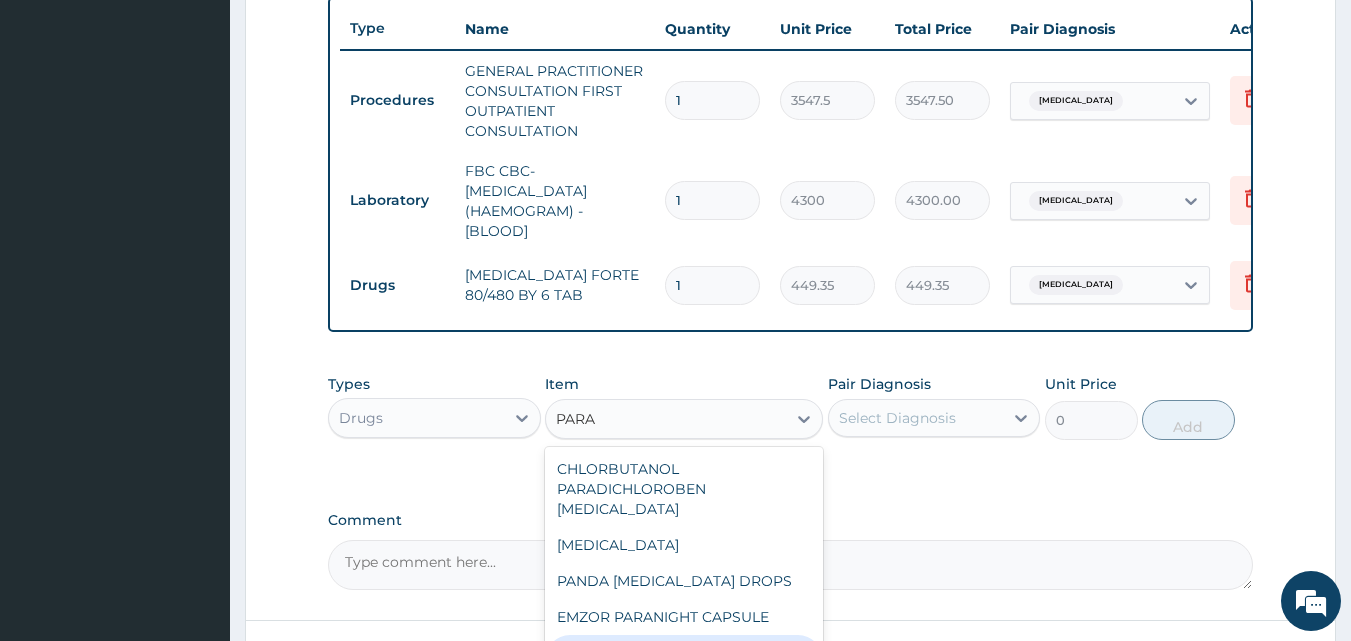 scroll, scrollTop: 921, scrollLeft: 0, axis: vertical 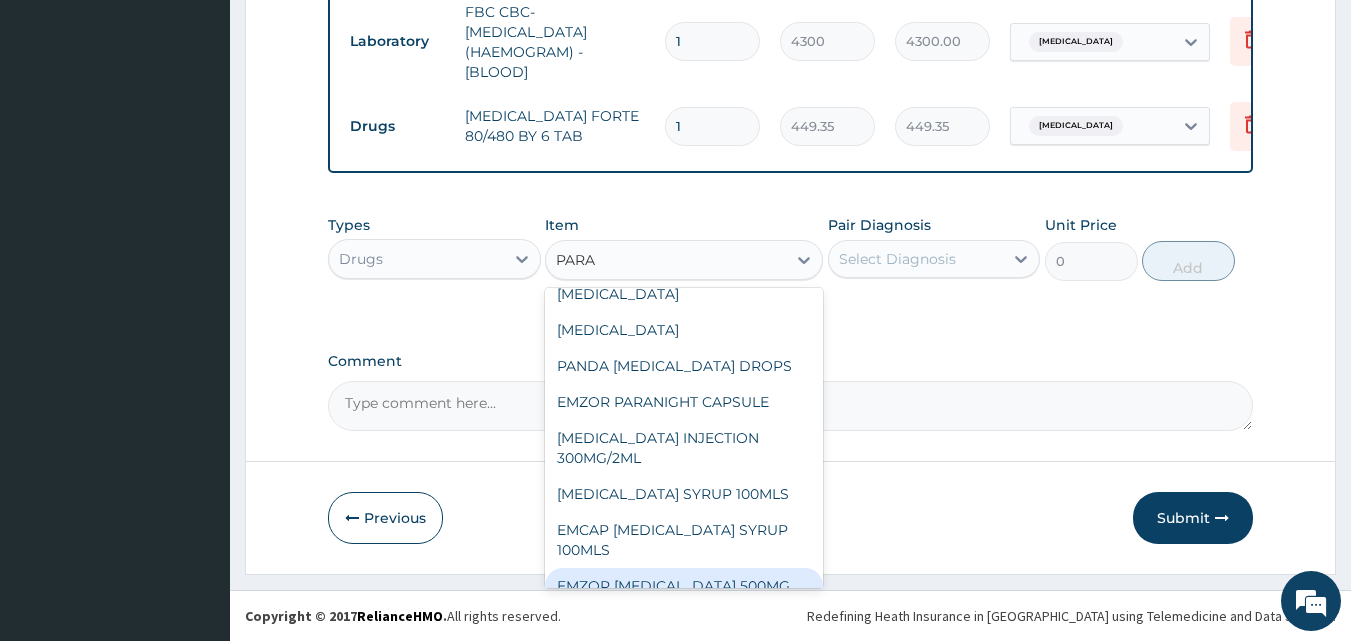 click on "EMZOR PARACETAMOL 500MG" at bounding box center [684, 586] 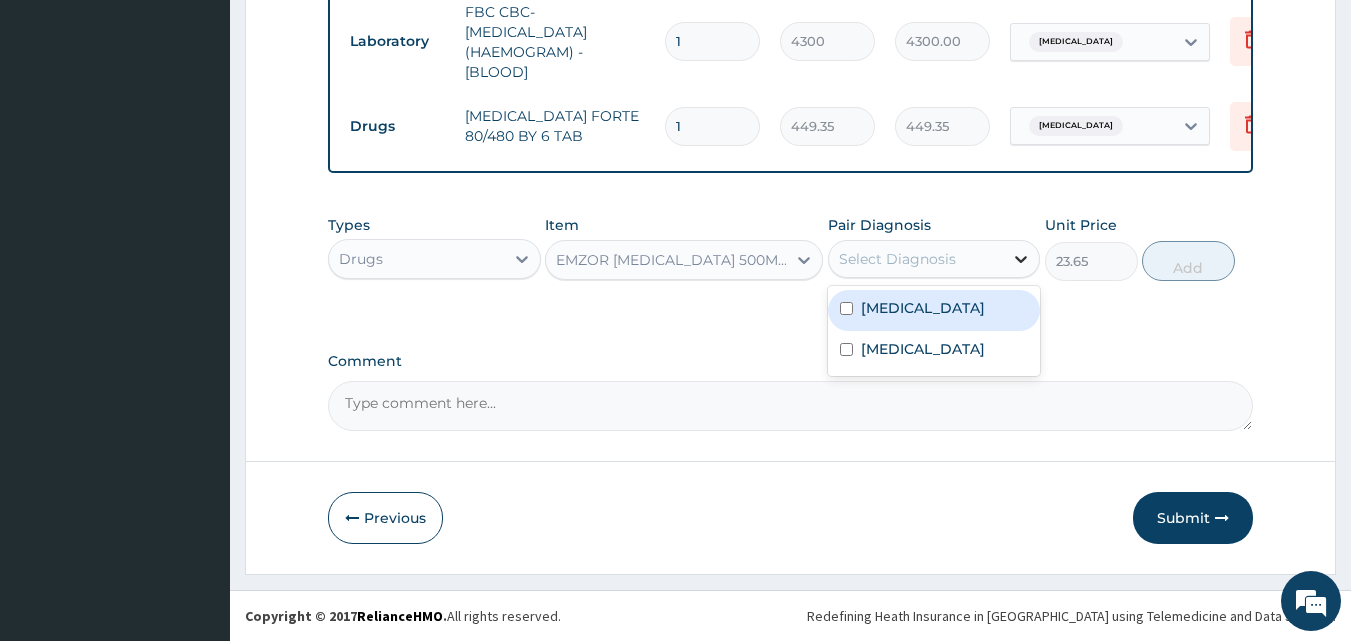 click 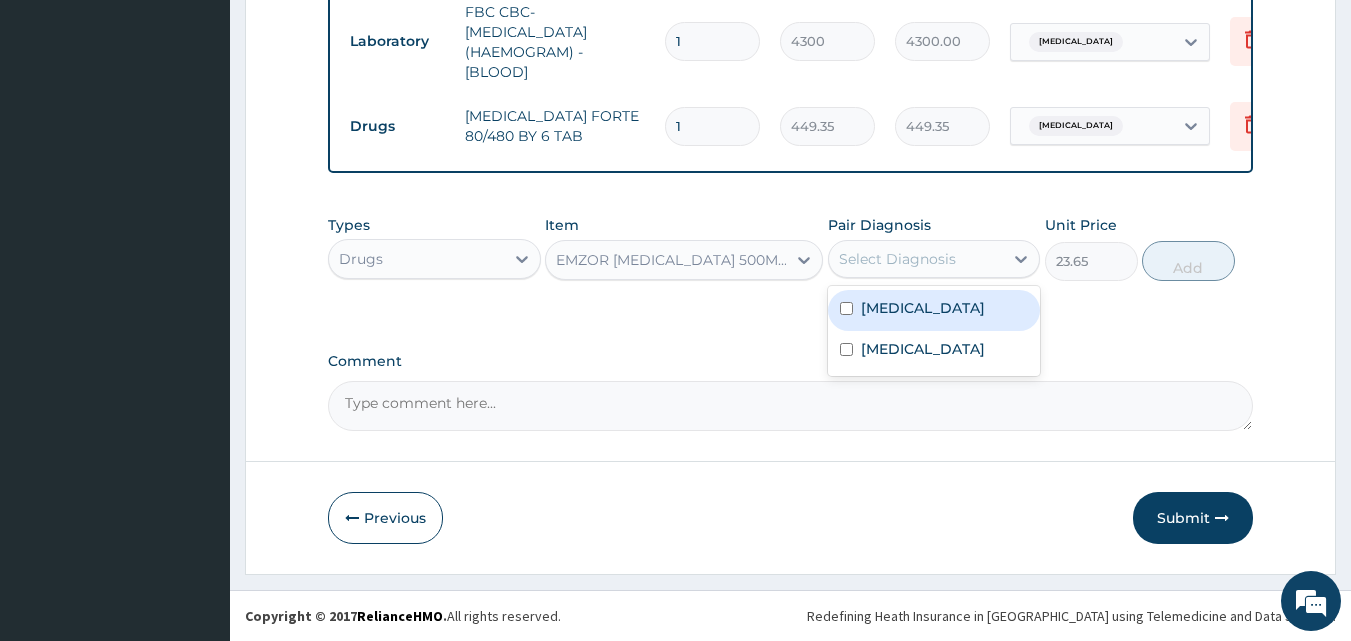click on "Malaria" at bounding box center [934, 310] 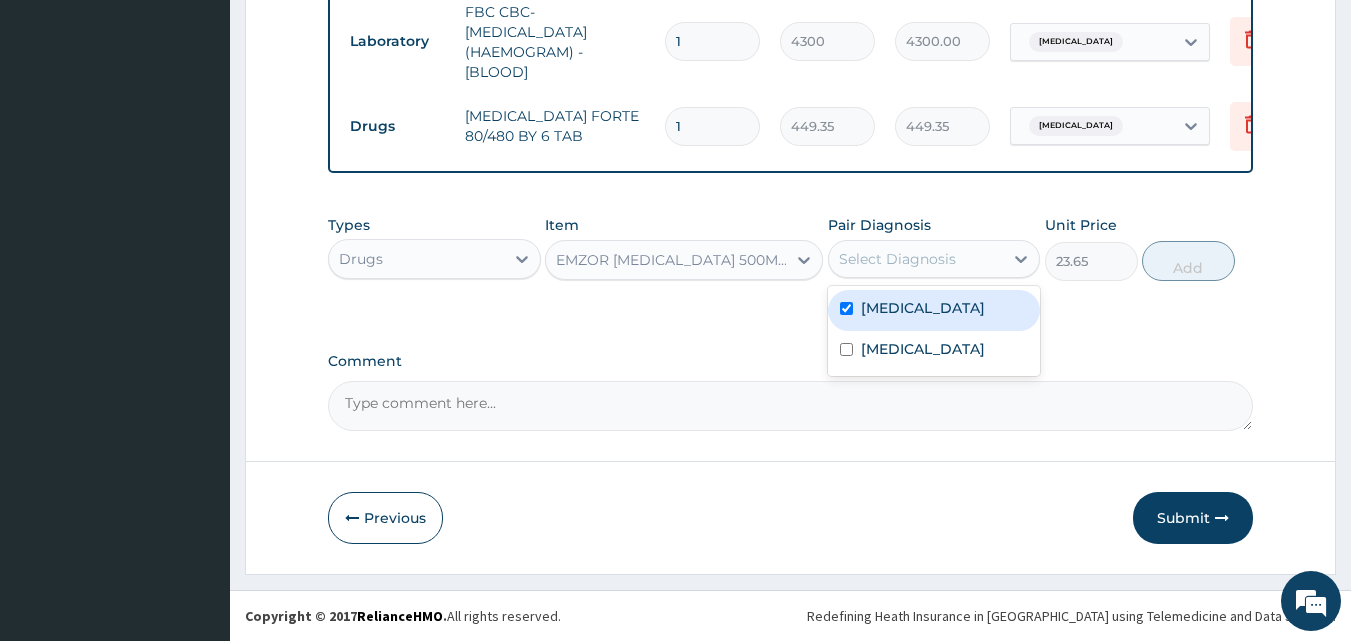 checkbox on "true" 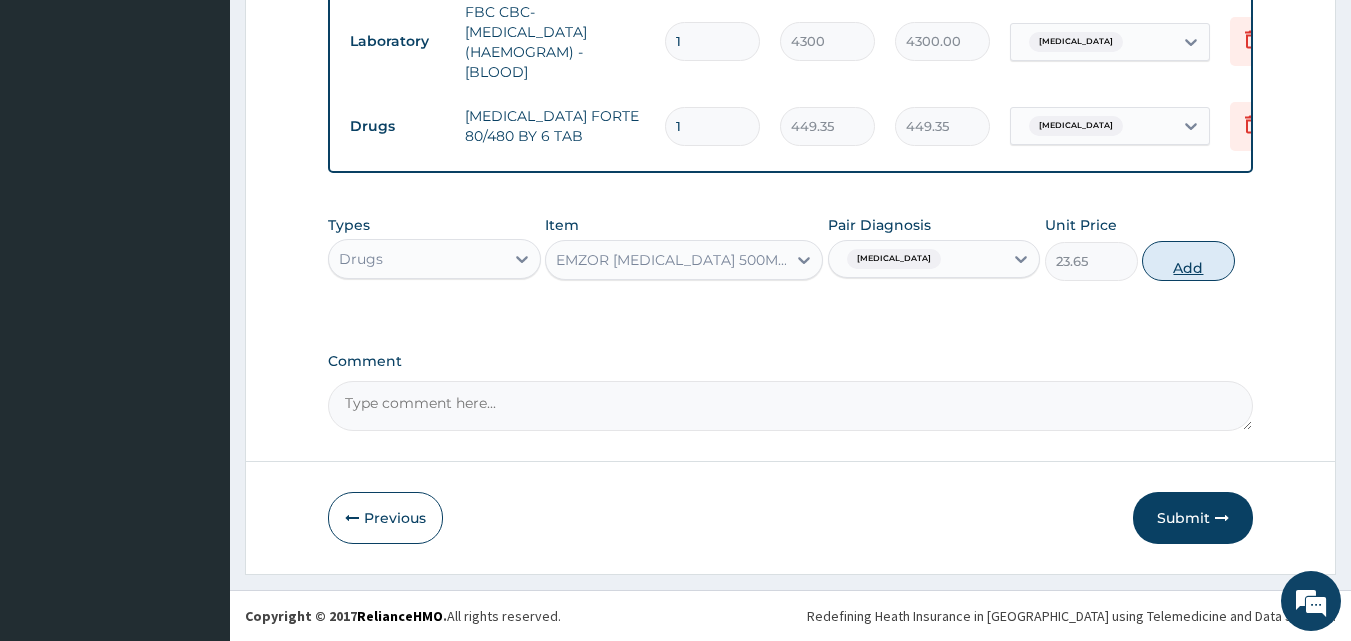 click on "Add" at bounding box center (1188, 261) 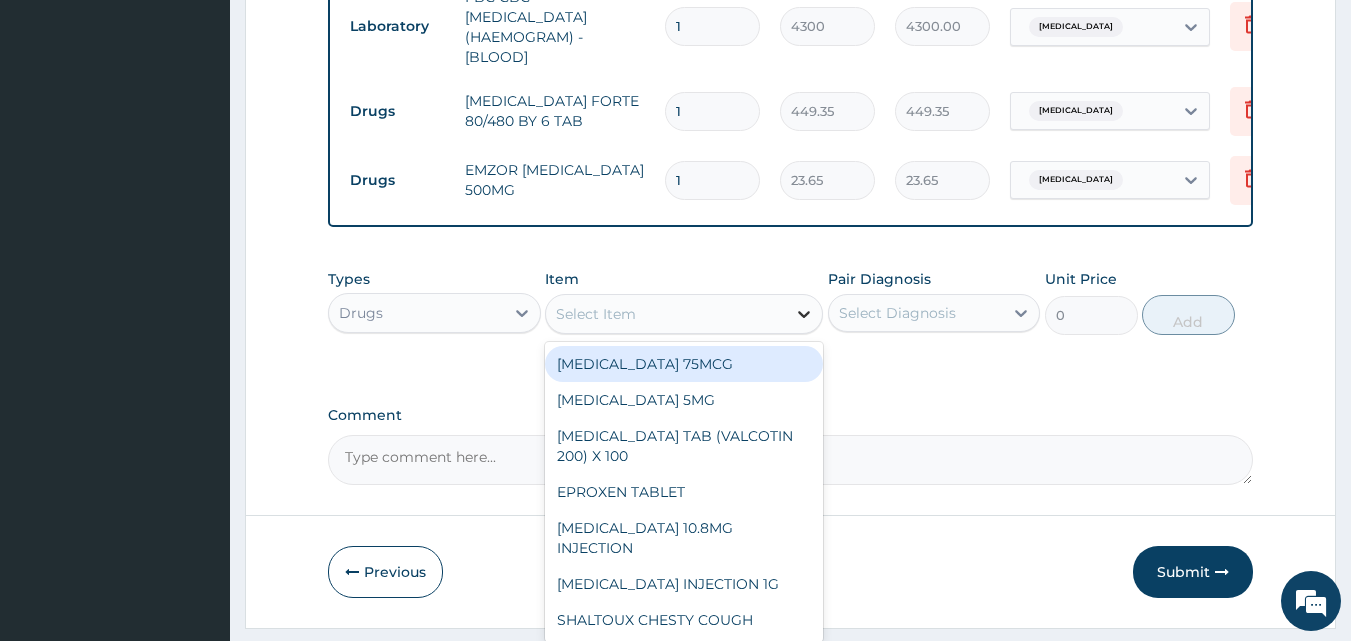 click 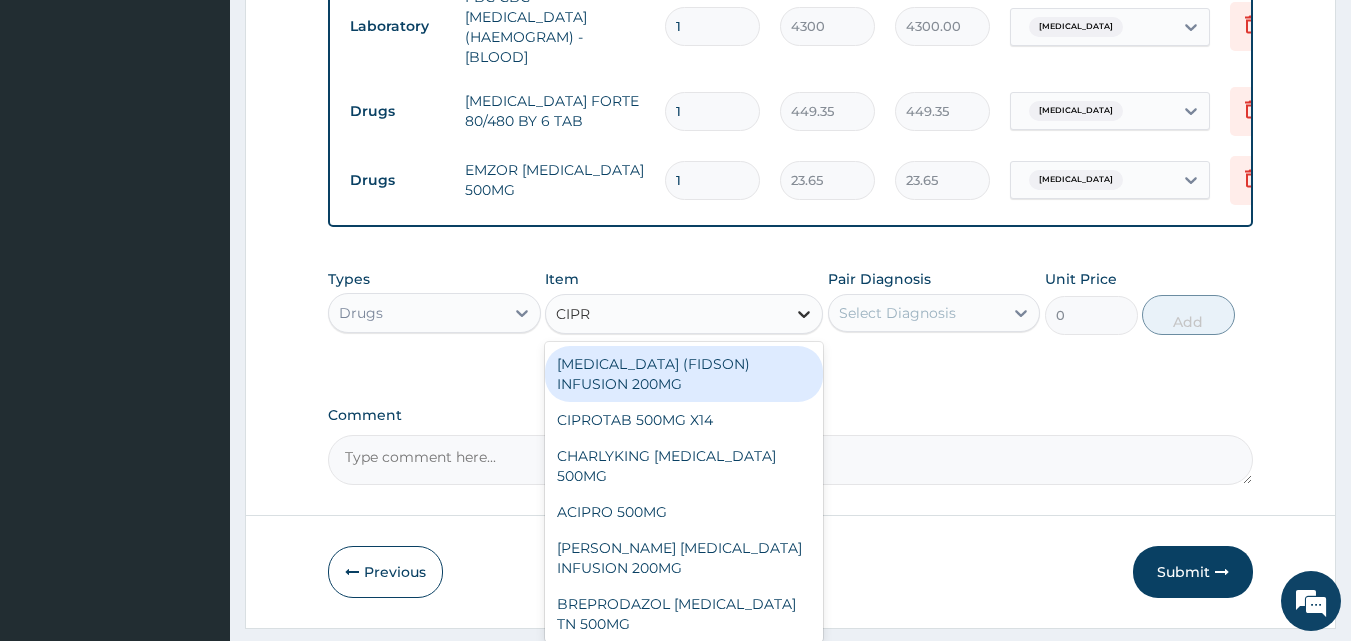 type on "CIPRO" 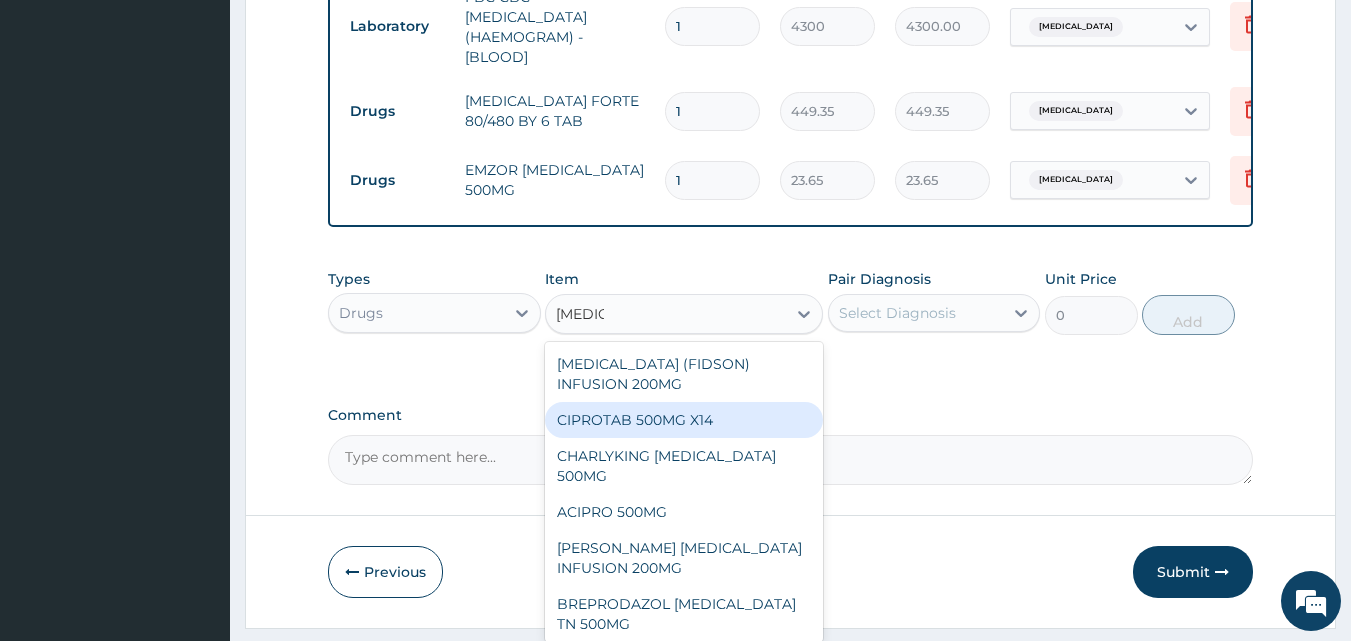 click on "CIPROTAB 500MG X14" at bounding box center [684, 420] 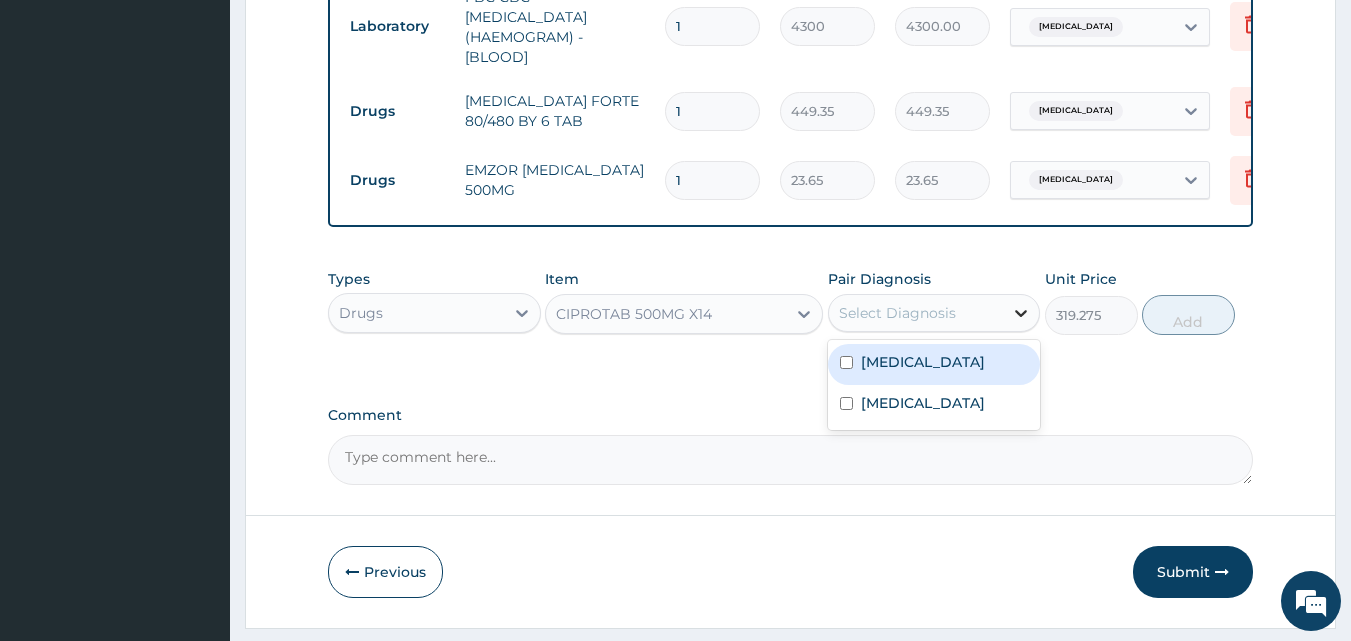 click 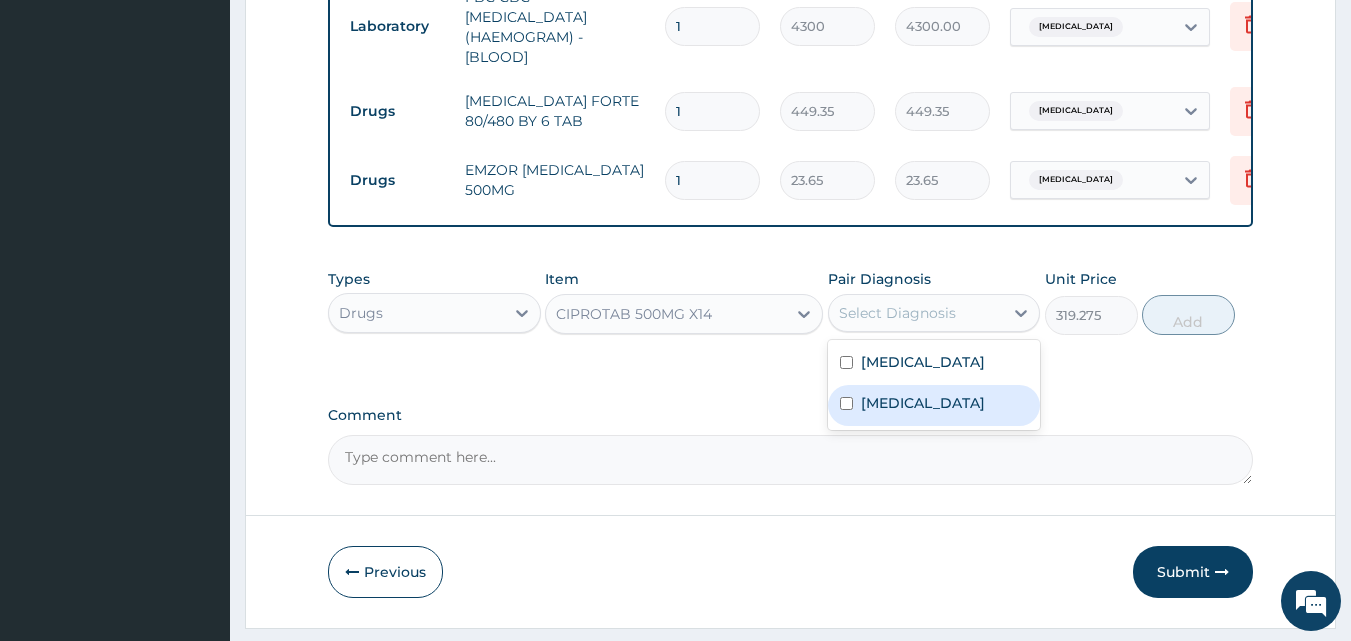 click on "Upper respiratory infection" at bounding box center [934, 405] 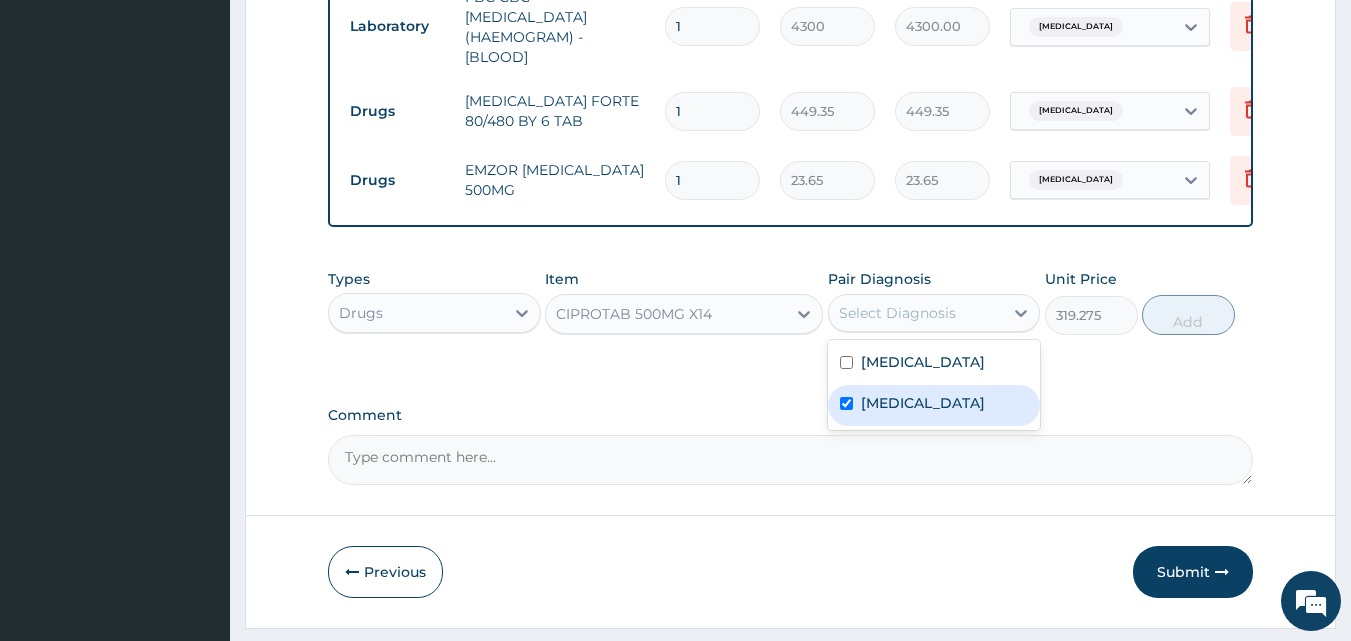 checkbox on "true" 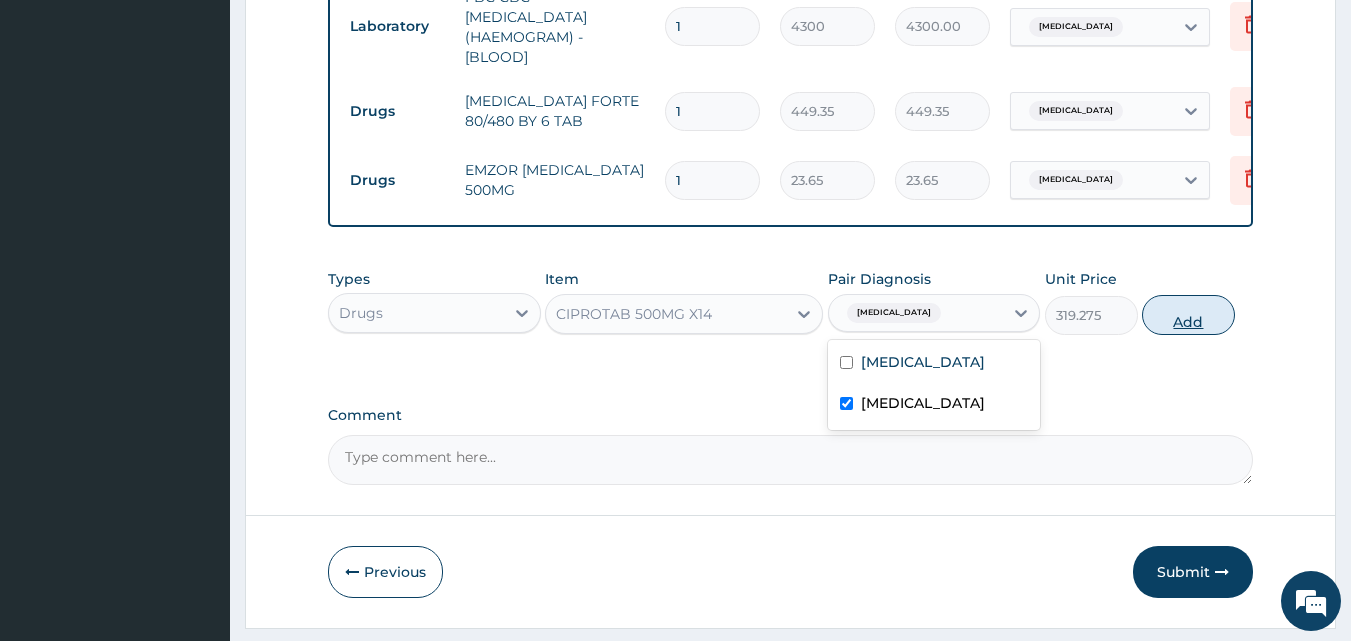 click on "Add" at bounding box center (1188, 315) 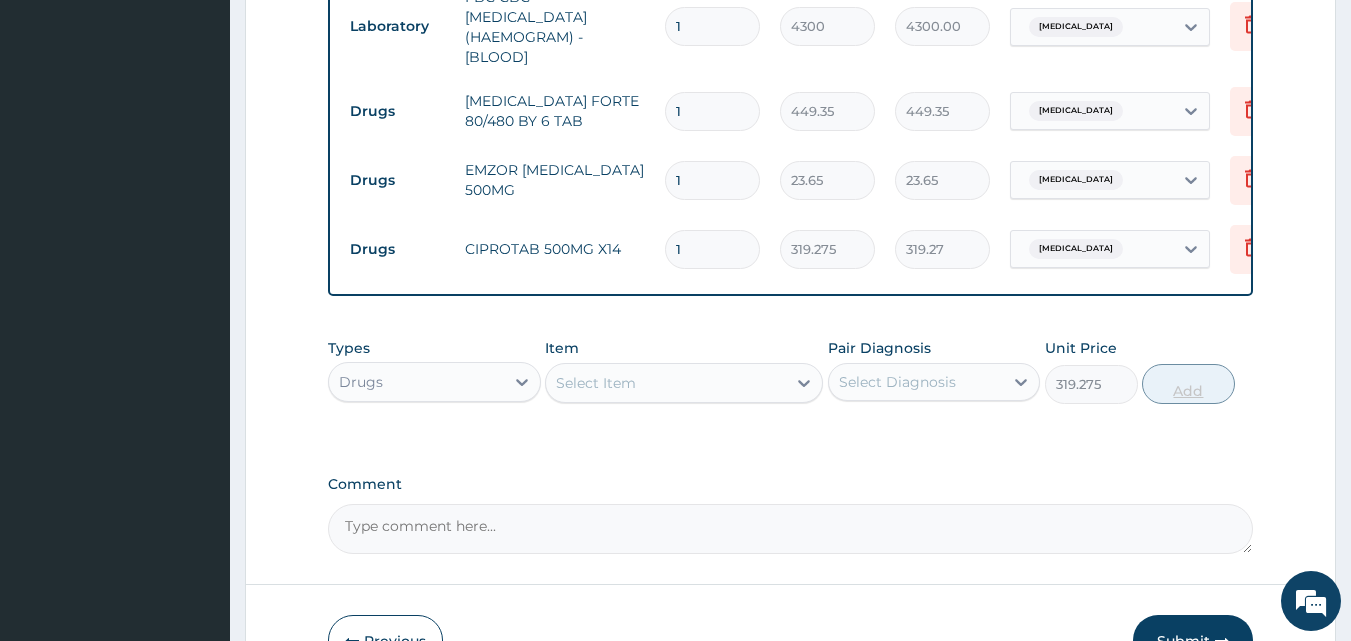 type on "0" 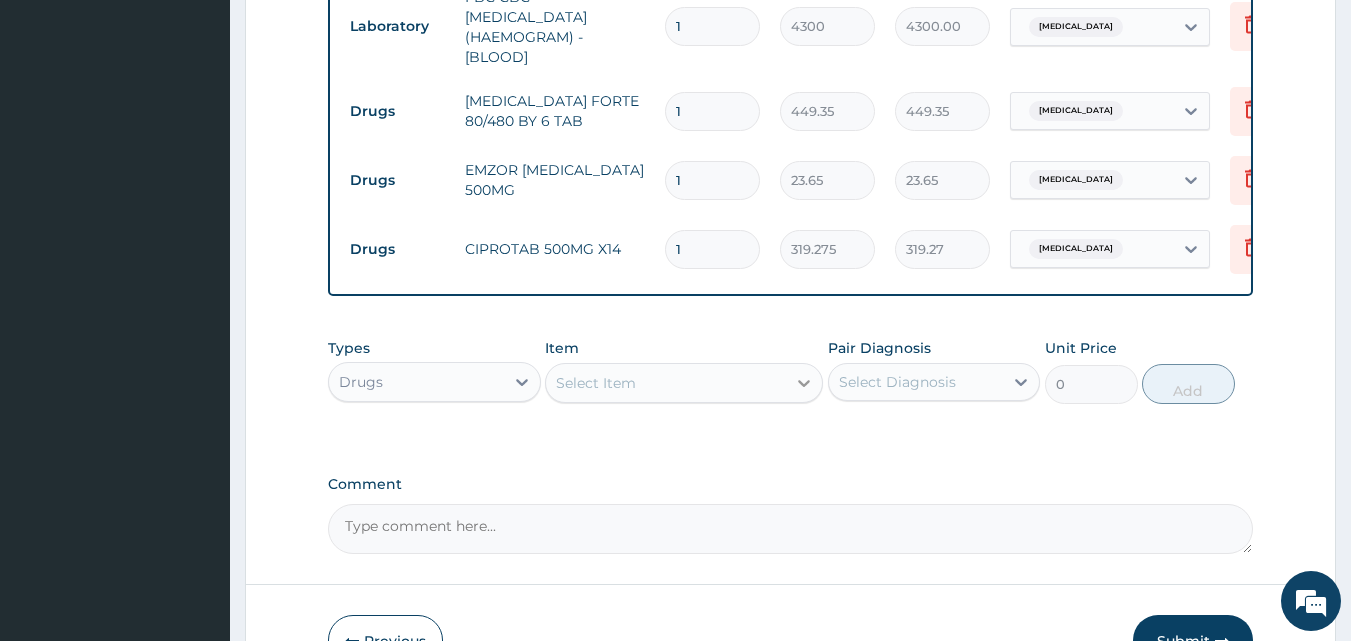 click 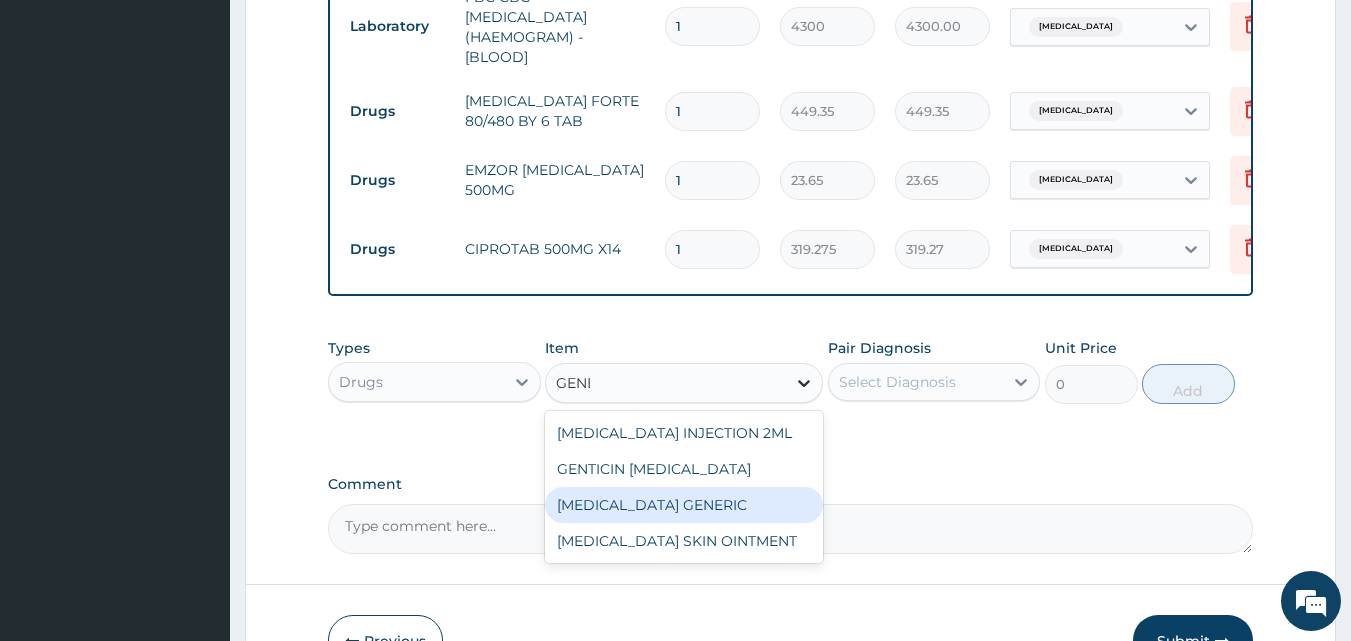 type on "GEN" 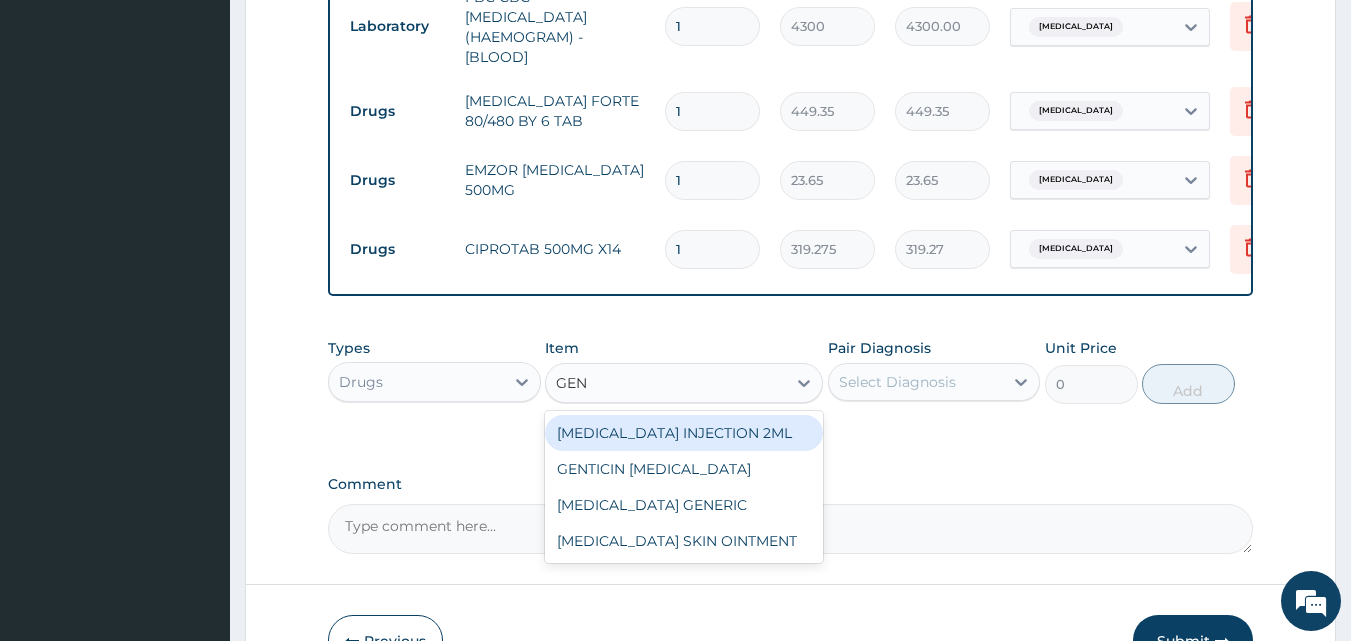 click on "GENTAMICIN INJECTION 2ML" at bounding box center (684, 433) 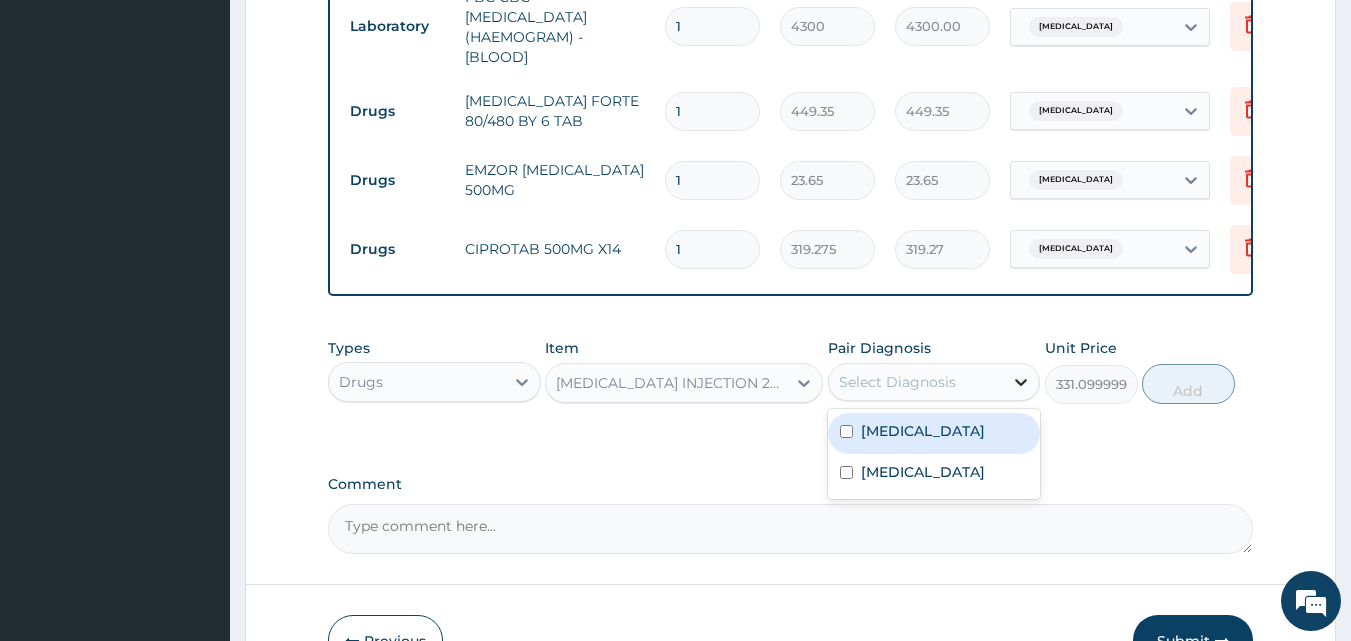 click 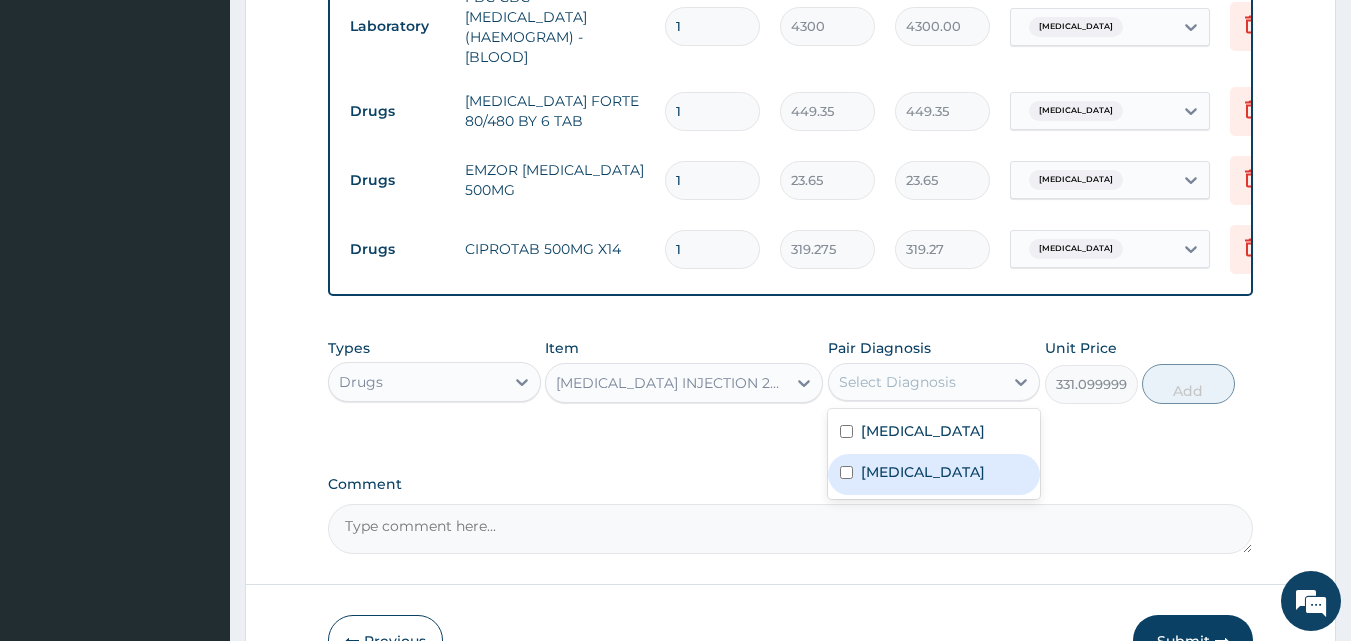 click on "Upper respiratory infection" at bounding box center (923, 472) 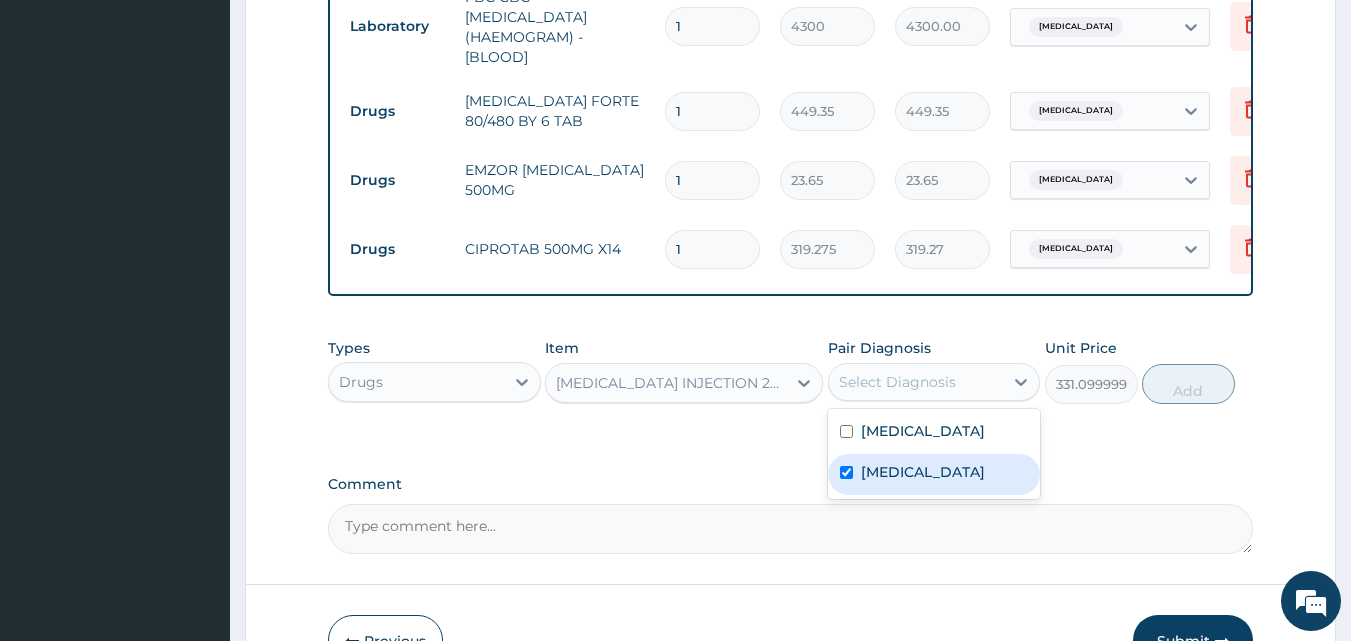 checkbox on "true" 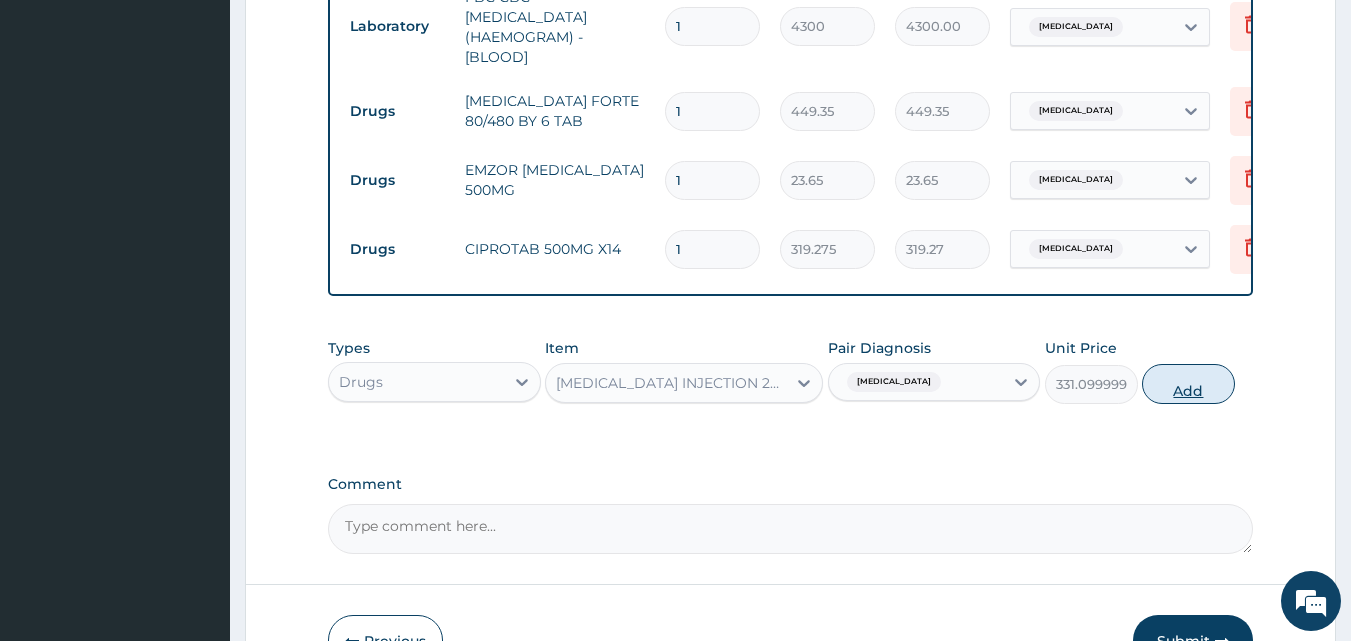click on "Add" at bounding box center (1188, 384) 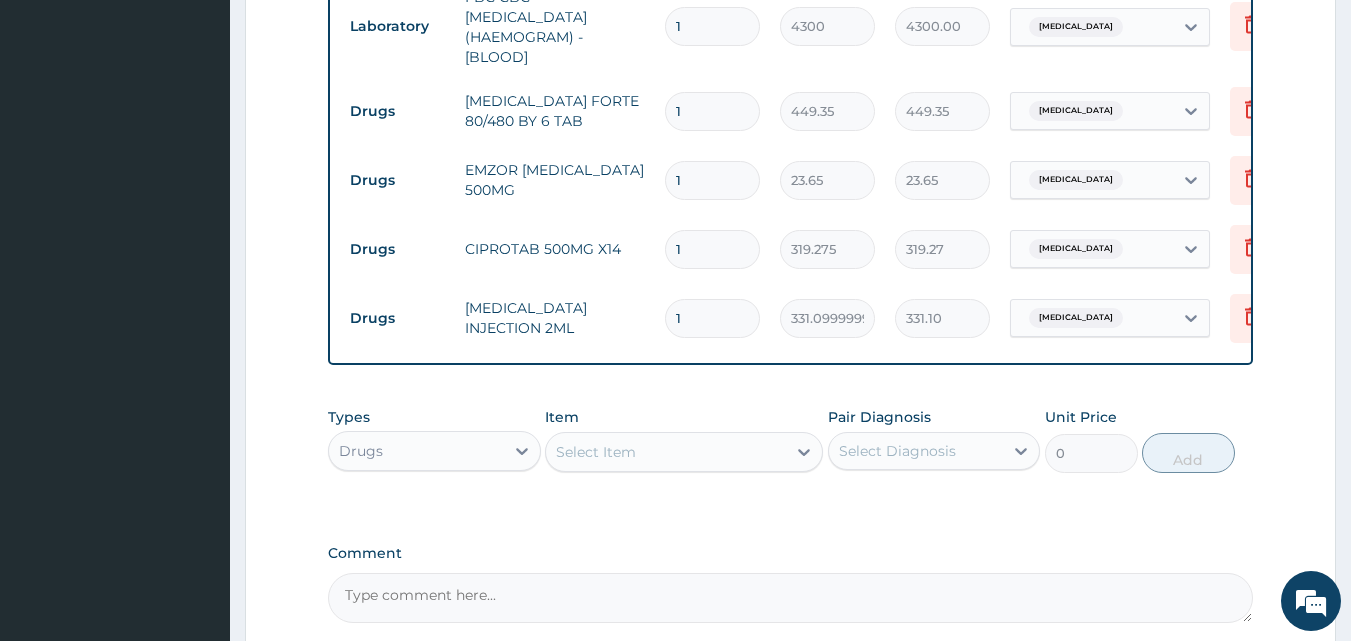 click on "1" at bounding box center (712, 111) 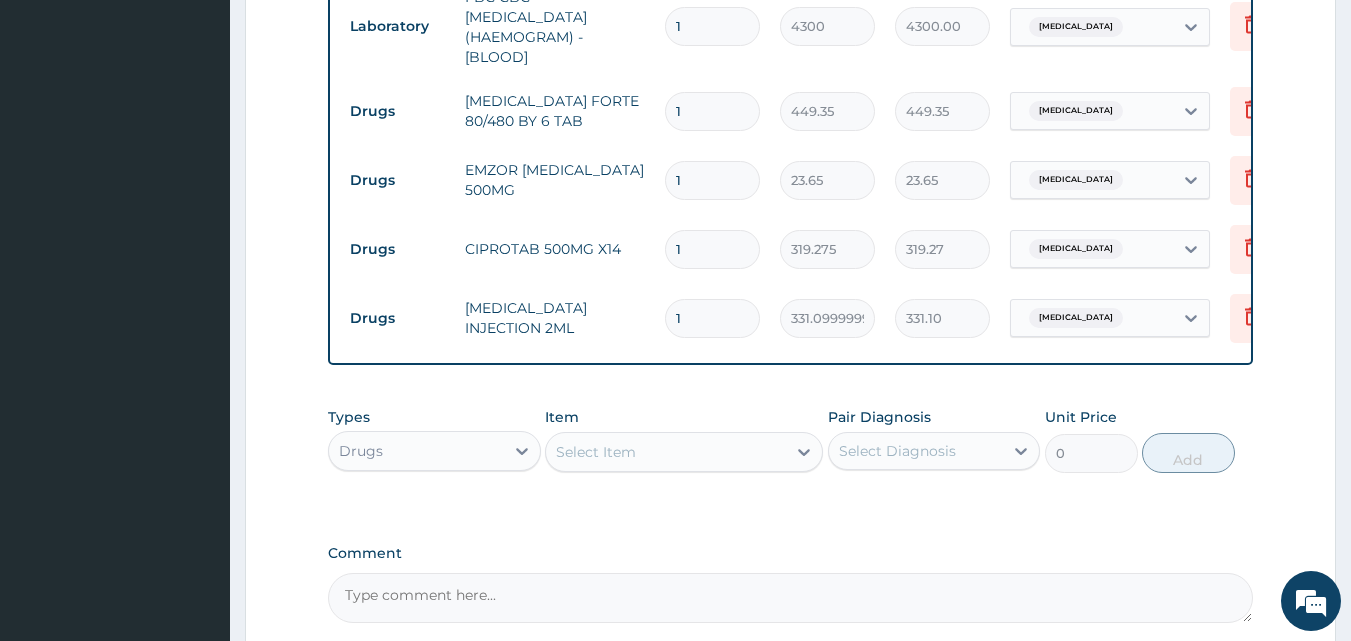 type 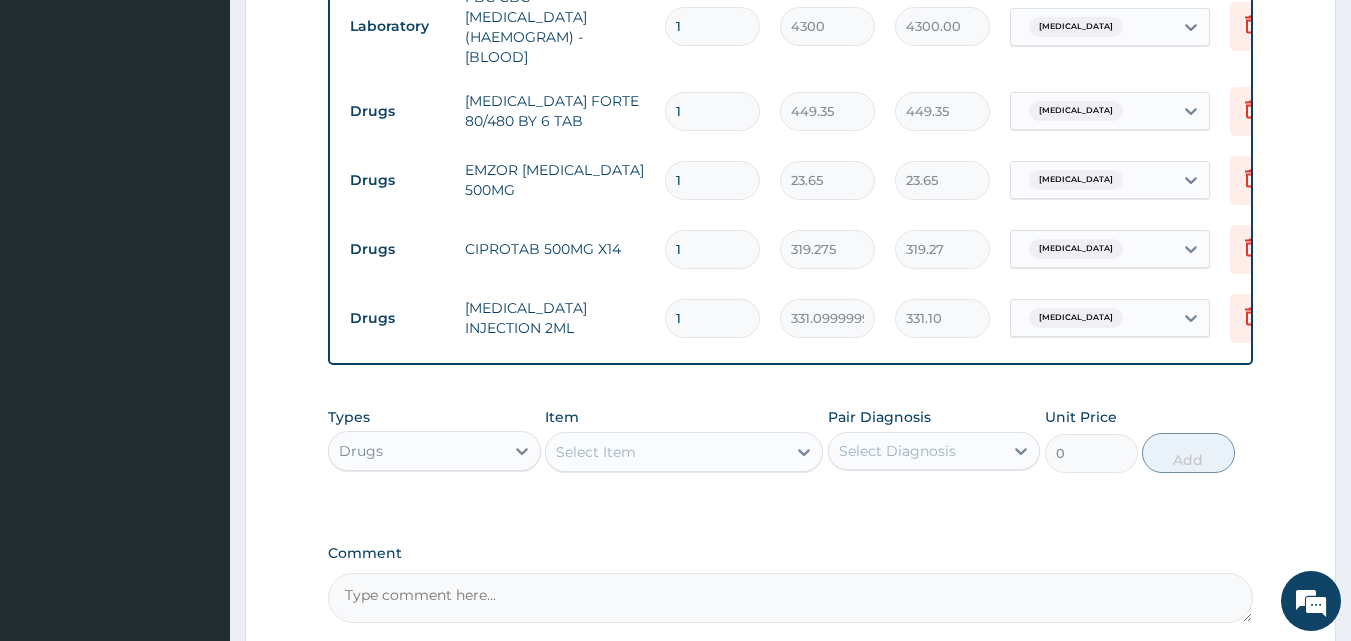 type on "0.00" 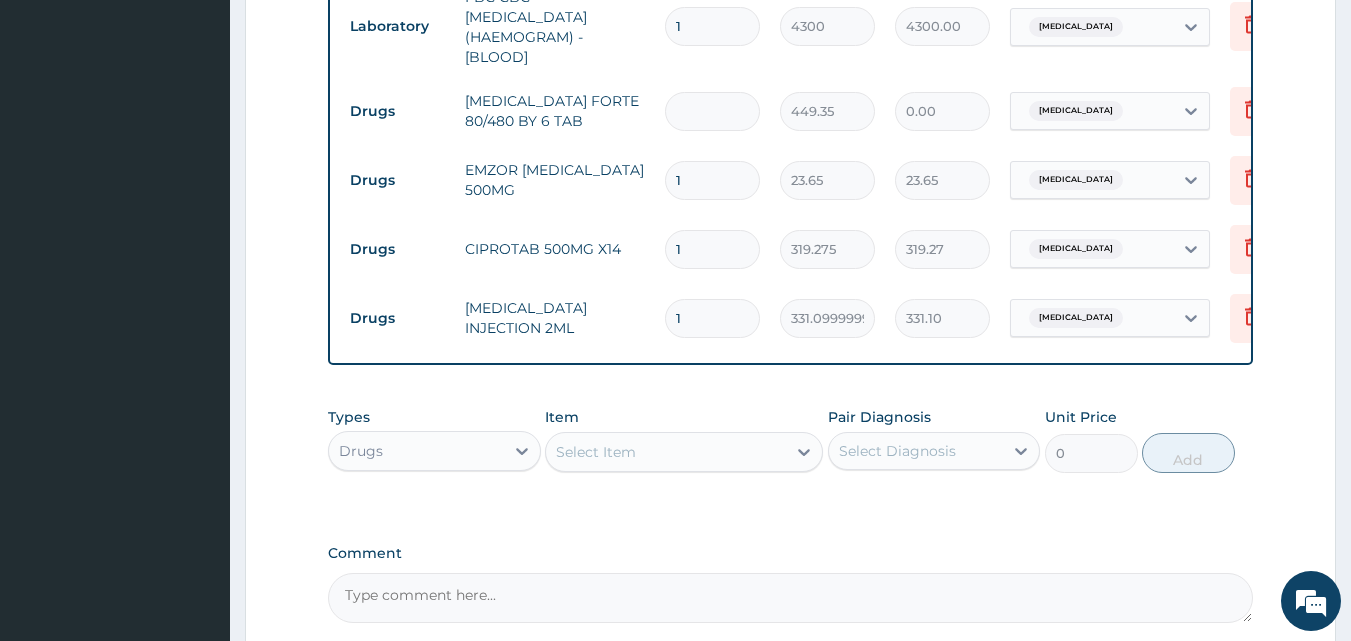 type on "8" 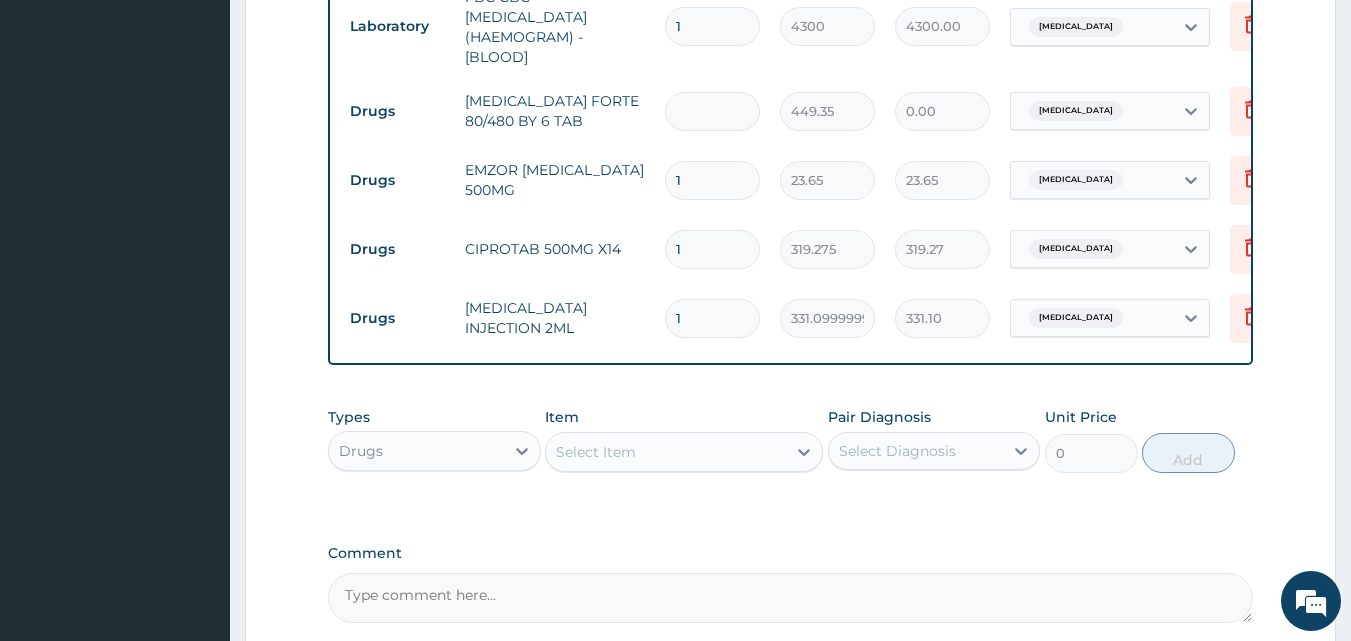 type on "3594.80" 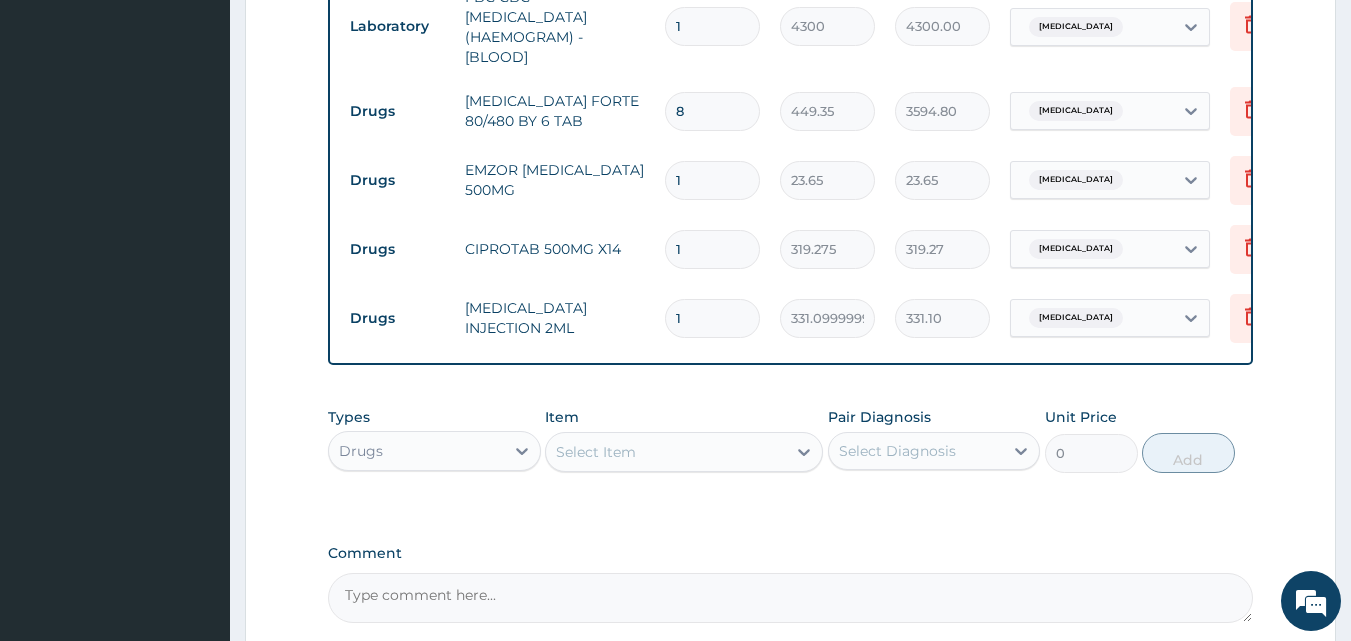 type 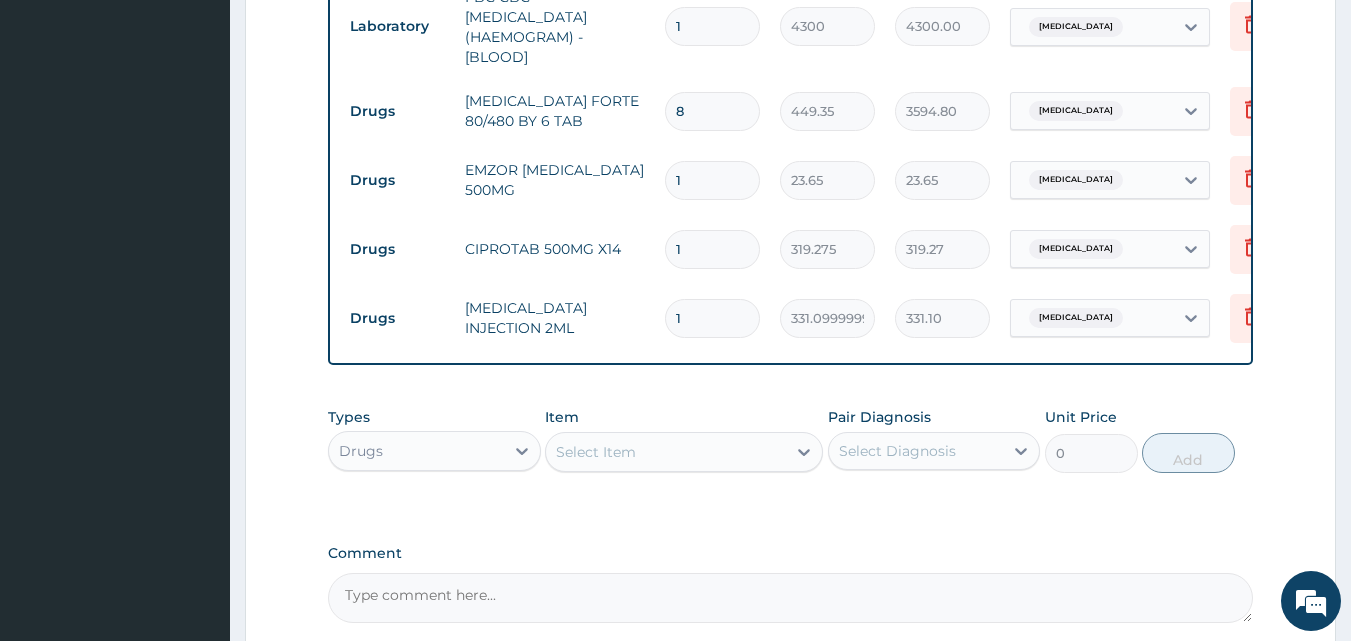 type on "0.00" 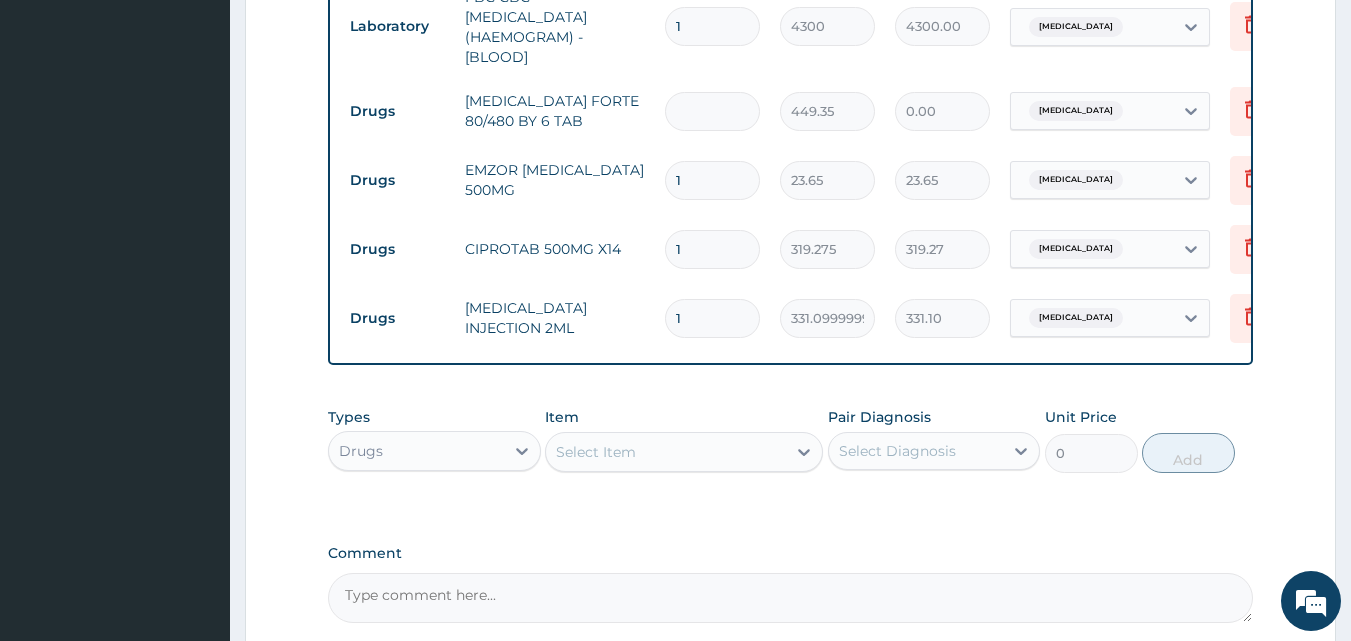 type on "6" 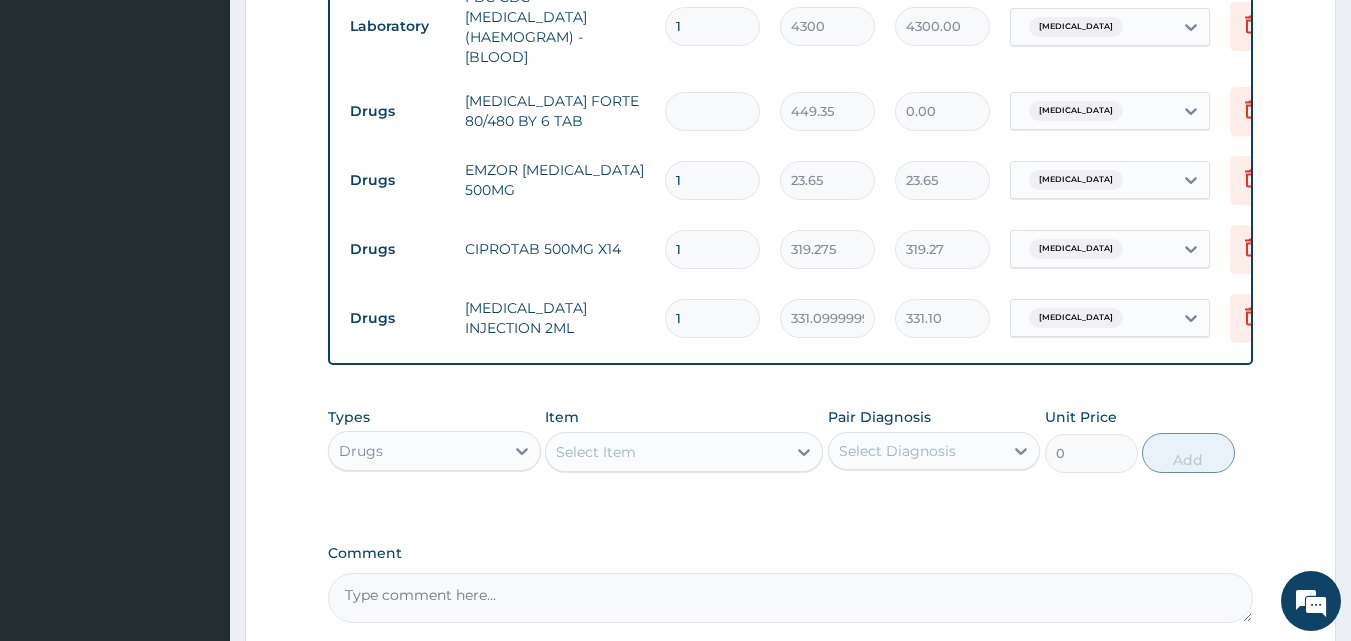 type on "2696.10" 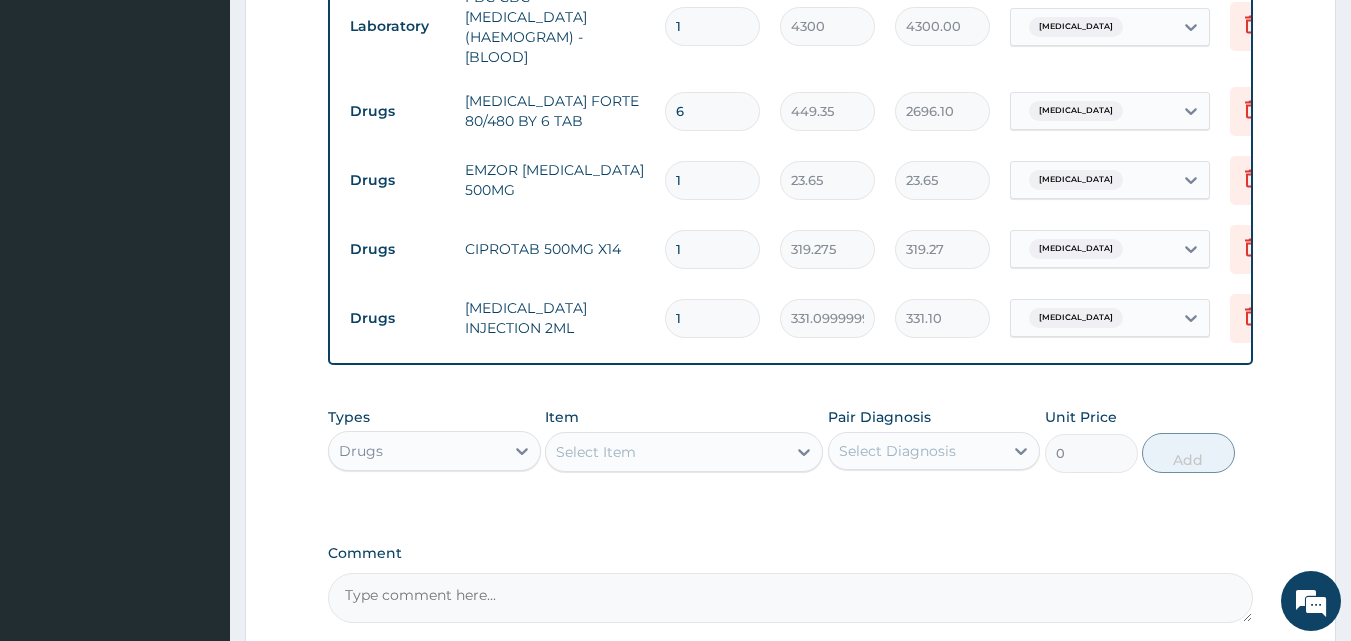 type on "6" 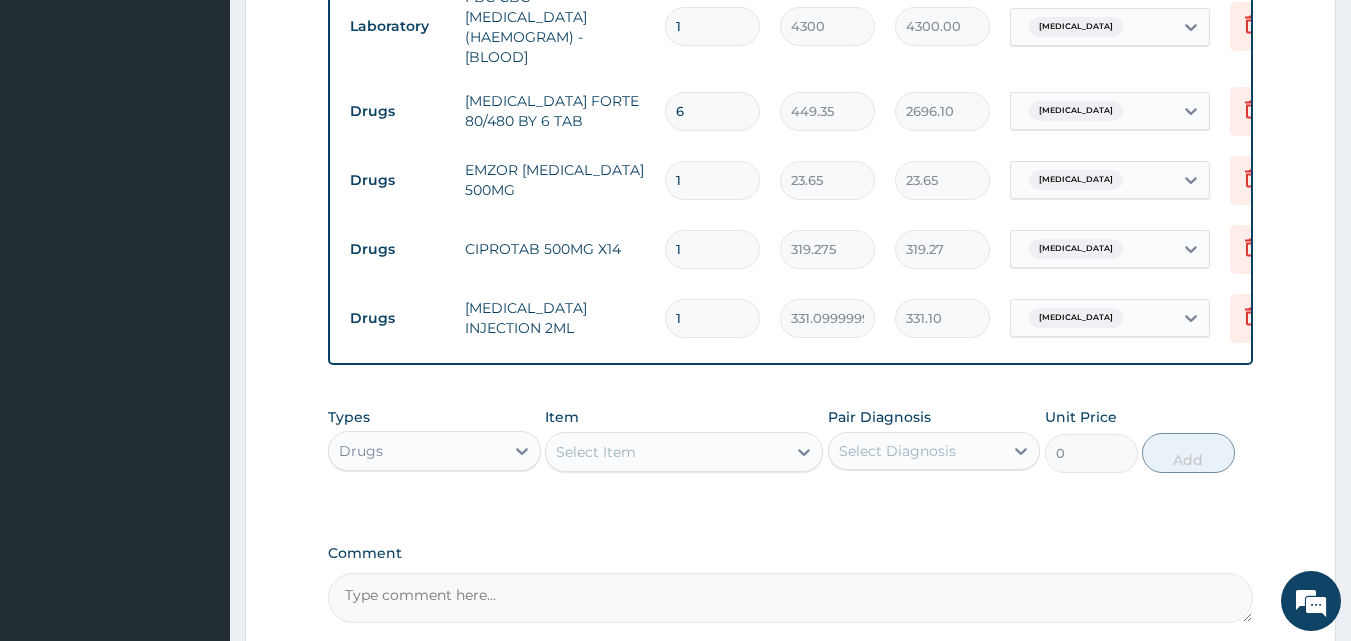 click on "1" at bounding box center [712, 180] 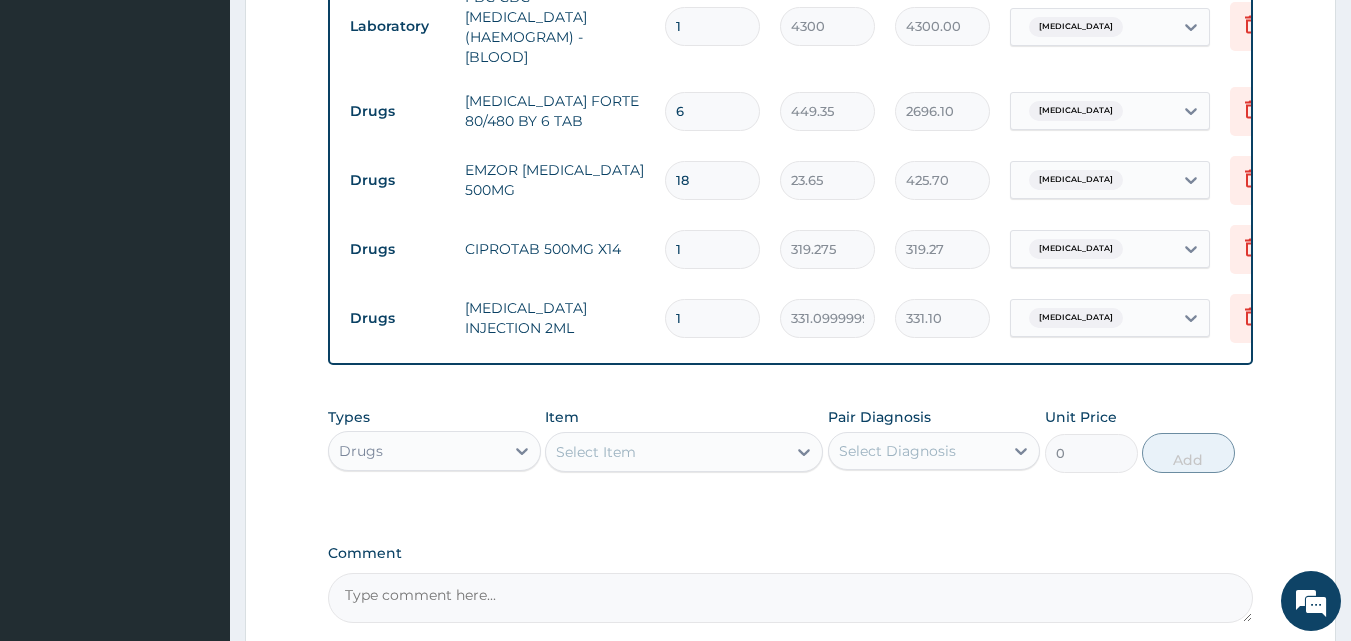 type on "18" 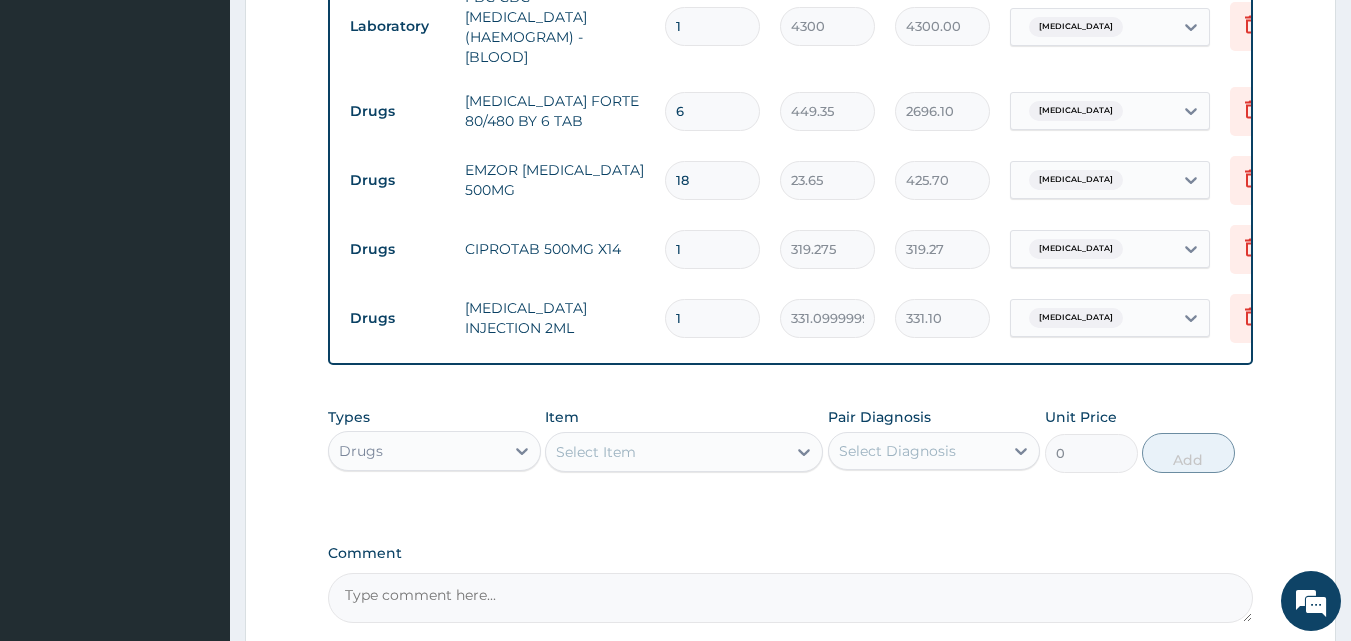 type on "10" 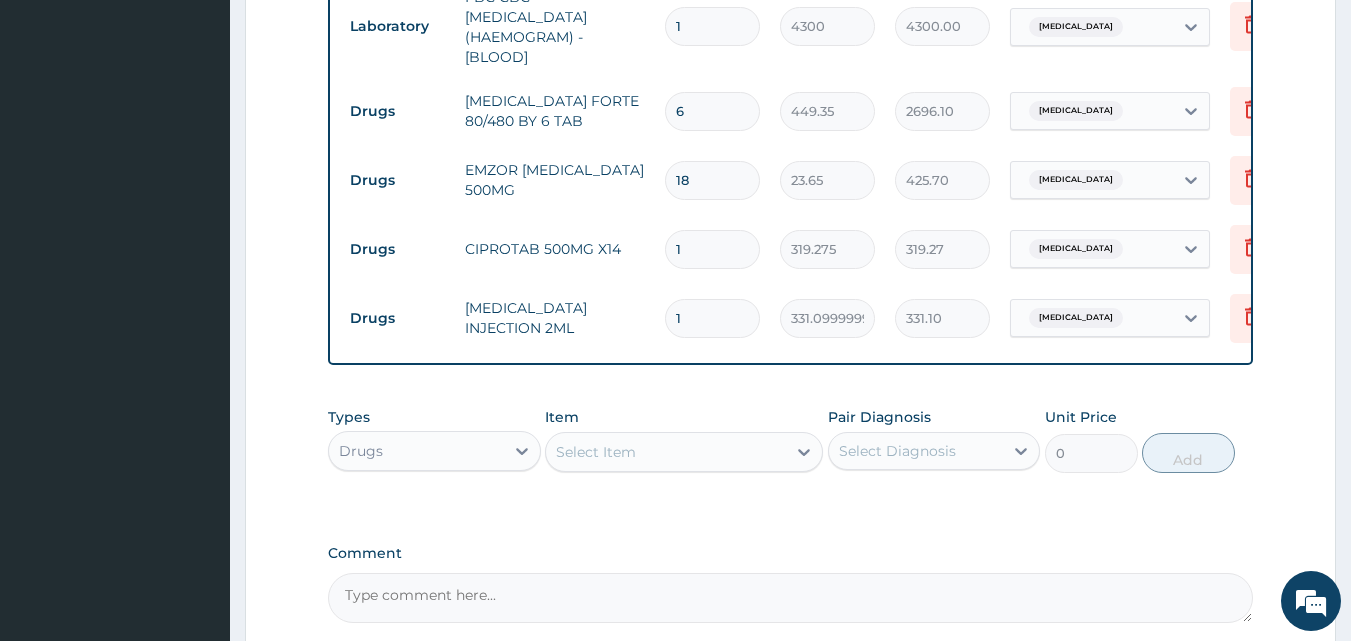 type on "3192.75" 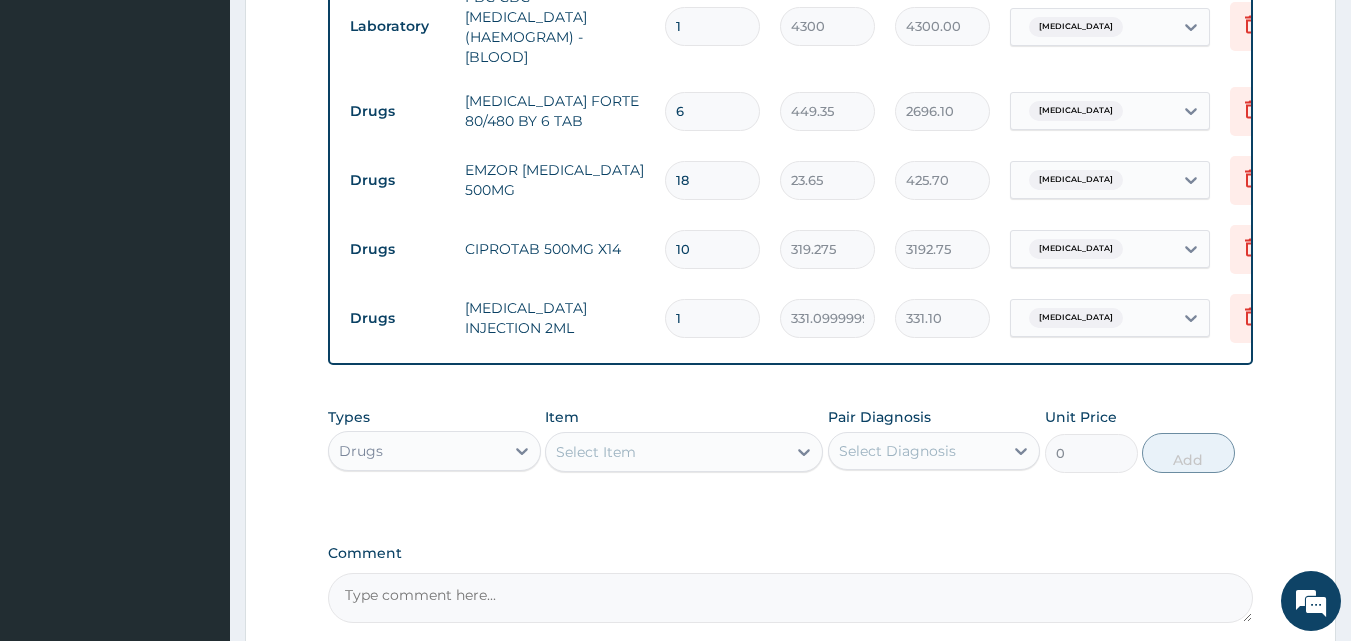 type on "10" 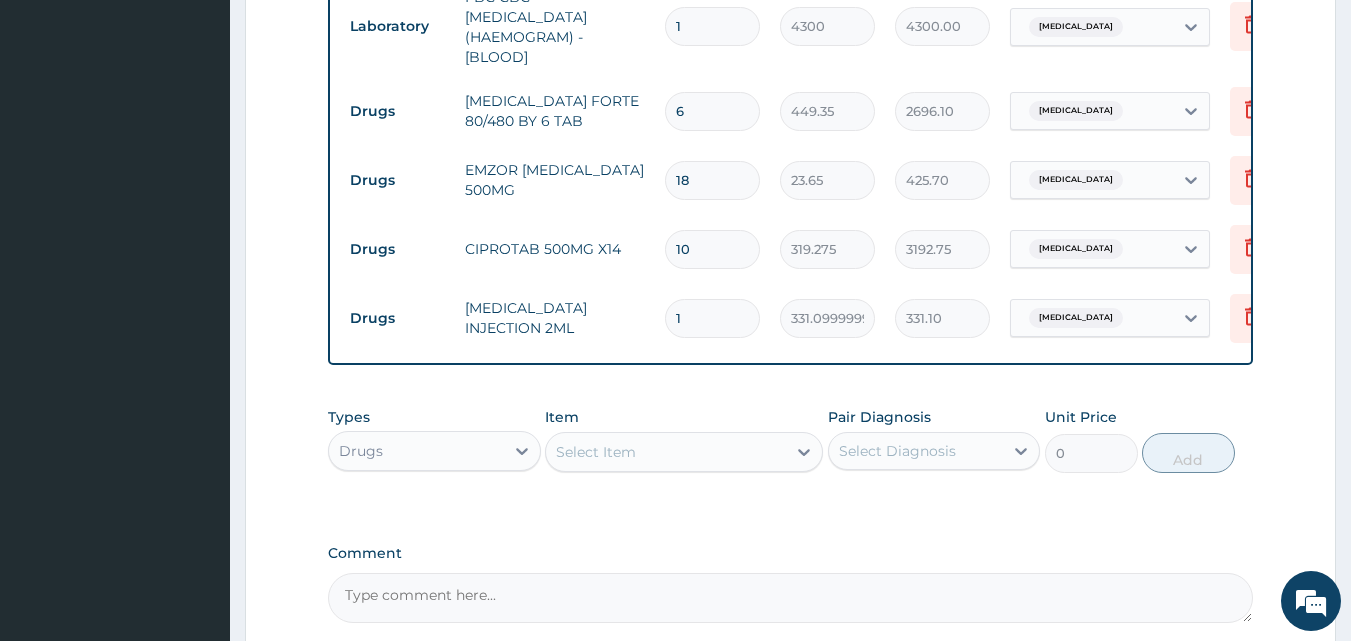 type 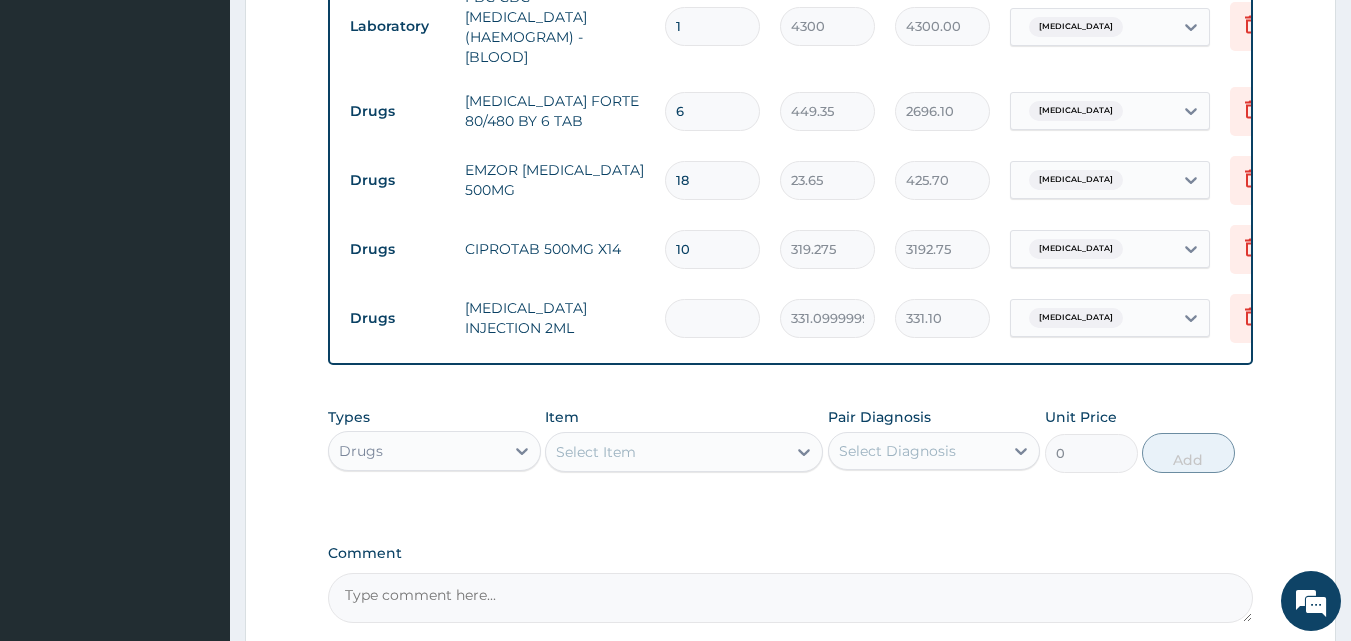 type on "0.00" 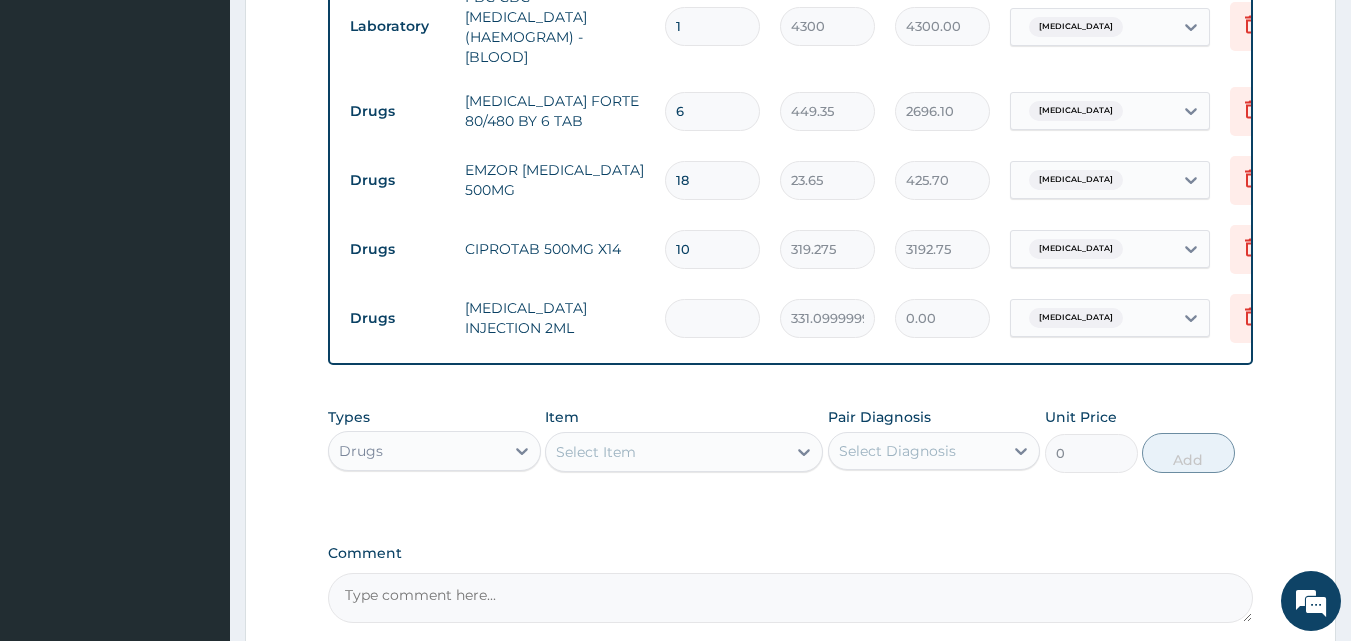 type on "3" 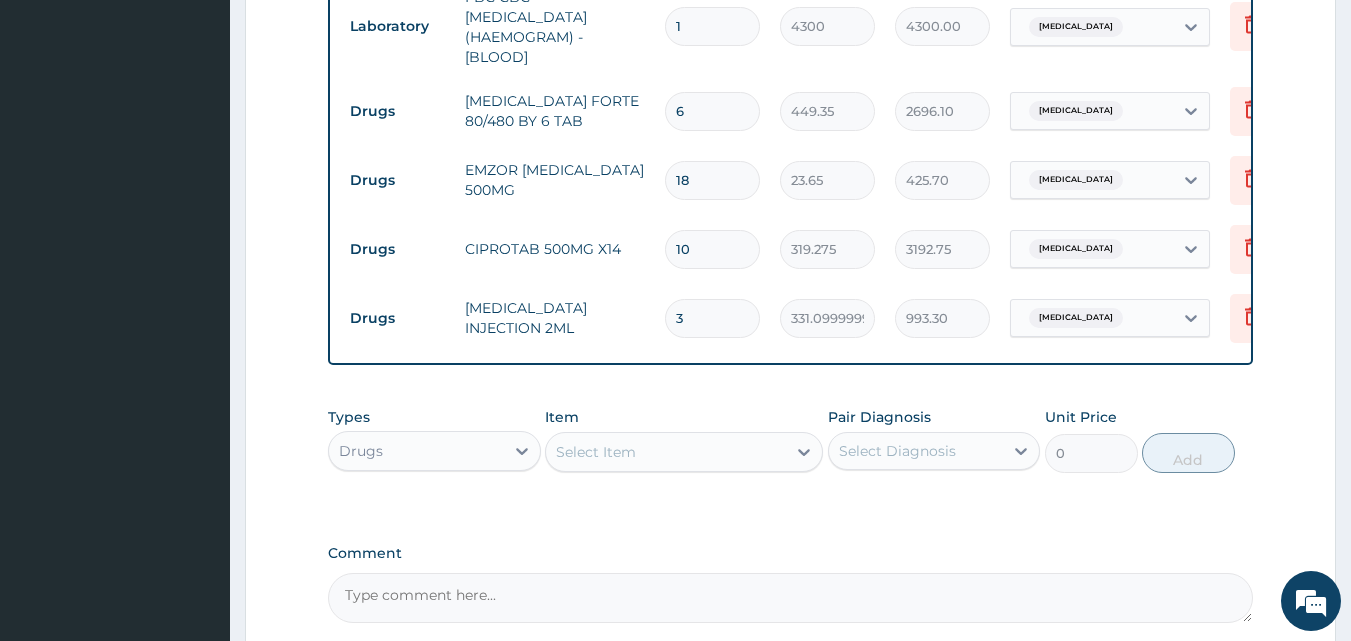 scroll, scrollTop: 1128, scrollLeft: 0, axis: vertical 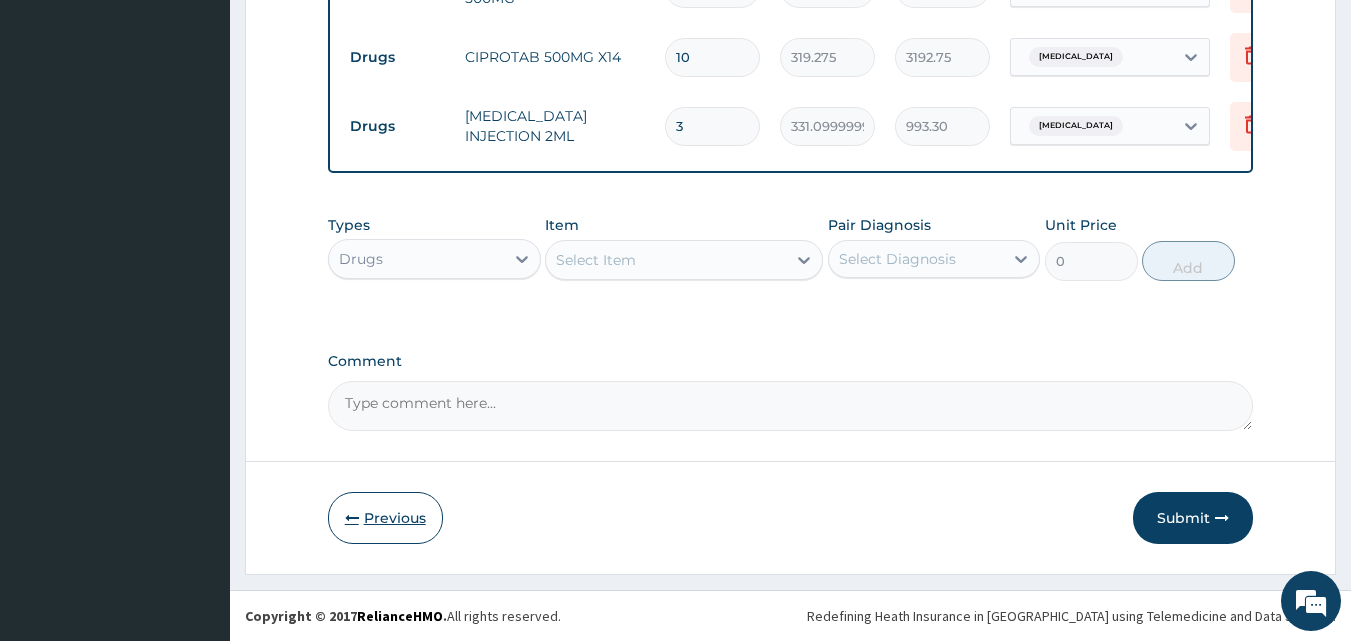 type on "3" 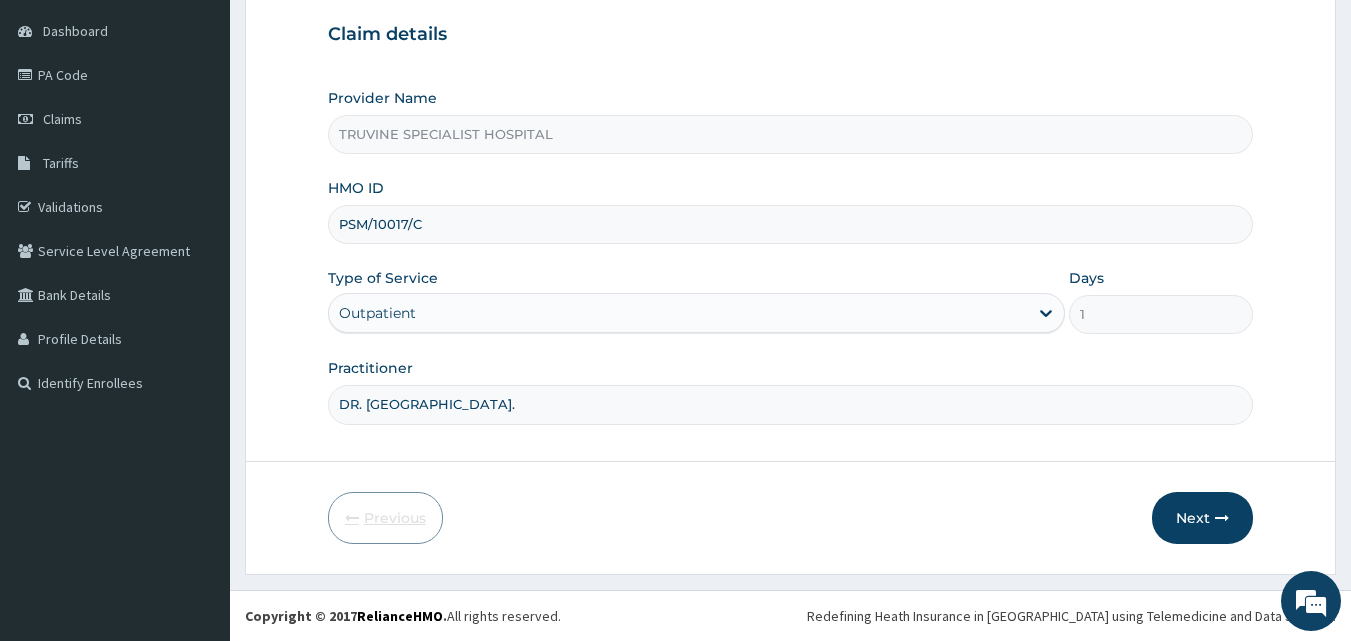 scroll, scrollTop: 187, scrollLeft: 0, axis: vertical 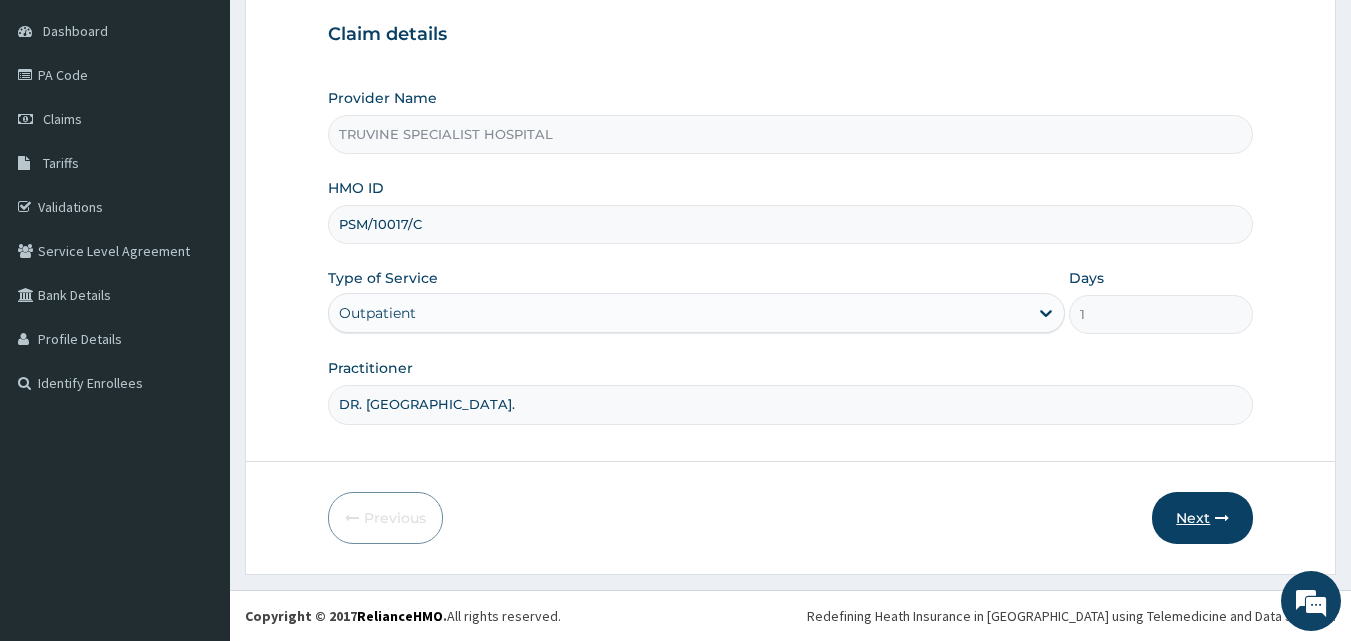 click at bounding box center (1222, 518) 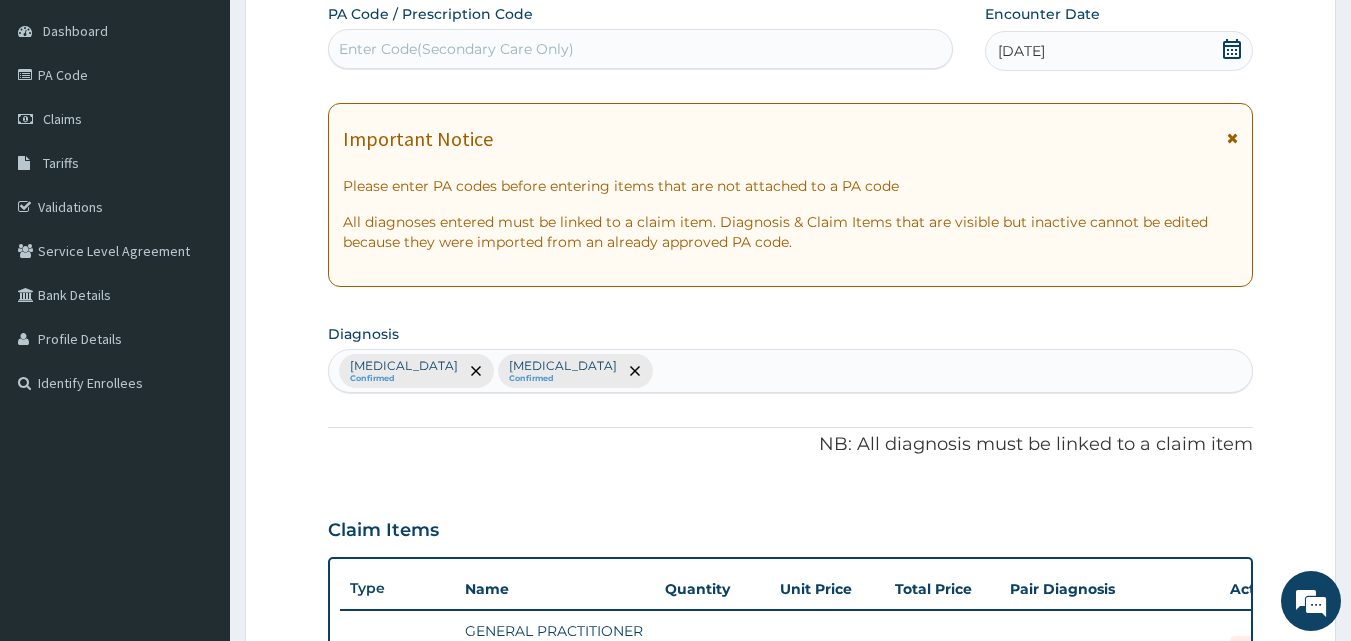 scroll, scrollTop: 747, scrollLeft: 0, axis: vertical 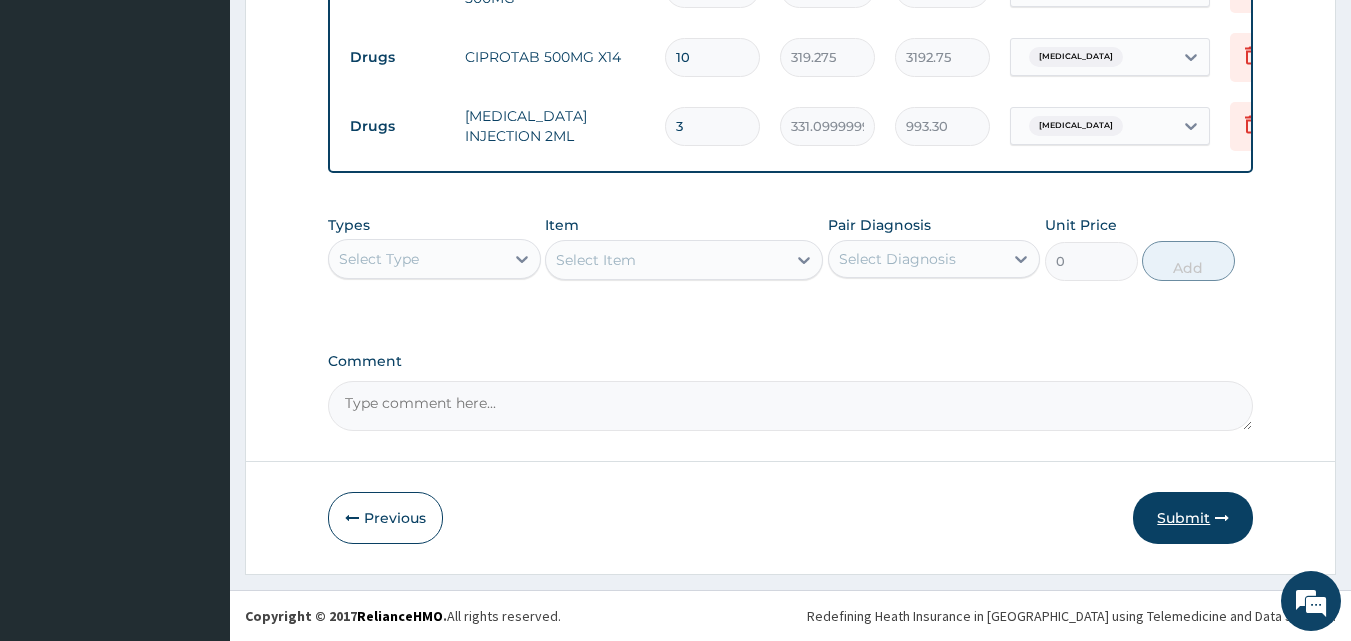 click on "Submit" at bounding box center [1193, 518] 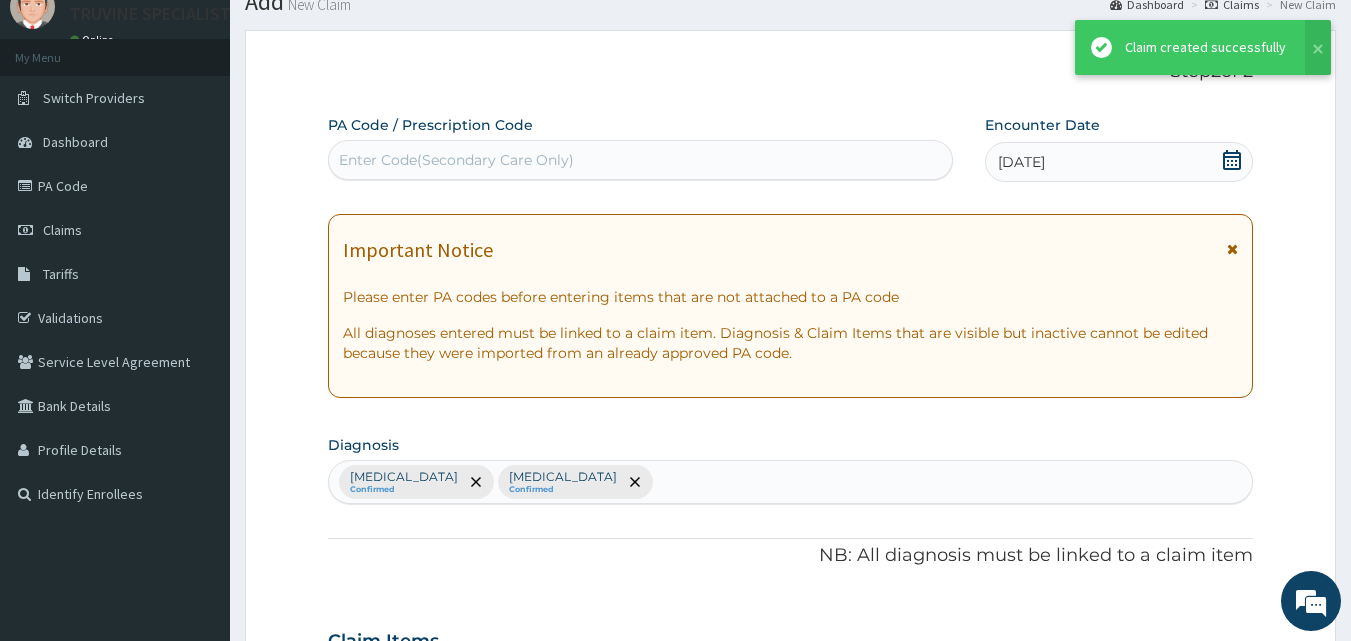 scroll, scrollTop: 1128, scrollLeft: 0, axis: vertical 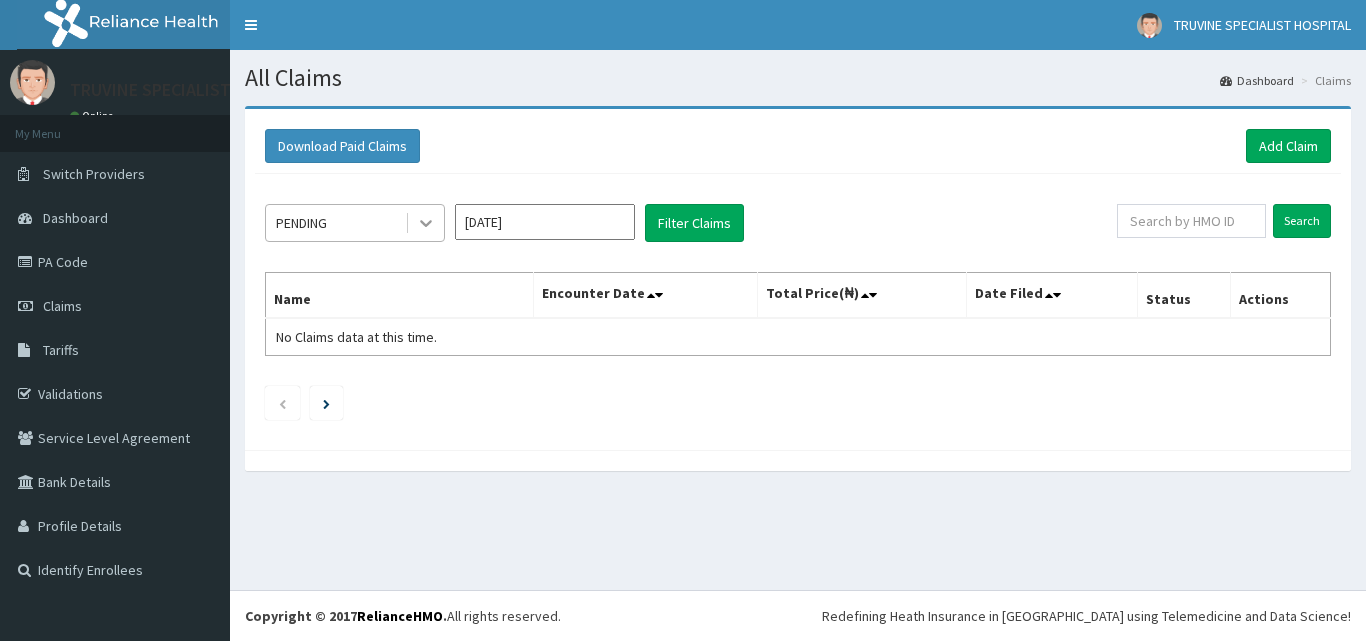 click 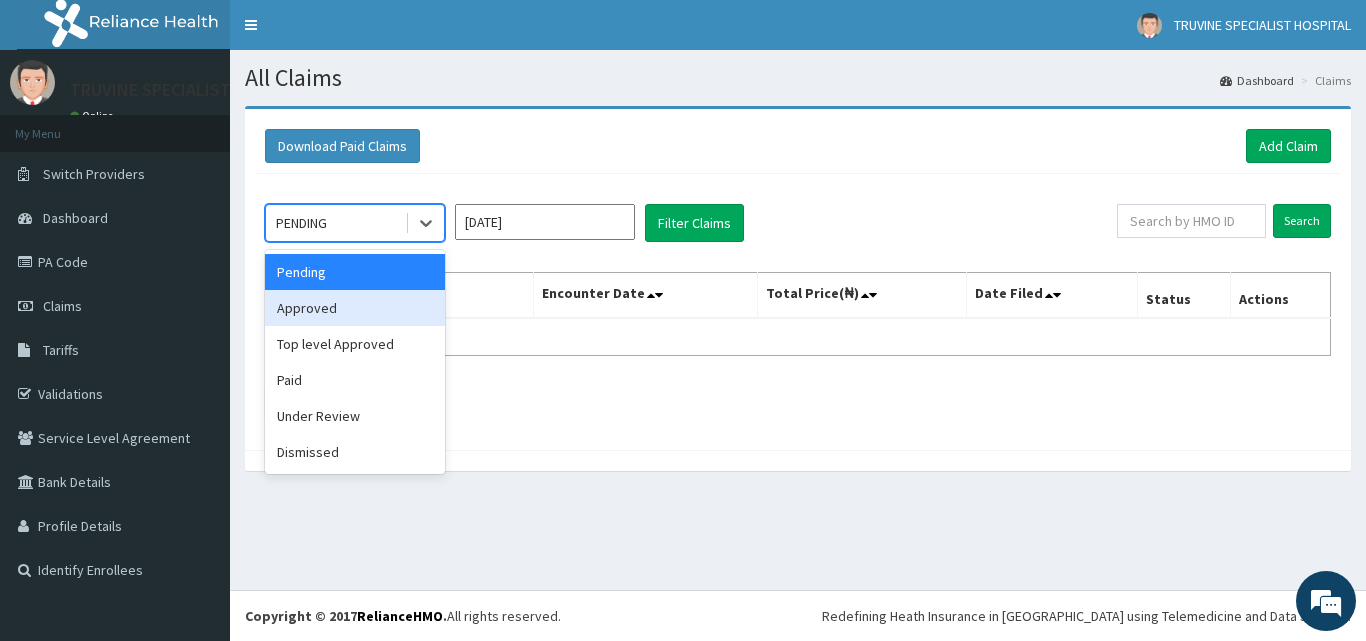 click on "Approved" at bounding box center [355, 308] 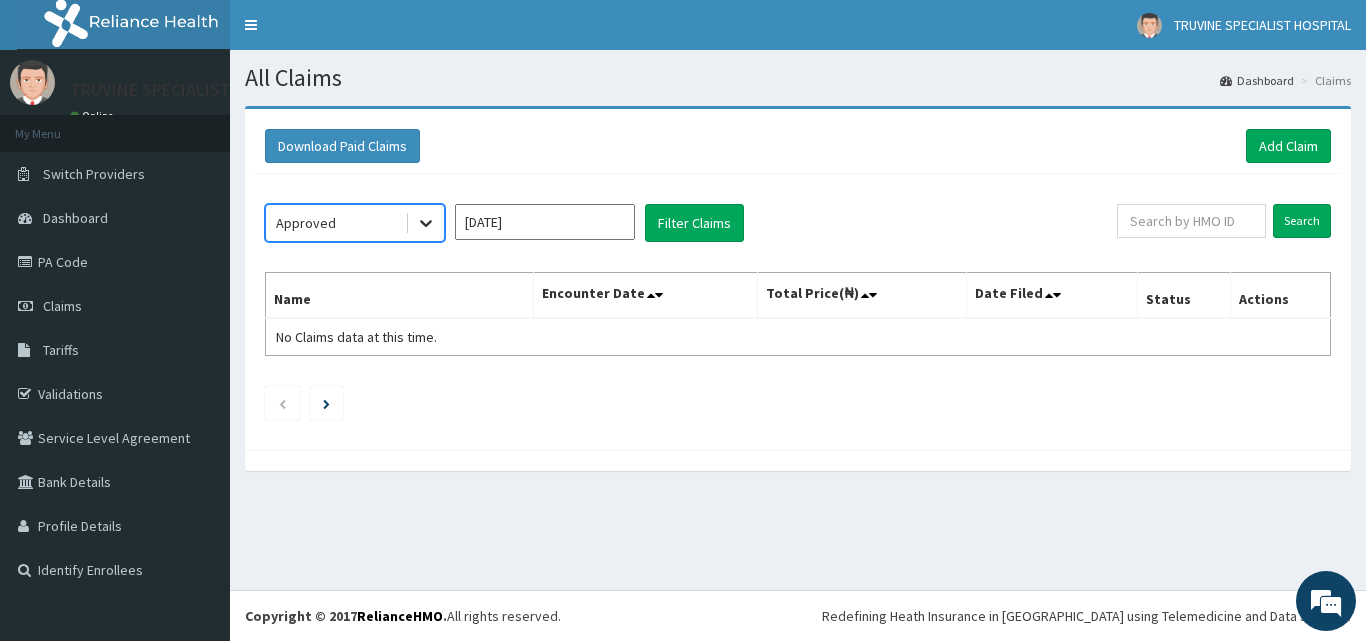 click 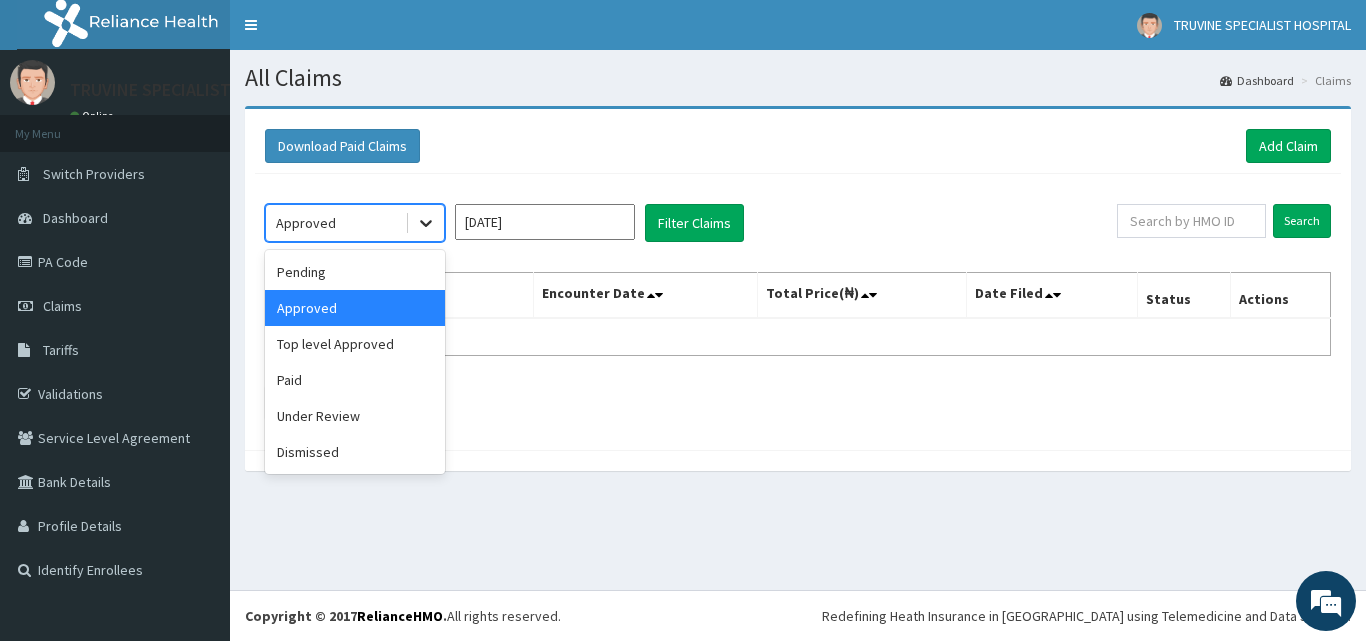 scroll, scrollTop: 0, scrollLeft: 0, axis: both 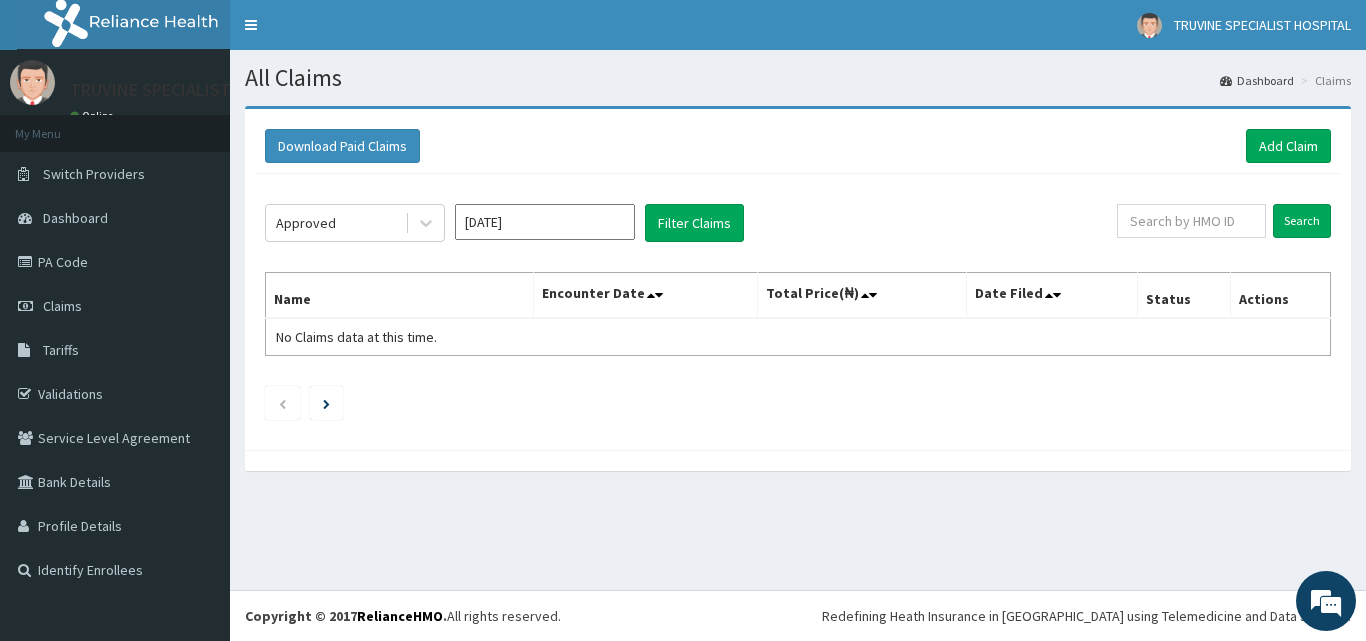 click on "Approved [DATE] Filter Claims Search Name Encounter Date Total Price(₦) Date Filed Status Actions No Claims data at this time." 